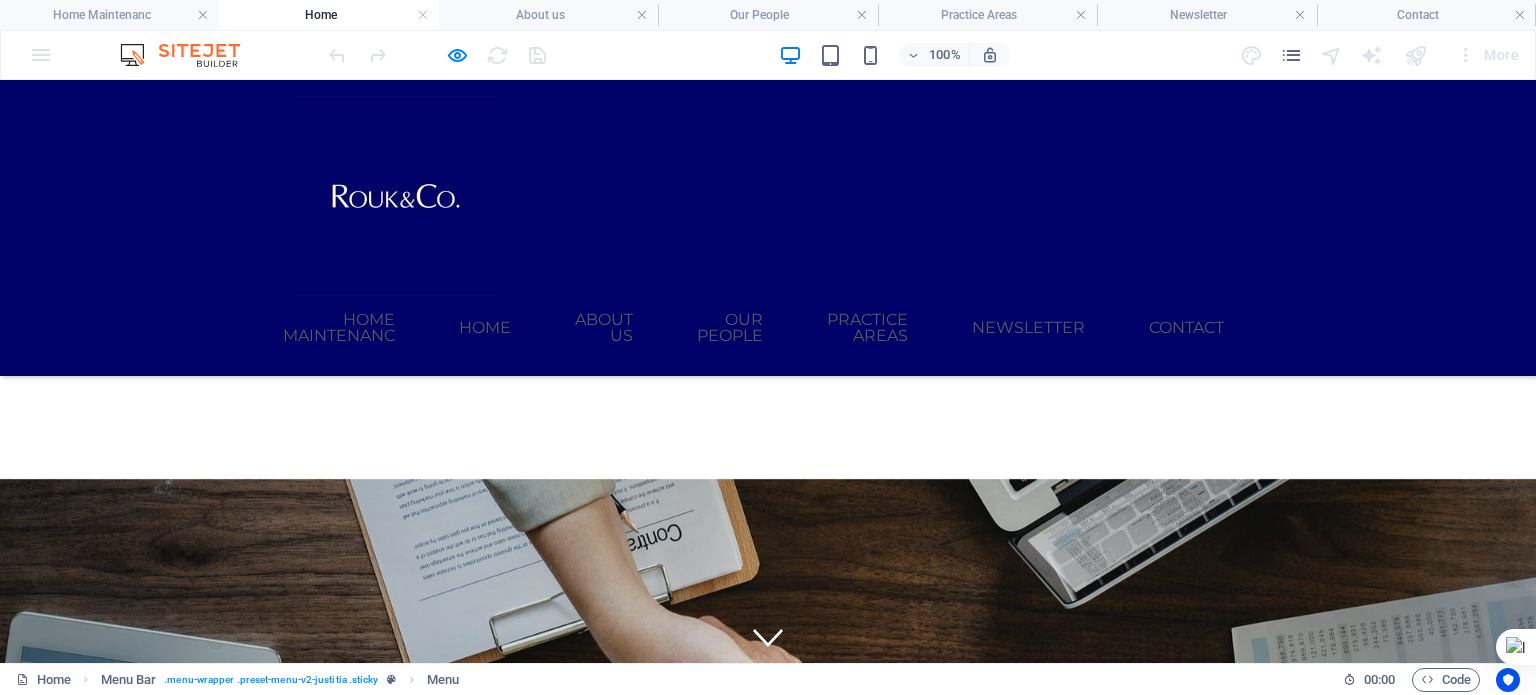 scroll, scrollTop: 0, scrollLeft: 0, axis: both 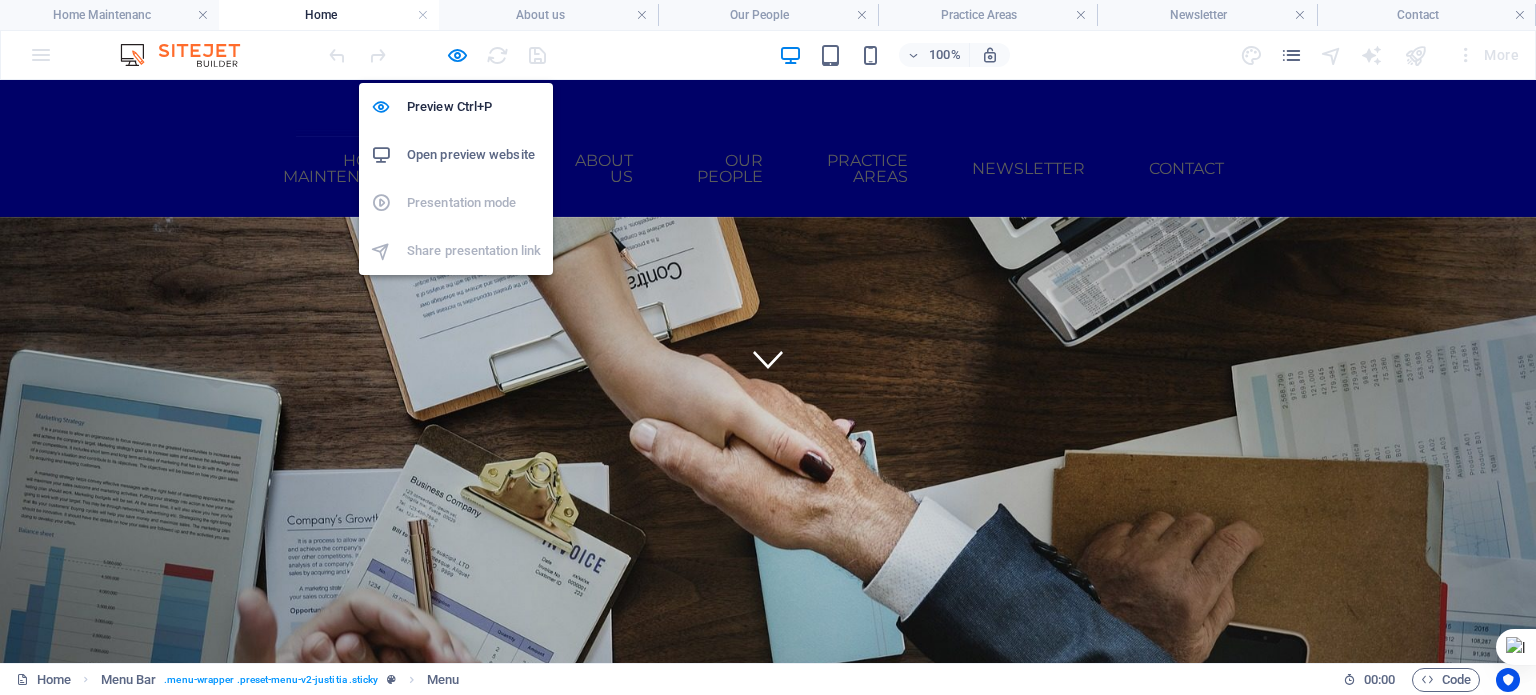 click at bounding box center (457, 55) 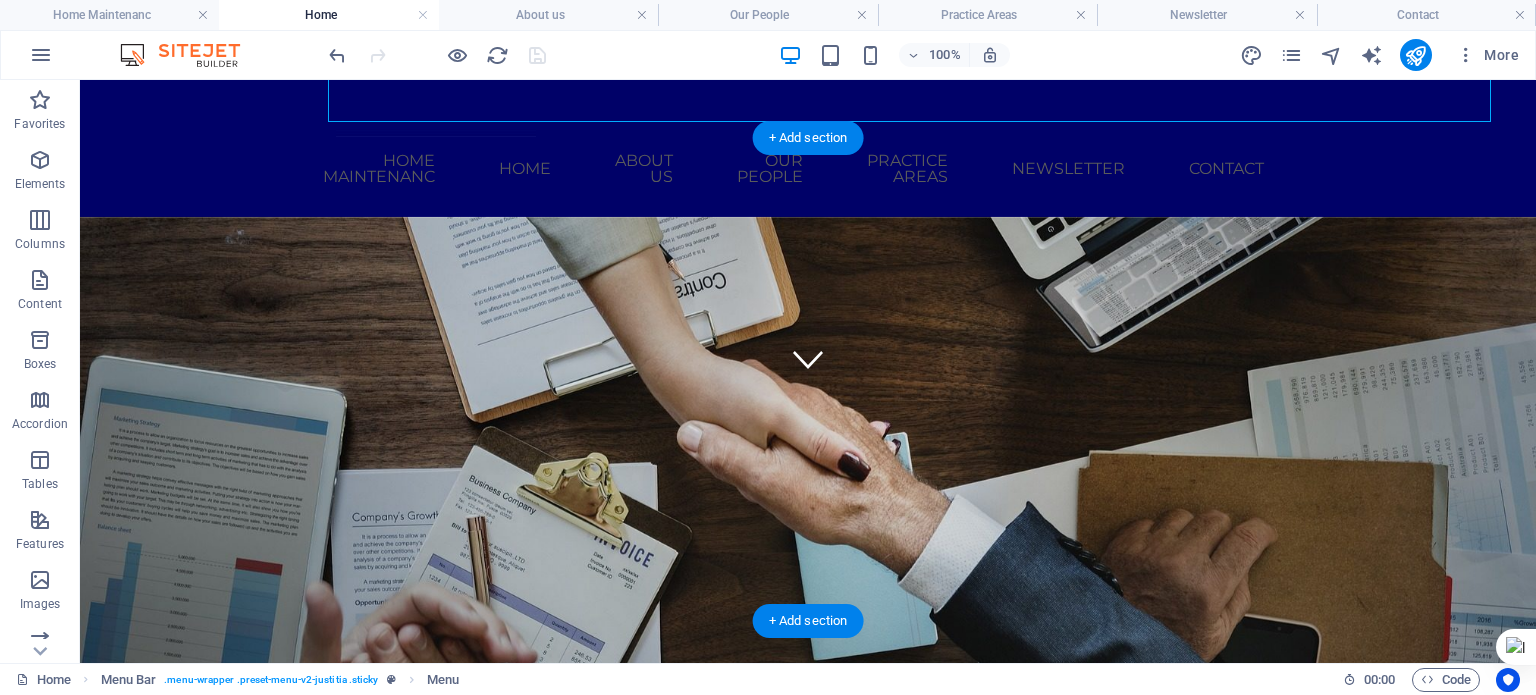 click at bounding box center [-2082, 677] 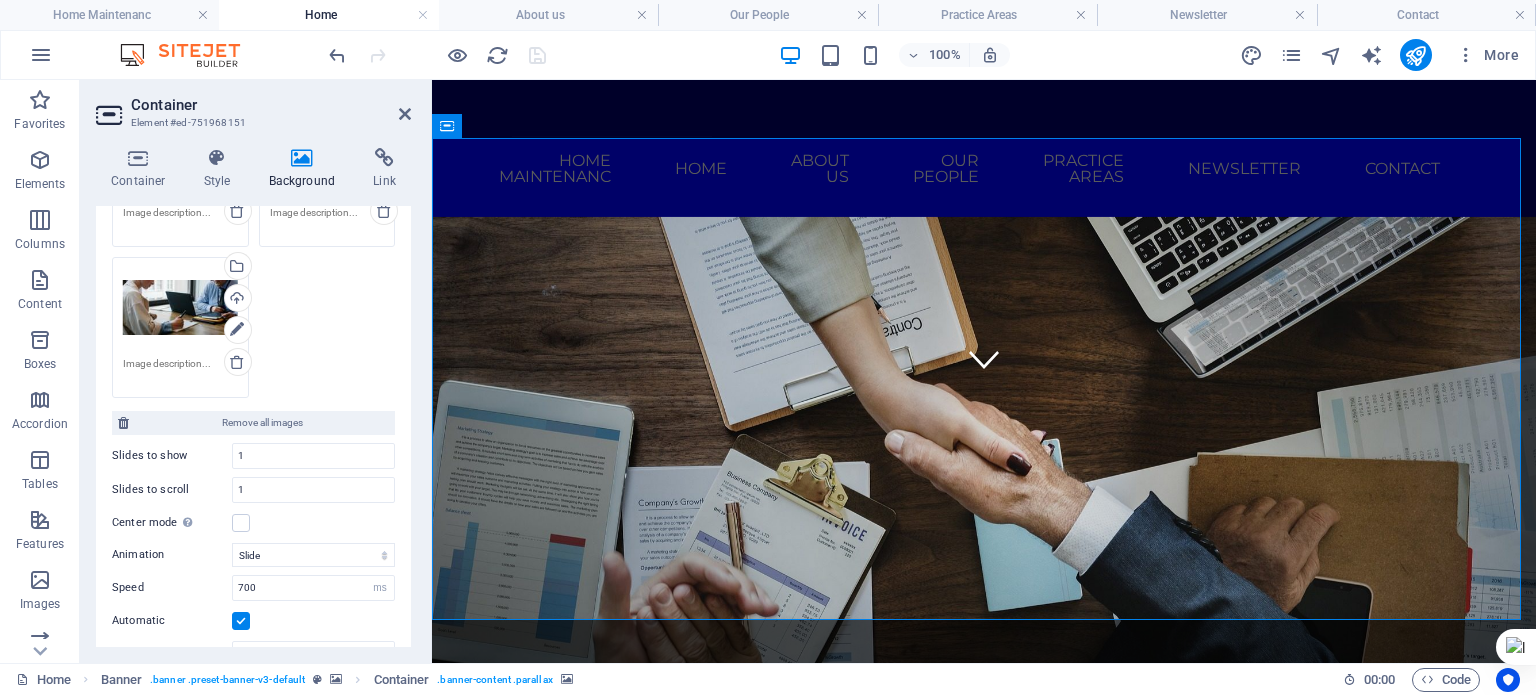 scroll, scrollTop: 497, scrollLeft: 0, axis: vertical 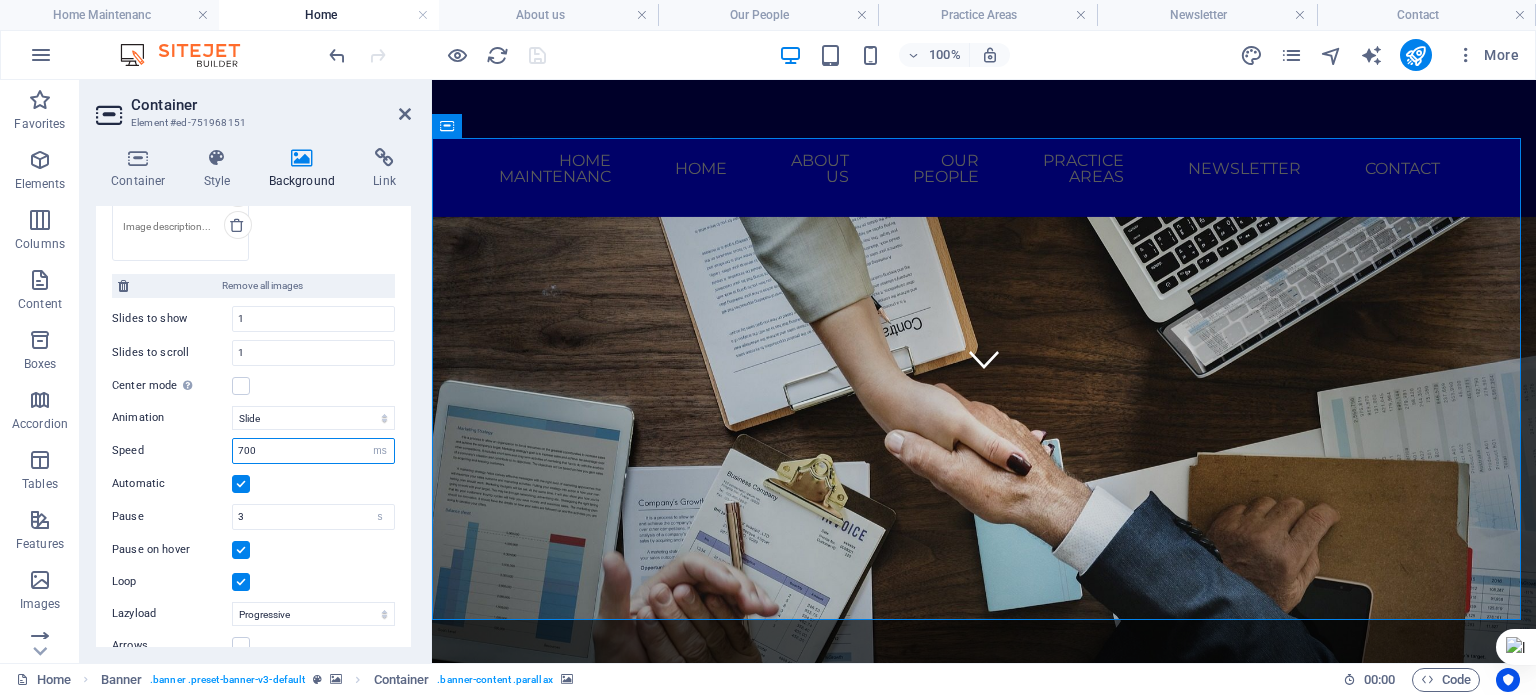 click on "700" at bounding box center (313, 451) 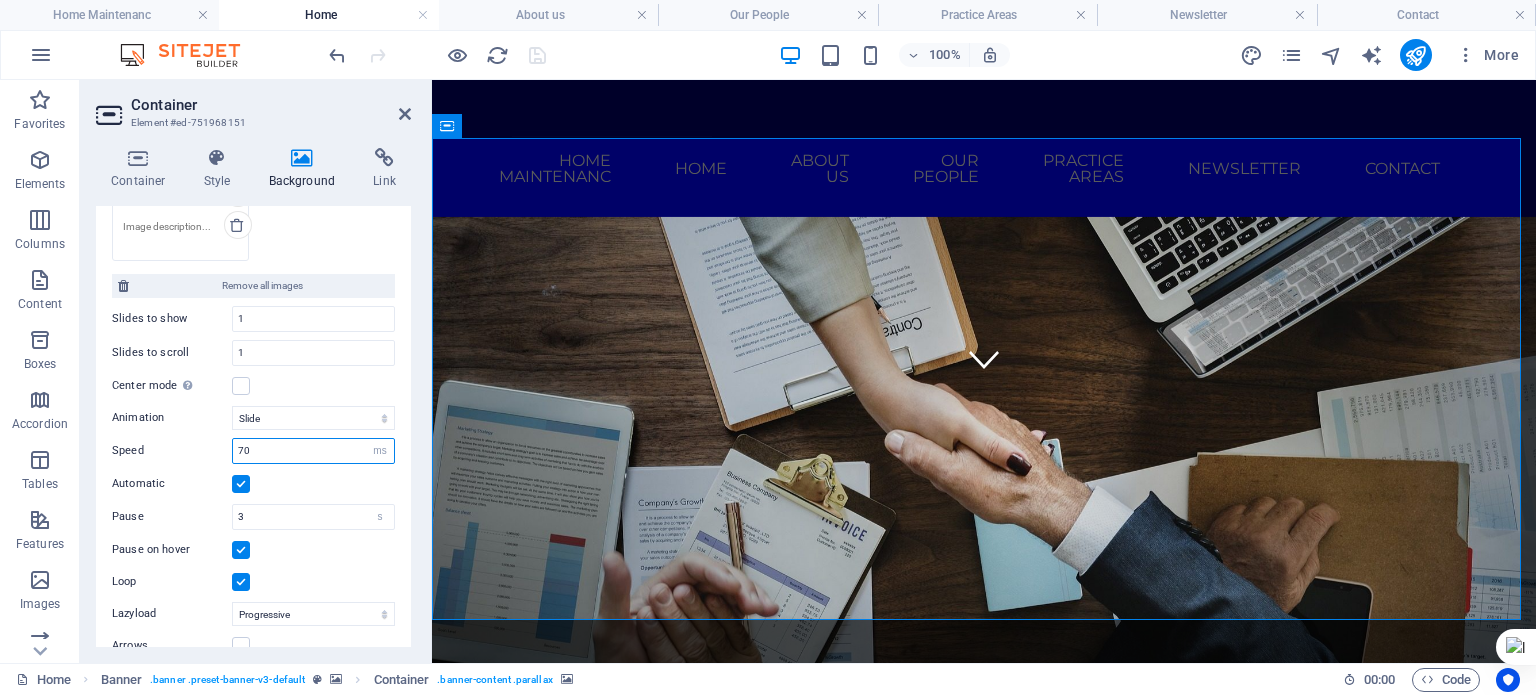 type on "7" 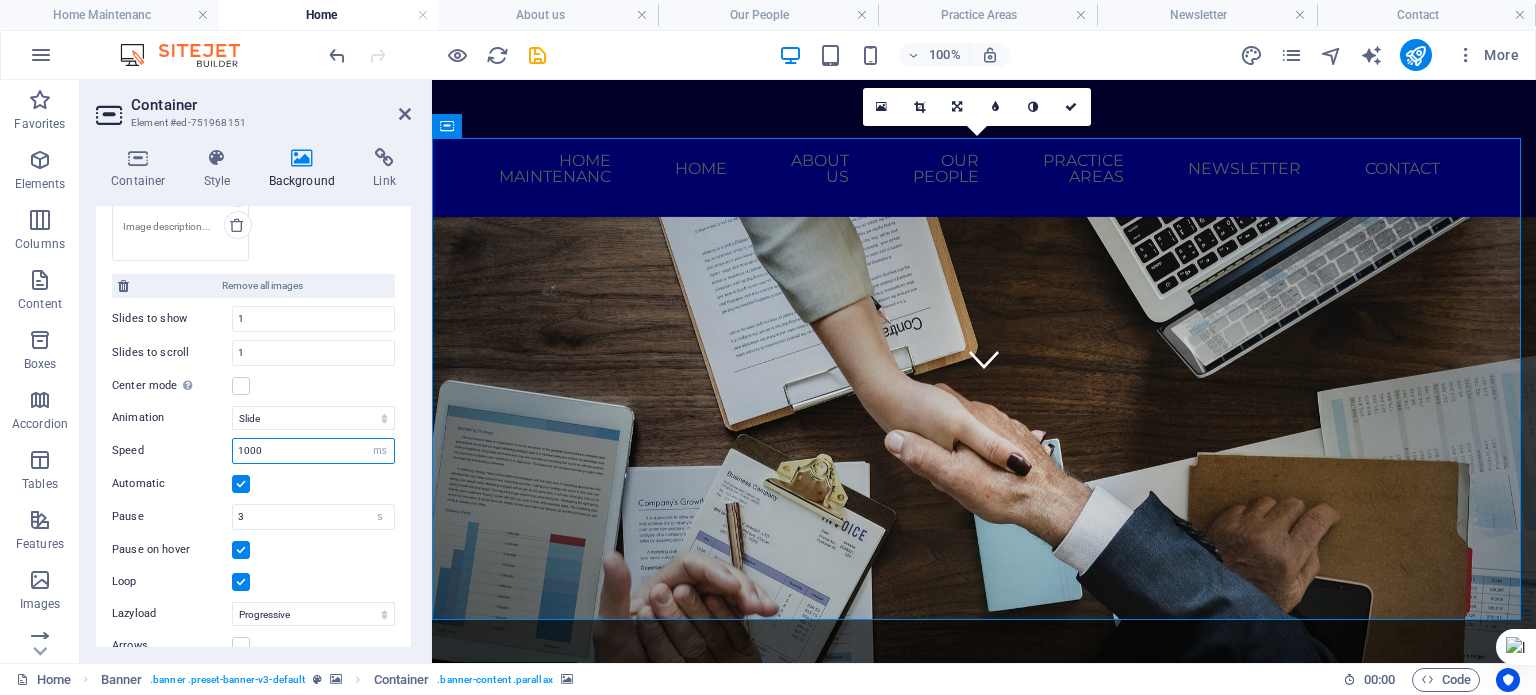 type on "1000" 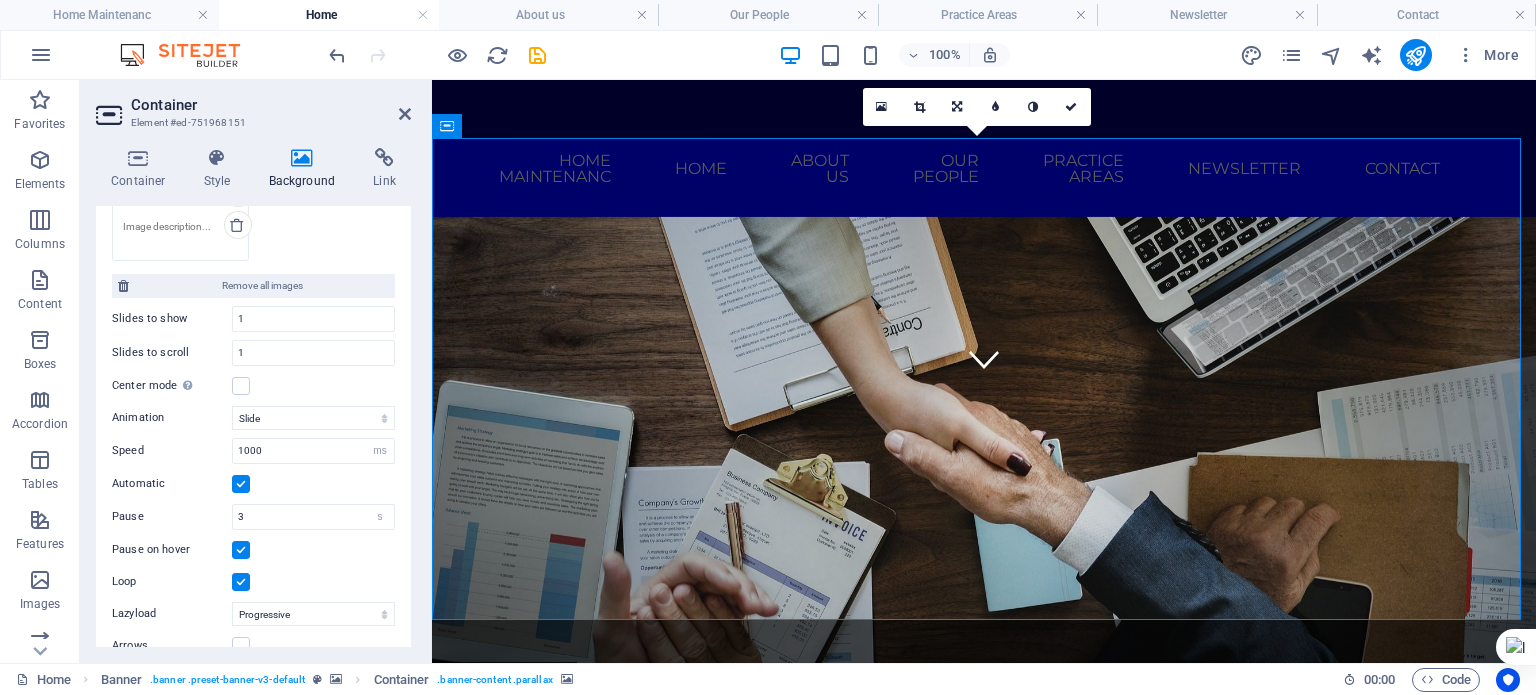 click at bounding box center (-113, 677) 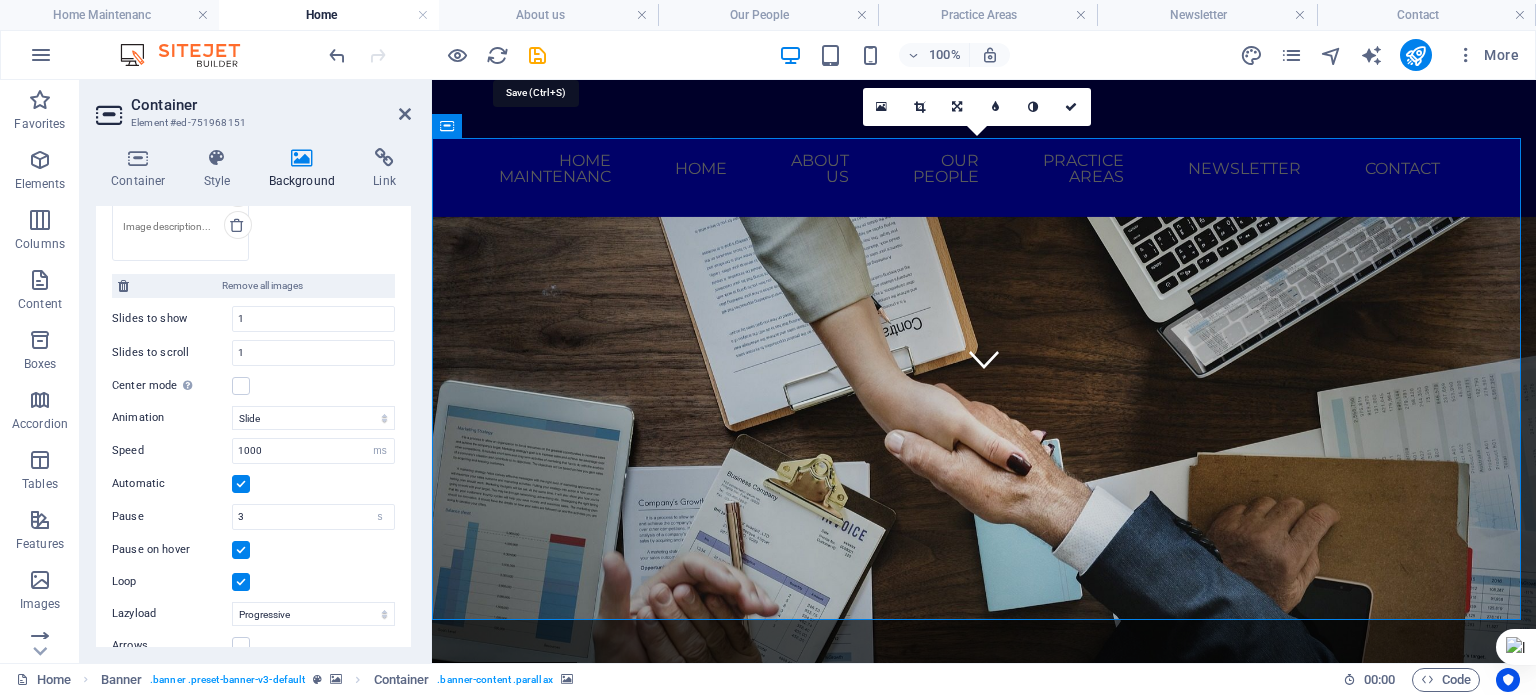click at bounding box center (537, 55) 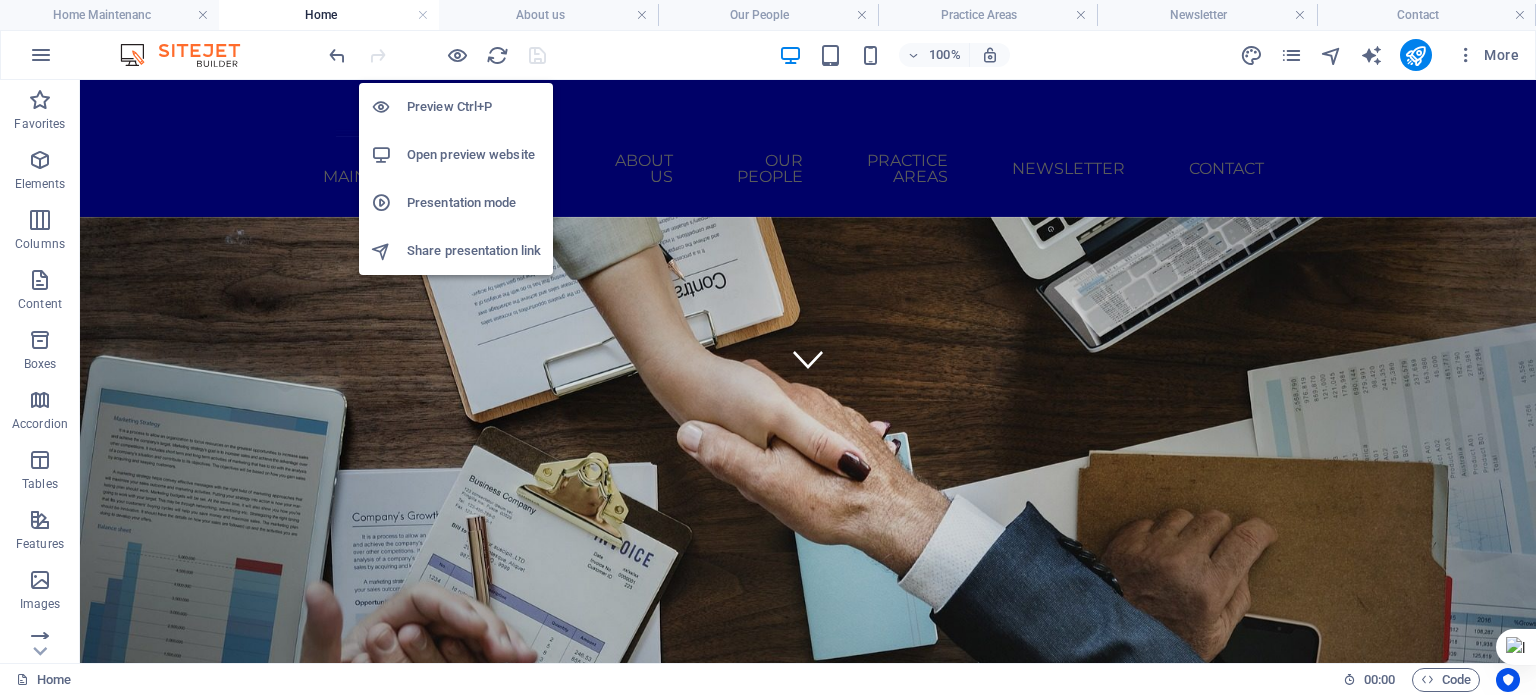 click at bounding box center (457, 55) 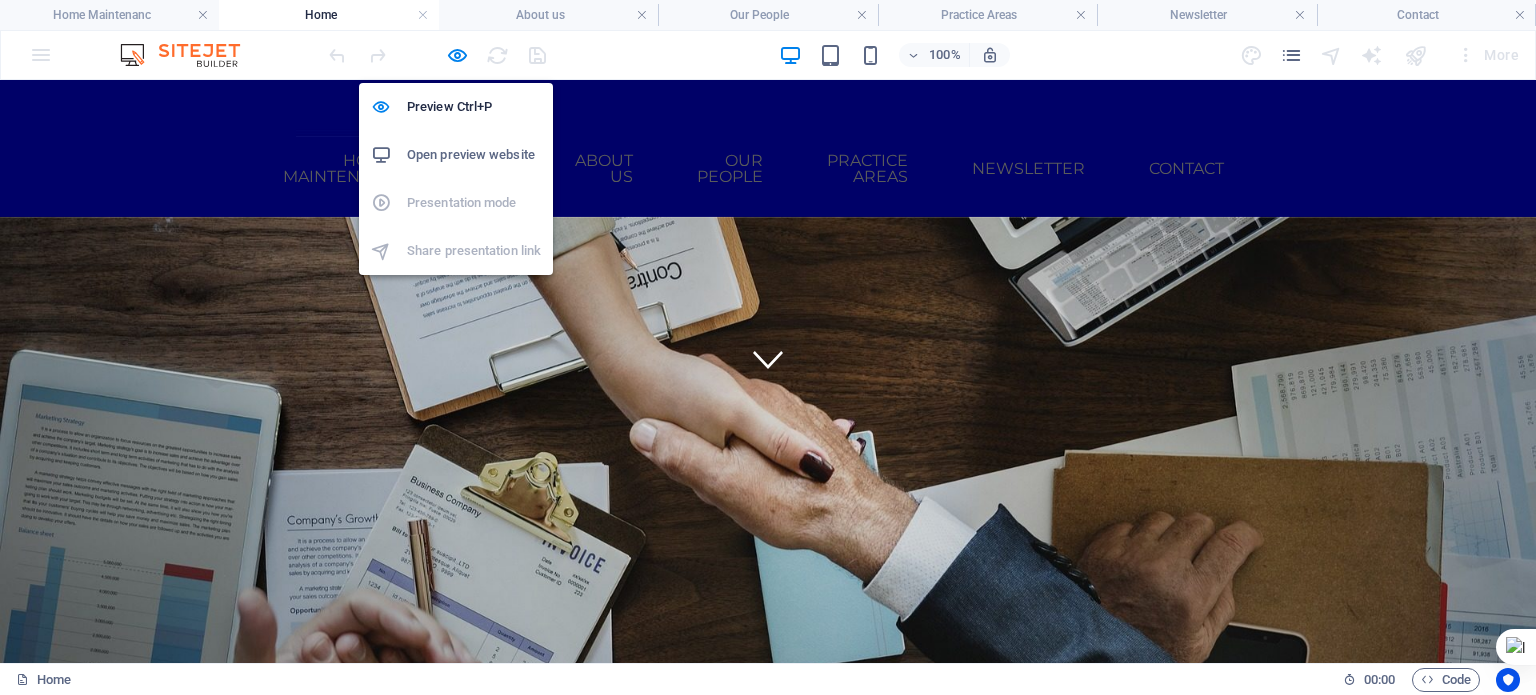 click at bounding box center [457, 55] 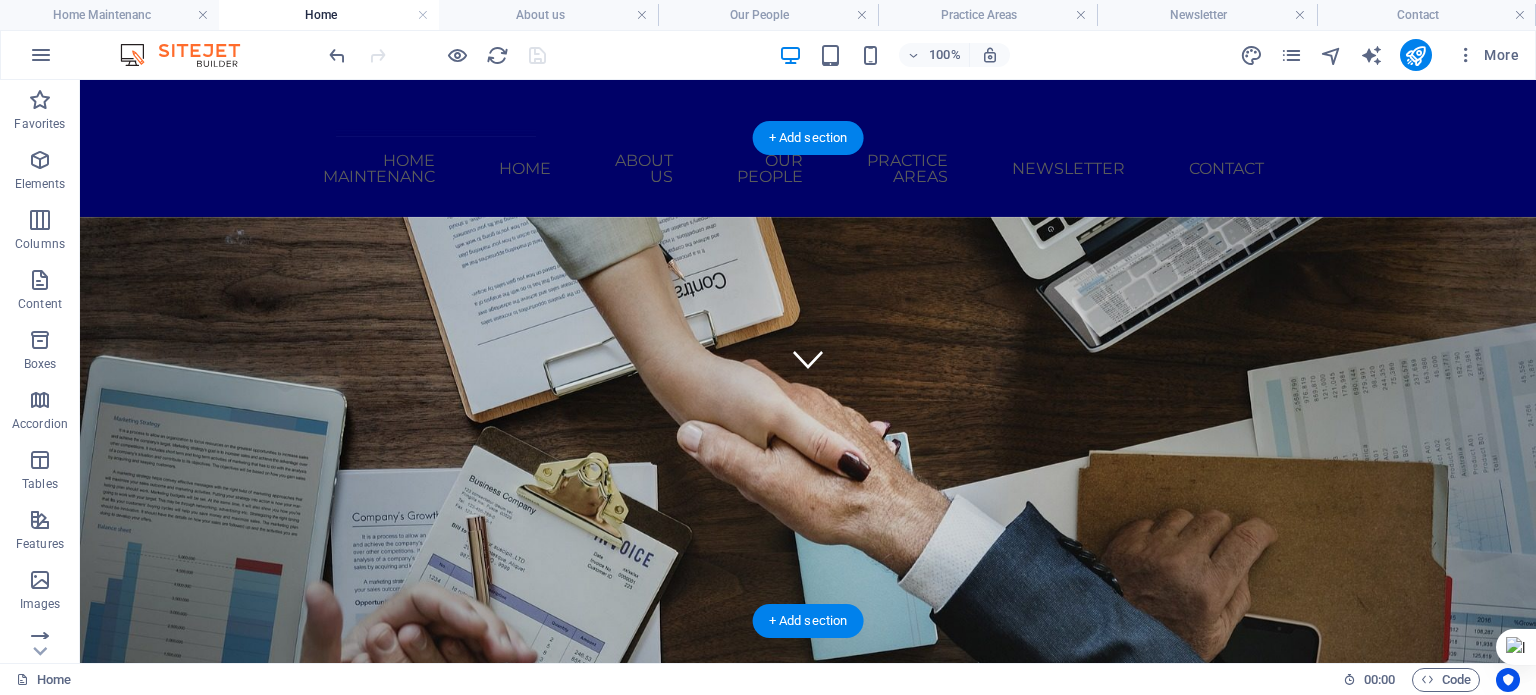 click at bounding box center (-3523, 677) 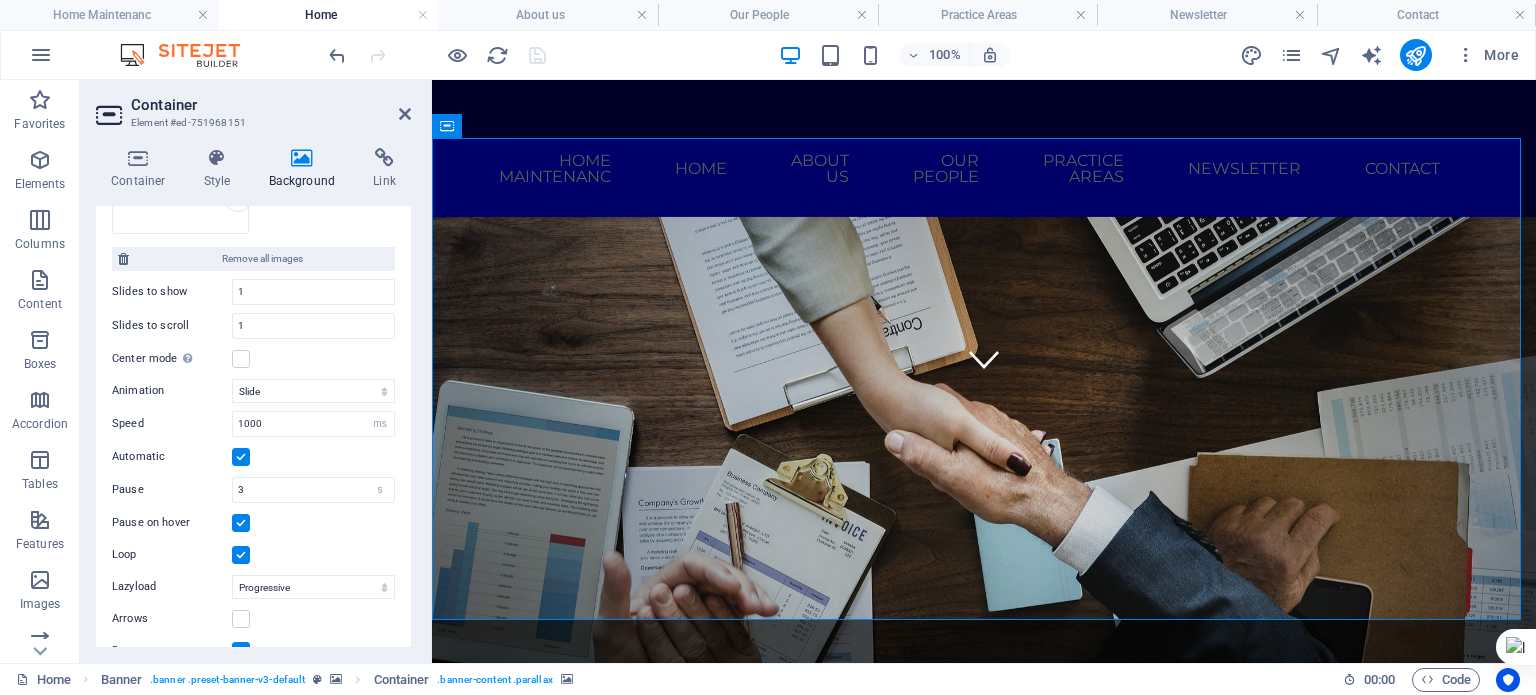 scroll, scrollTop: 538, scrollLeft: 0, axis: vertical 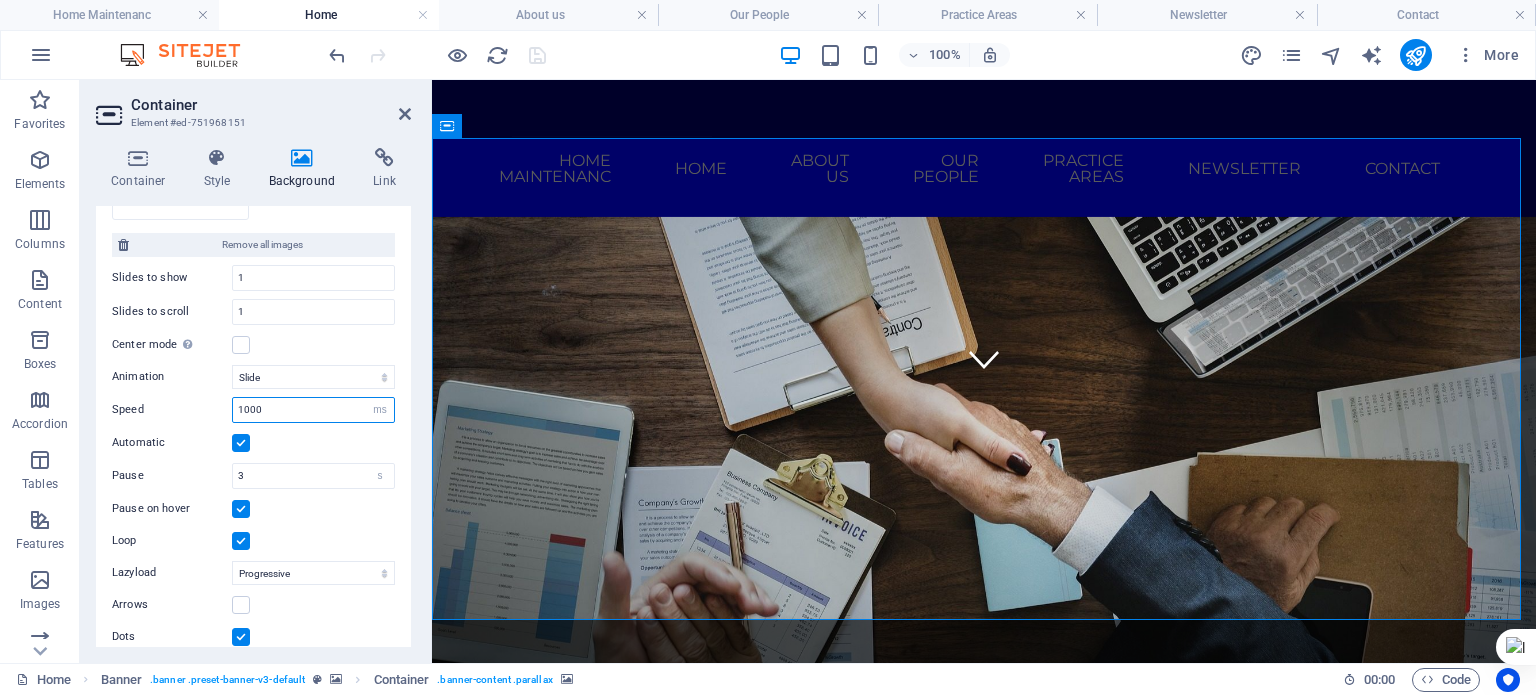 click on "1000" at bounding box center (313, 410) 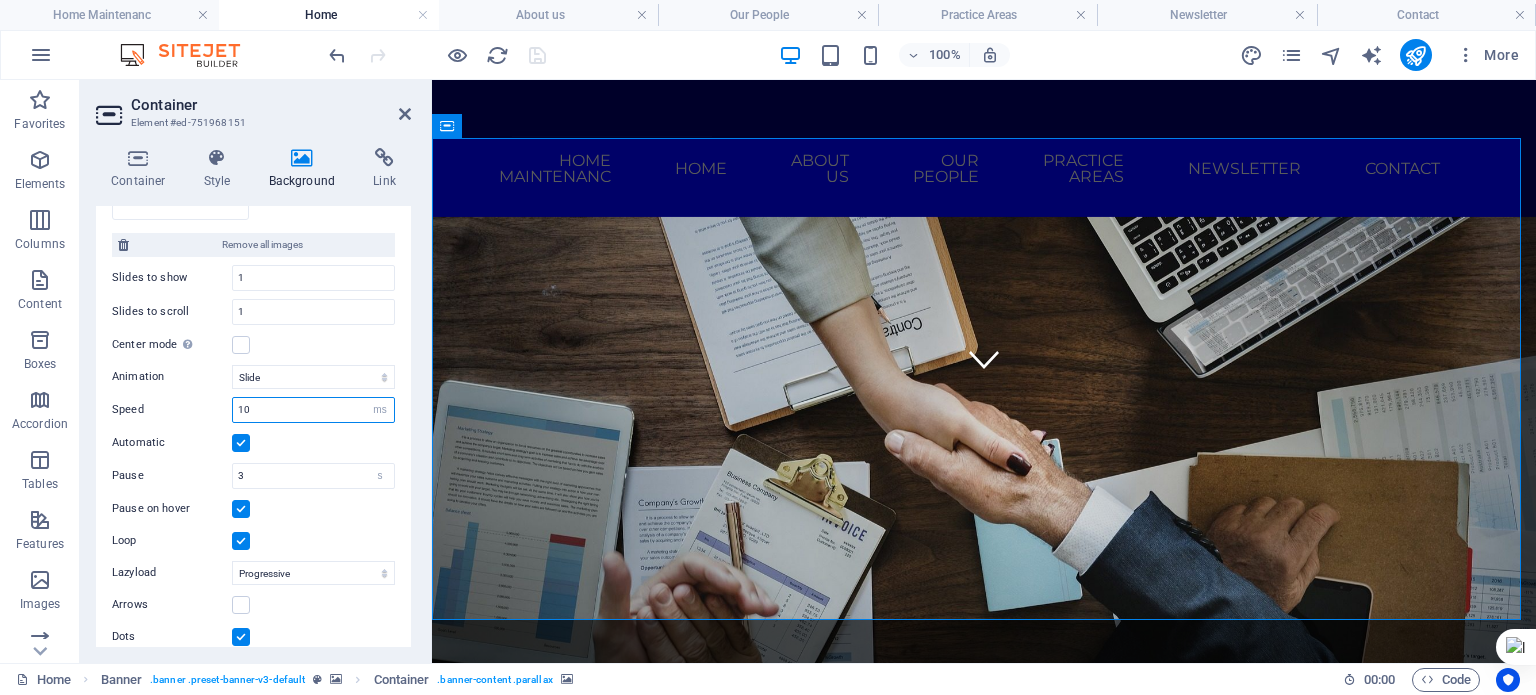 type on "1" 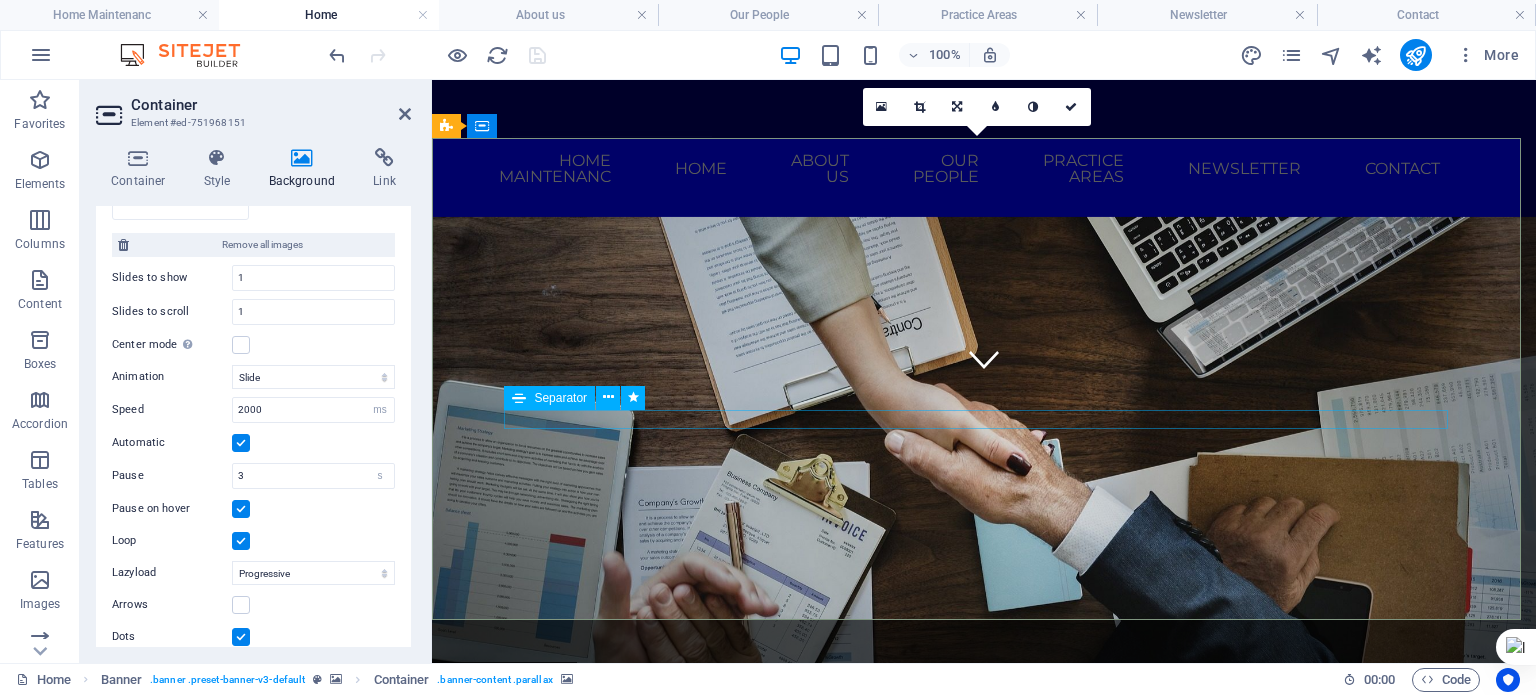 click at bounding box center [984, 1504] 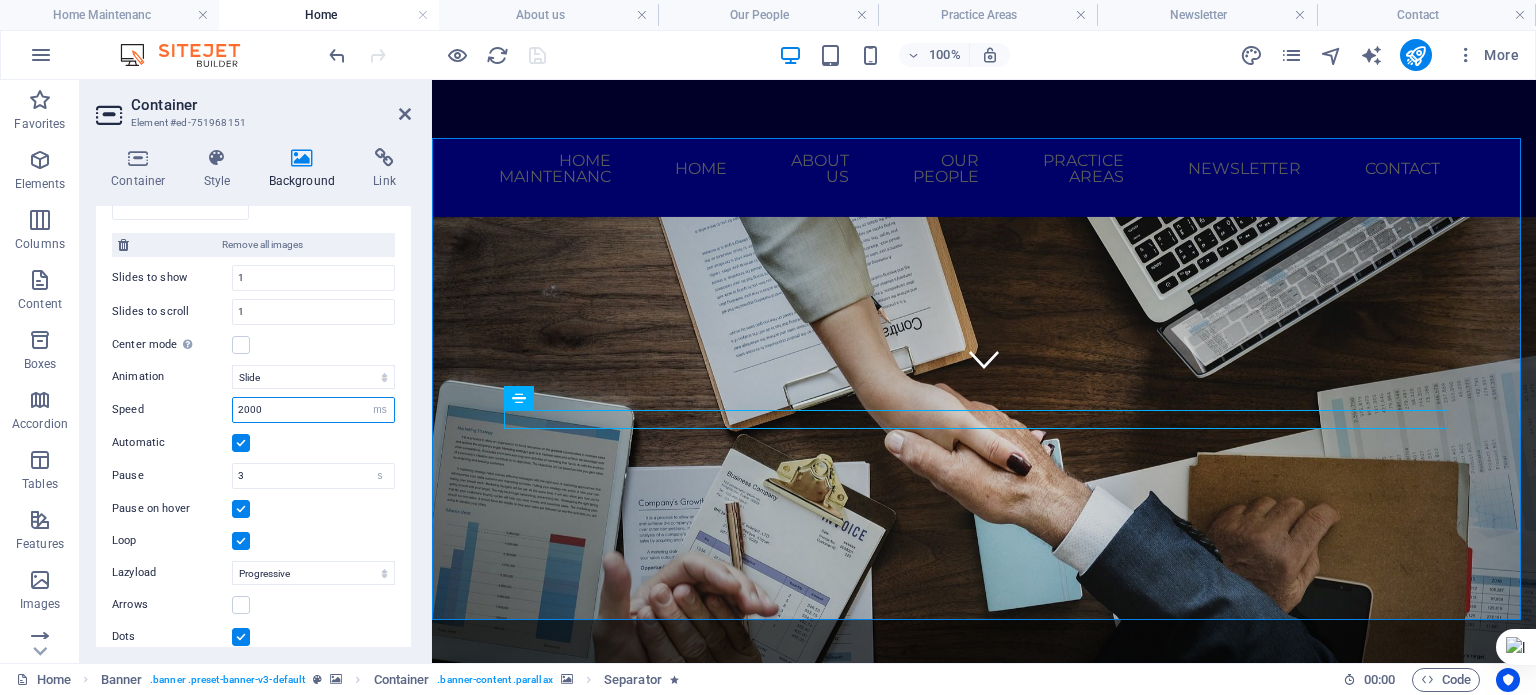click on "2000" at bounding box center (313, 410) 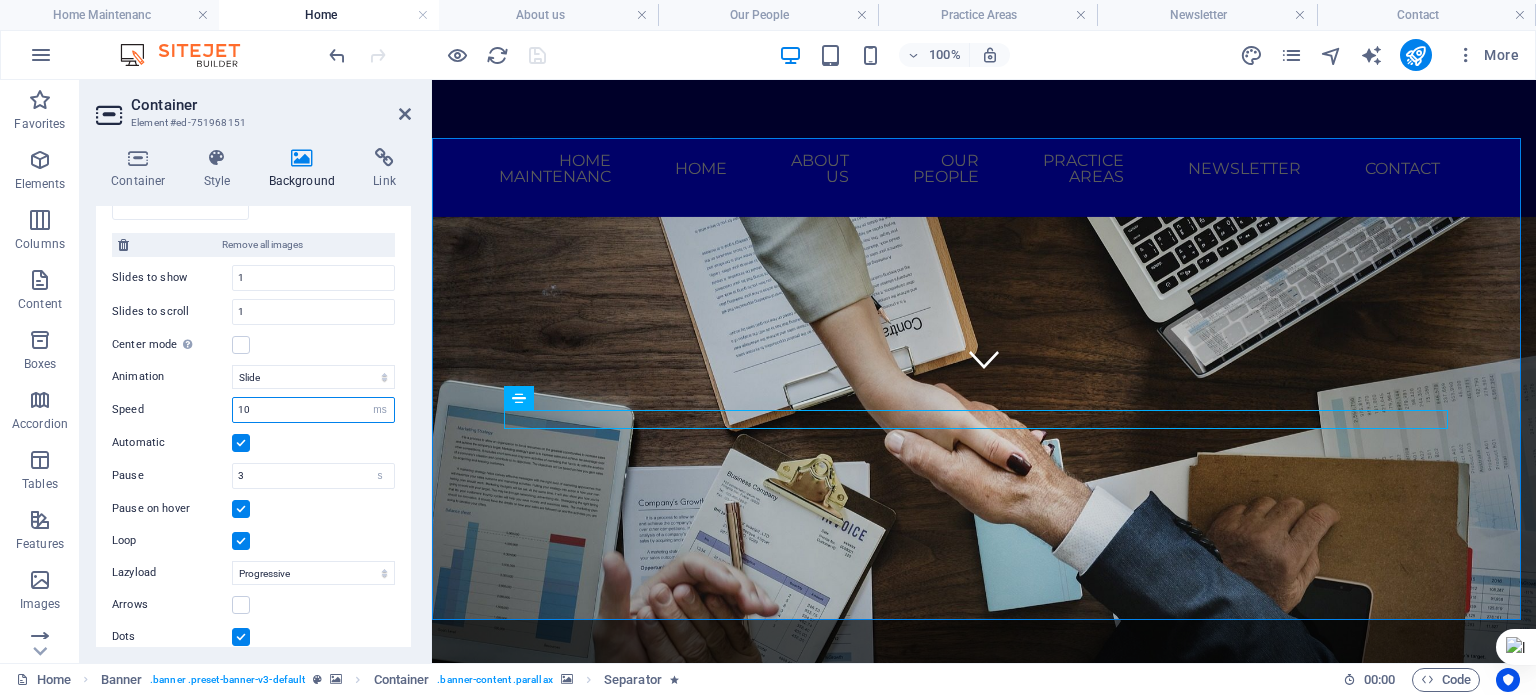 type on "1" 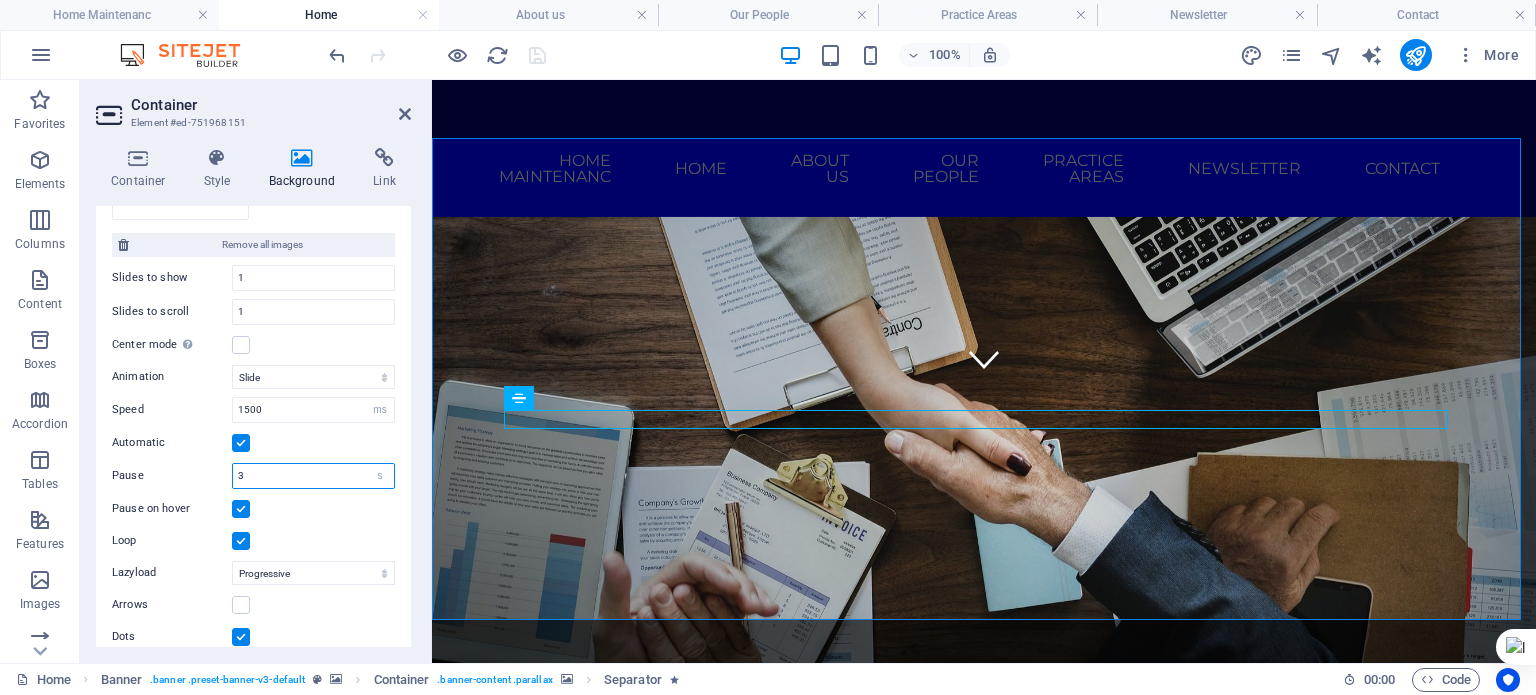 click on "3" at bounding box center [313, 476] 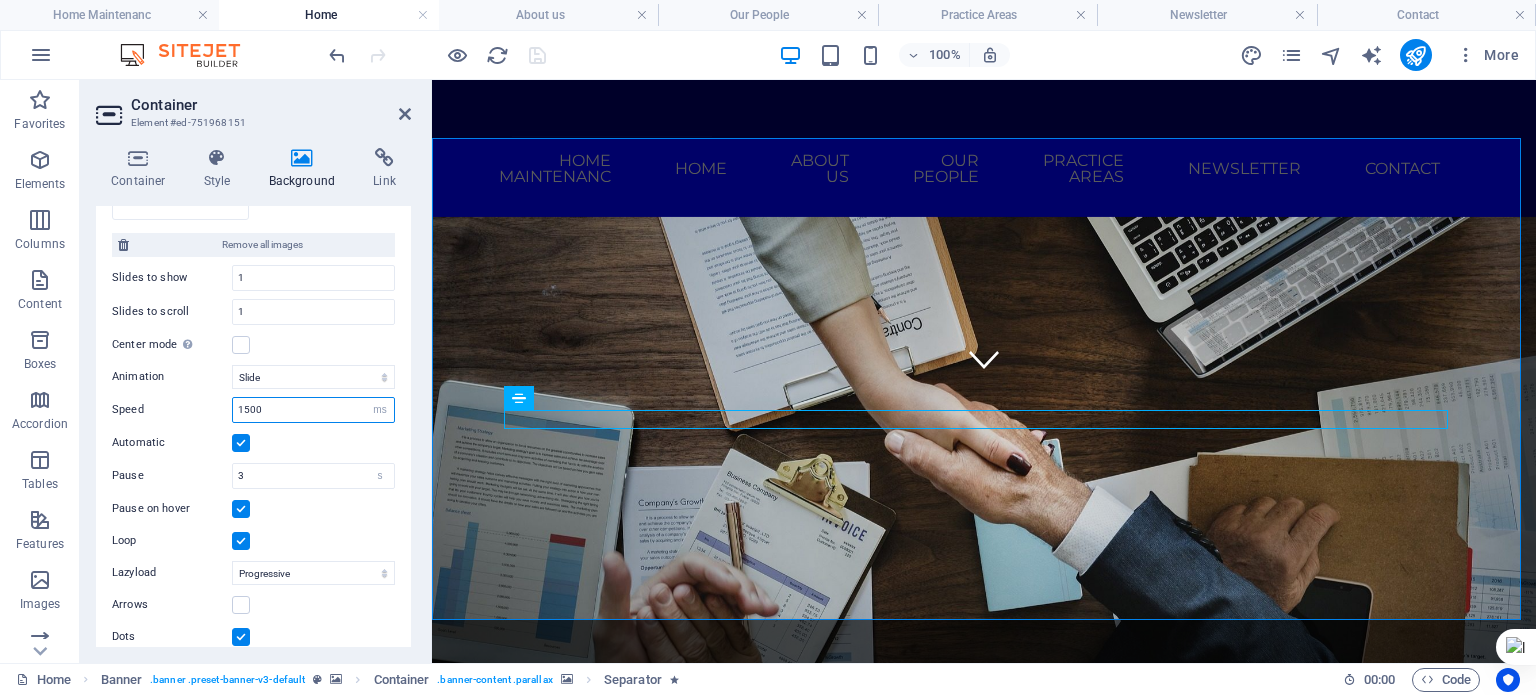 click on "1500" at bounding box center [313, 410] 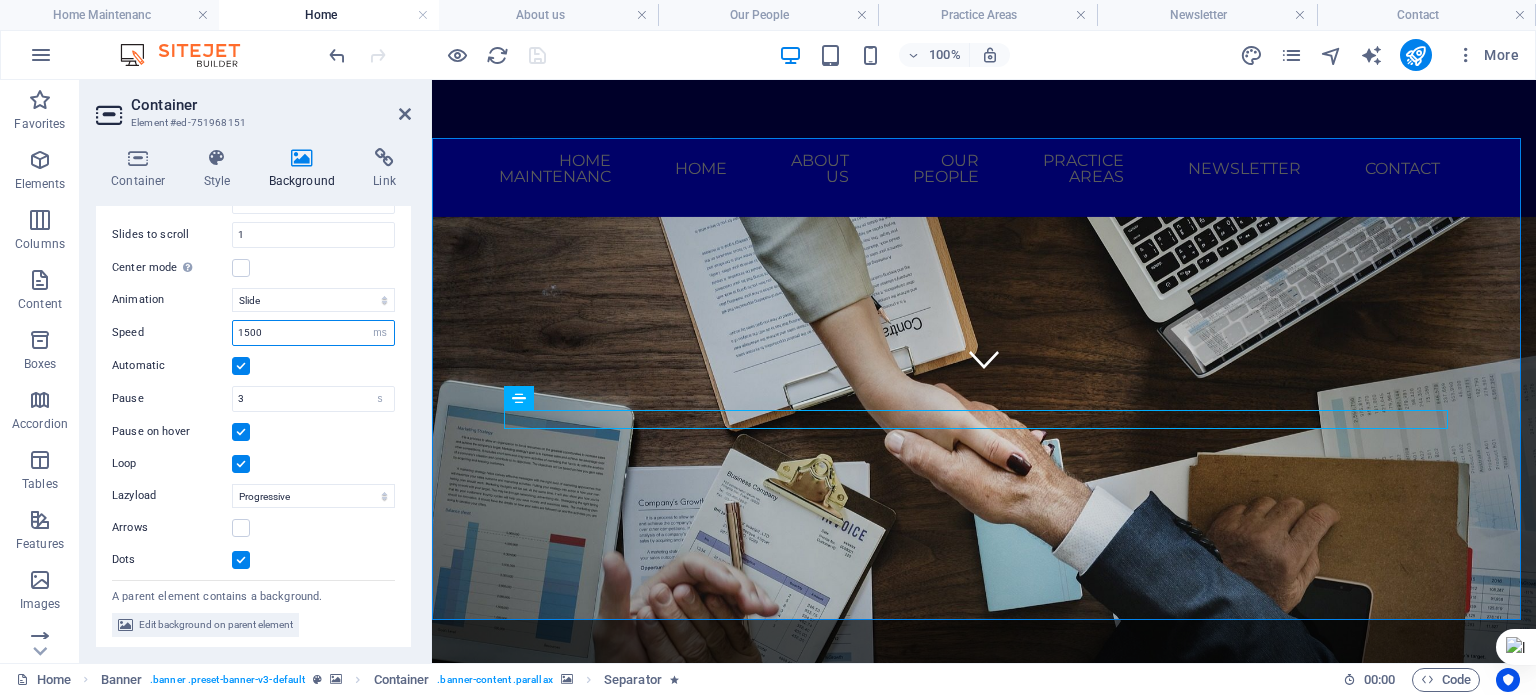 scroll, scrollTop: 617, scrollLeft: 0, axis: vertical 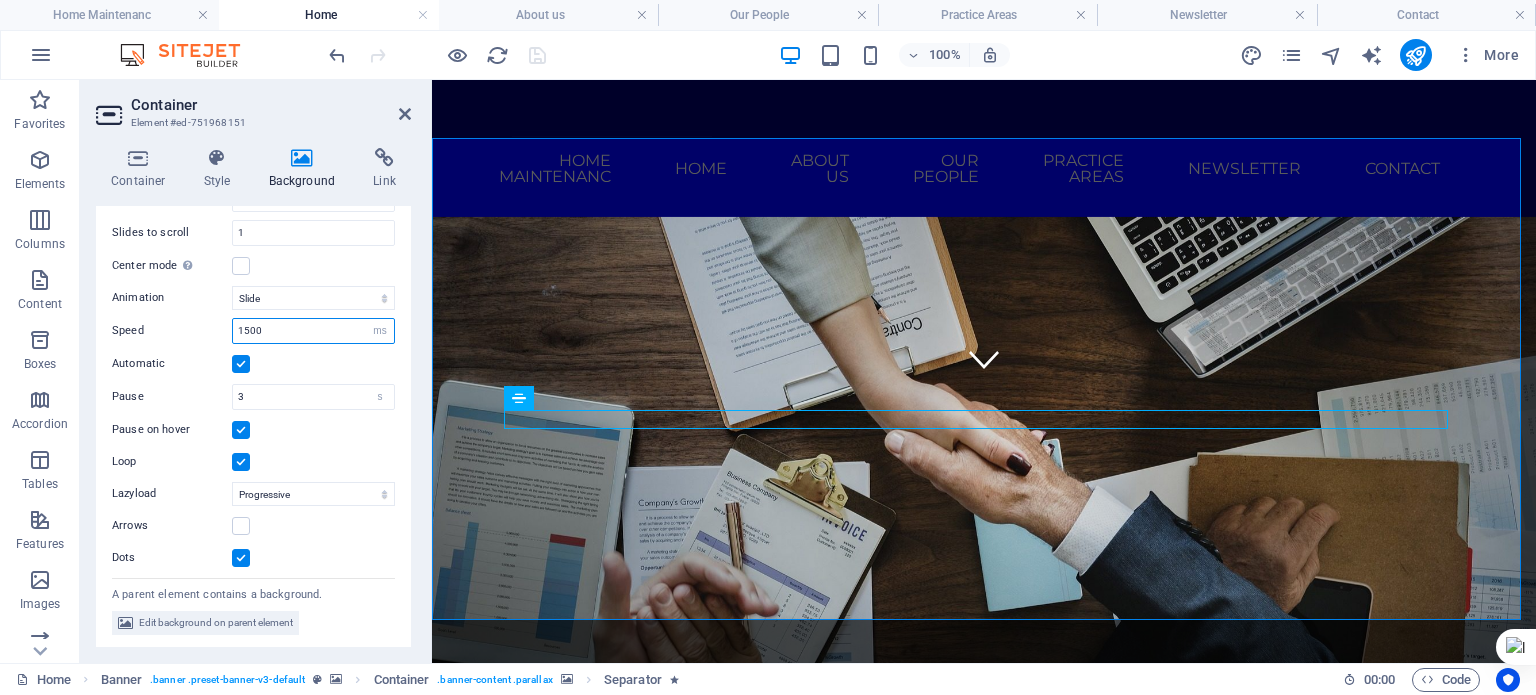click on "1500" at bounding box center (313, 331) 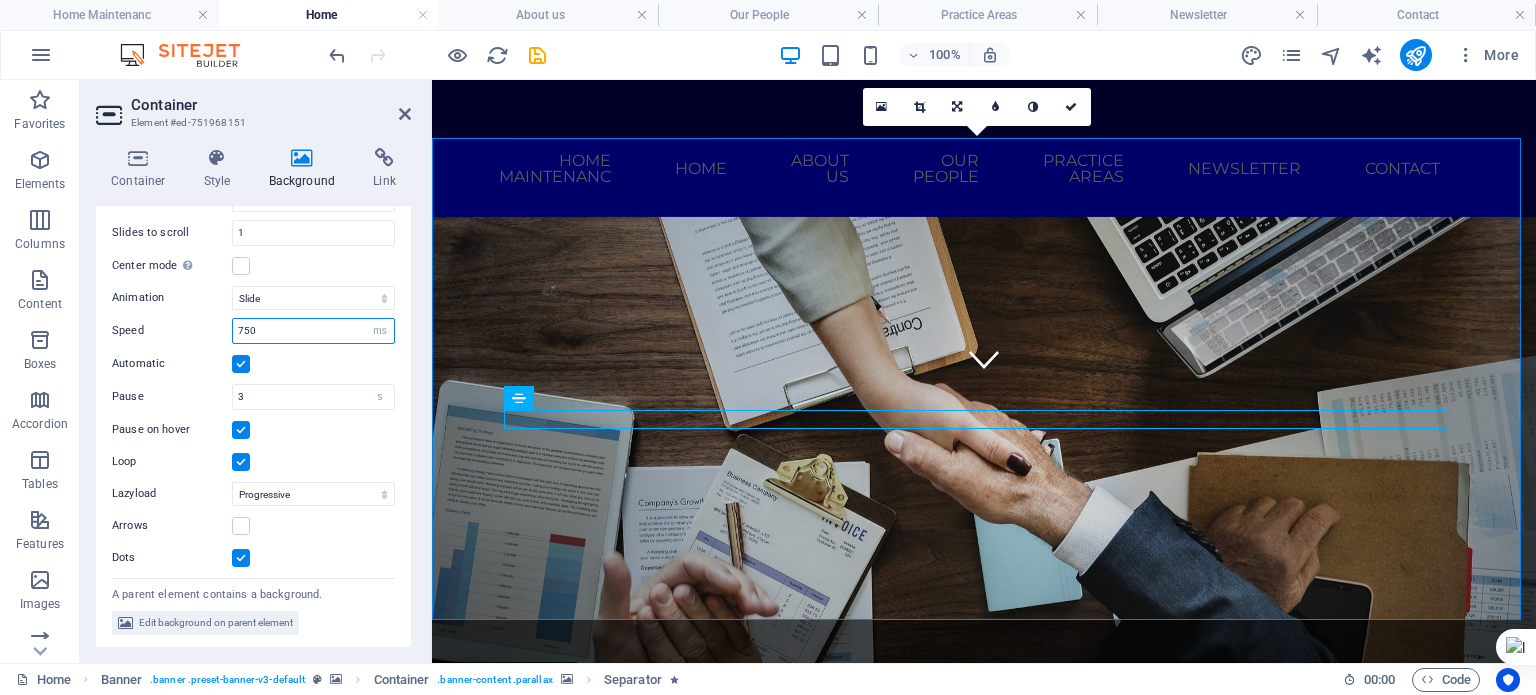 type on "750" 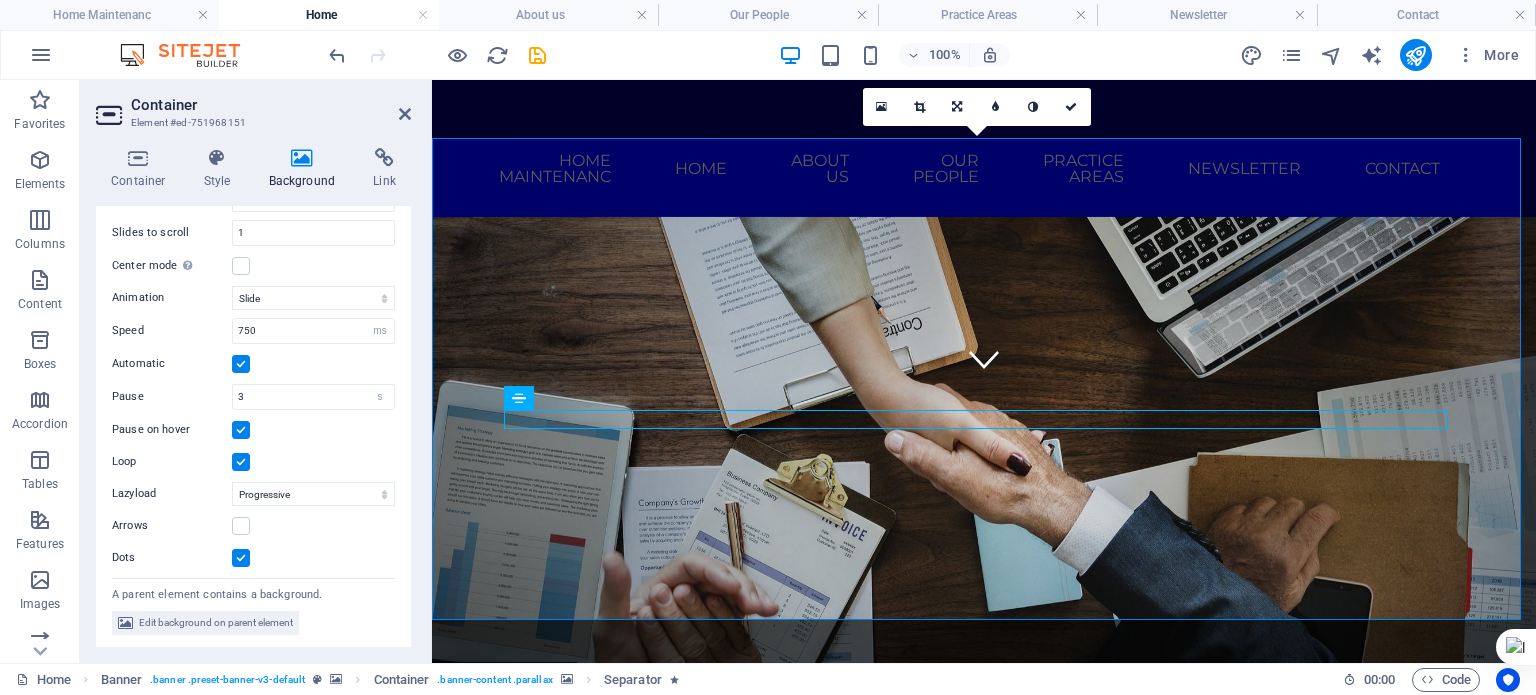 click at bounding box center (241, 364) 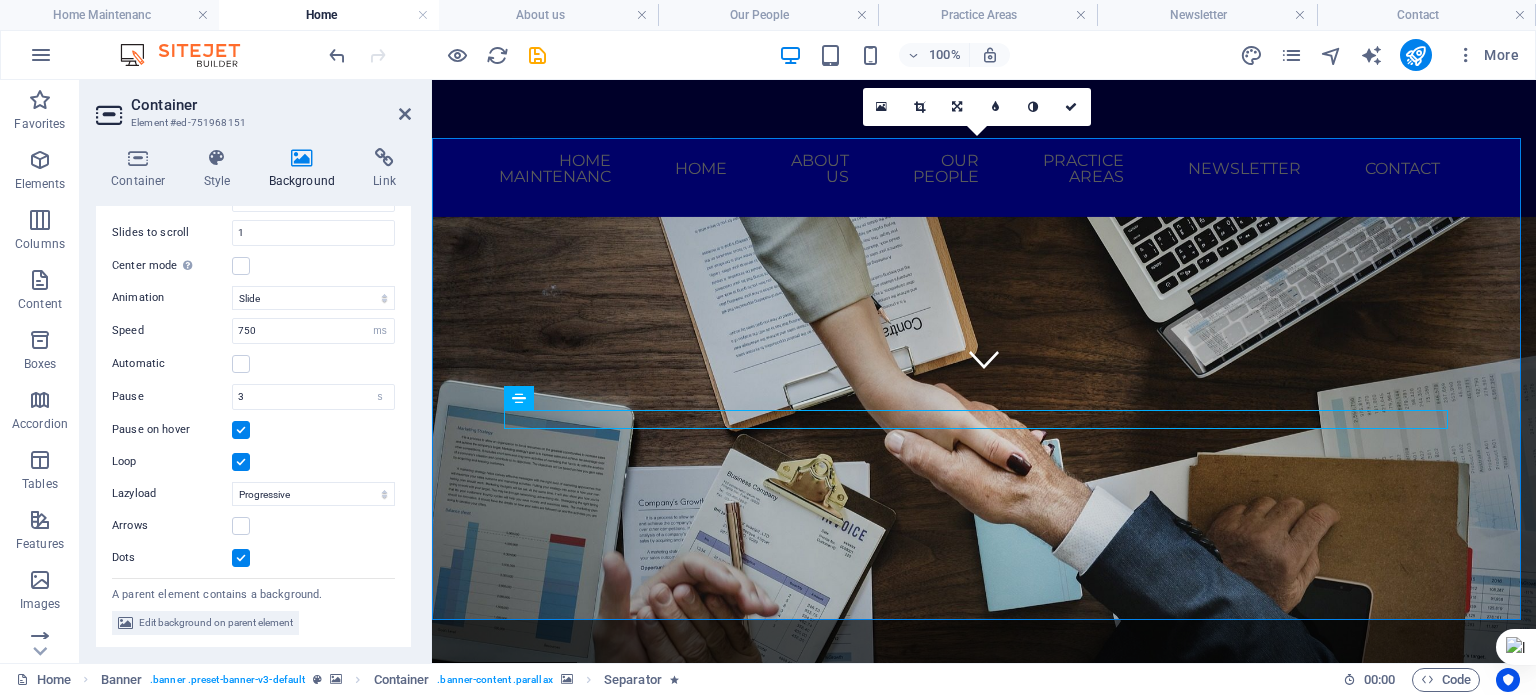 click at bounding box center [241, 364] 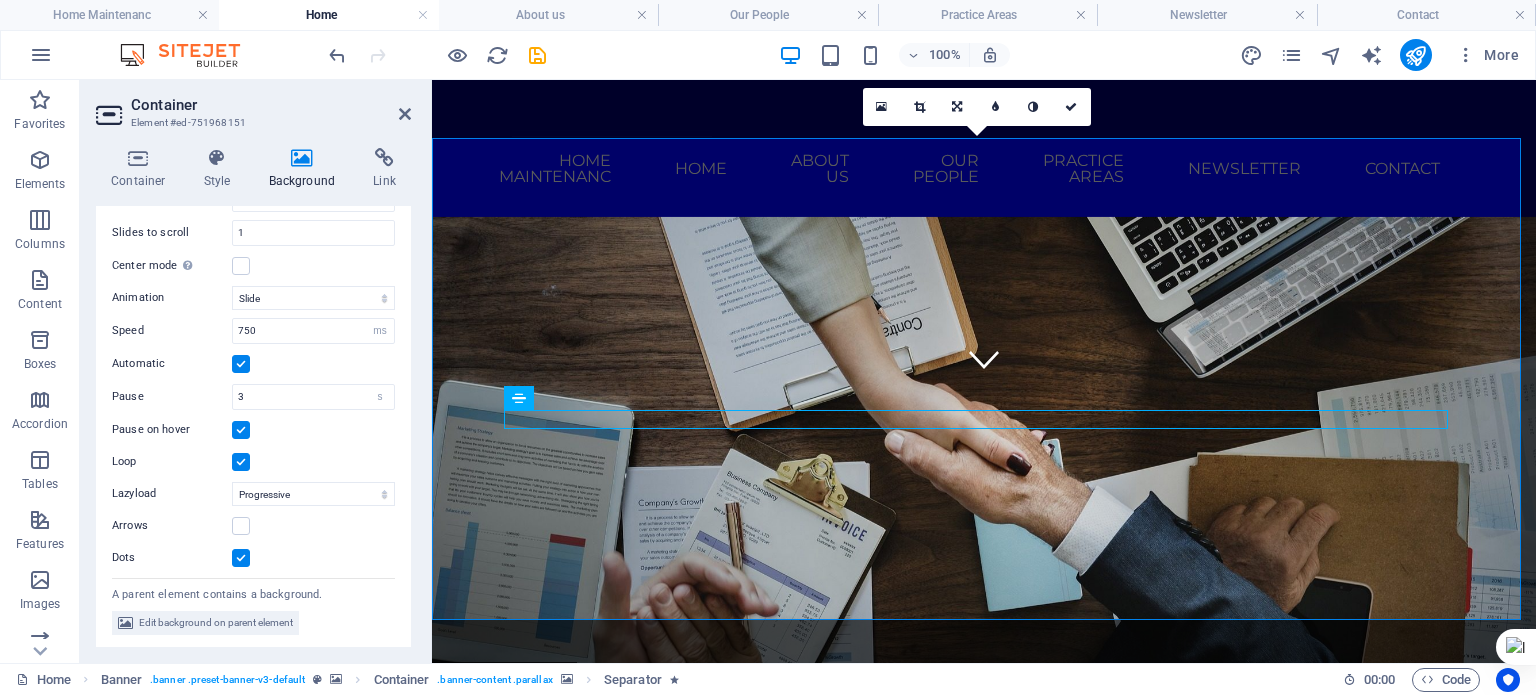 click at bounding box center (241, 364) 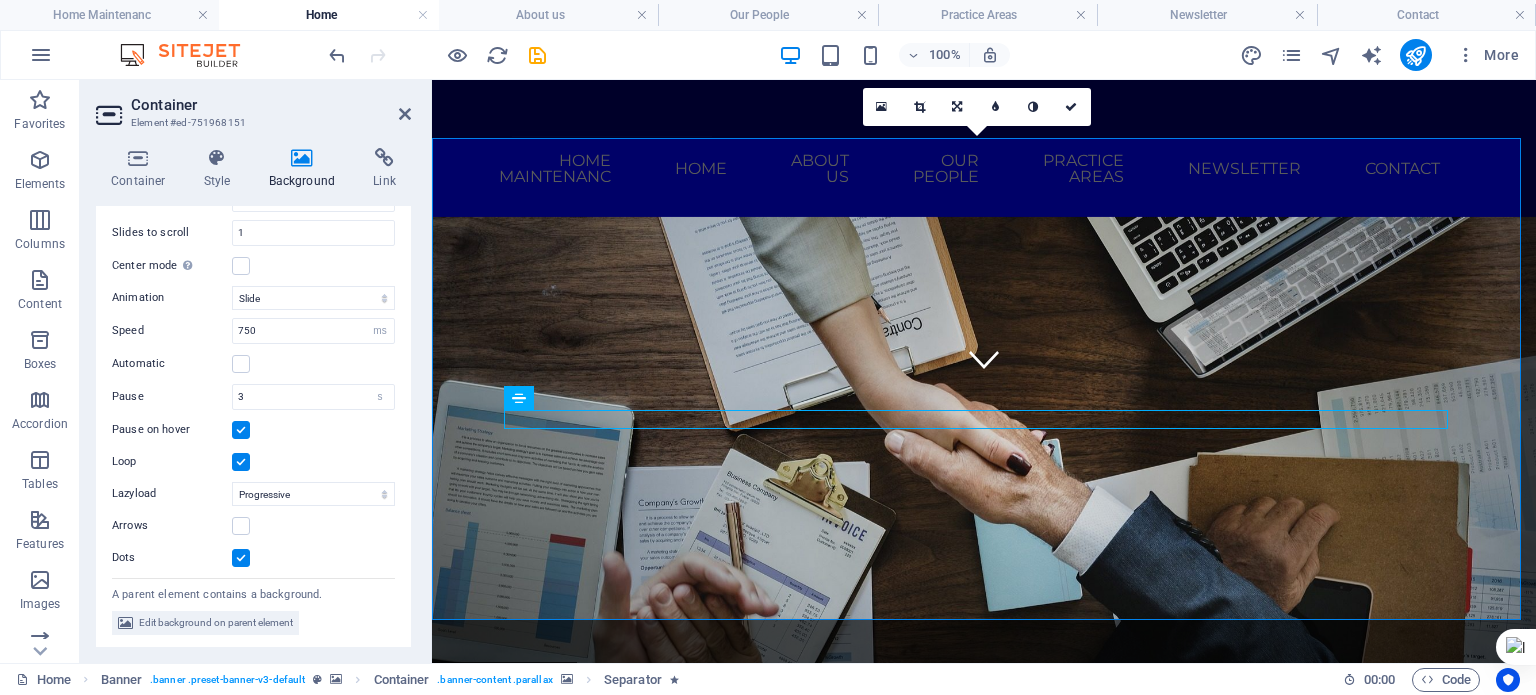 click at bounding box center (241, 364) 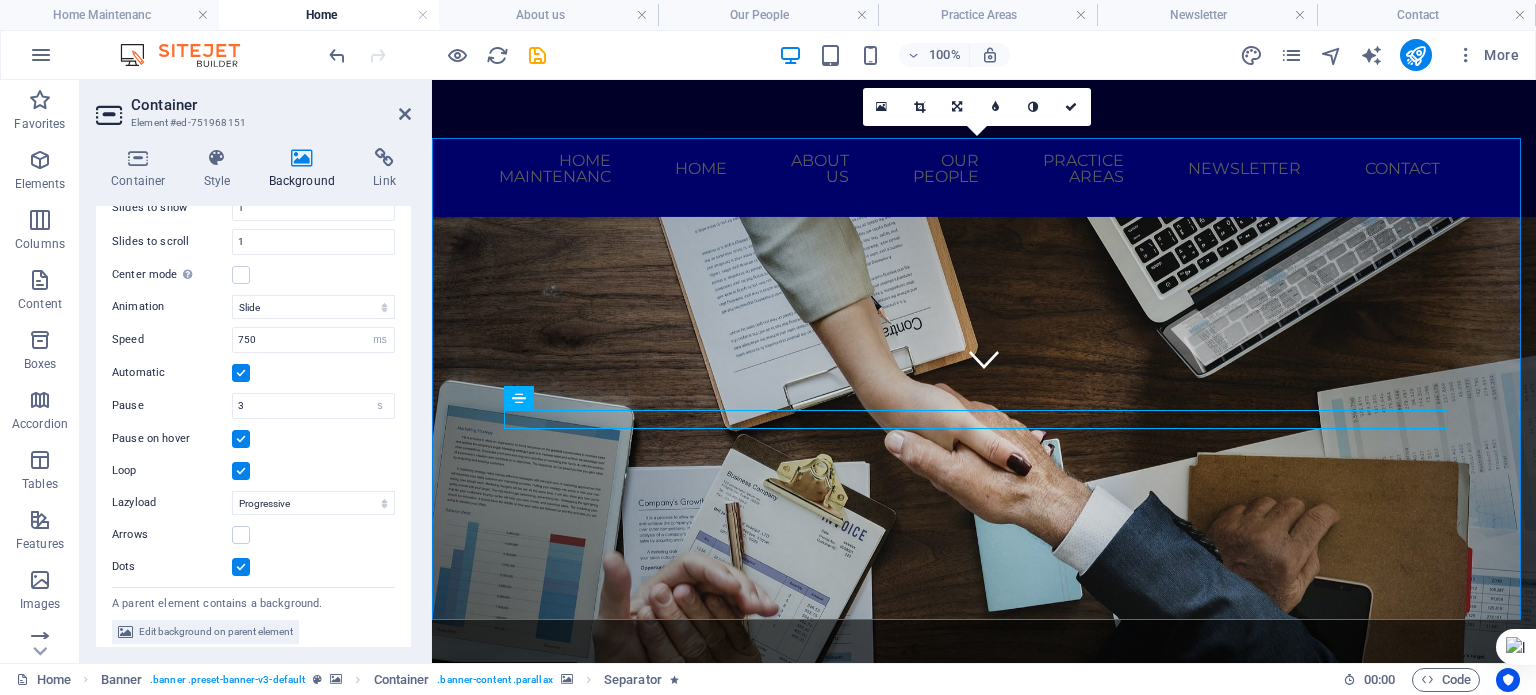 scroll, scrollTop: 617, scrollLeft: 0, axis: vertical 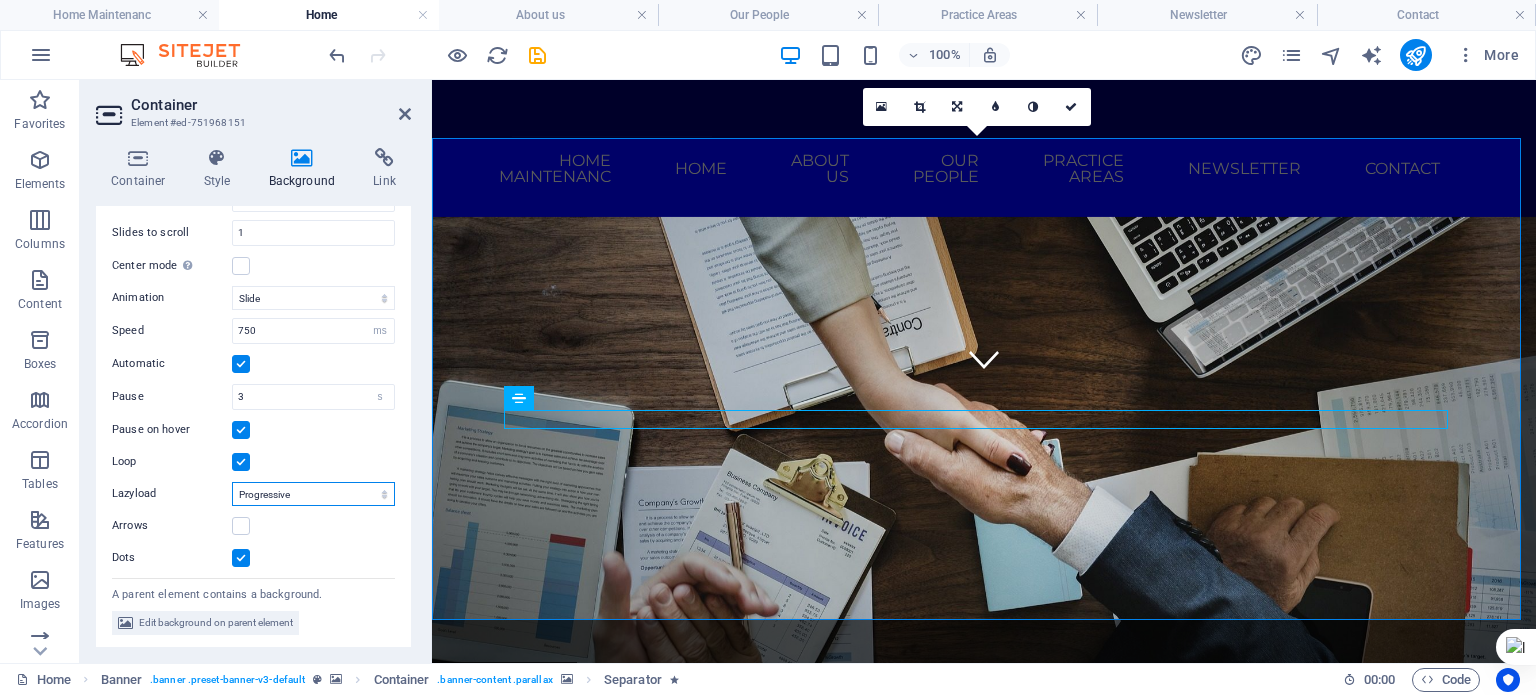 click on "Off On demand Progressive" at bounding box center [313, 494] 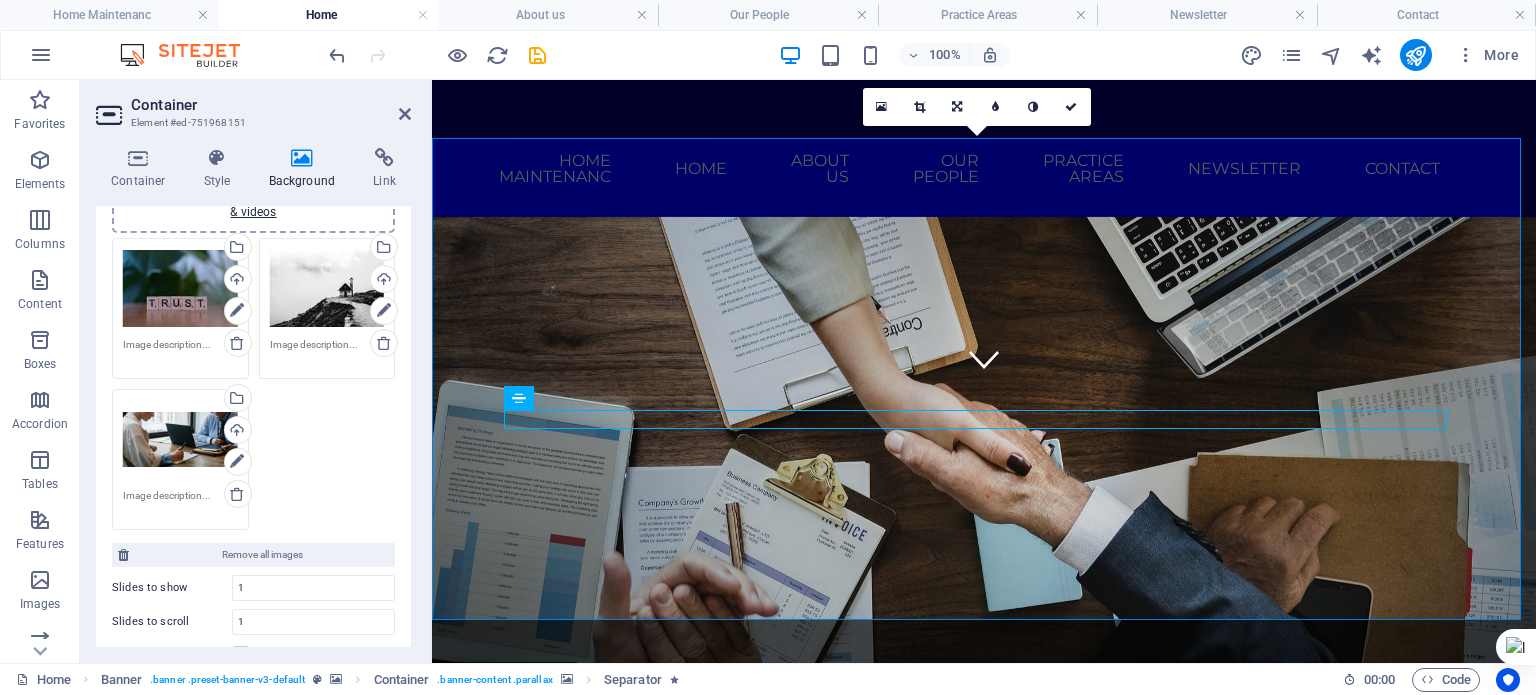 scroll, scrollTop: 227, scrollLeft: 0, axis: vertical 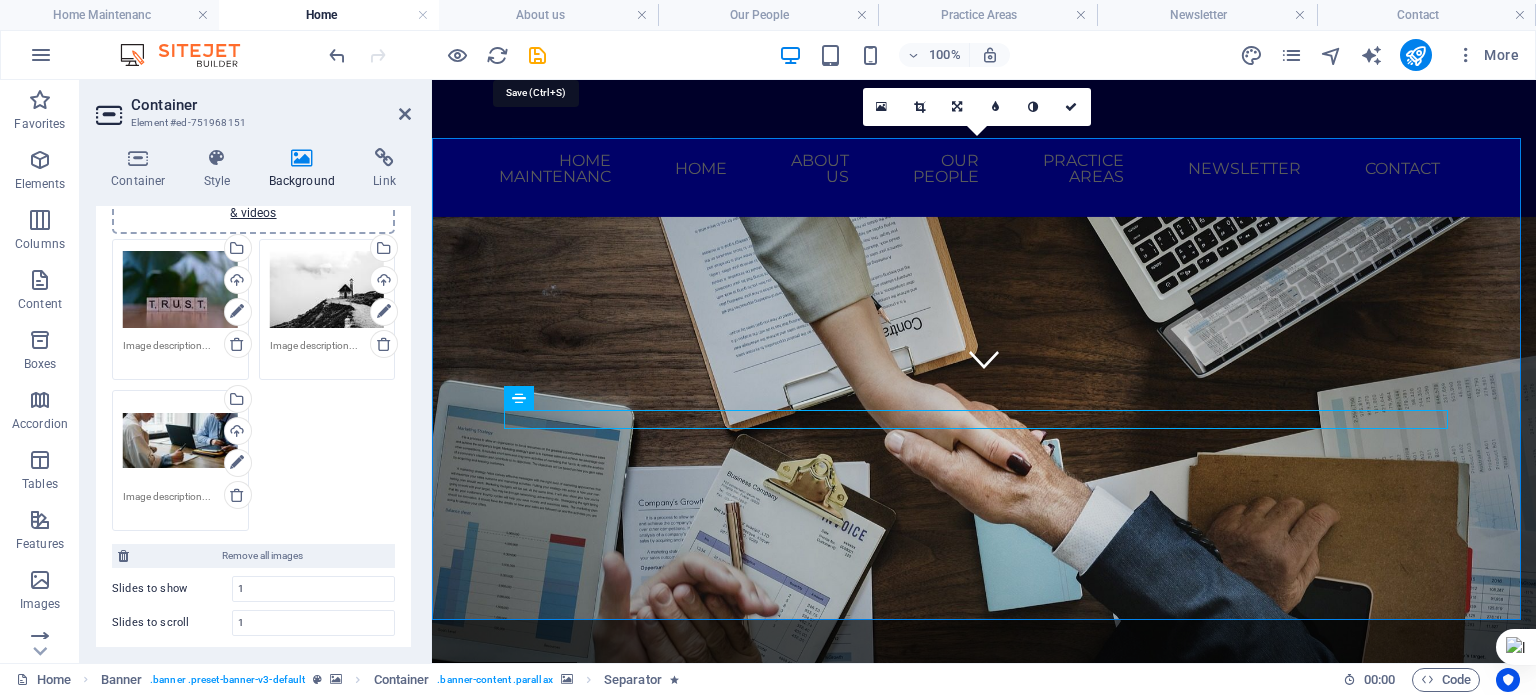 click at bounding box center [537, 55] 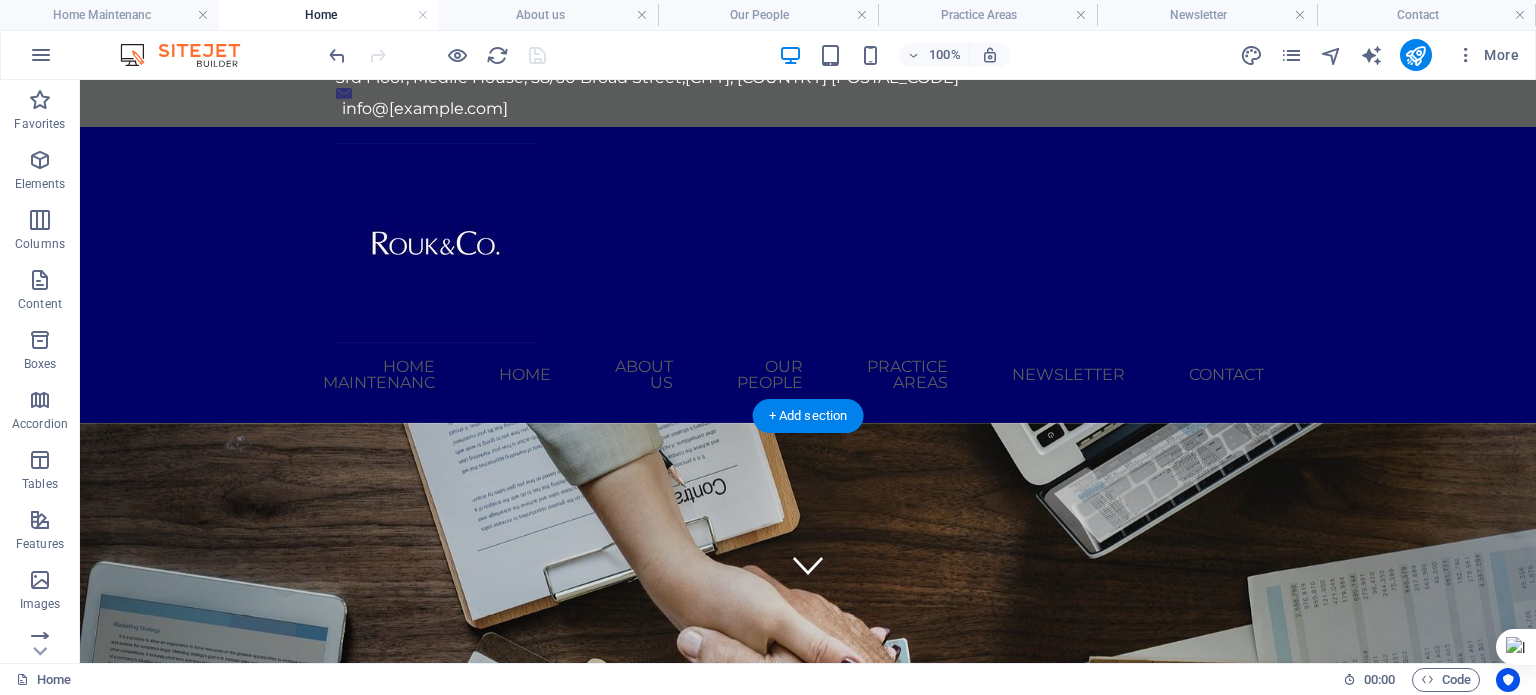 scroll, scrollTop: 0, scrollLeft: 0, axis: both 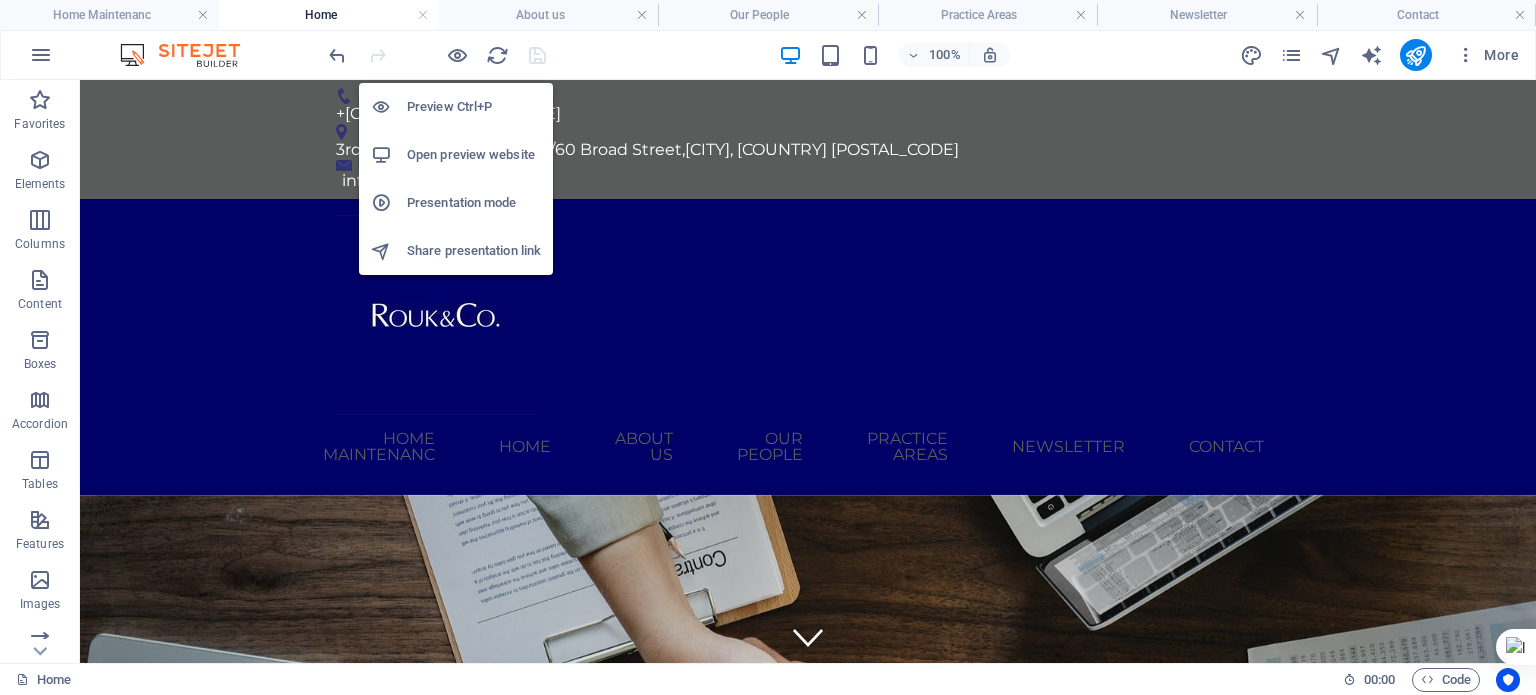 click at bounding box center (457, 55) 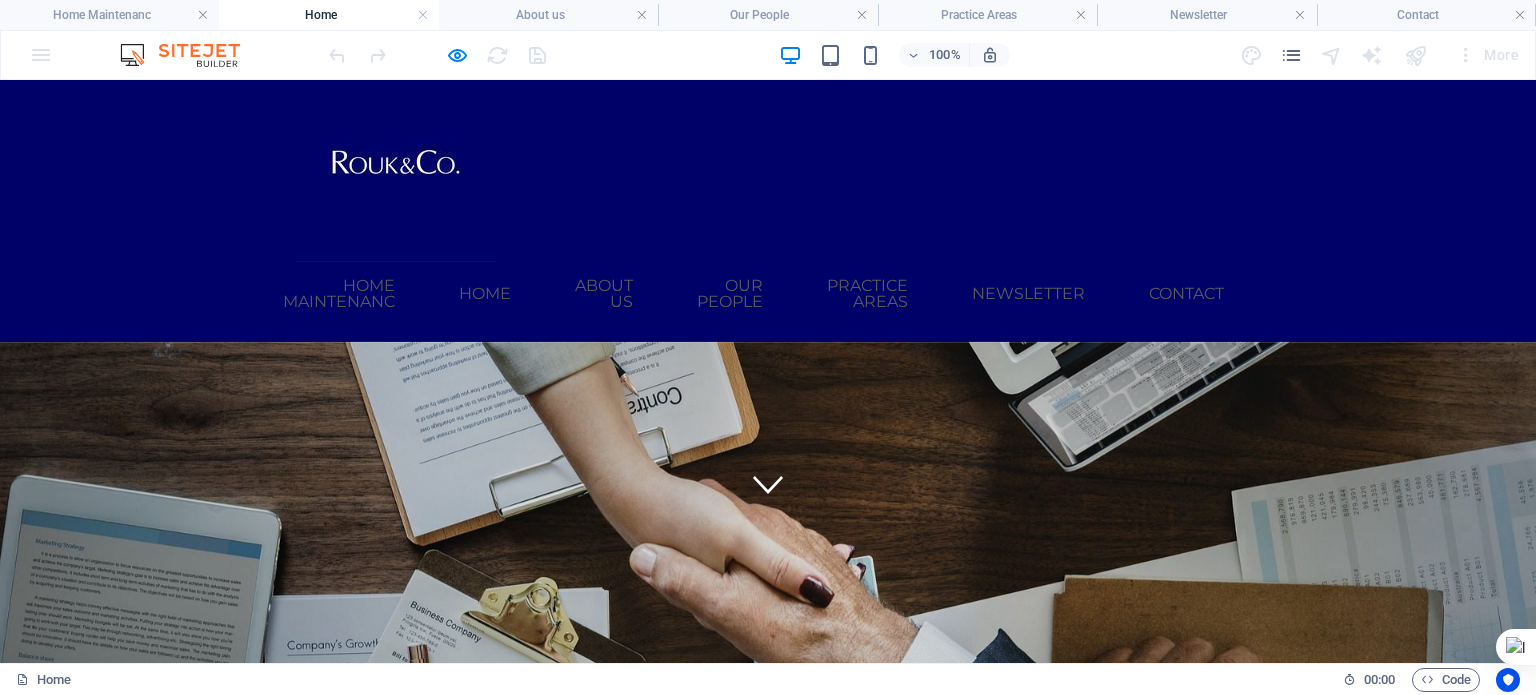 scroll, scrollTop: 165, scrollLeft: 0, axis: vertical 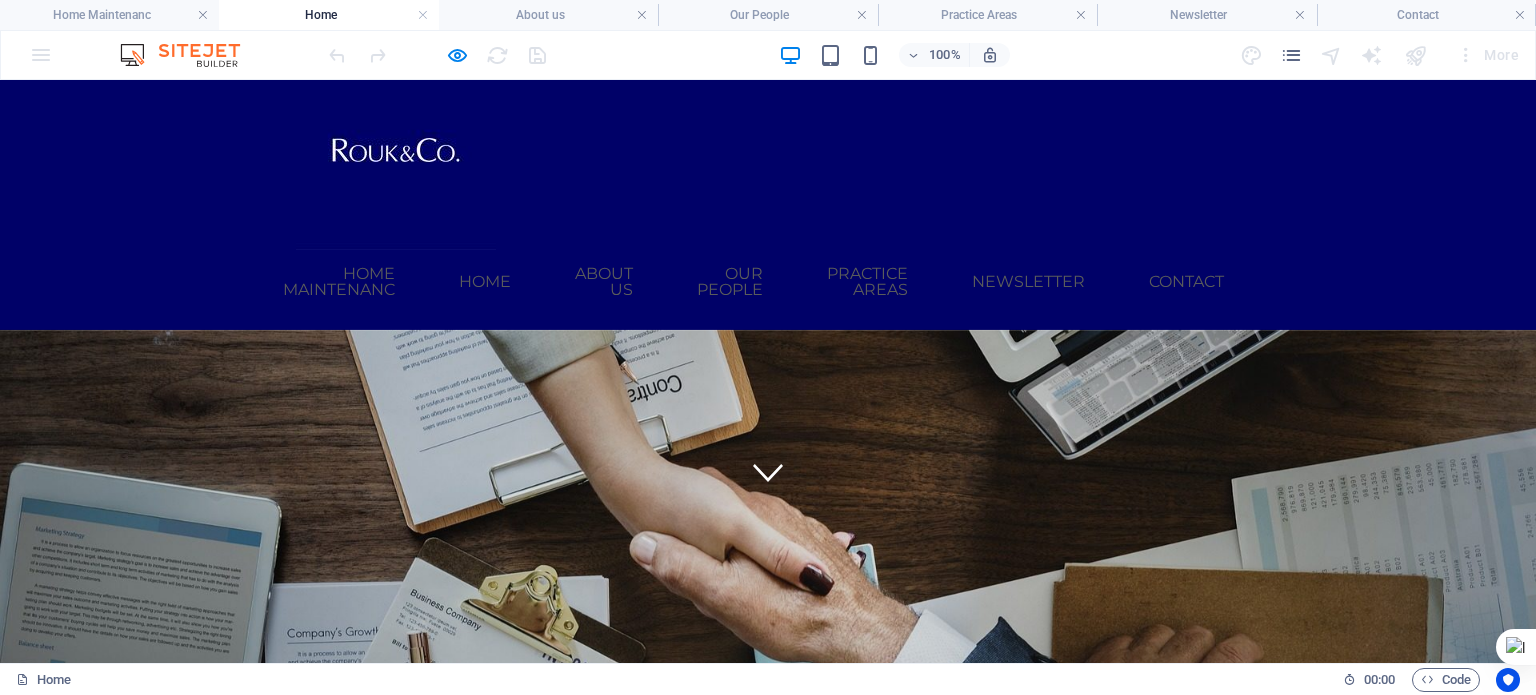 click at bounding box center (-3803, 744) 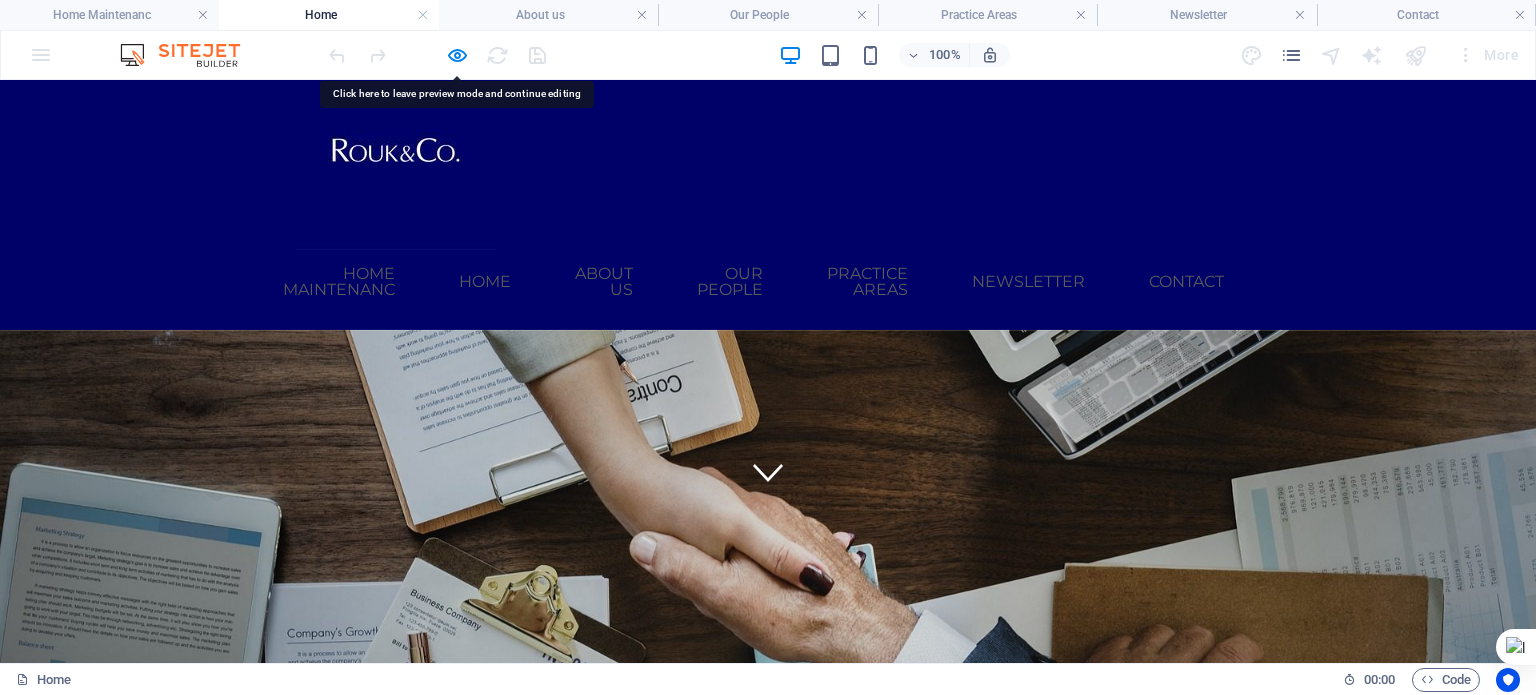 click at bounding box center (-3803, 744) 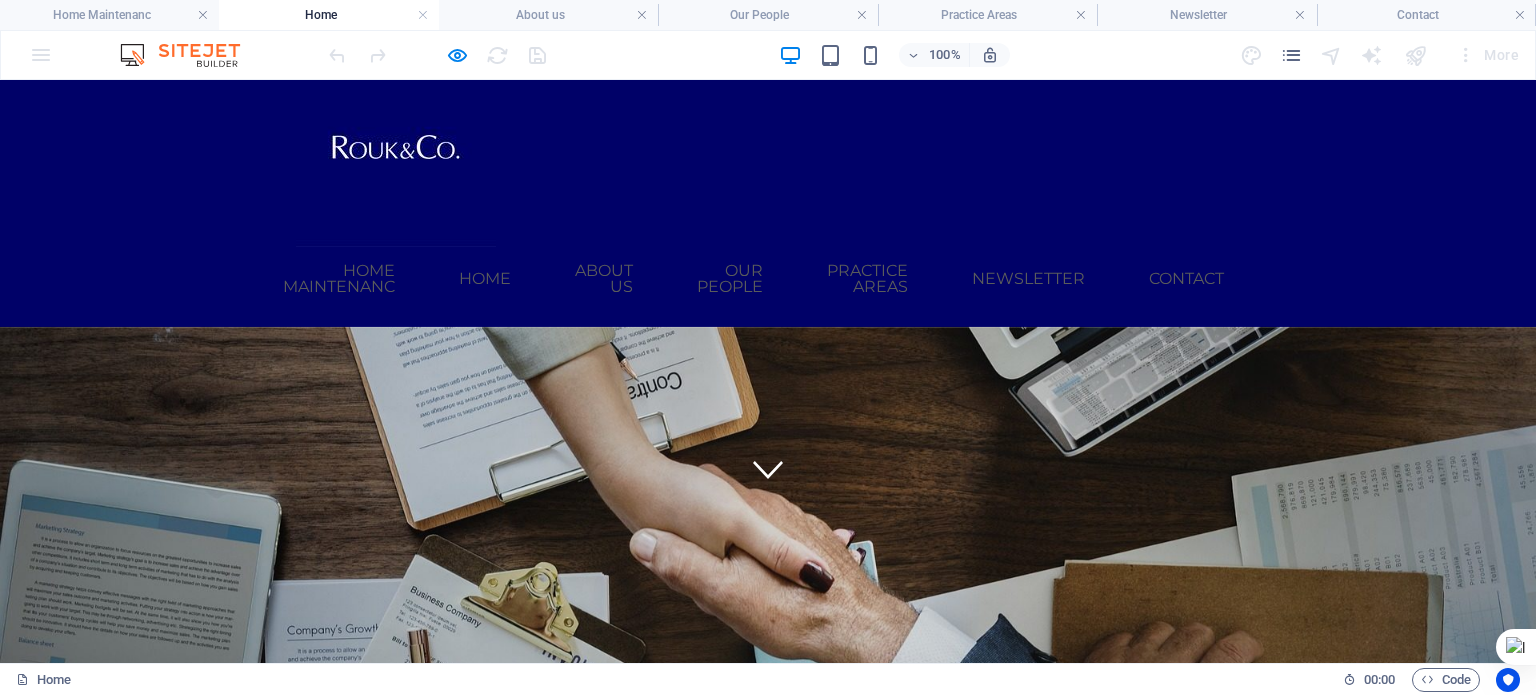 scroll, scrollTop: 164, scrollLeft: 0, axis: vertical 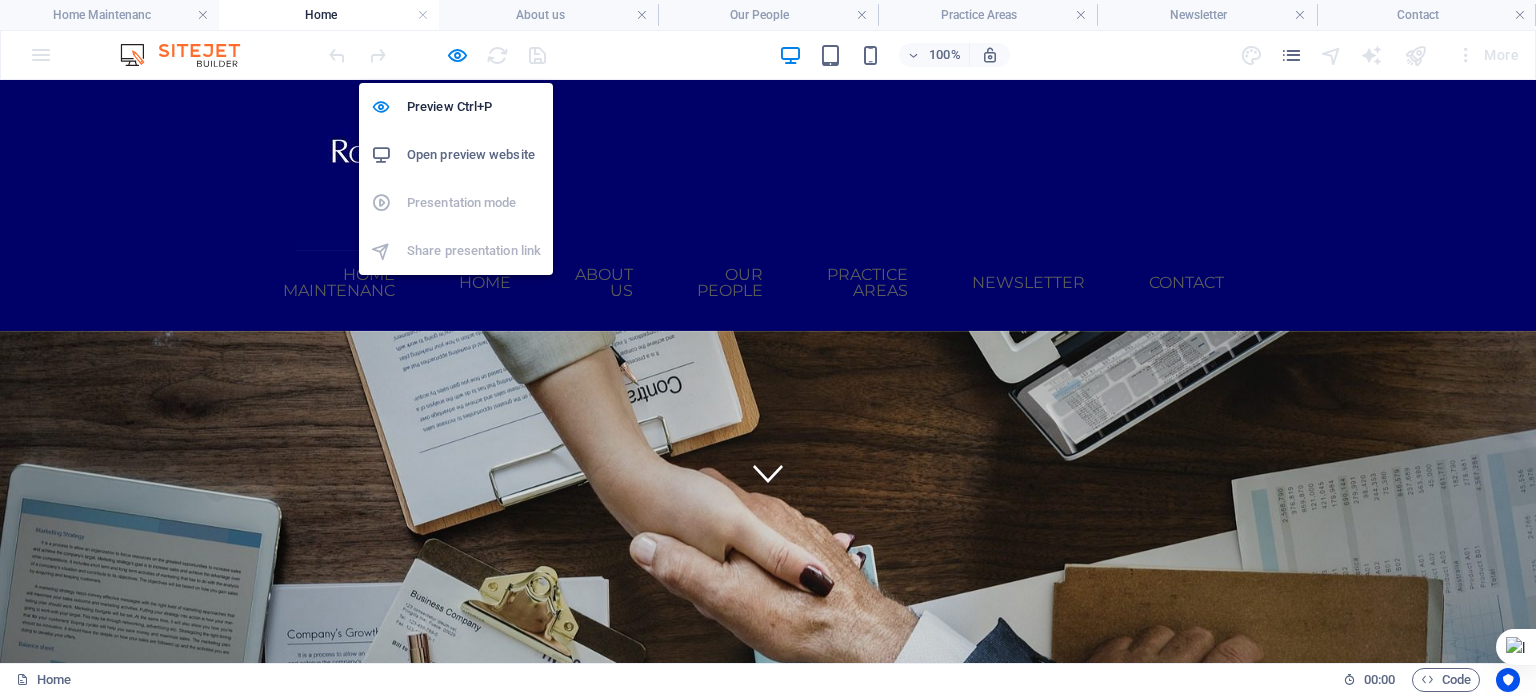 click at bounding box center (457, 55) 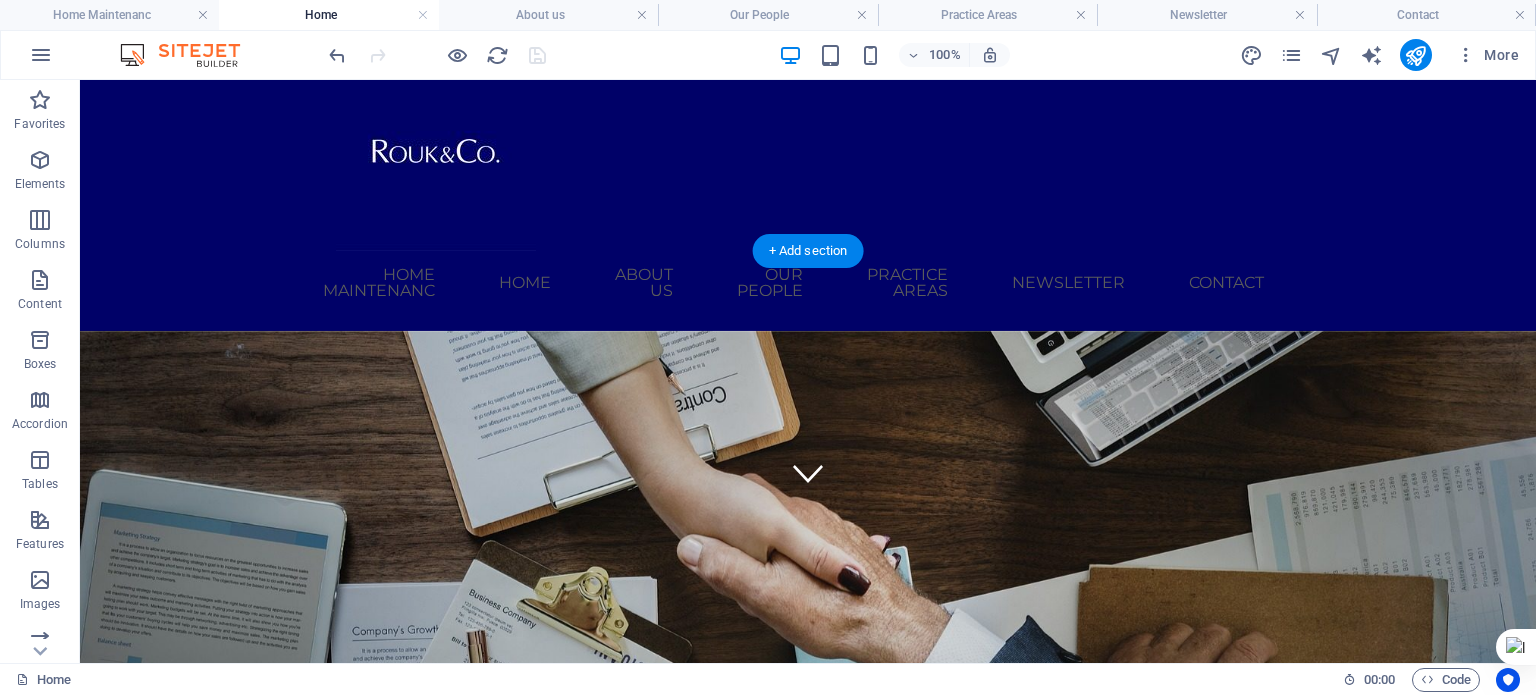click at bounding box center [-3523, 745] 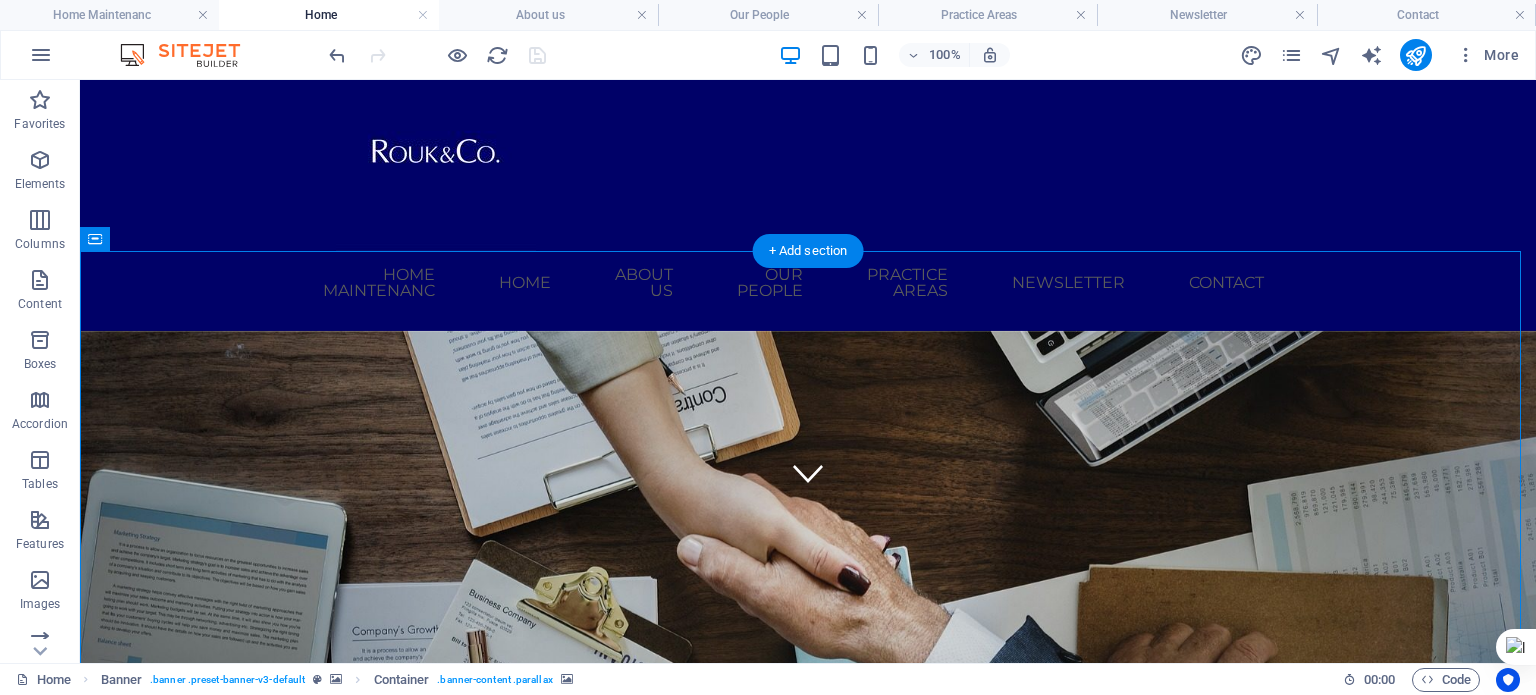 click at bounding box center [-3523, 745] 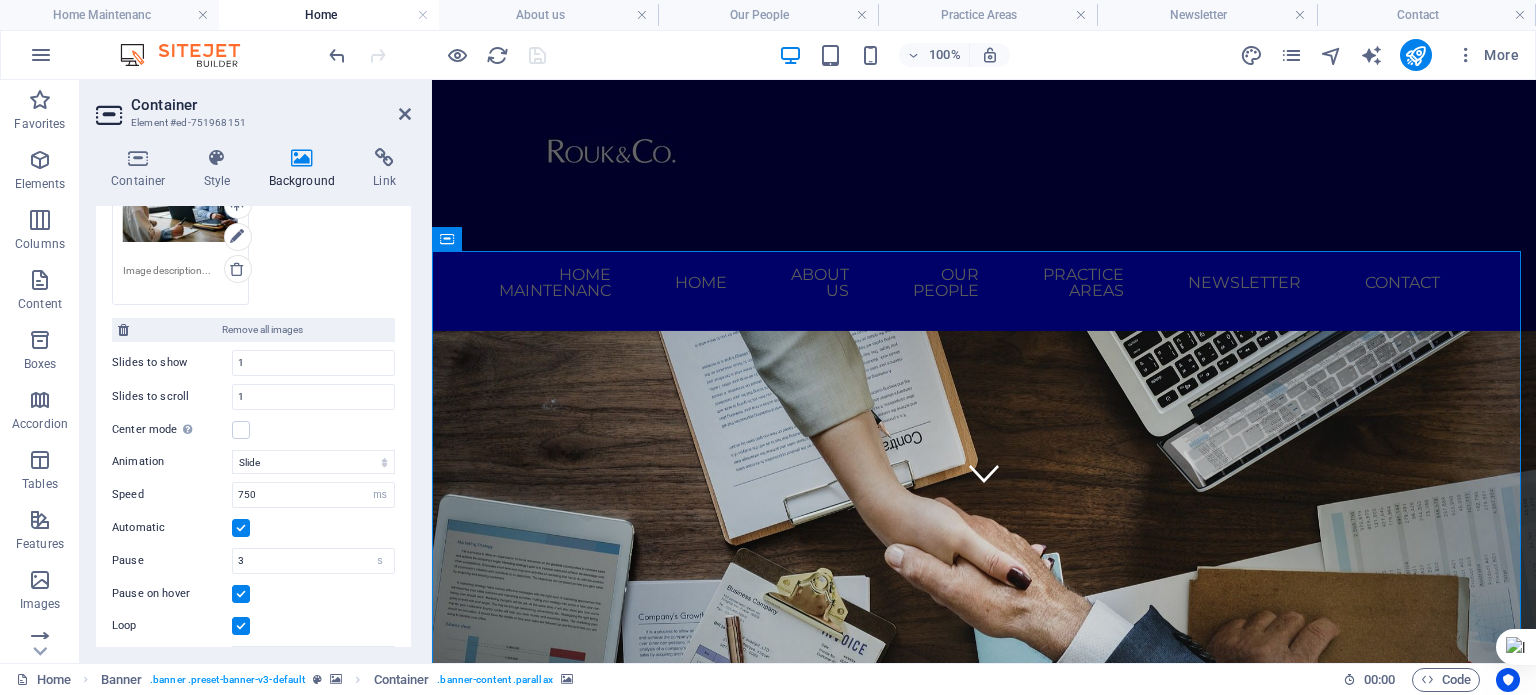 scroll, scrollTop: 461, scrollLeft: 0, axis: vertical 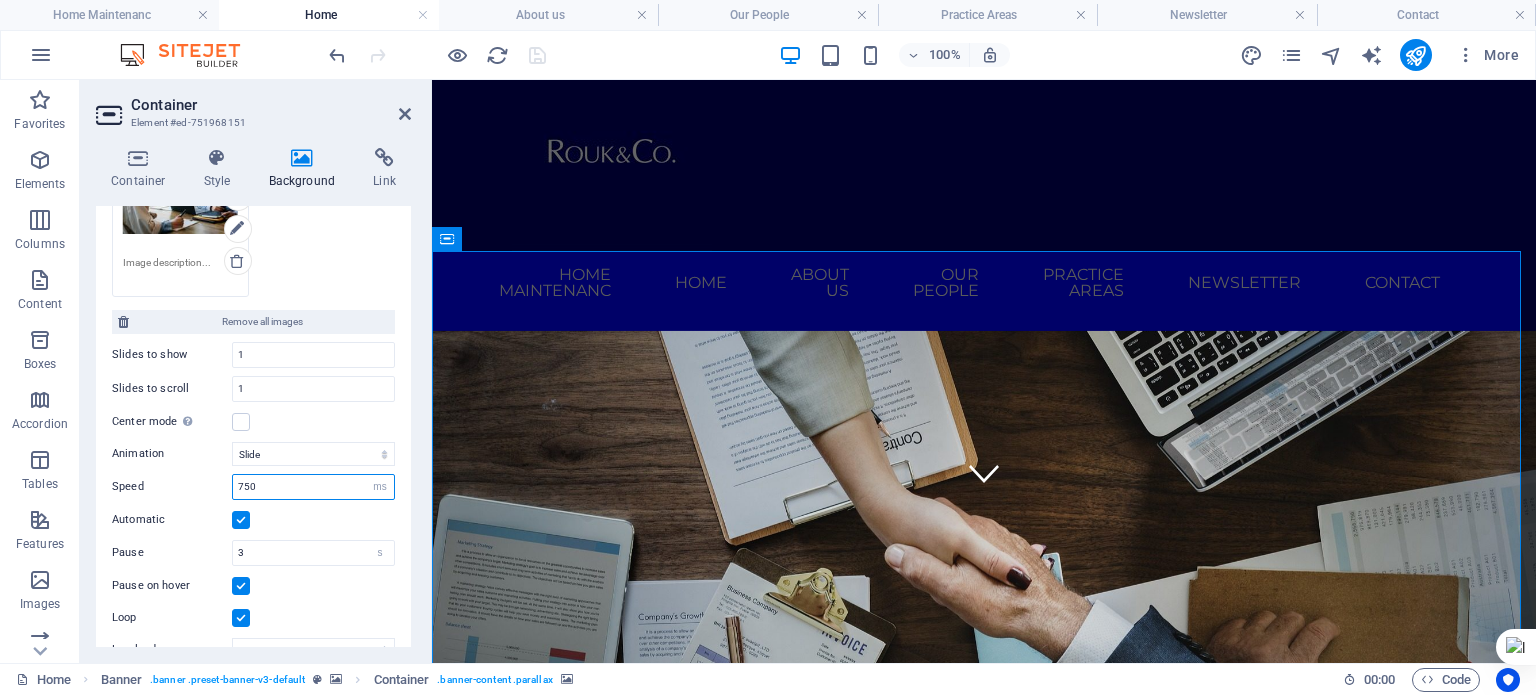 click on "750" at bounding box center [313, 487] 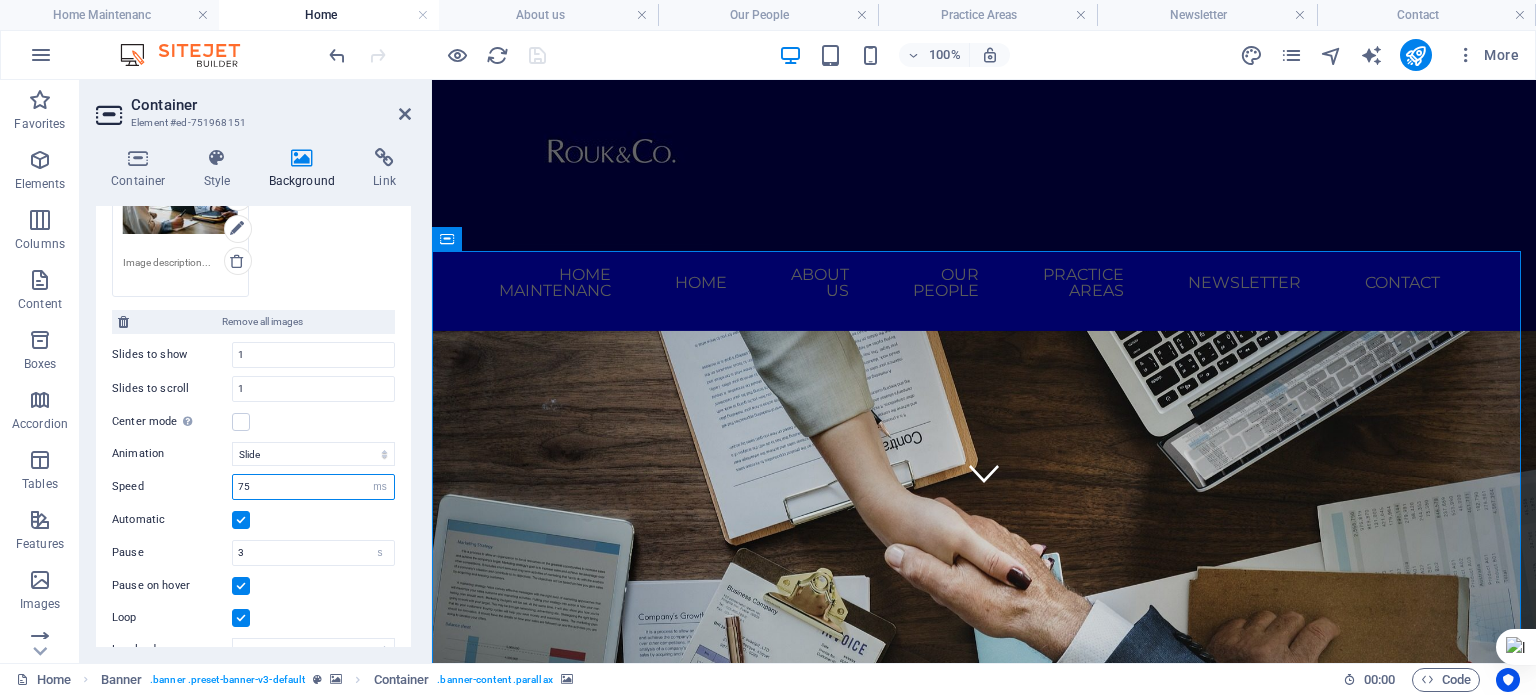 type on "7" 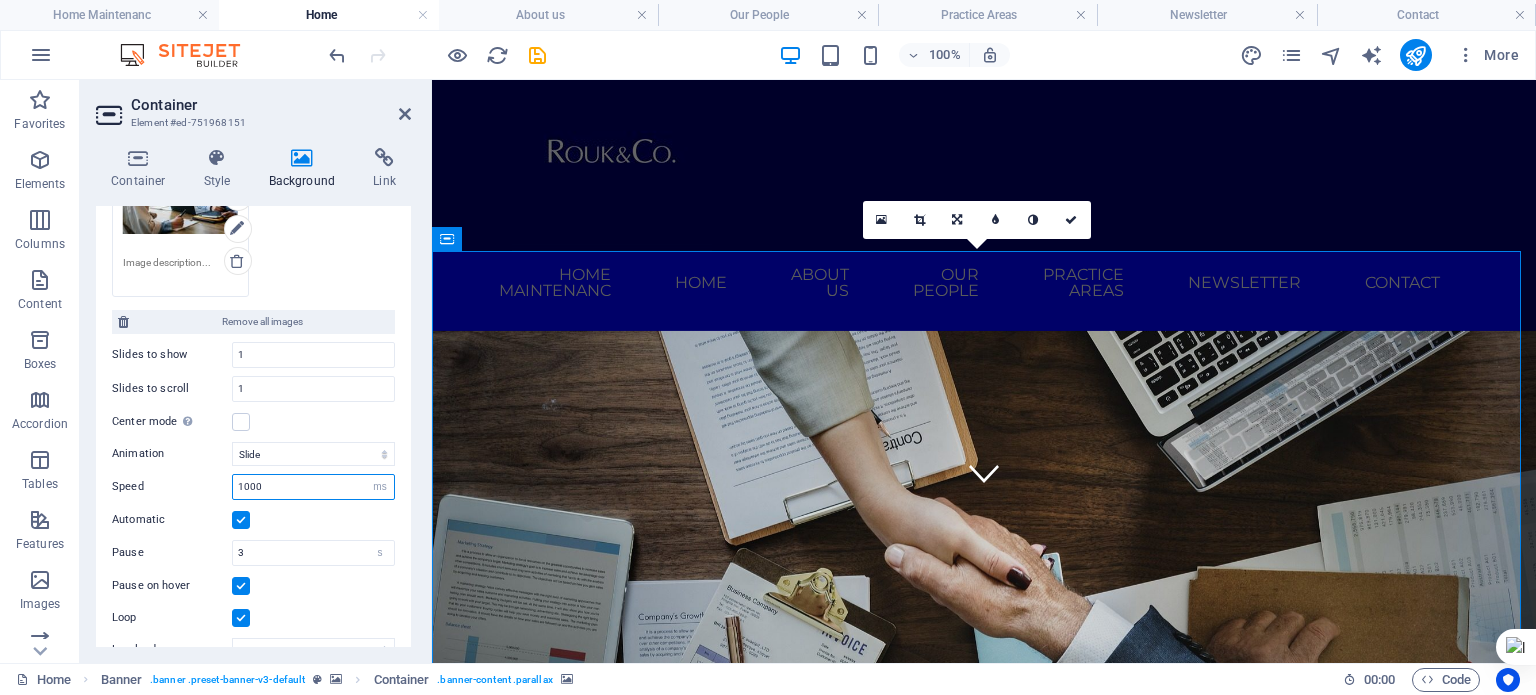 type on "1000" 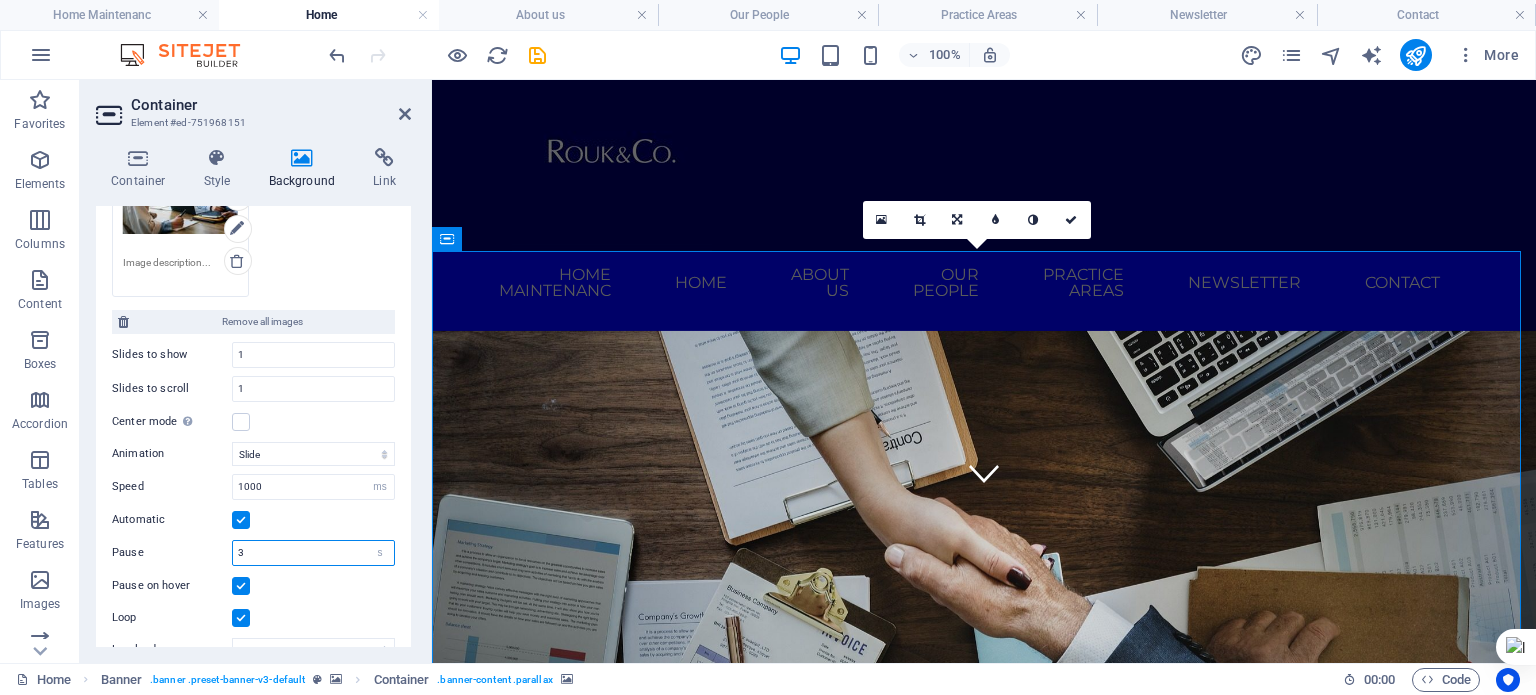 click on "3" at bounding box center [313, 553] 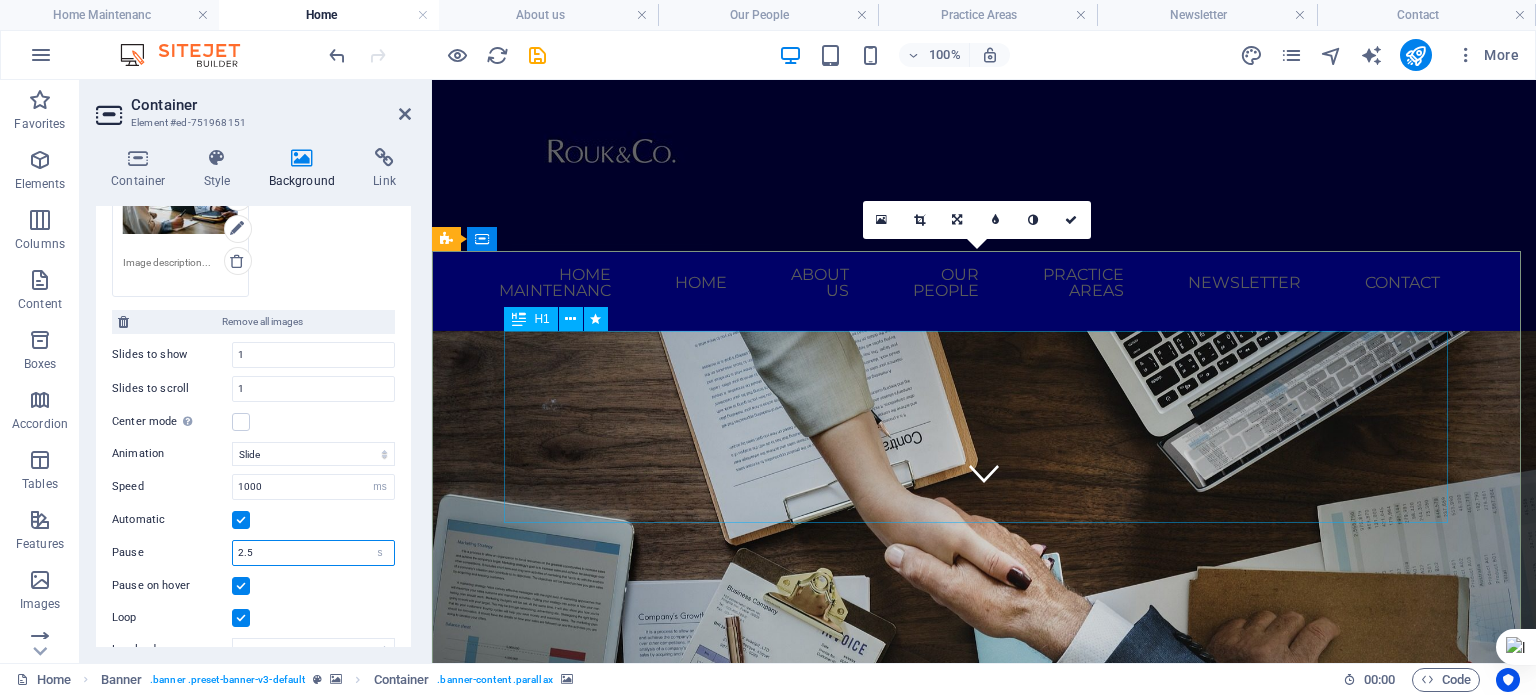type on "2.5" 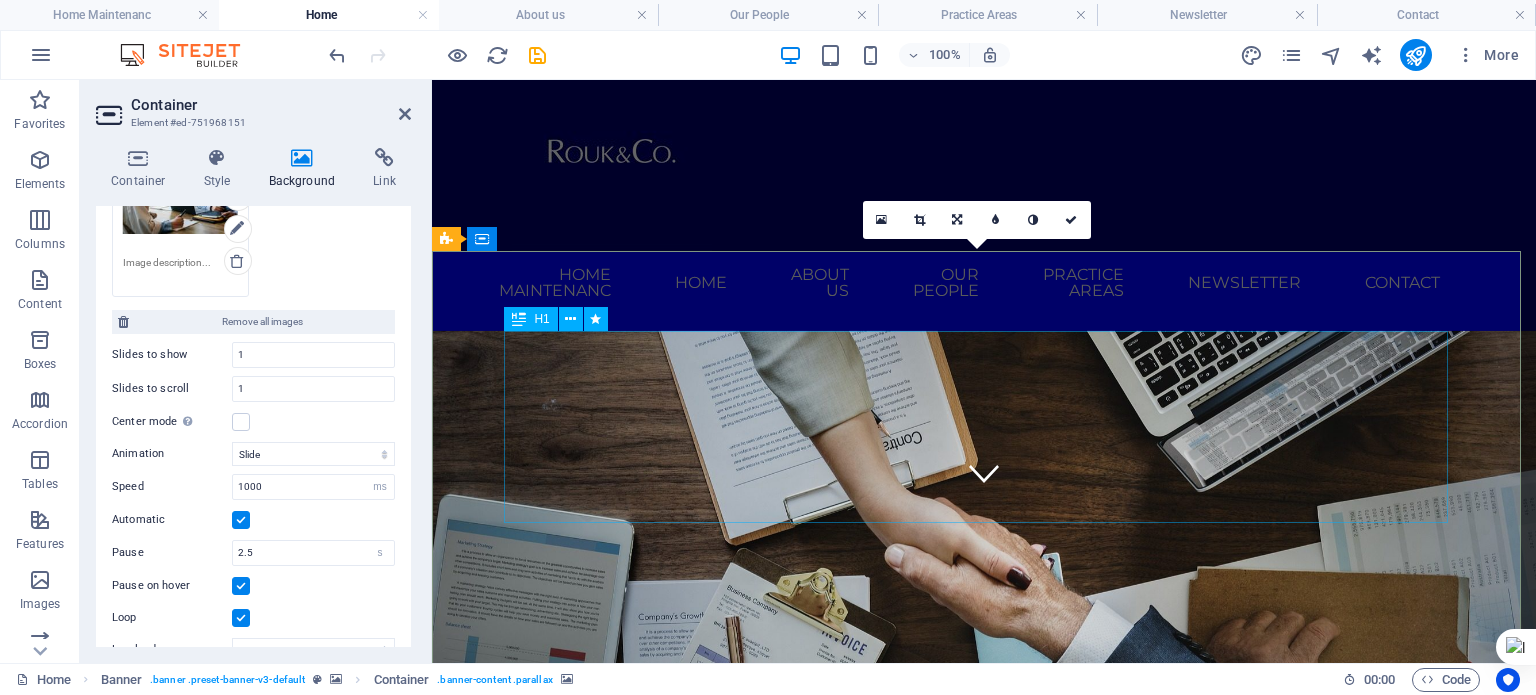 click on "Delivering Results, Exceeding Expectations" at bounding box center [984, 1513] 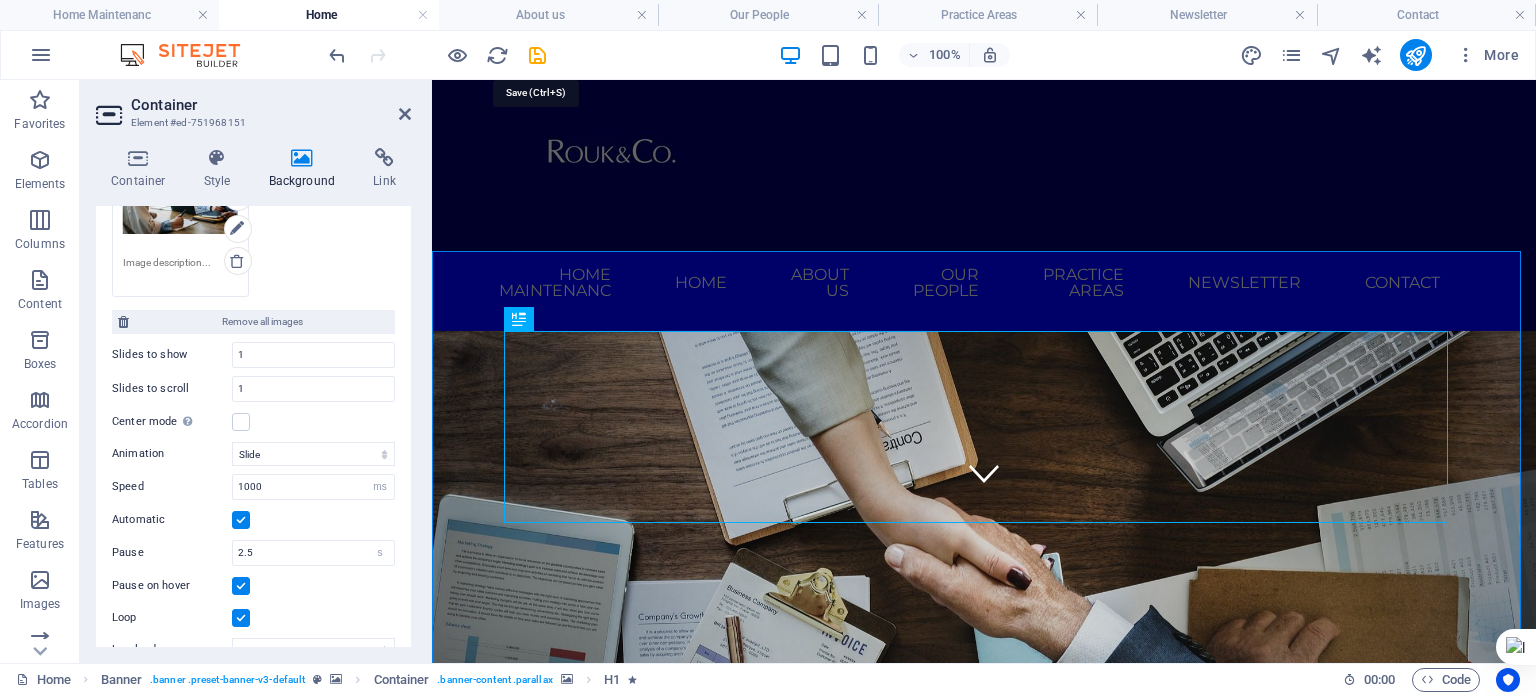 click at bounding box center [537, 55] 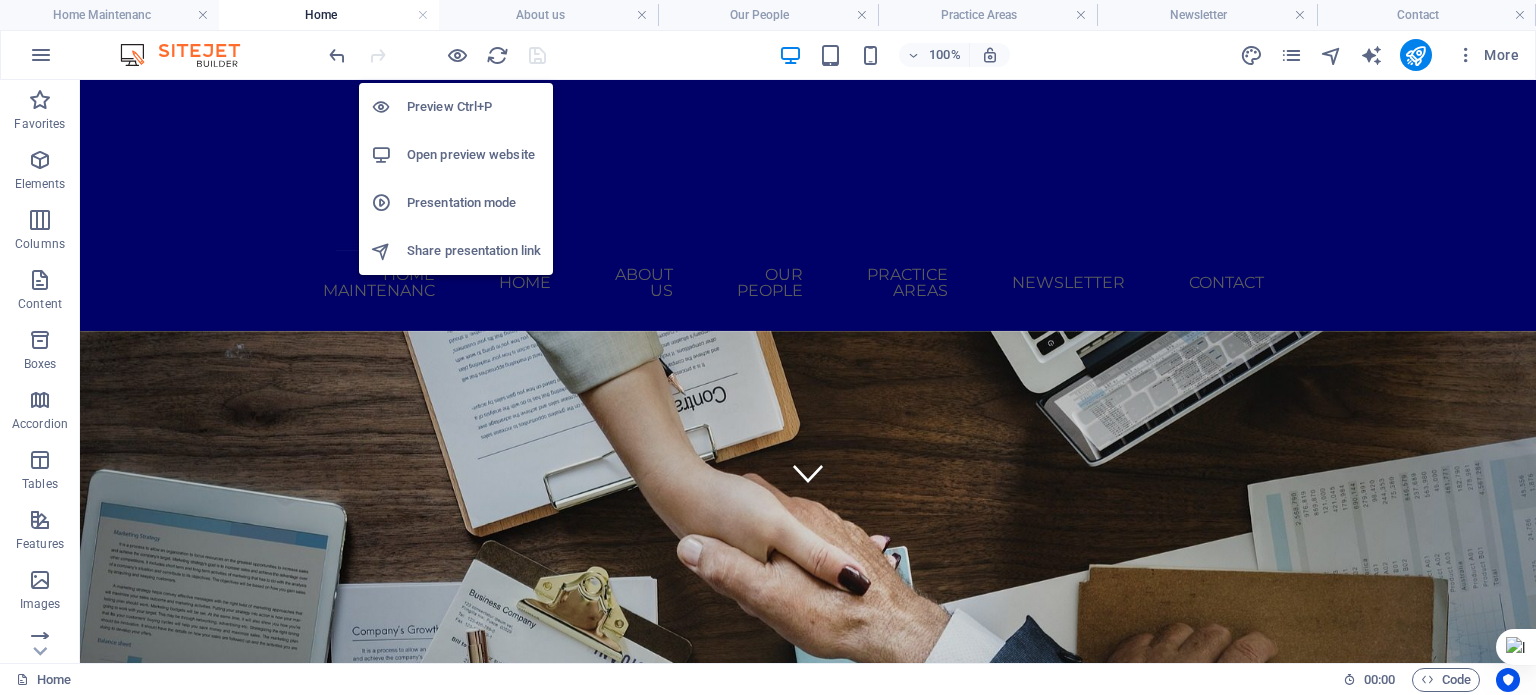 click on "Preview Ctrl+P" at bounding box center (474, 107) 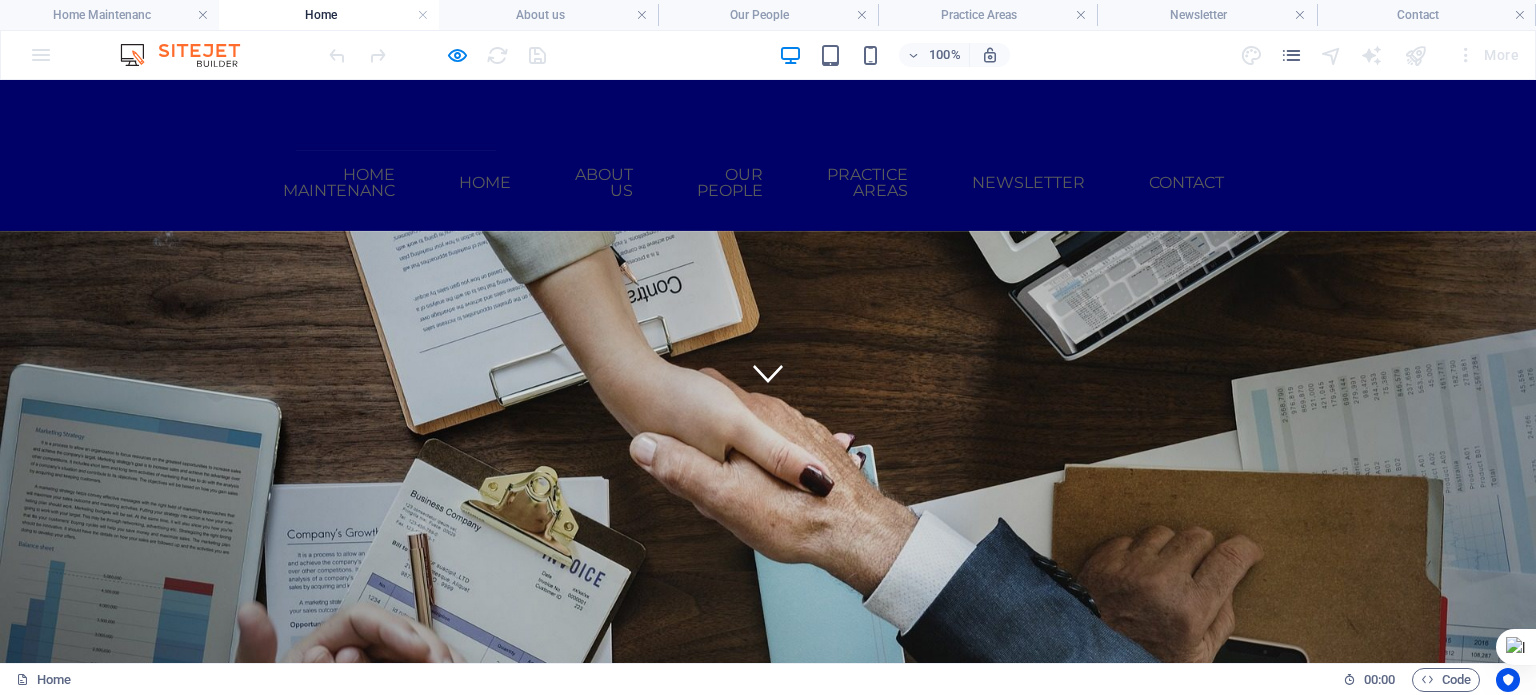 scroll, scrollTop: 260, scrollLeft: 0, axis: vertical 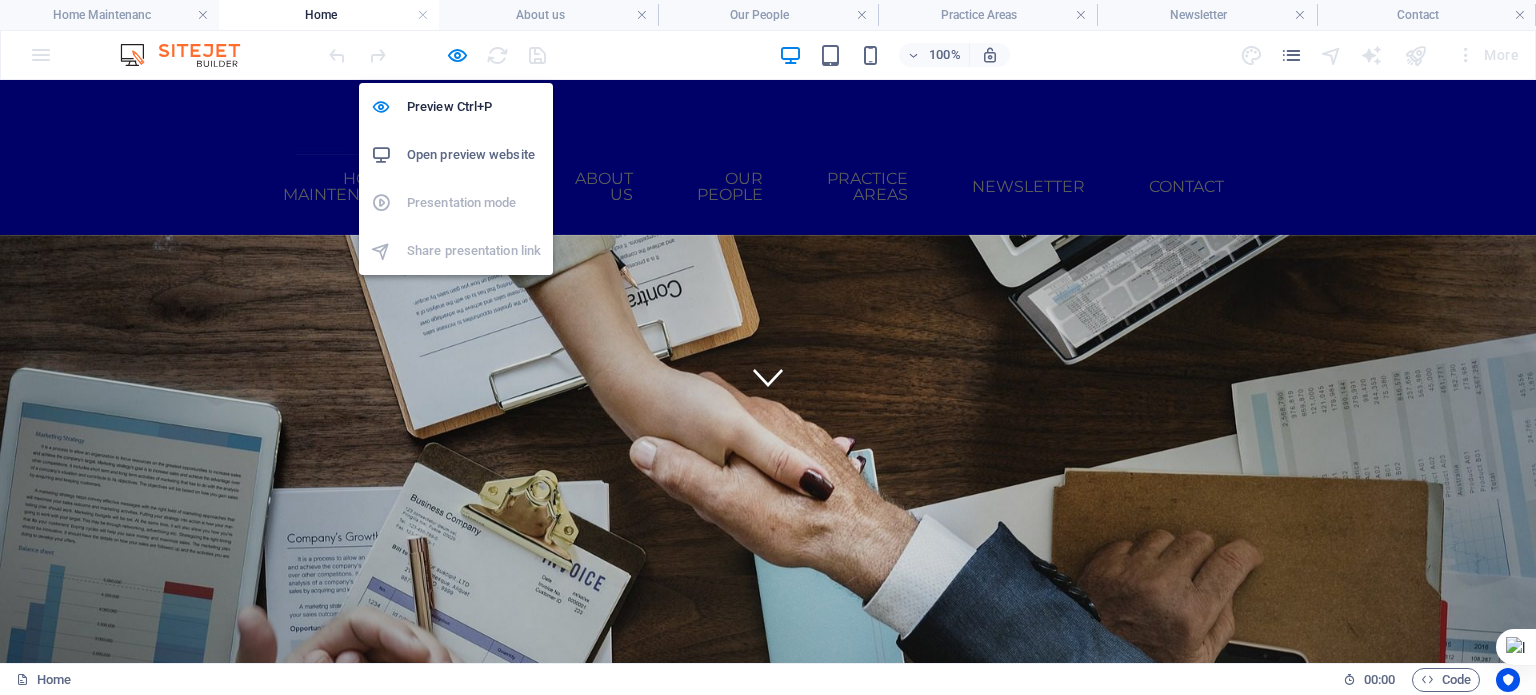 click at bounding box center [457, 55] 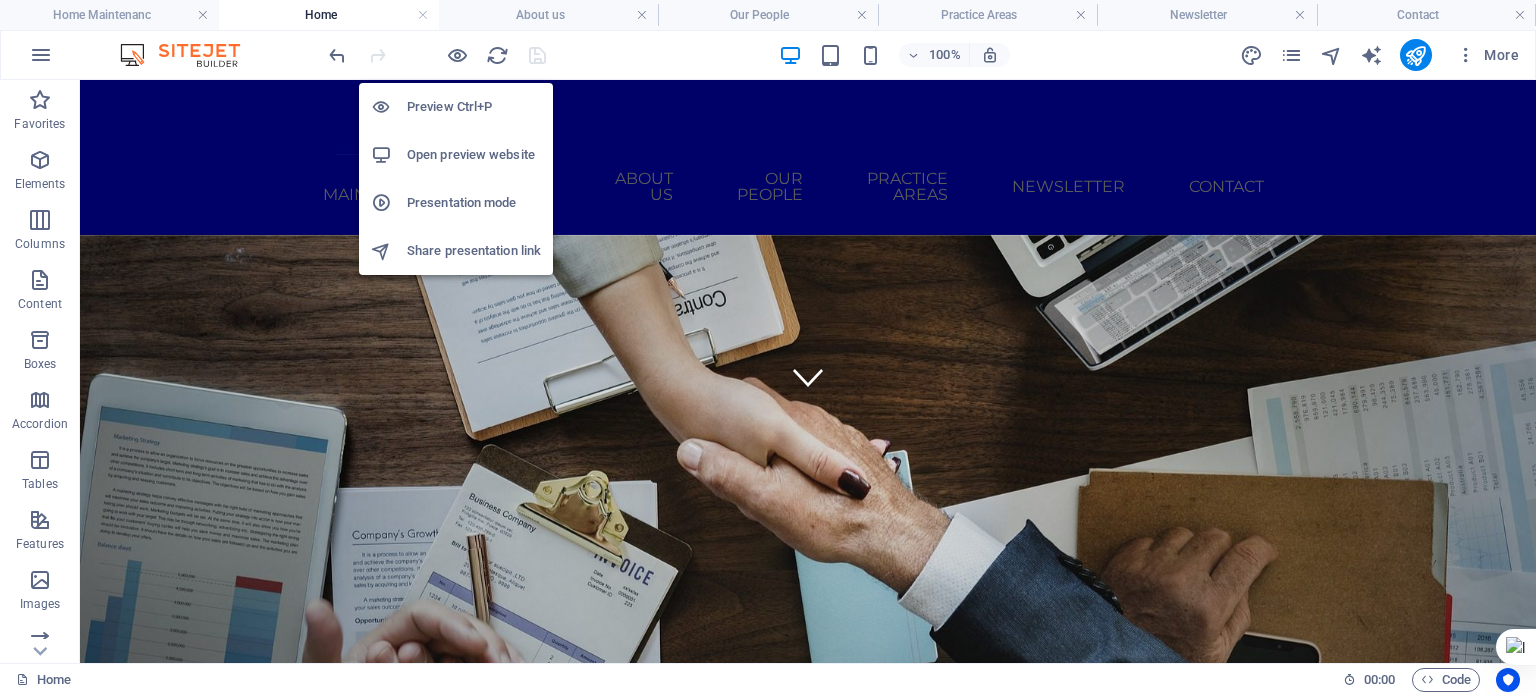 click at bounding box center (457, 55) 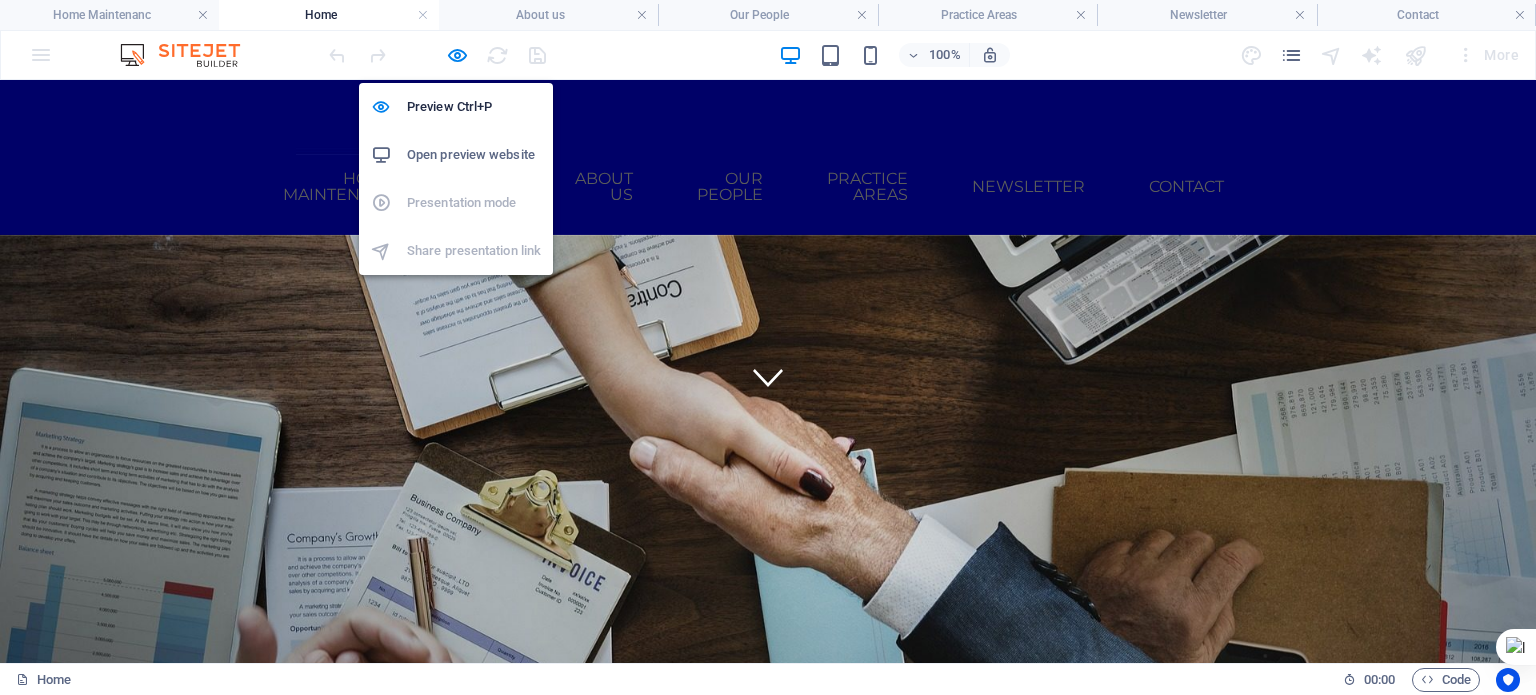 drag, startPoint x: 457, startPoint y: 59, endPoint x: 340, endPoint y: 338, distance: 302.53925 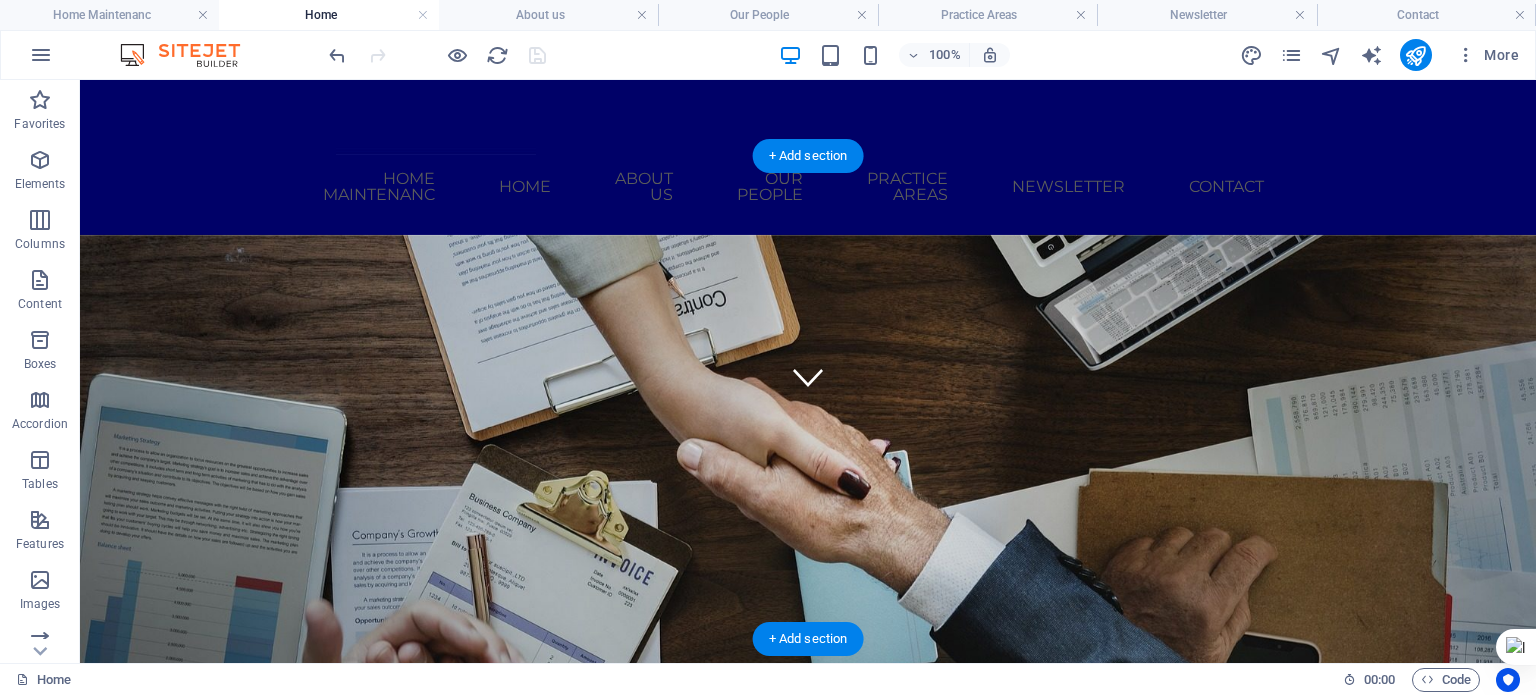 click at bounding box center [-3523, 687] 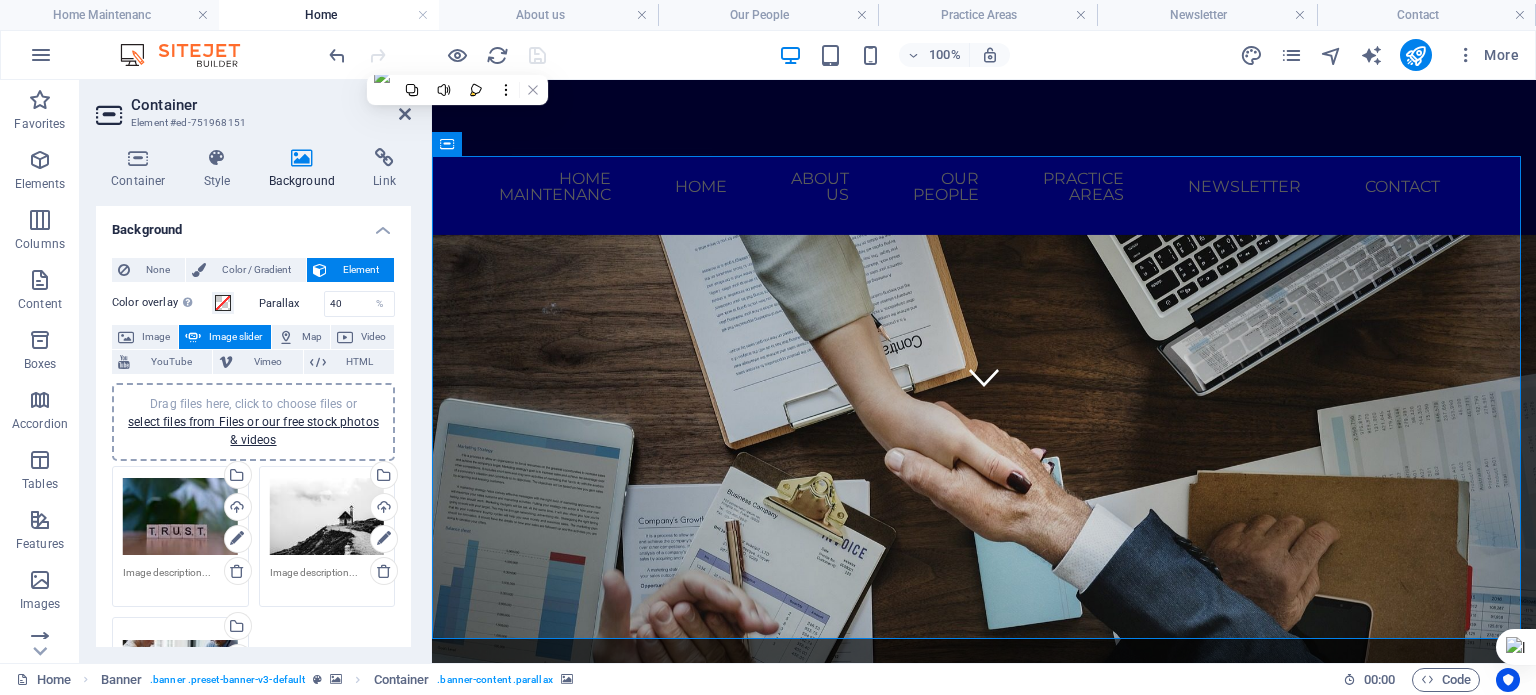 click on "Drag files here, click to choose files or select files from Files or our free stock photos & videos" at bounding box center [327, 517] 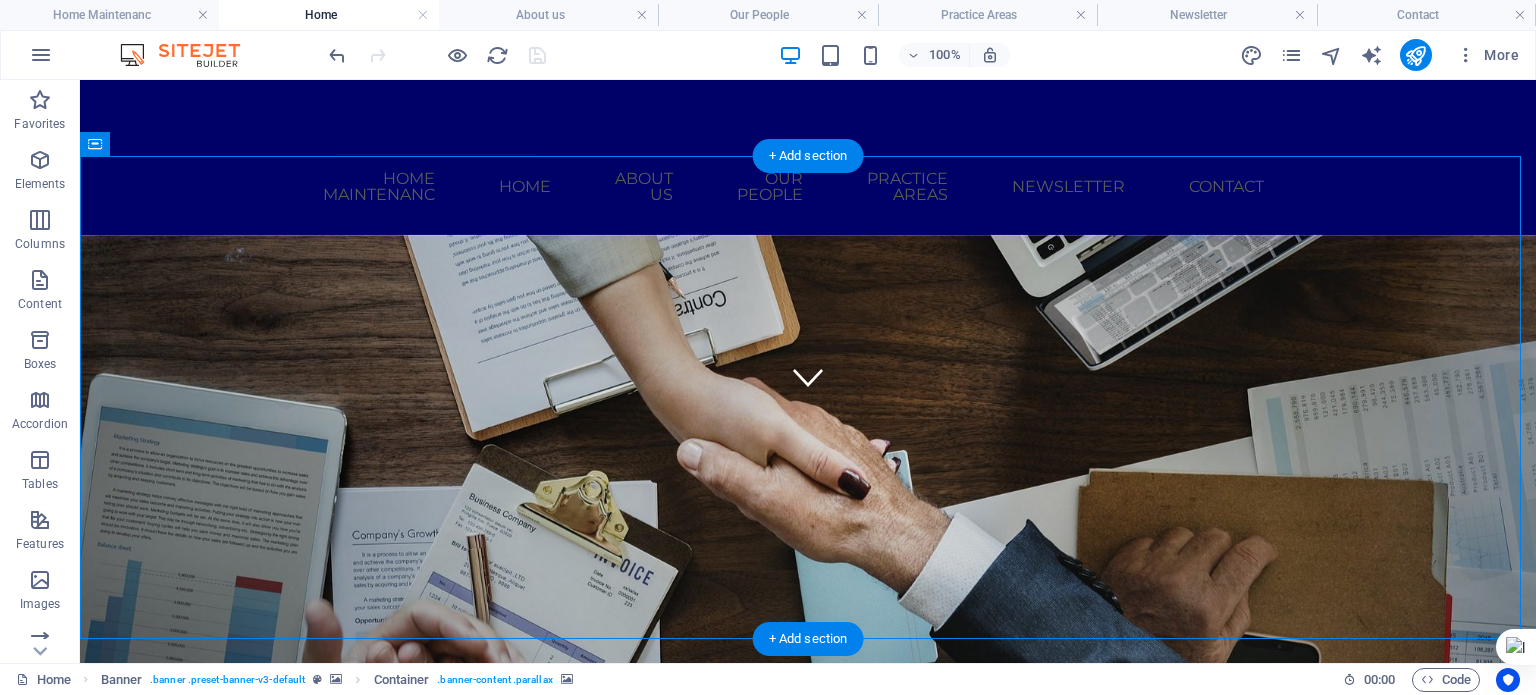 click at bounding box center (-3523, 687) 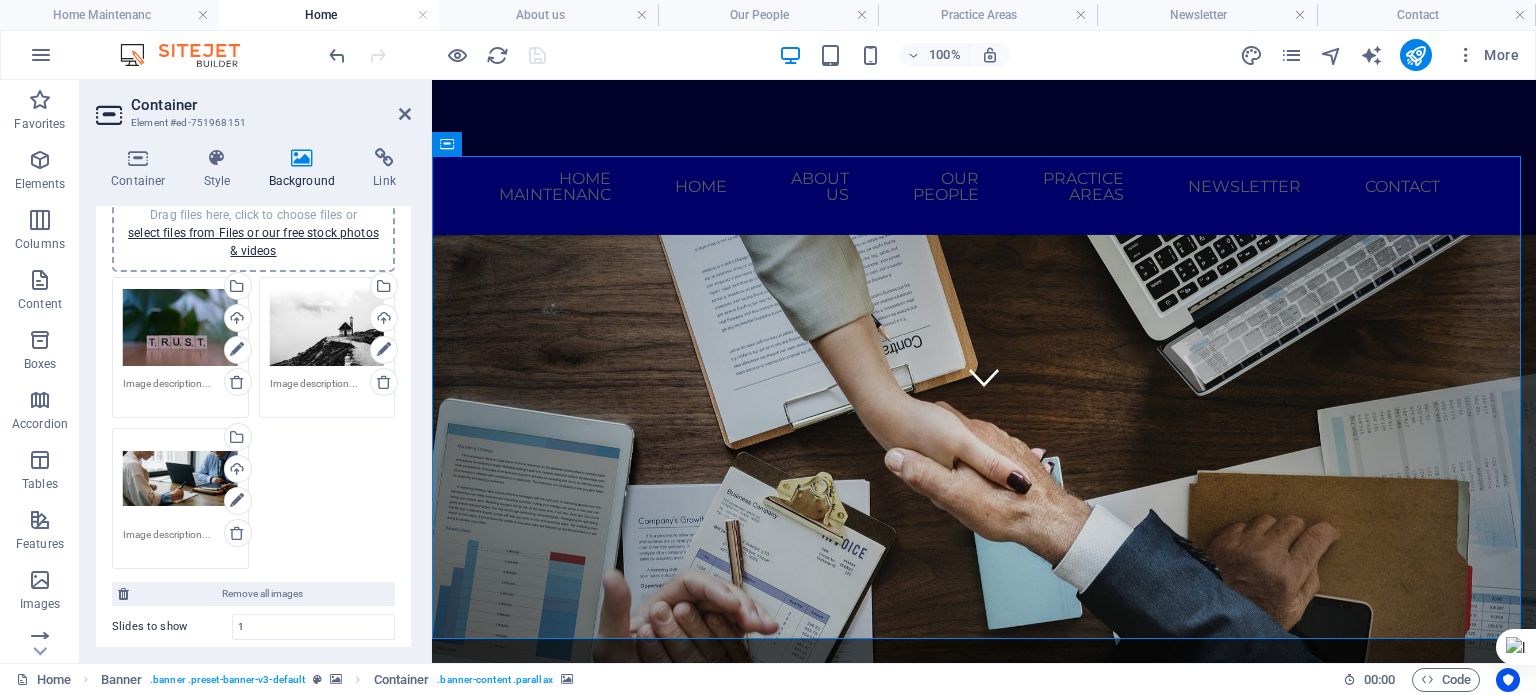 scroll, scrollTop: 189, scrollLeft: 0, axis: vertical 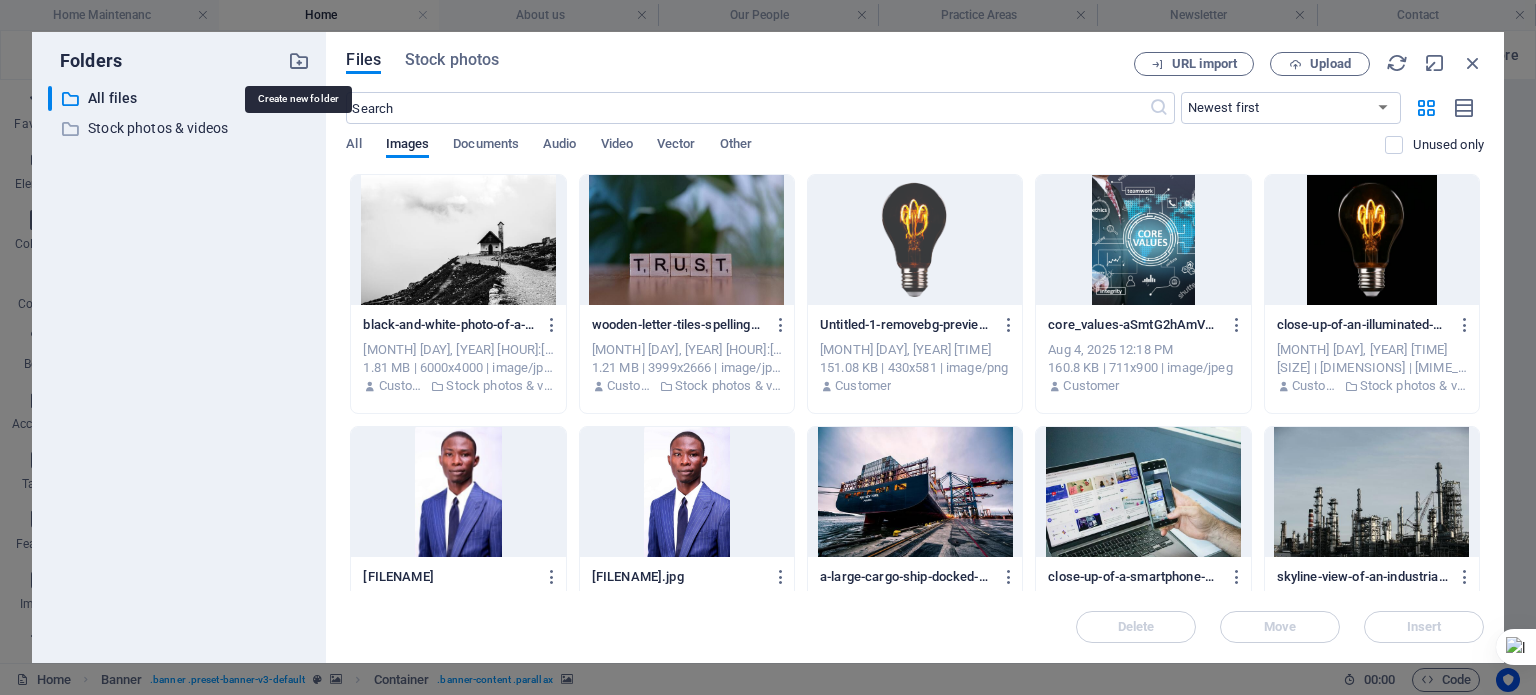click at bounding box center (299, 61) 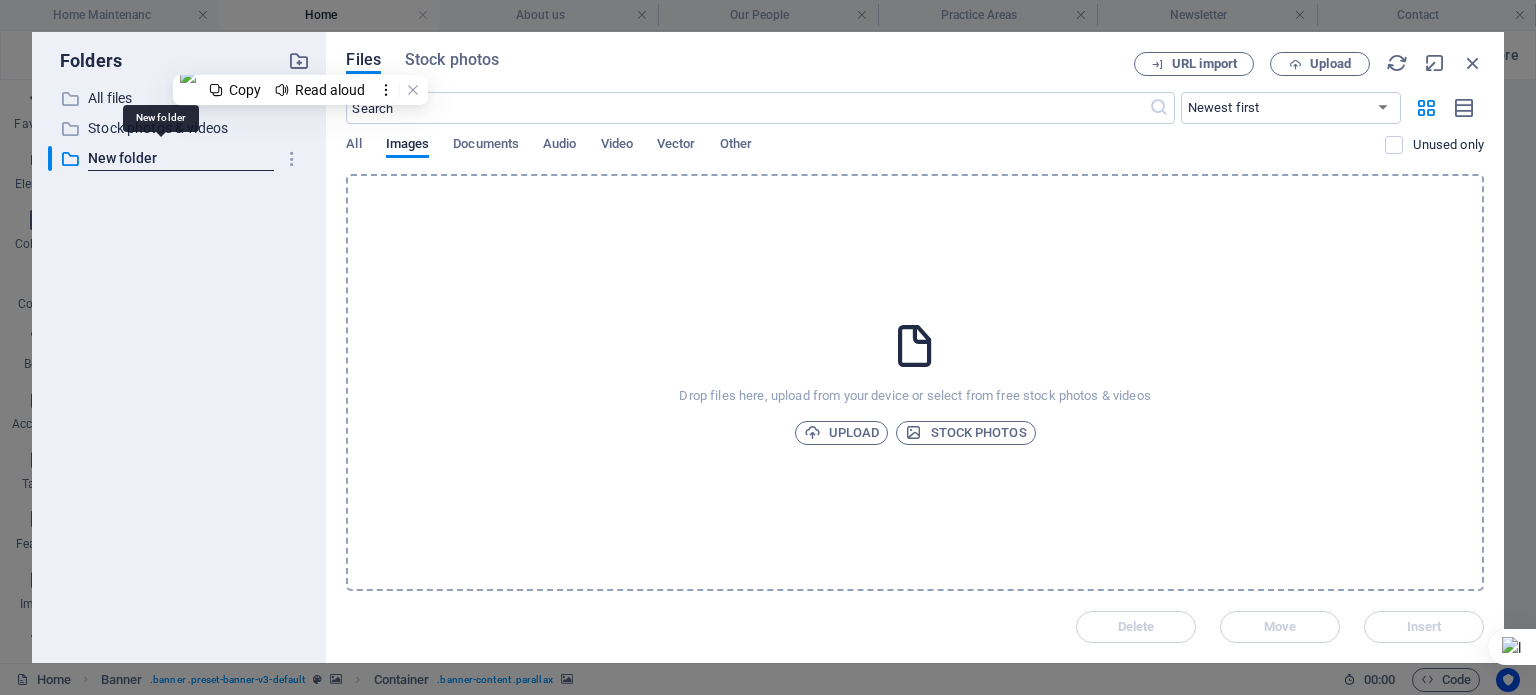 click at bounding box center [292, 159] 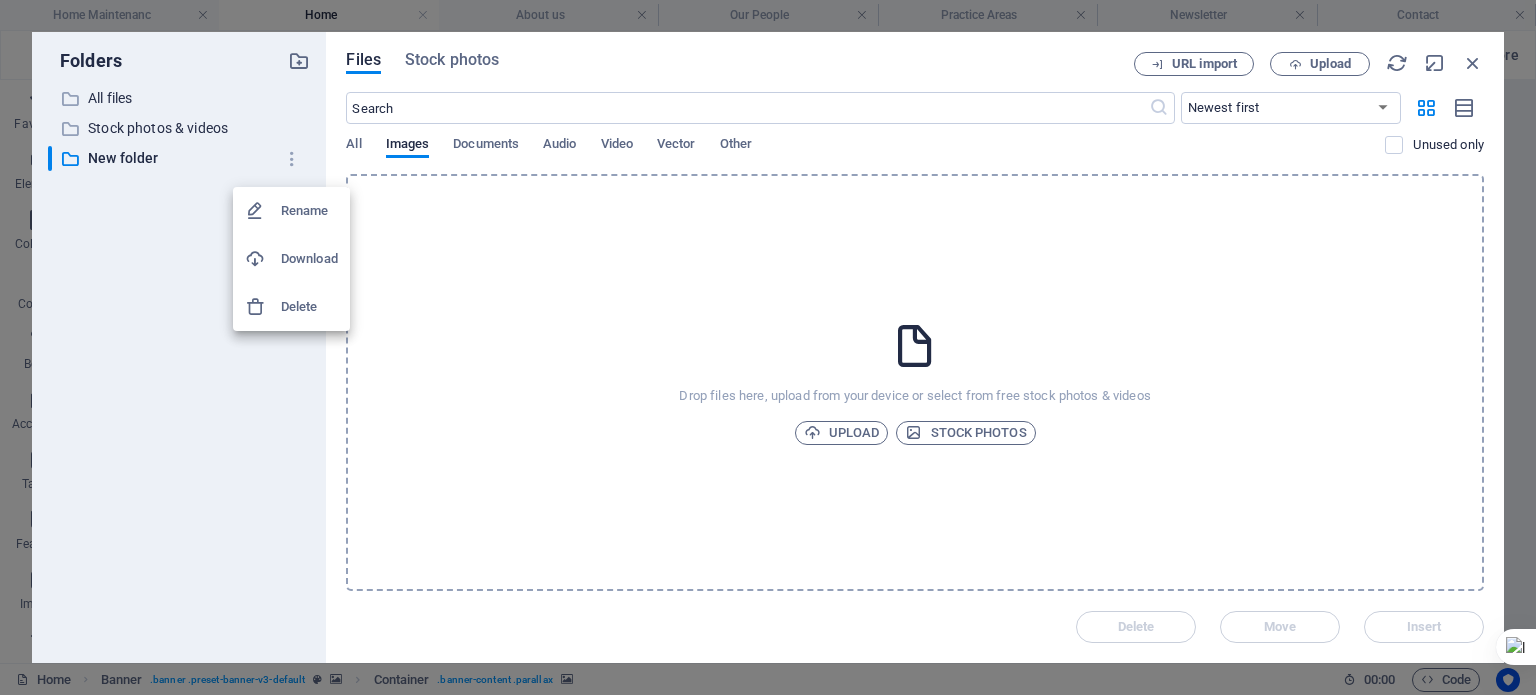 click on "Delete" at bounding box center [309, 307] 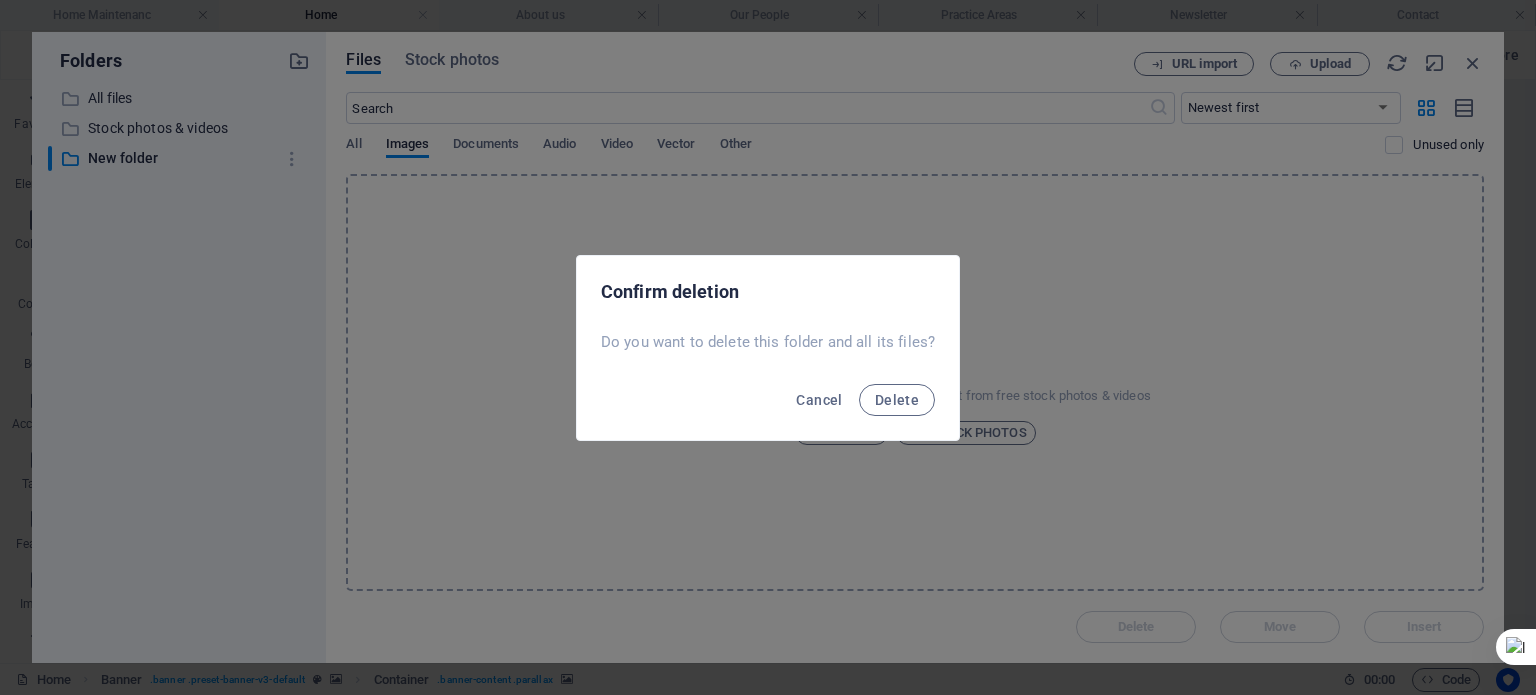 click on "Delete" at bounding box center [897, 400] 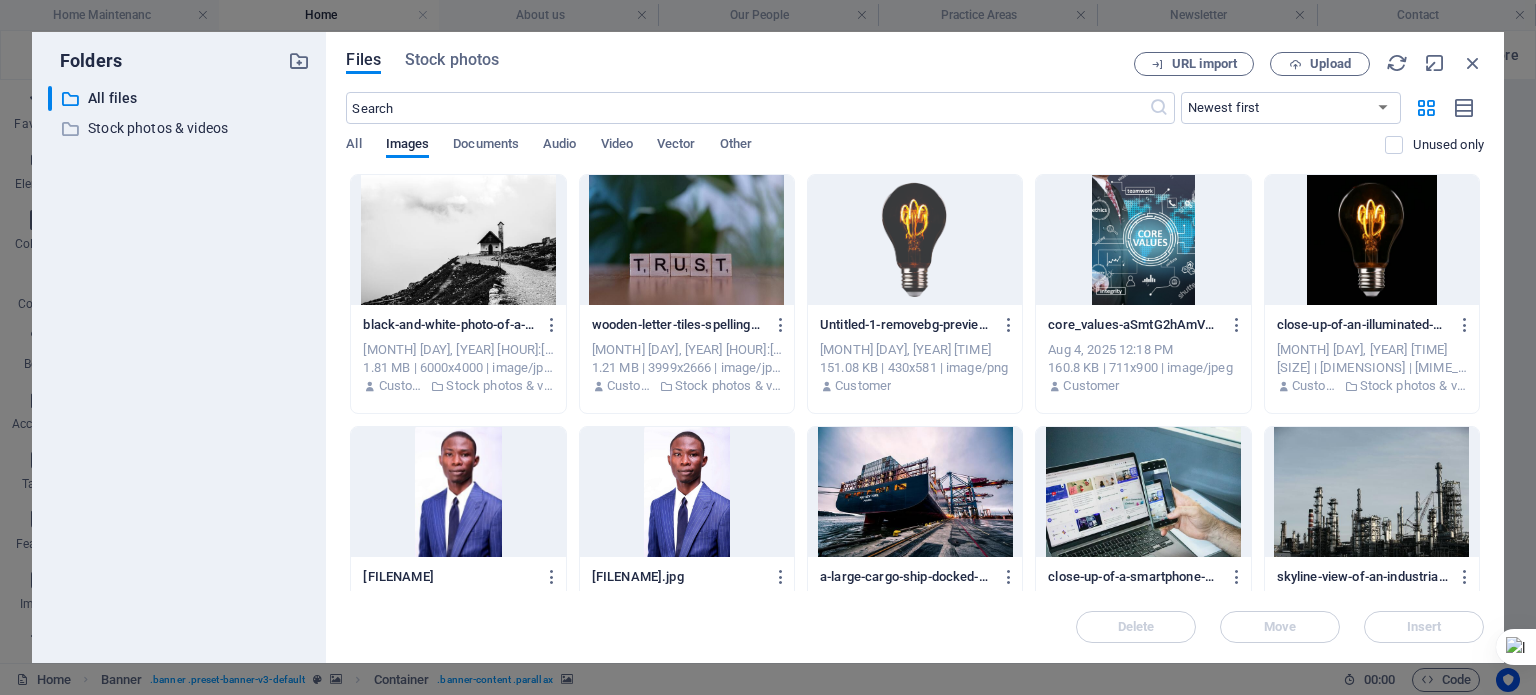 click on "All" at bounding box center (353, 146) 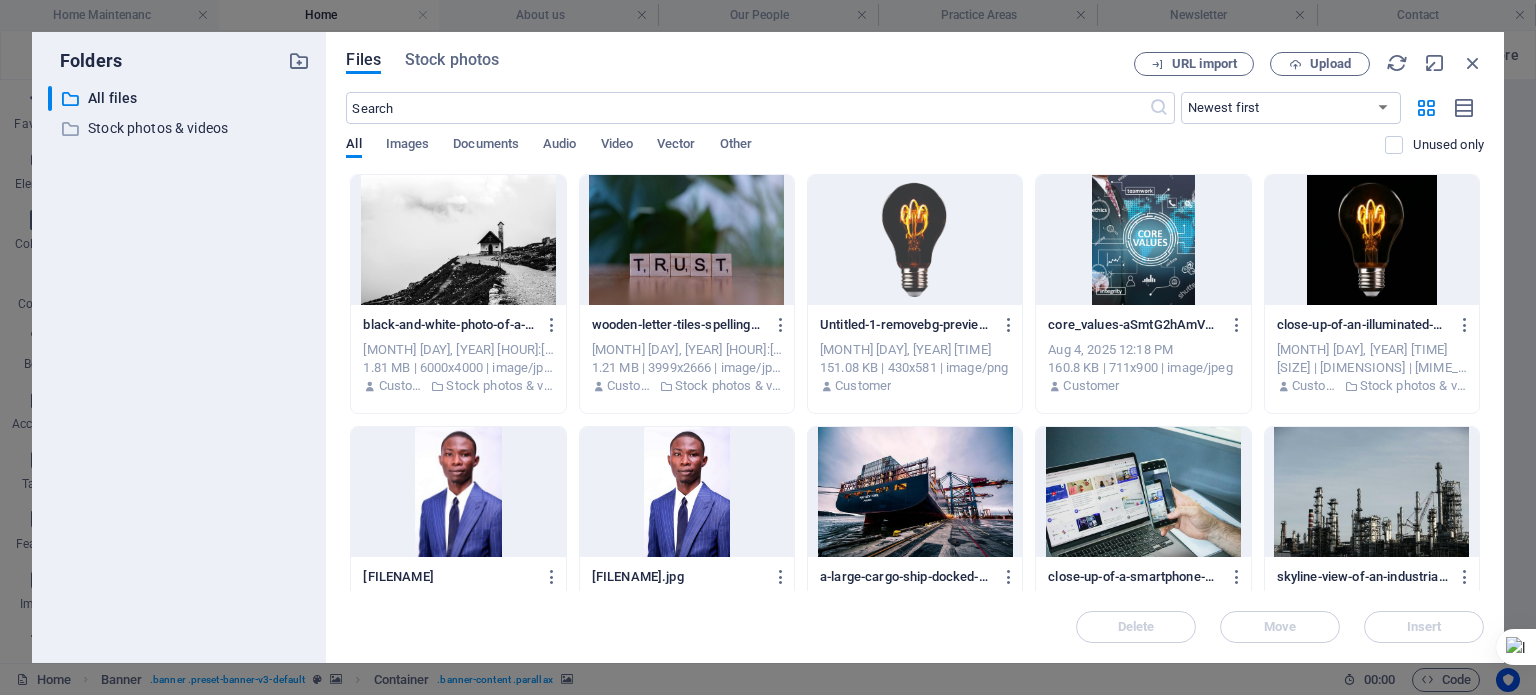 click on "Upload" at bounding box center [1330, 64] 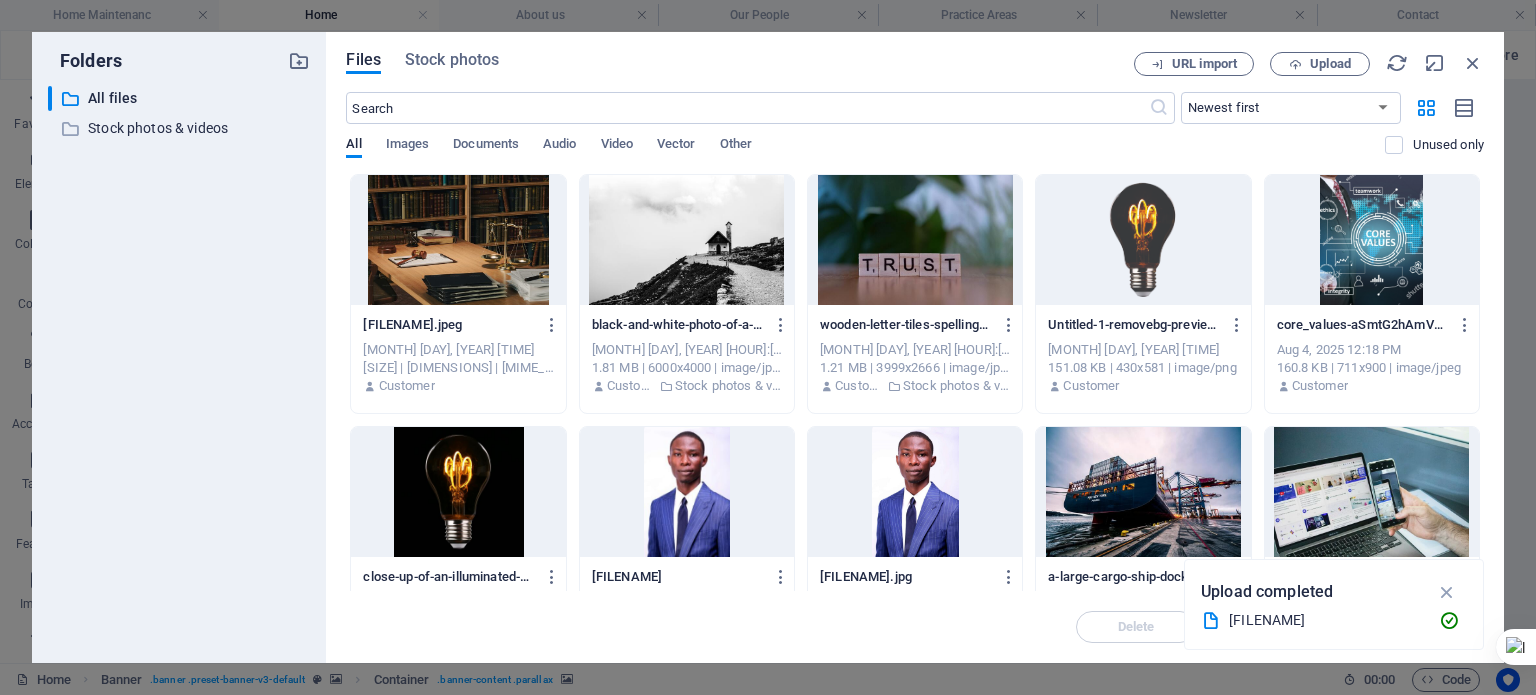 click at bounding box center (458, 240) 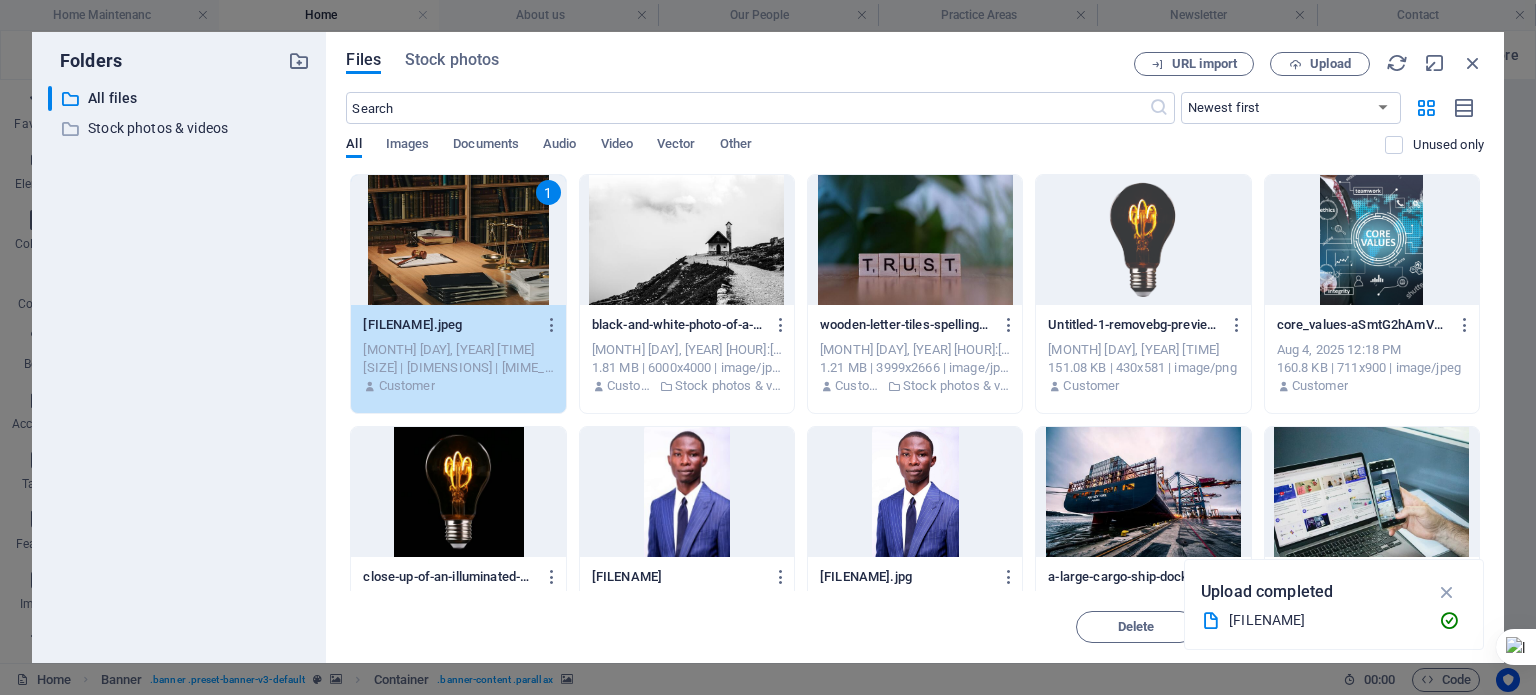 click on "Delete Move Insert" at bounding box center [915, 617] 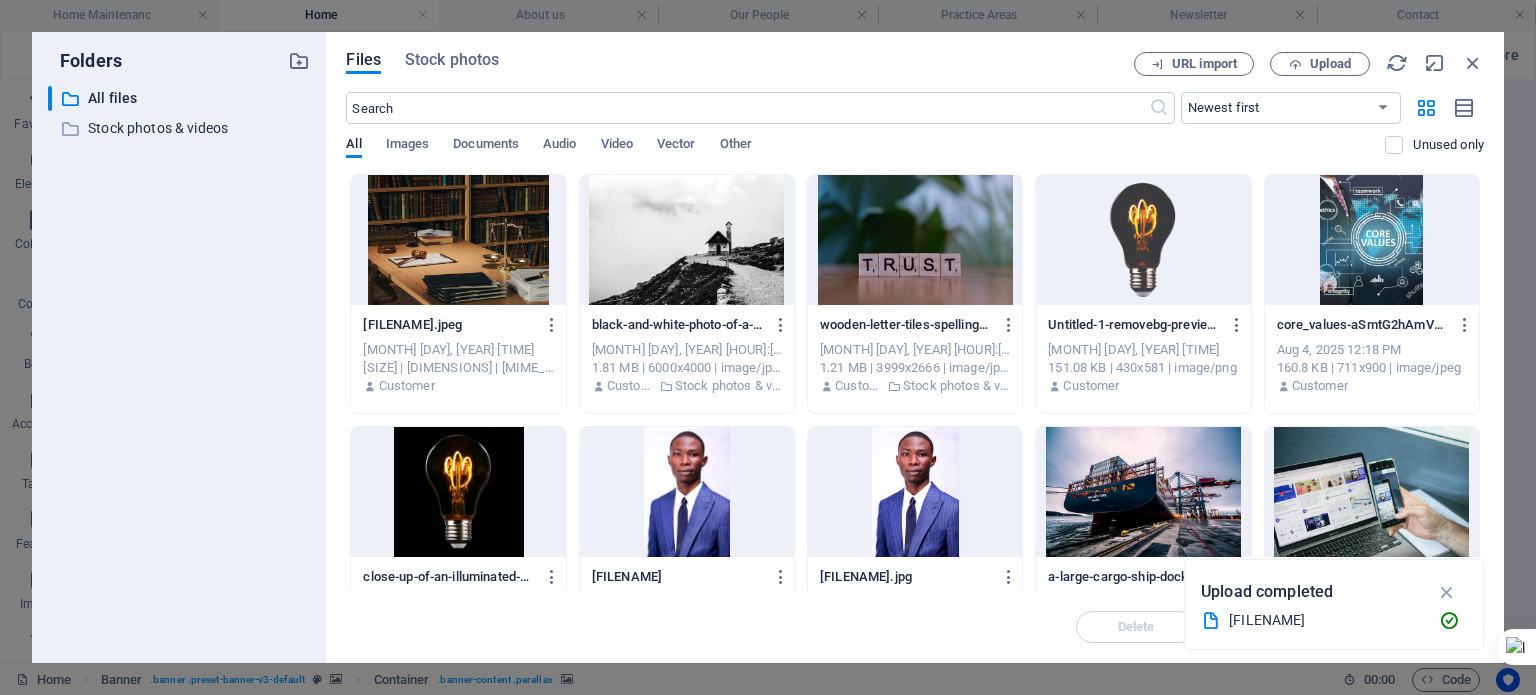 click on "Upload completed lib1.jpeg" at bounding box center [1334, 604] 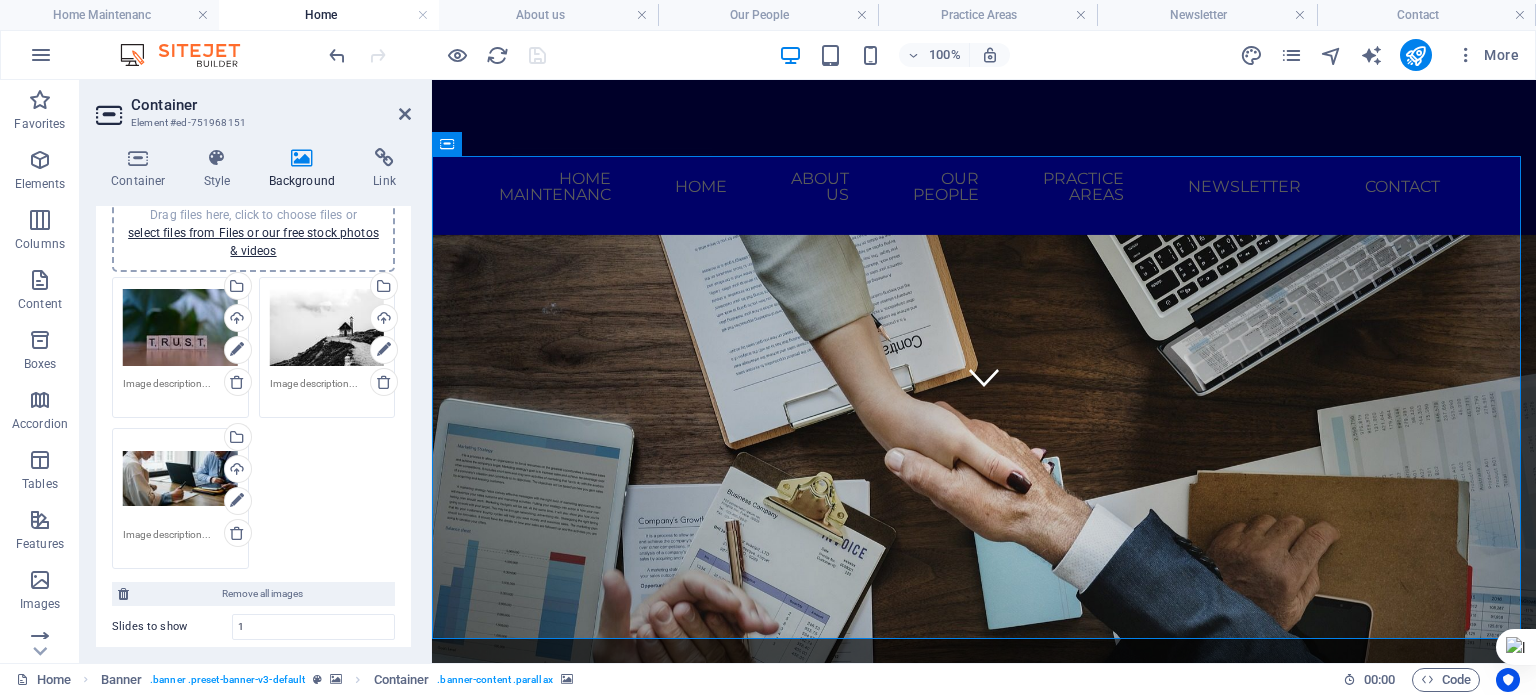 click on "Drag files here, click to choose files or select files from Files or our free stock photos & videos" at bounding box center [327, 328] 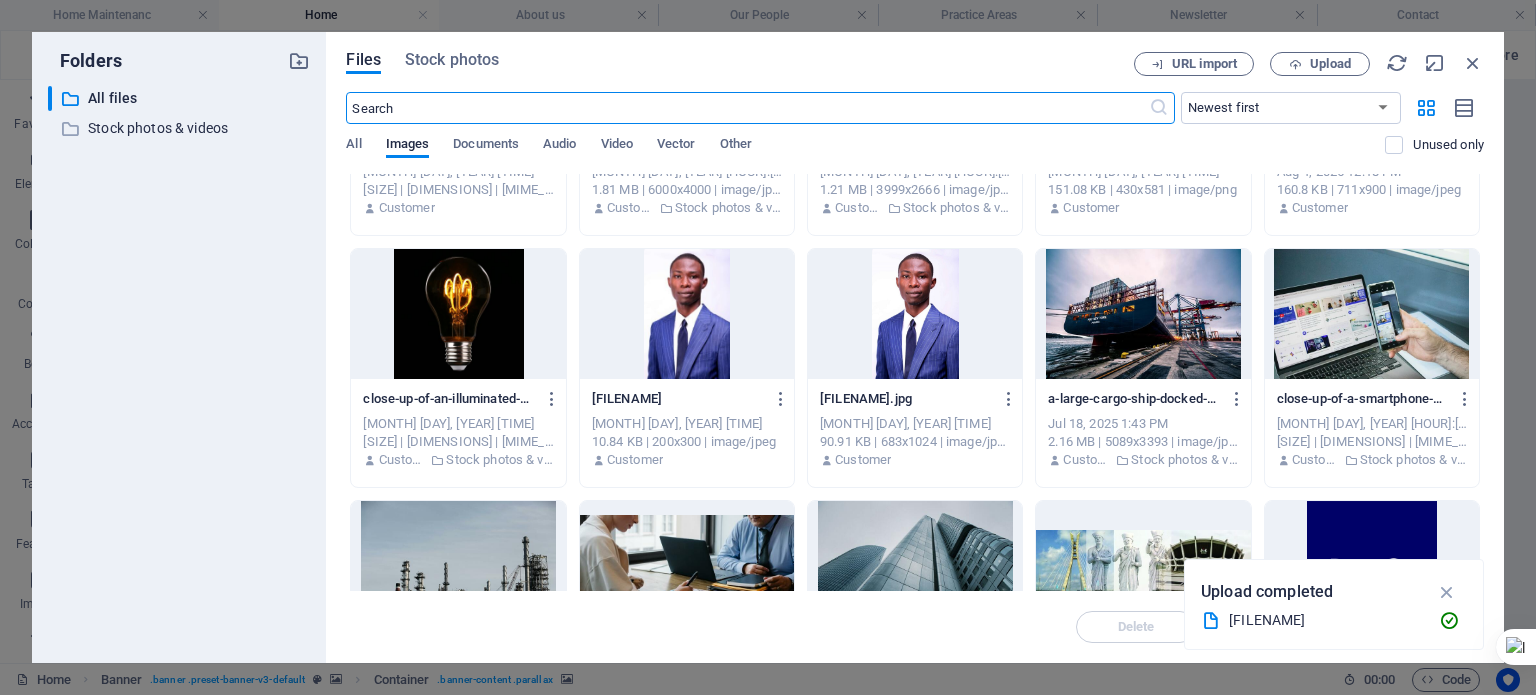 scroll, scrollTop: 618, scrollLeft: 0, axis: vertical 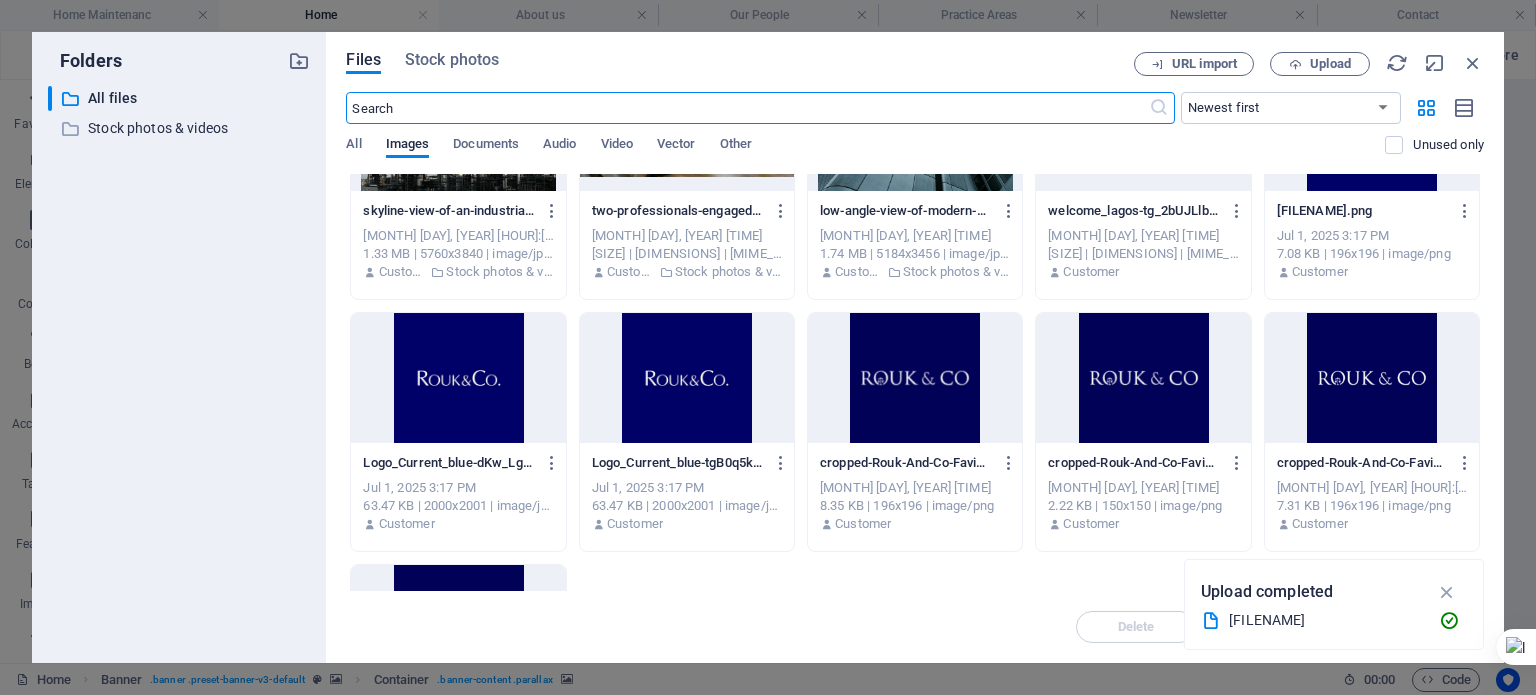 click at bounding box center (1447, 592) 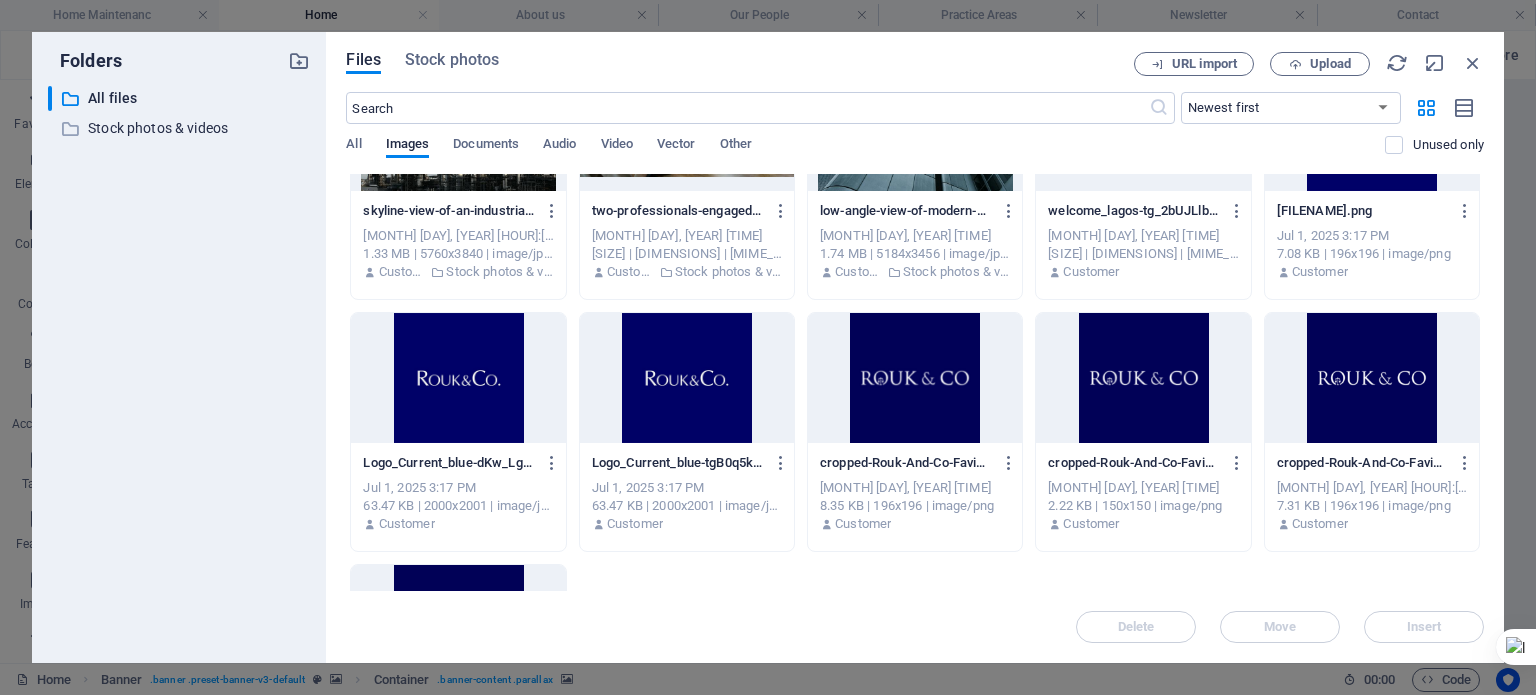 scroll, scrollTop: 0, scrollLeft: 0, axis: both 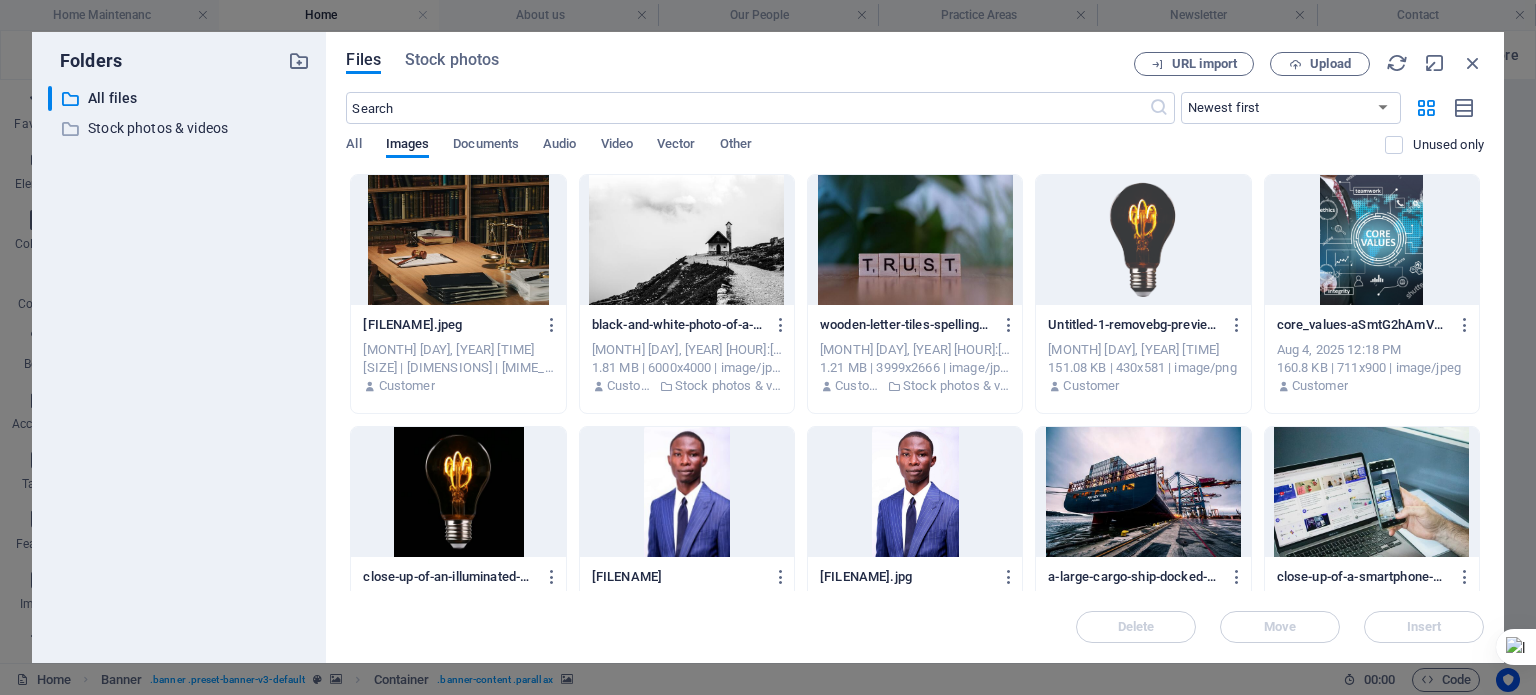 click at bounding box center (458, 240) 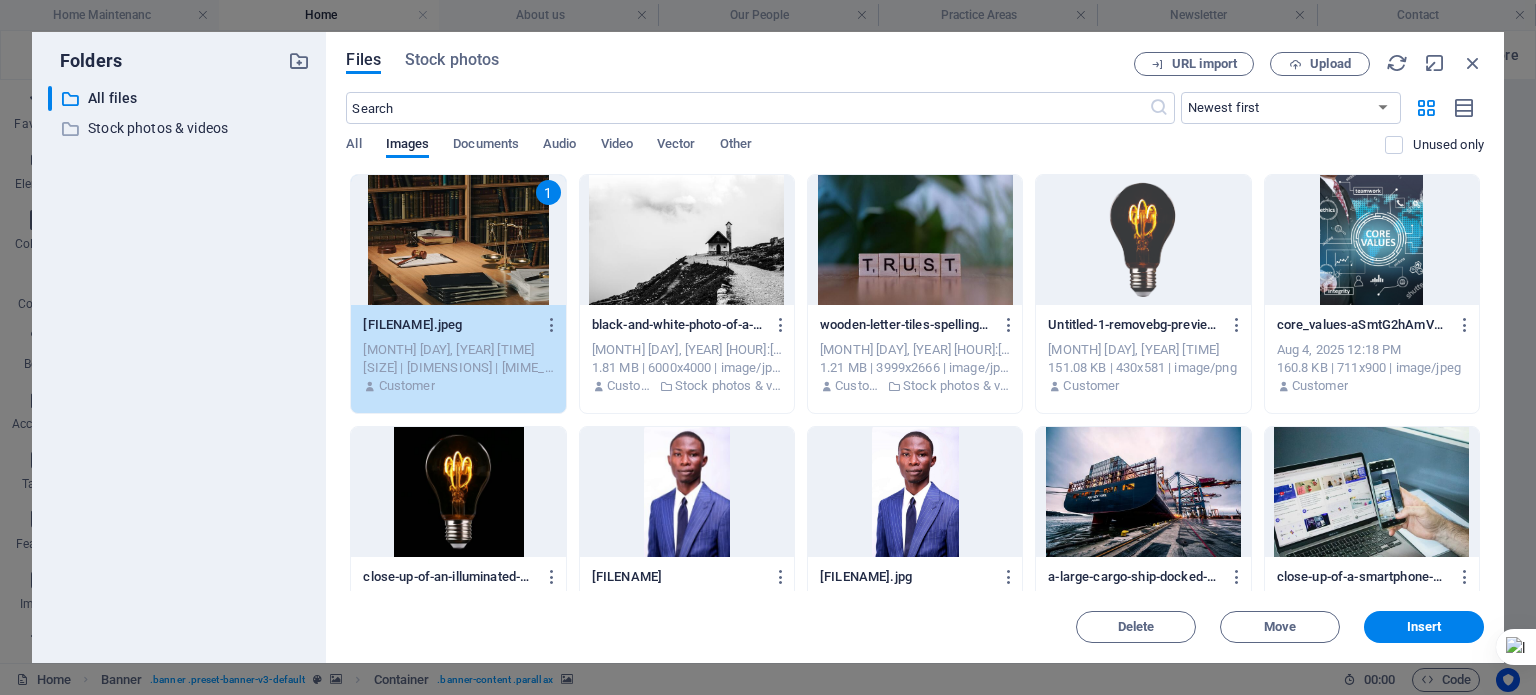 click on "Insert" at bounding box center [1424, 627] 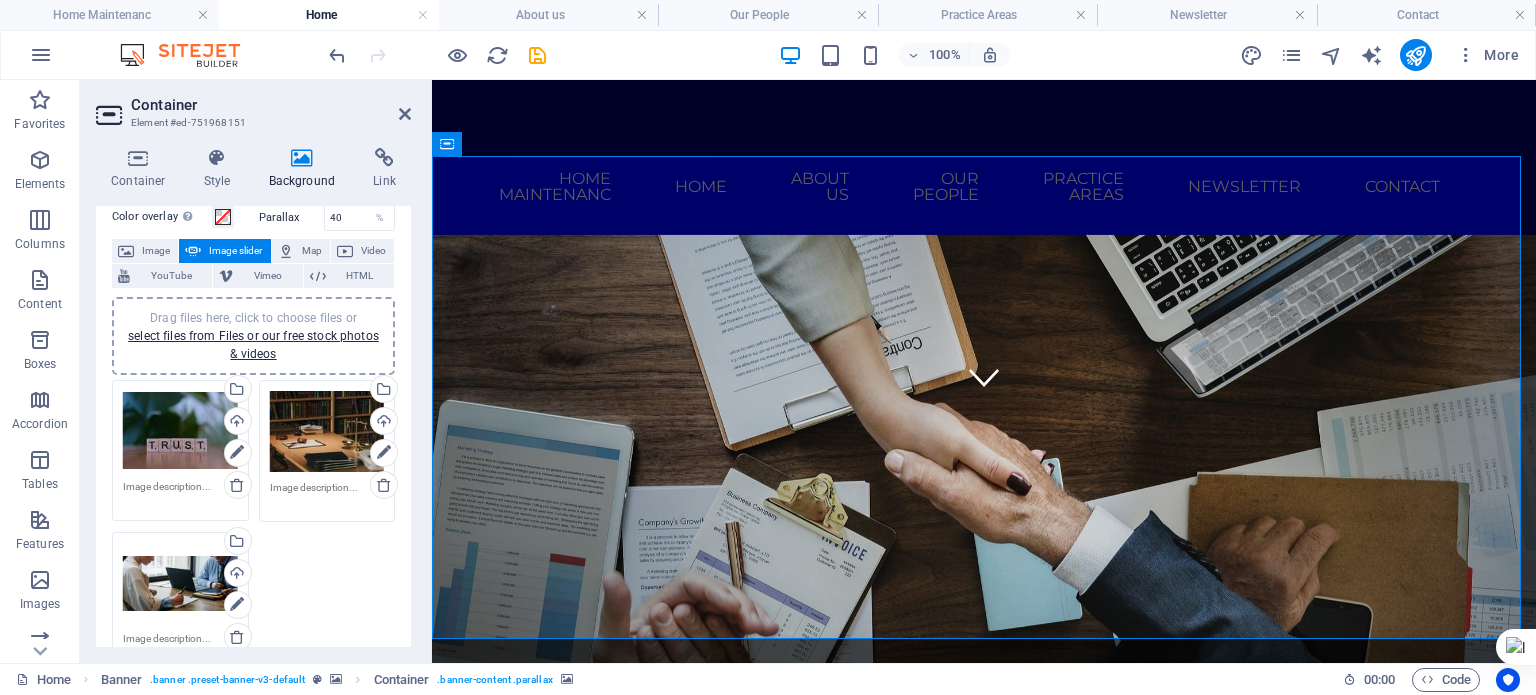 scroll, scrollTop: 85, scrollLeft: 0, axis: vertical 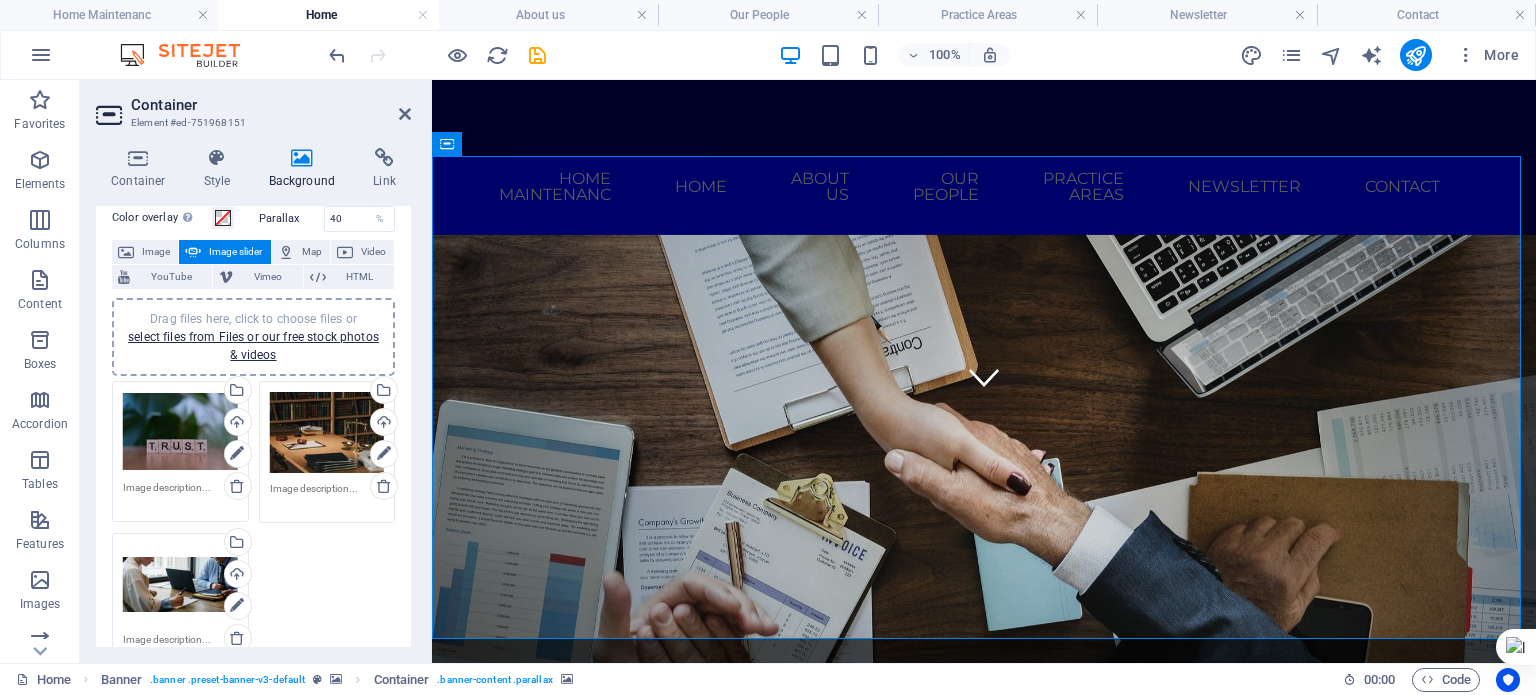 click on "select files from Files or our free stock photos & videos" at bounding box center (253, 346) 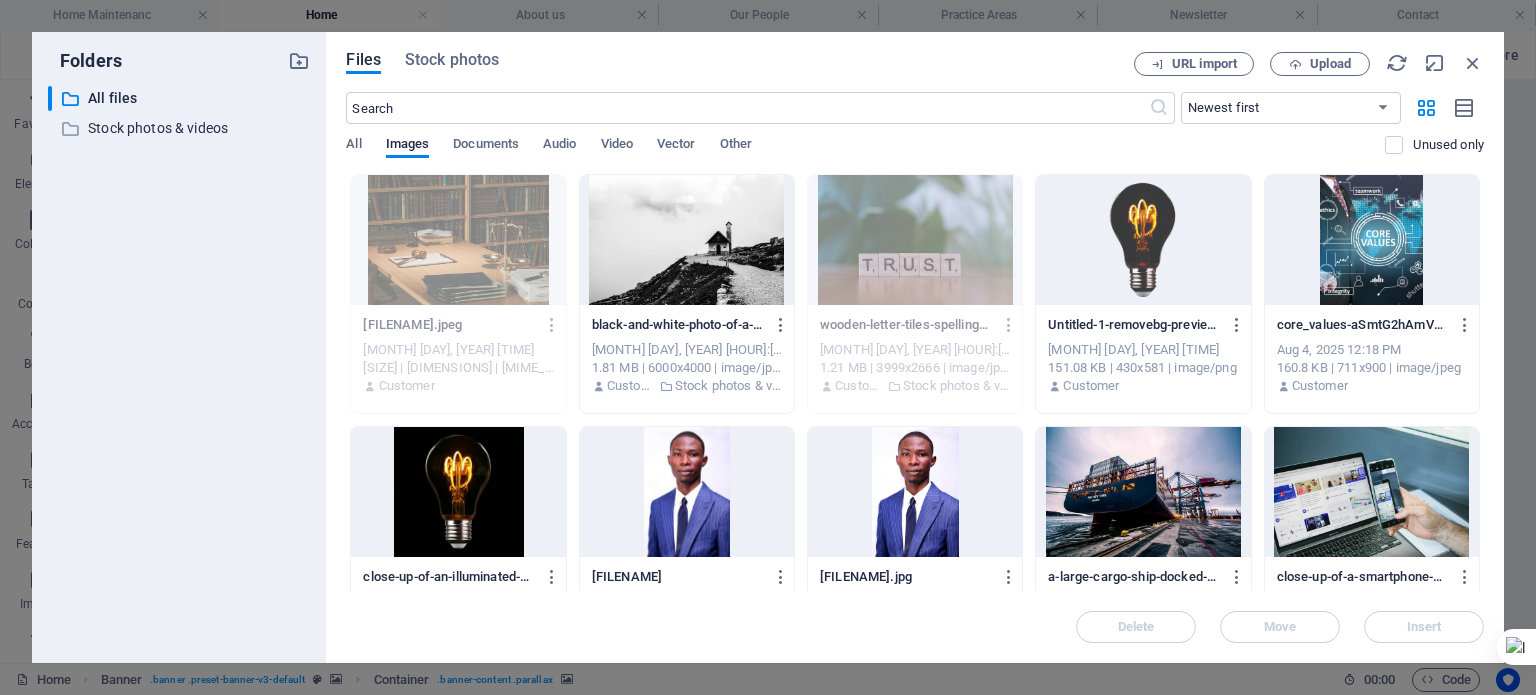 click at bounding box center [1295, 64] 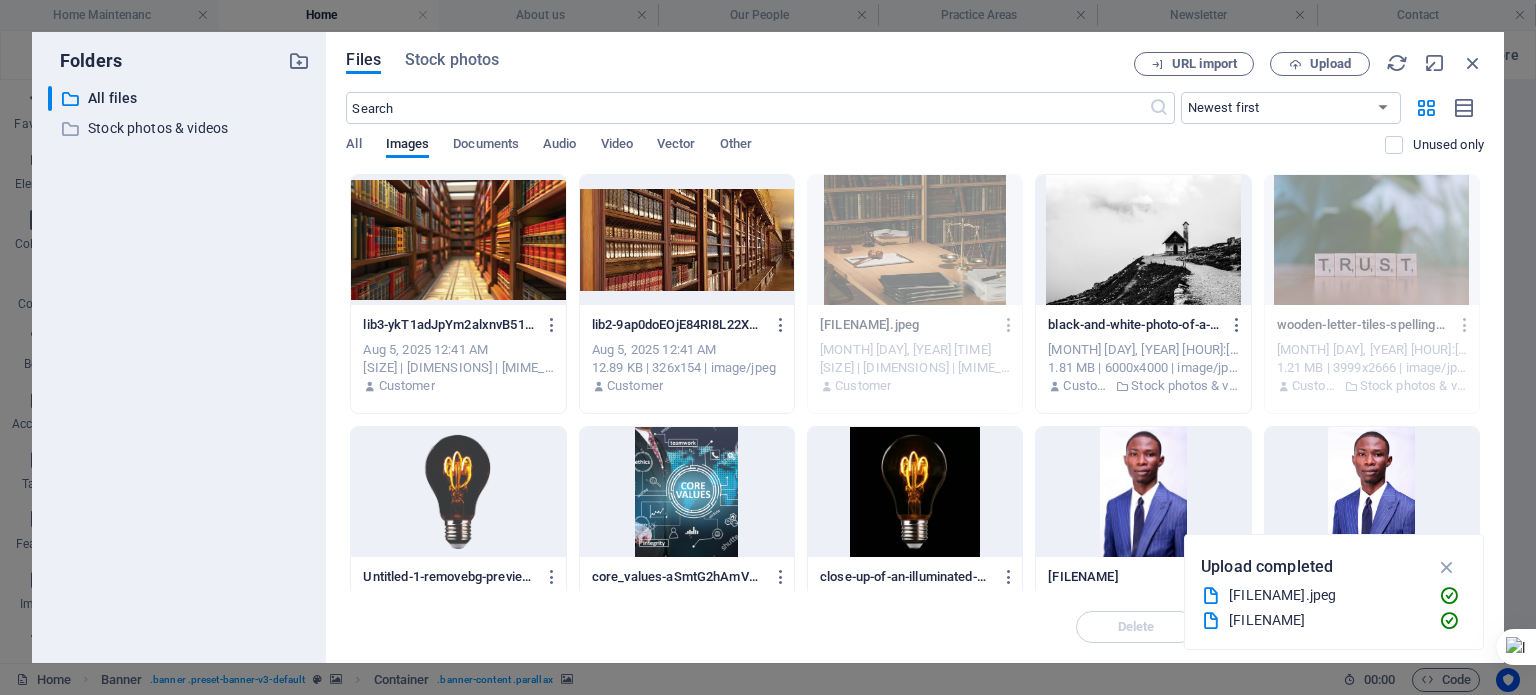 click at bounding box center (687, 240) 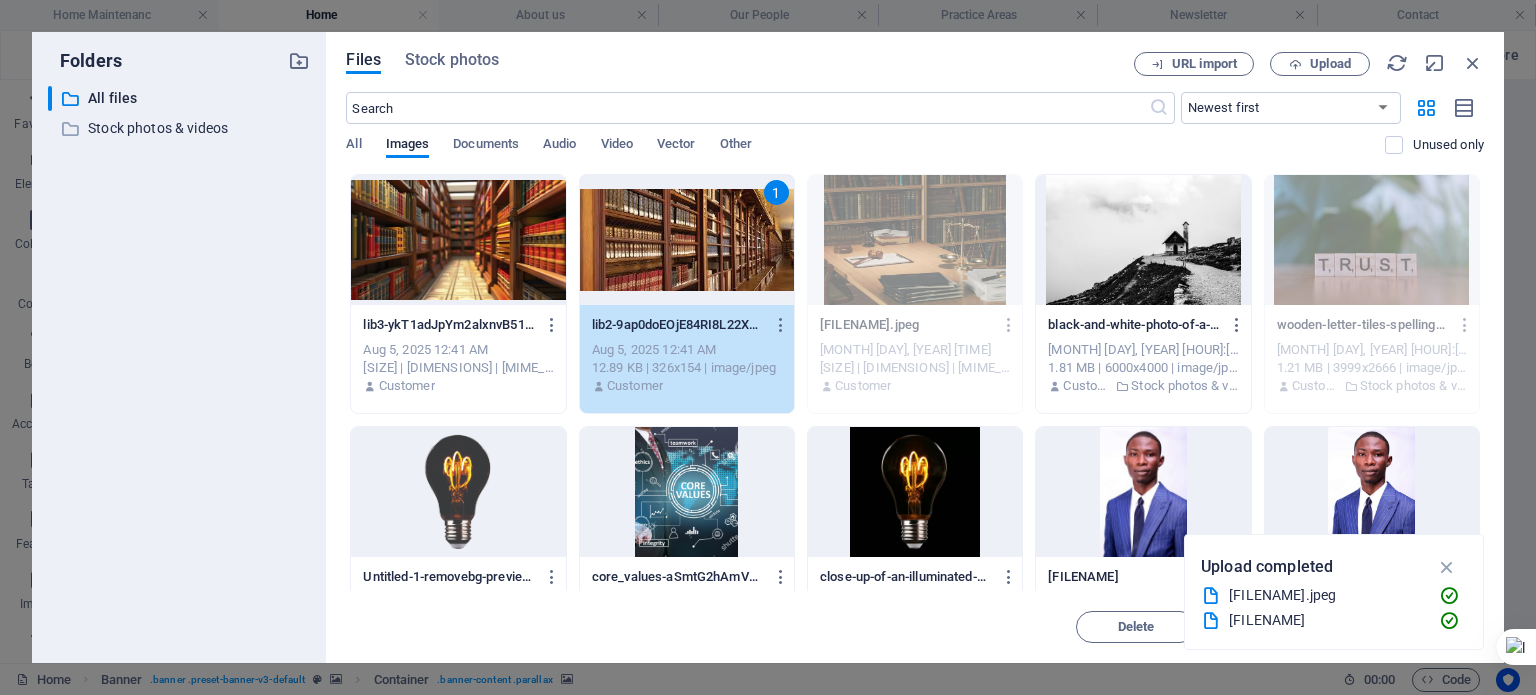 click at bounding box center [458, 240] 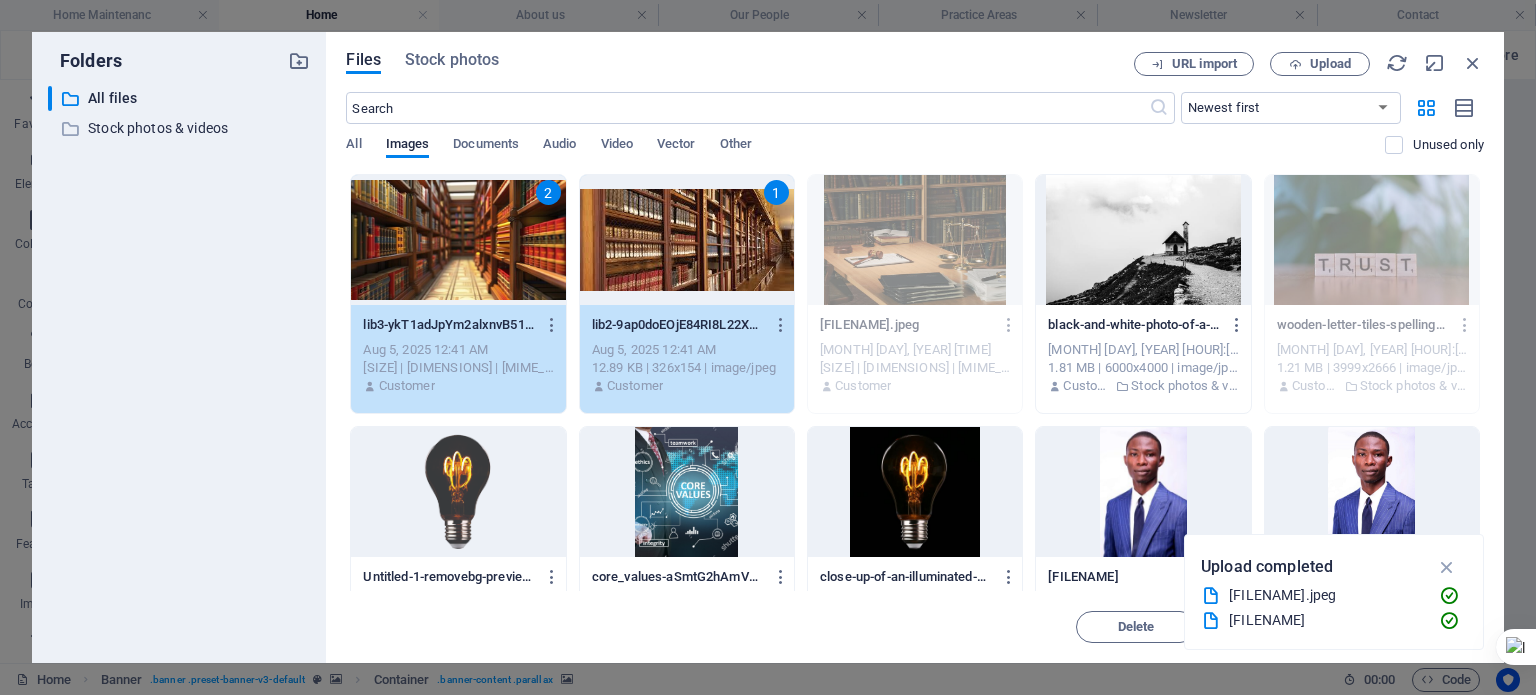 click at bounding box center (1447, 567) 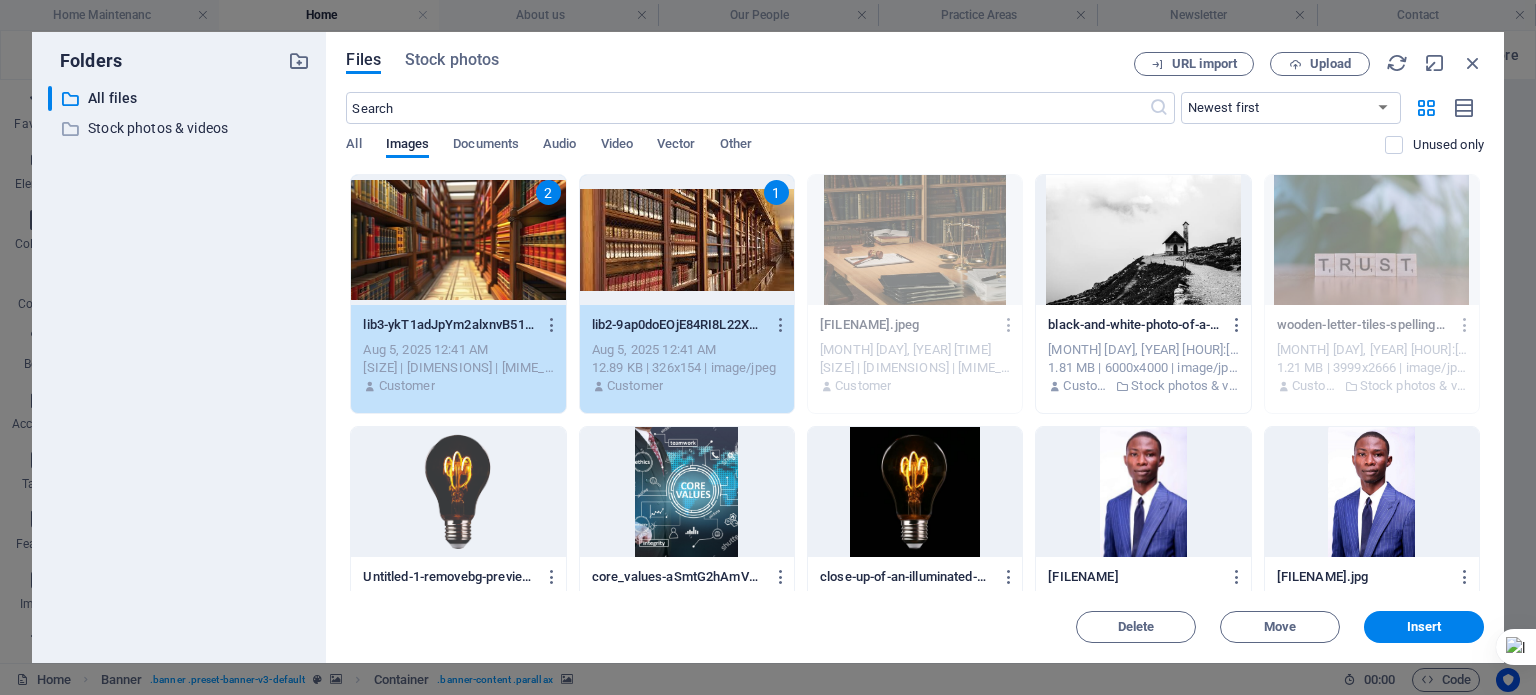 click on "Insert" at bounding box center [1424, 627] 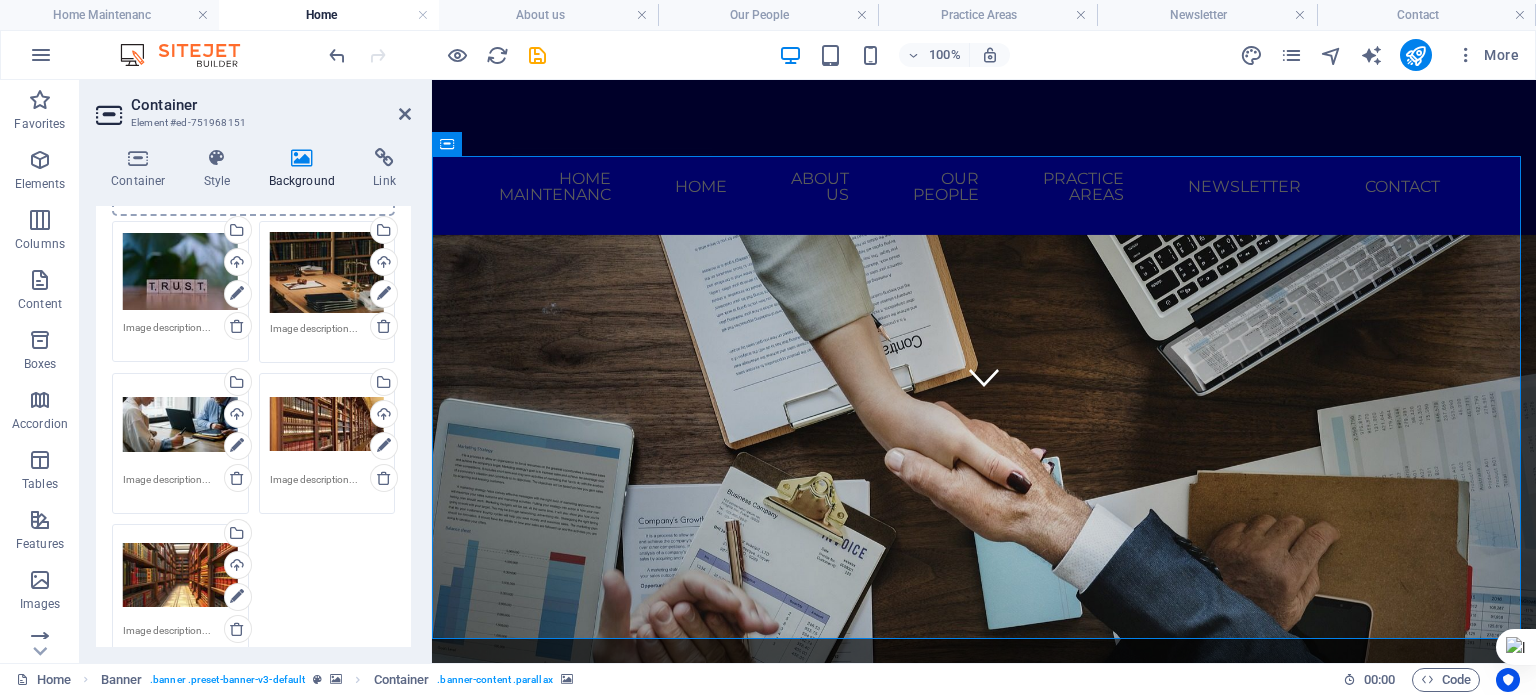 scroll, scrollTop: 247, scrollLeft: 0, axis: vertical 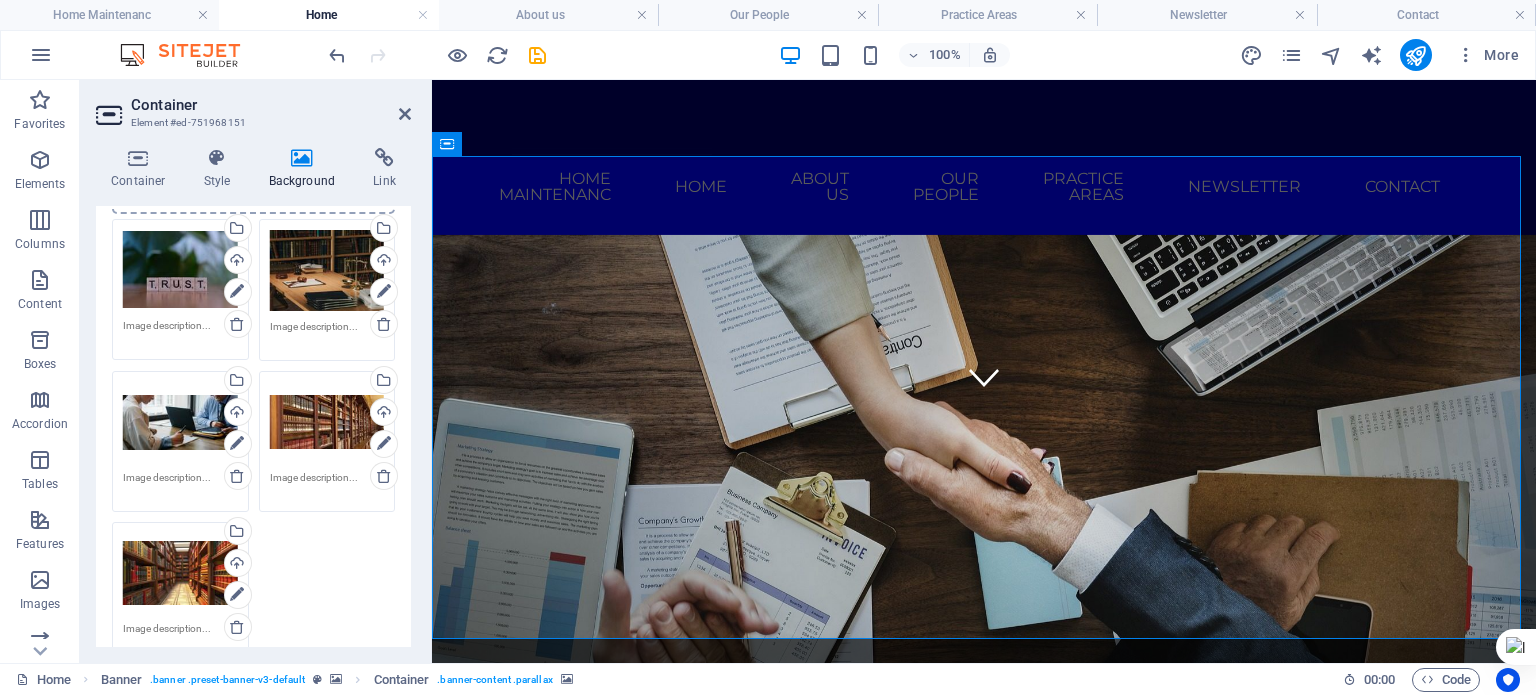 click on "Select files from the file manager, stock photos, or upload file(s)" at bounding box center [156, 533] 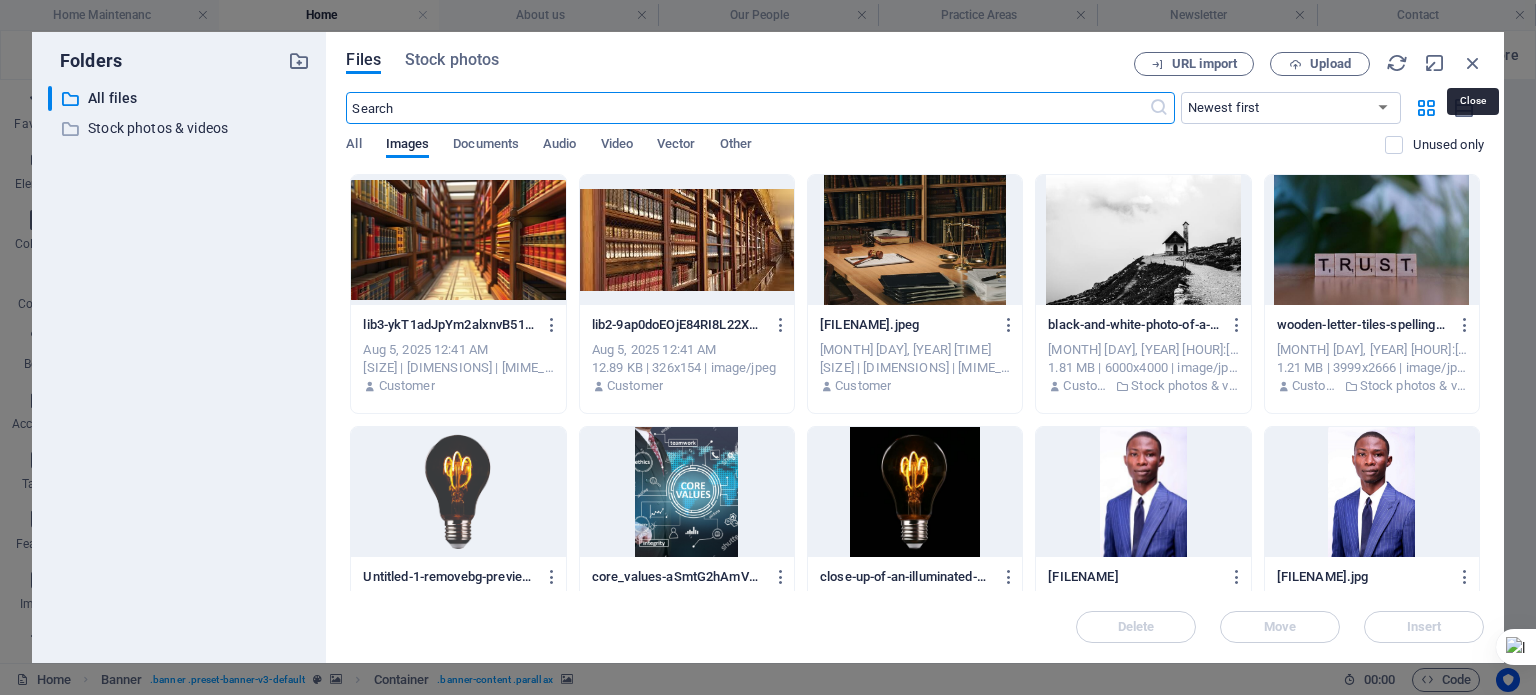 click at bounding box center [1473, 63] 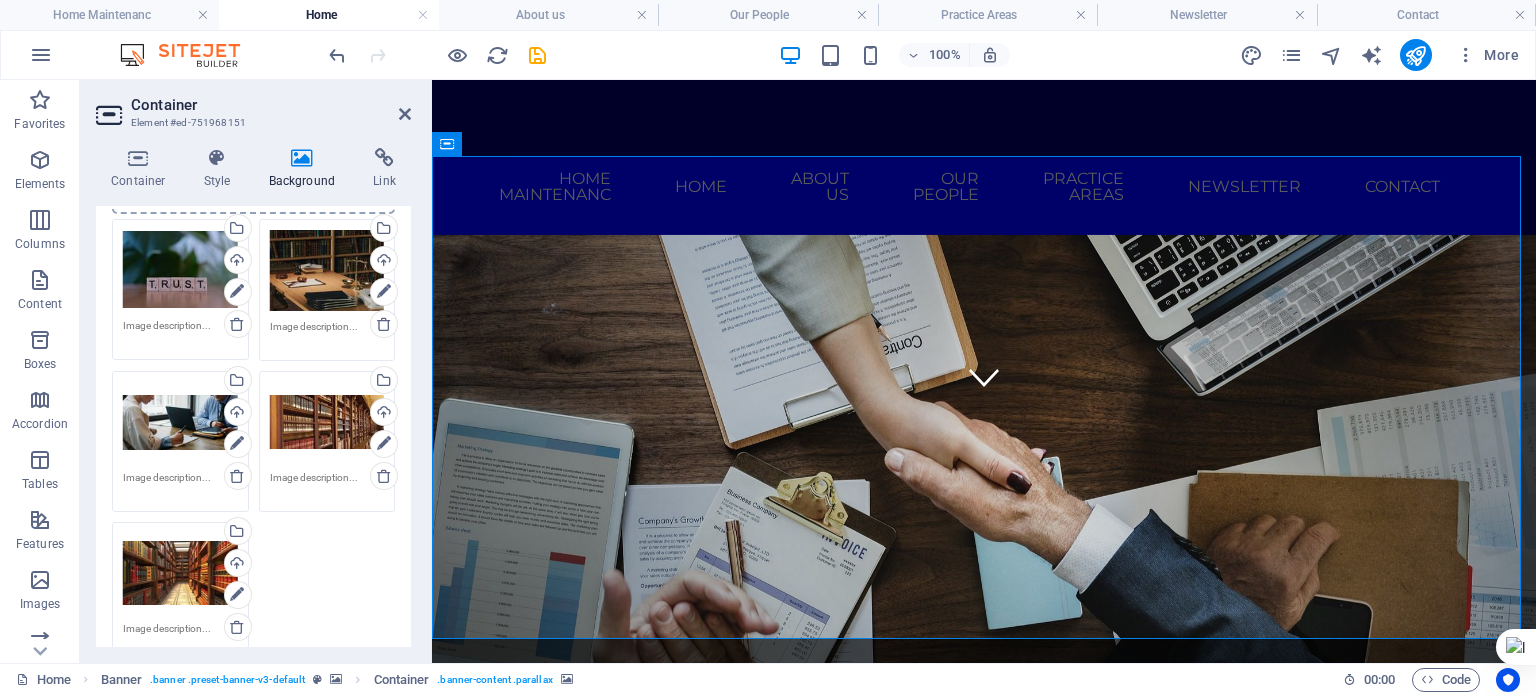 click at bounding box center [405, 114] 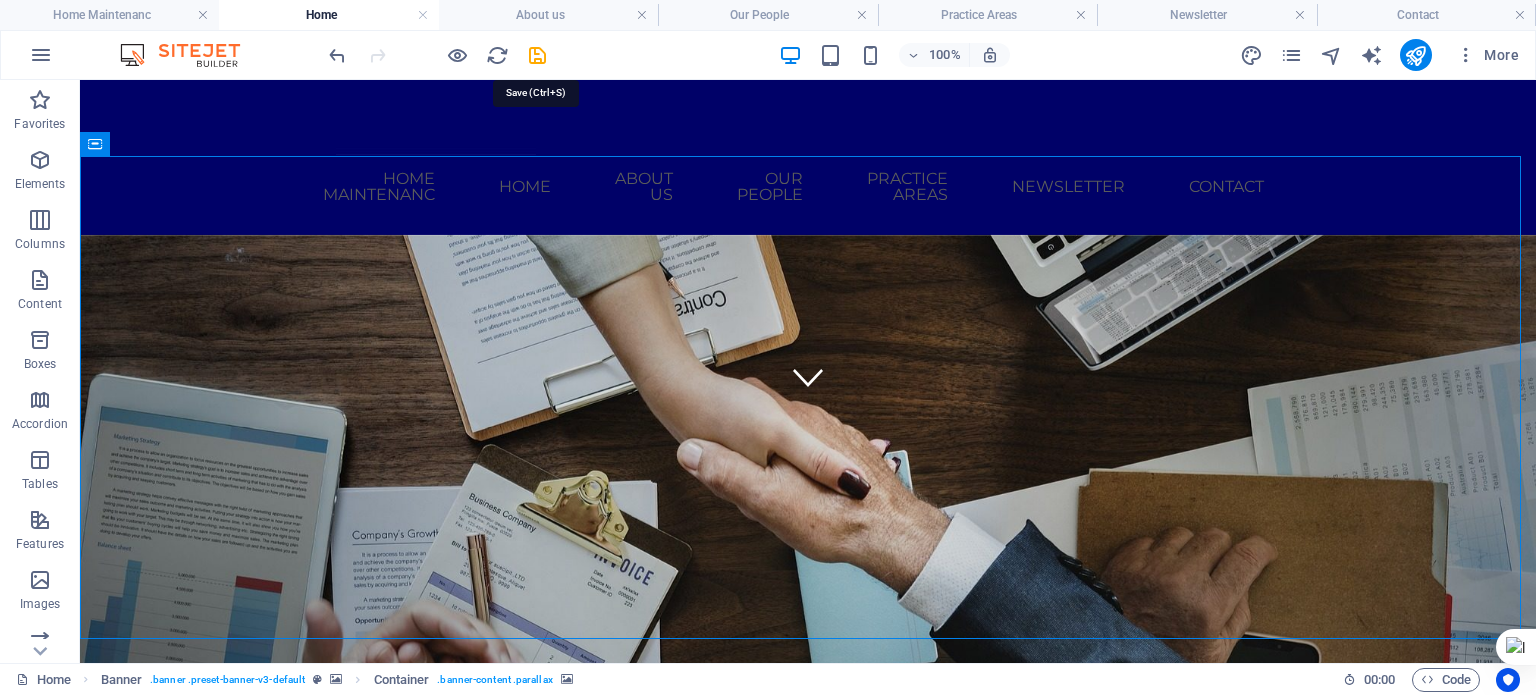 click at bounding box center (537, 55) 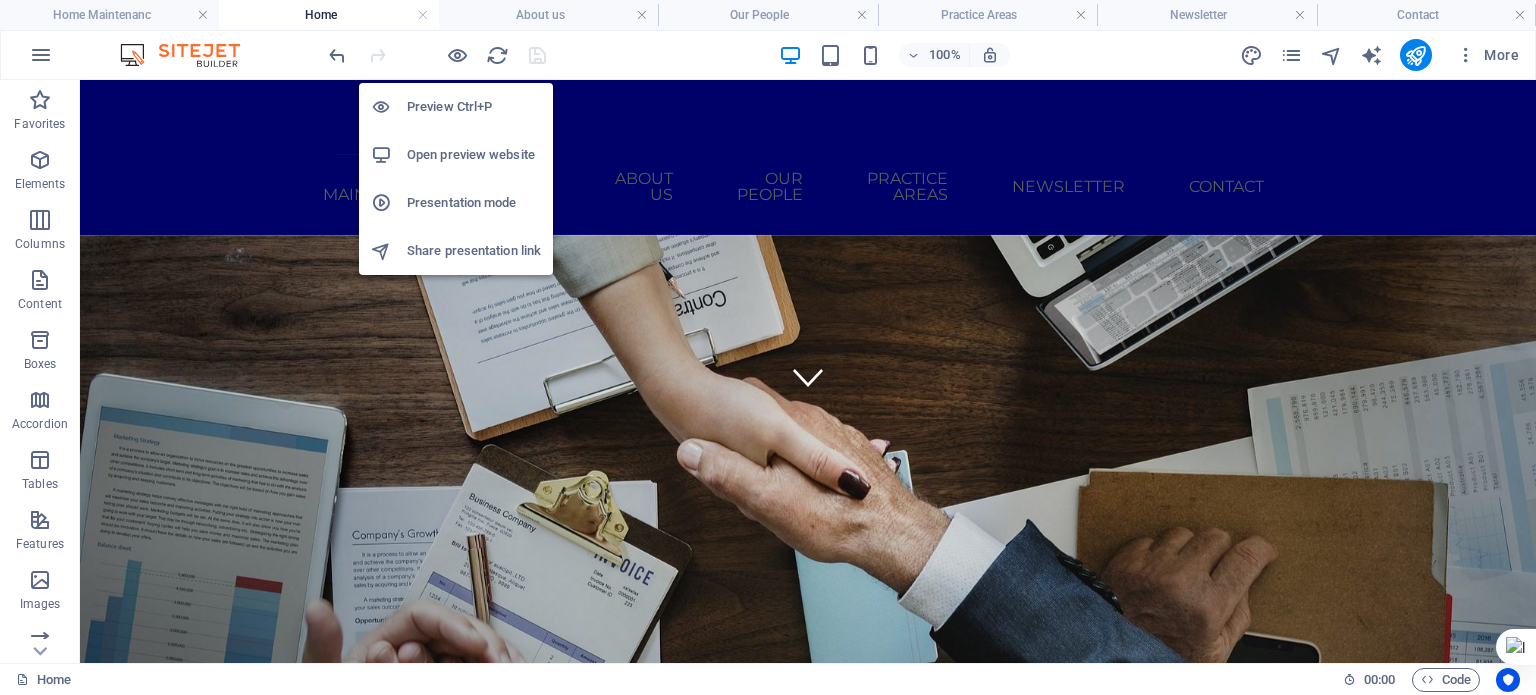 click at bounding box center [457, 55] 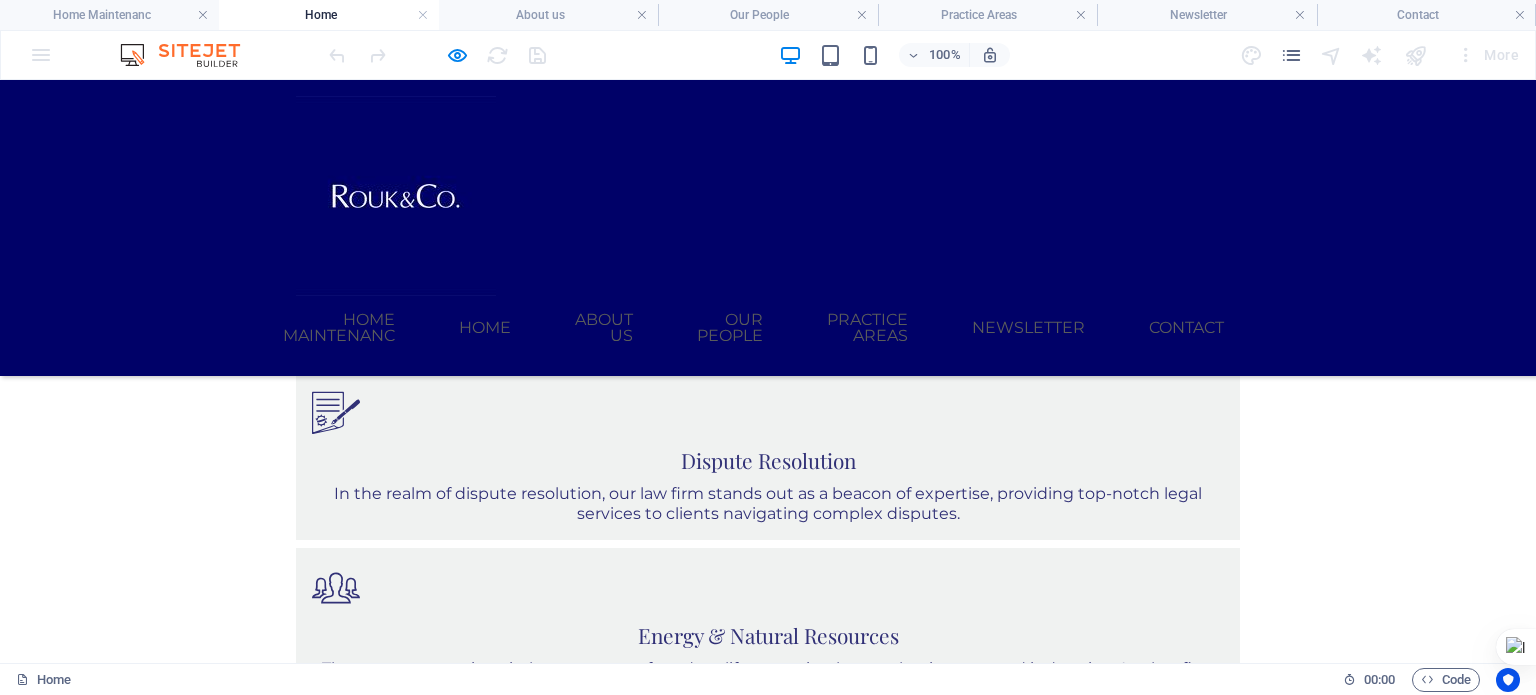 scroll, scrollTop: 1920, scrollLeft: 0, axis: vertical 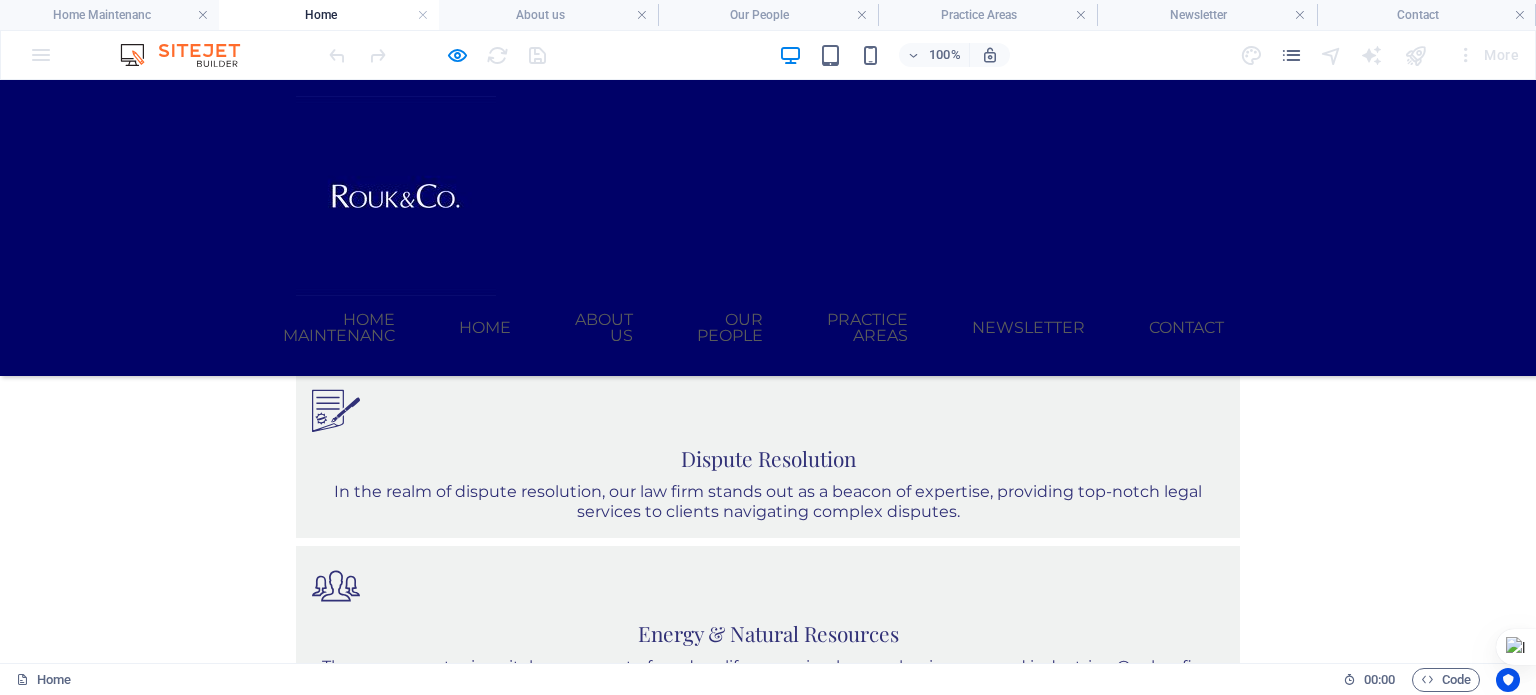 click on "Read more" at bounding box center (356, 3439) 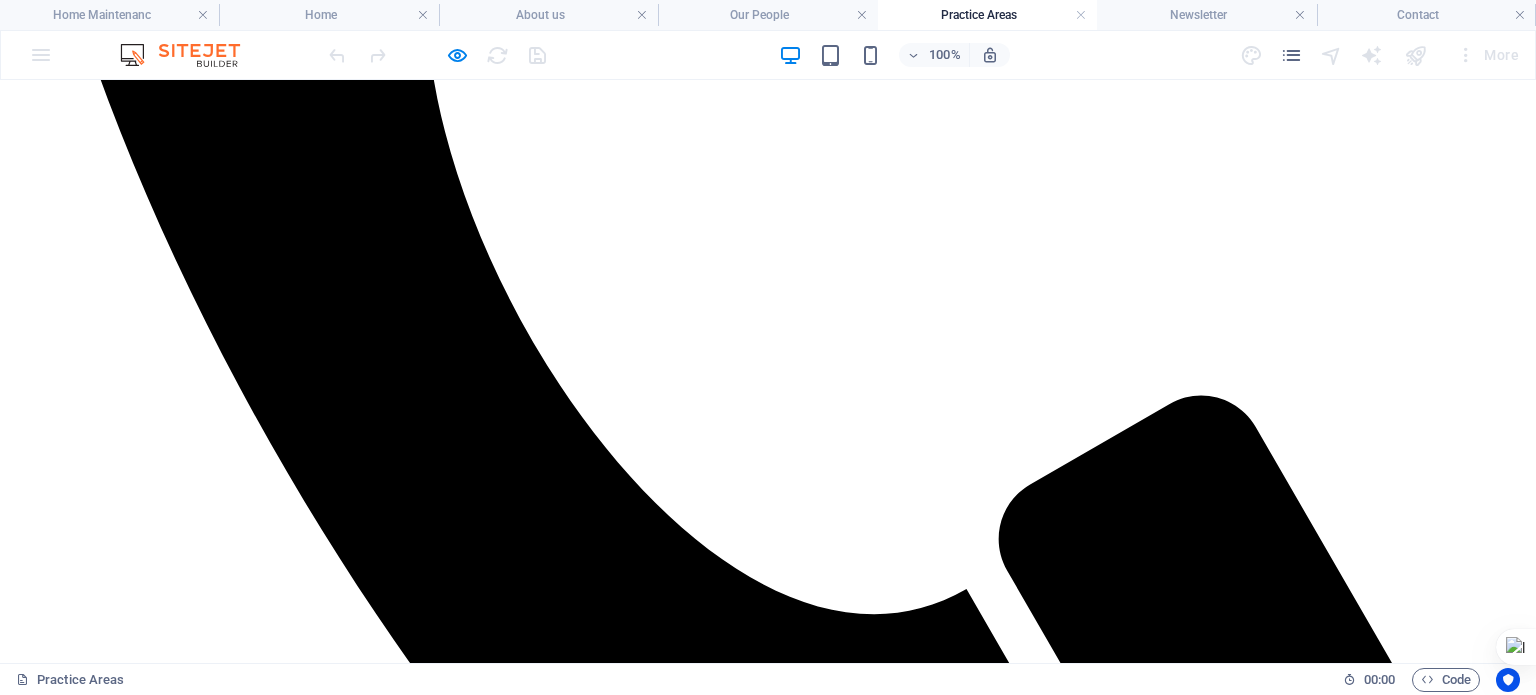 scroll, scrollTop: 966, scrollLeft: 0, axis: vertical 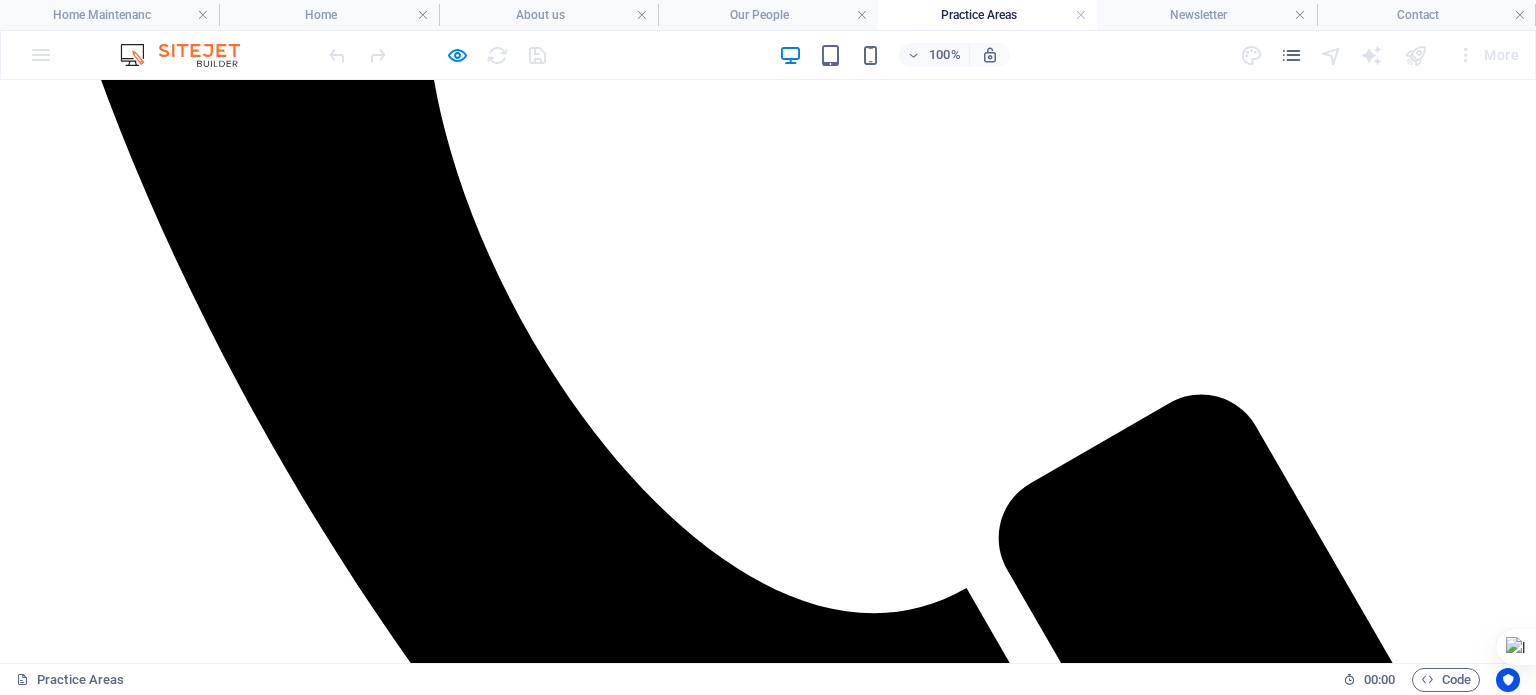 click on "Transportation and International Trade" at bounding box center [768, 11107] 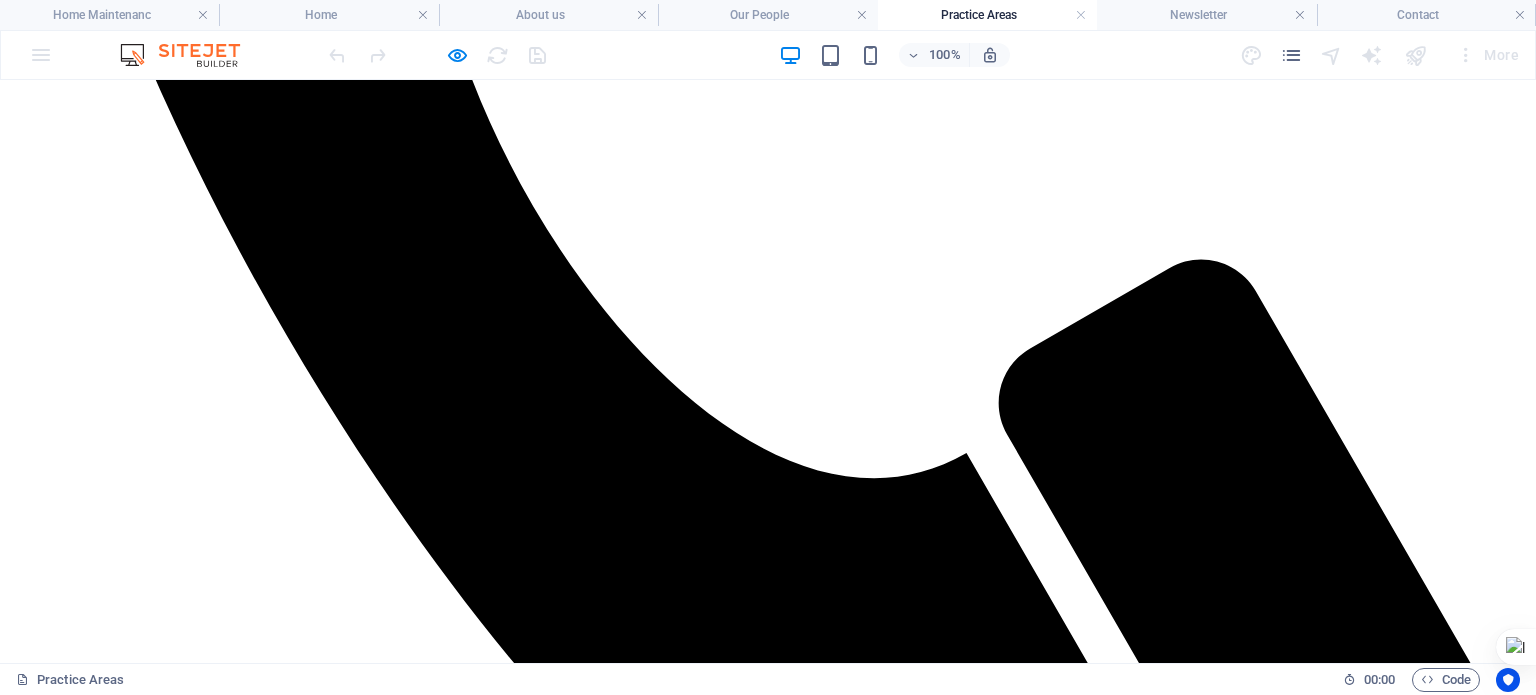 scroll, scrollTop: 1071, scrollLeft: 0, axis: vertical 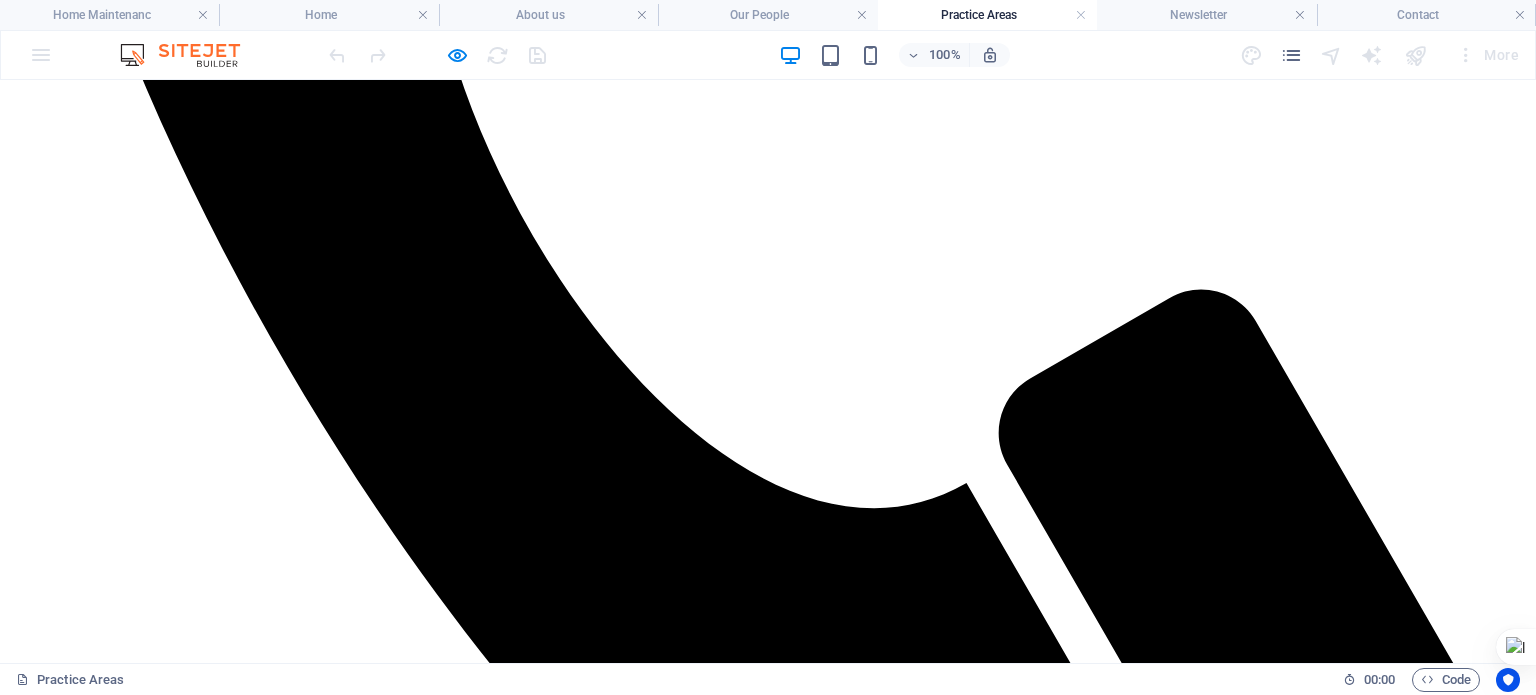 click on "Home" at bounding box center [67, 4710] 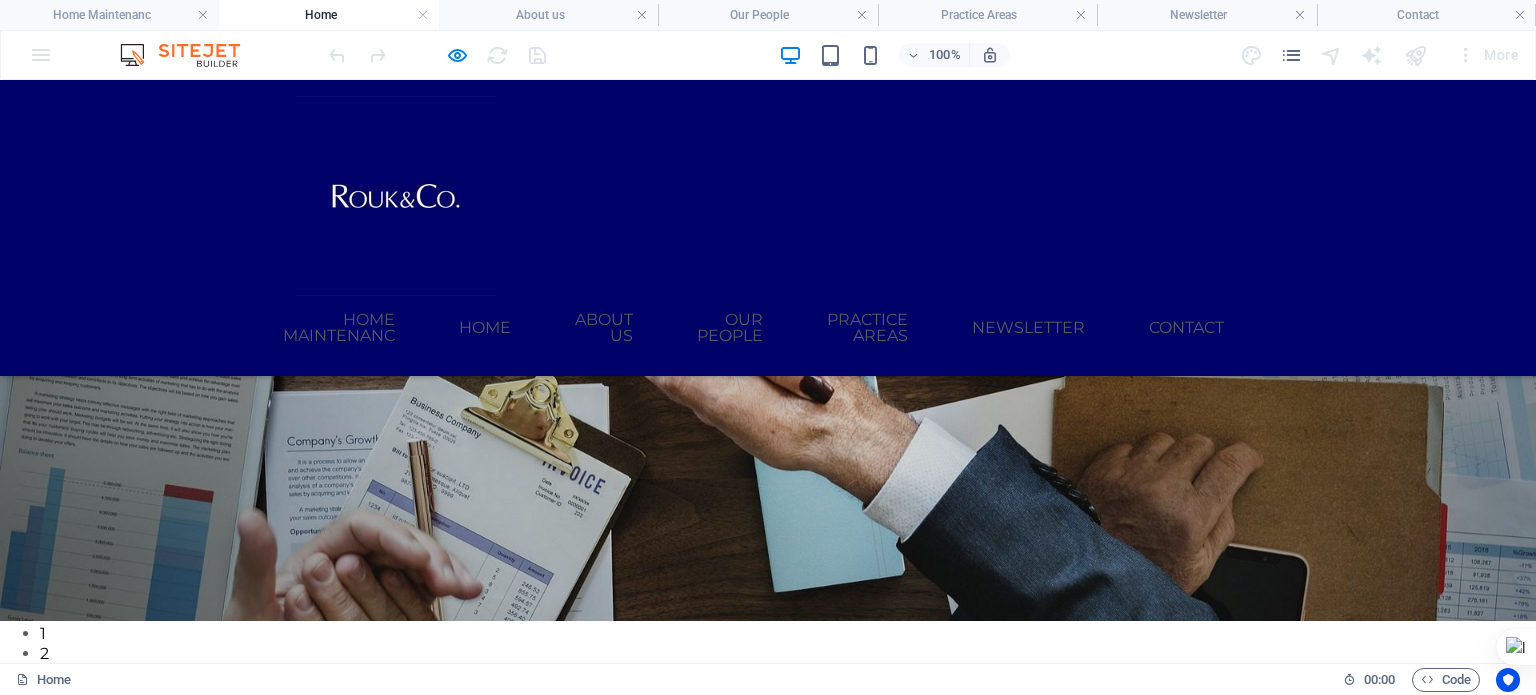 scroll, scrollTop: 343, scrollLeft: 0, axis: vertical 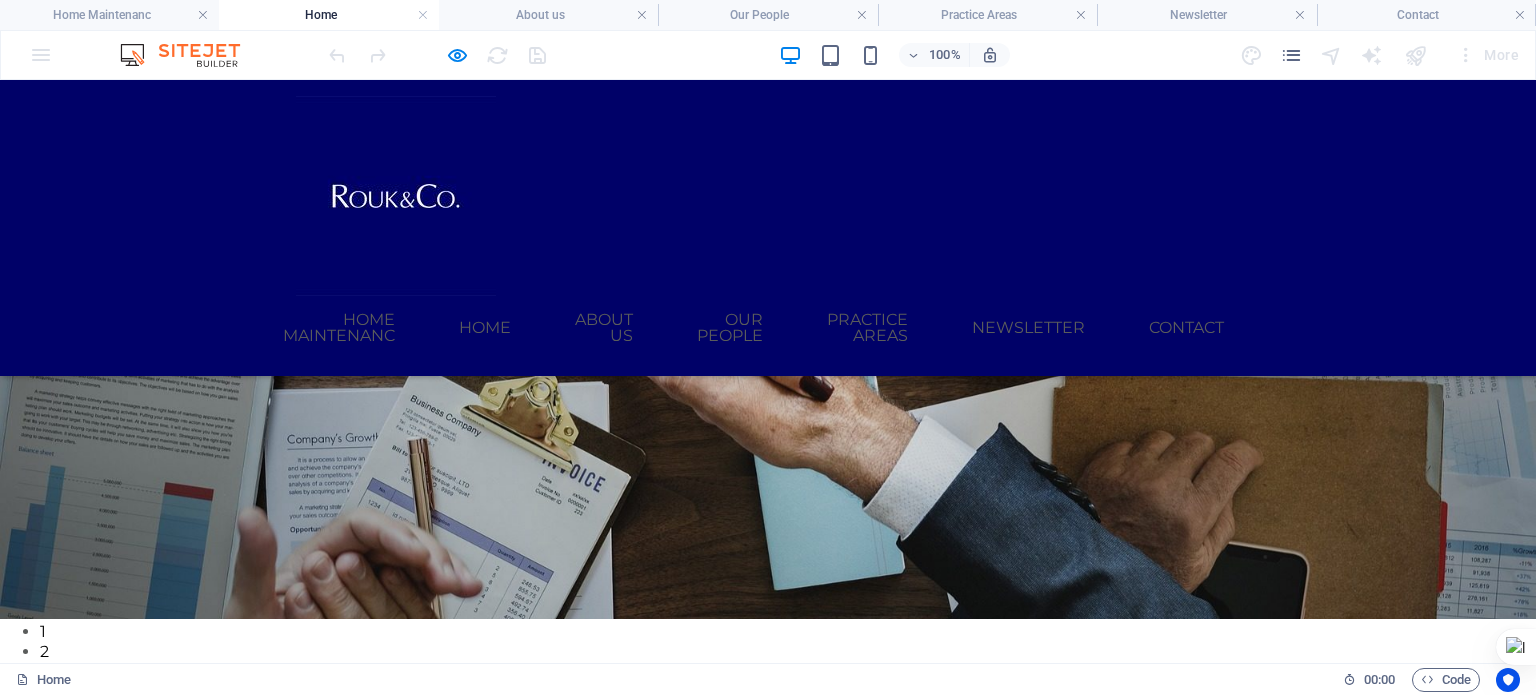 click on "Learn more" at bounding box center [768, 1524] 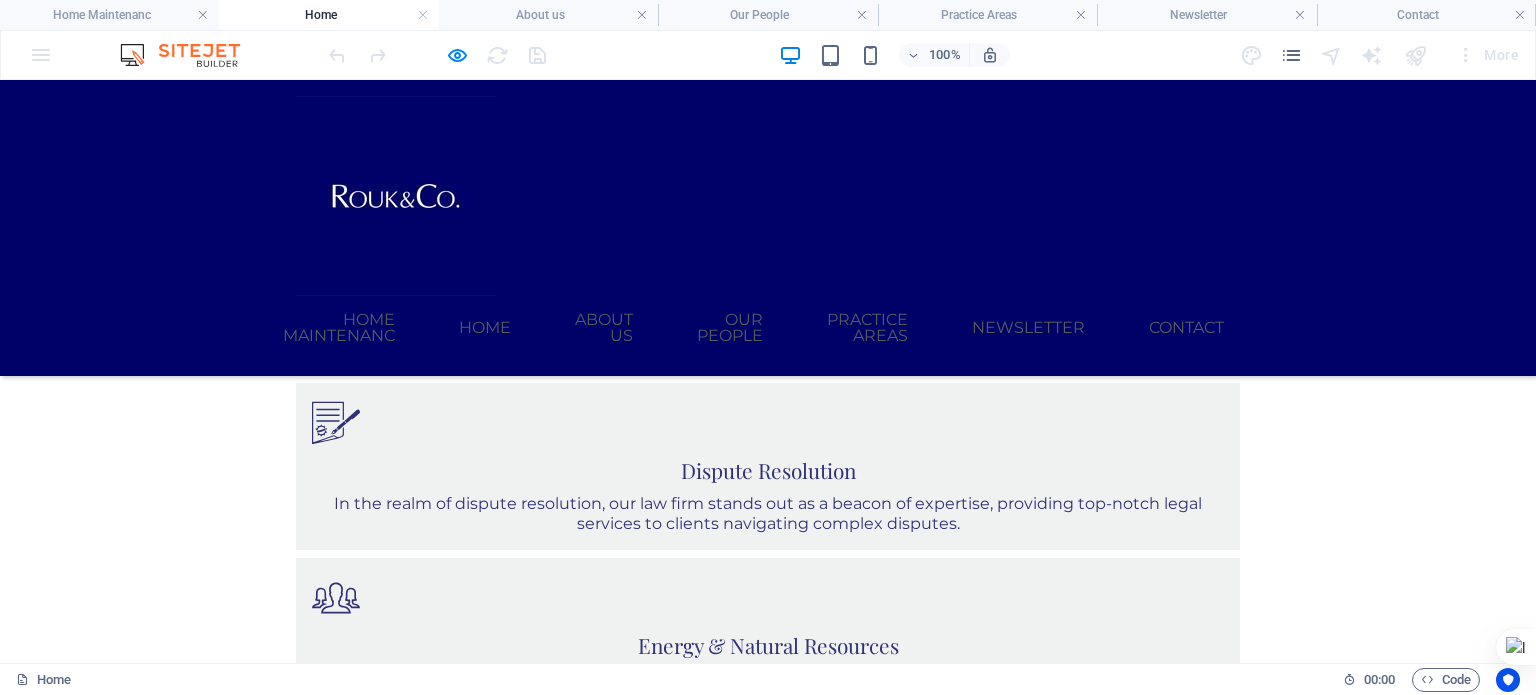 scroll, scrollTop: 1908, scrollLeft: 0, axis: vertical 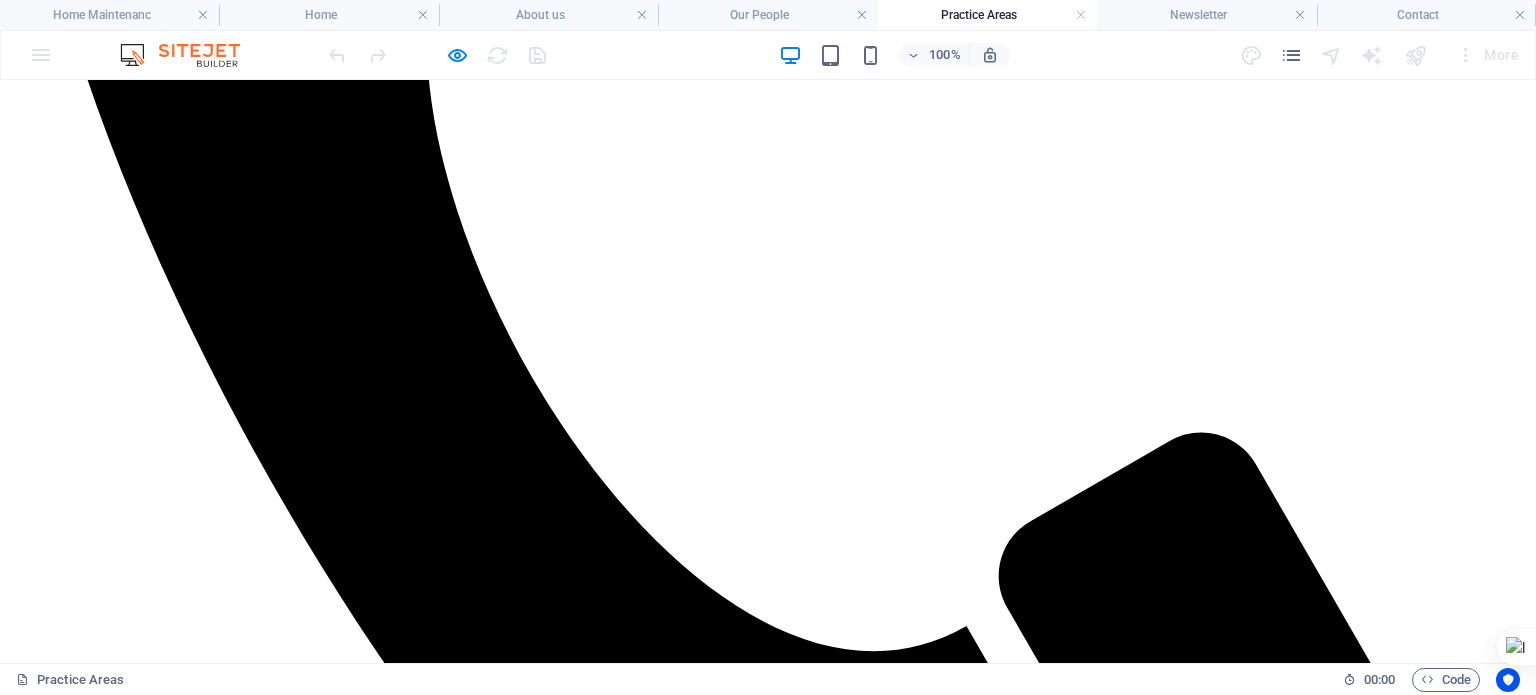 click on "Media, Telecommunication, & Technology" at bounding box center [768, 10397] 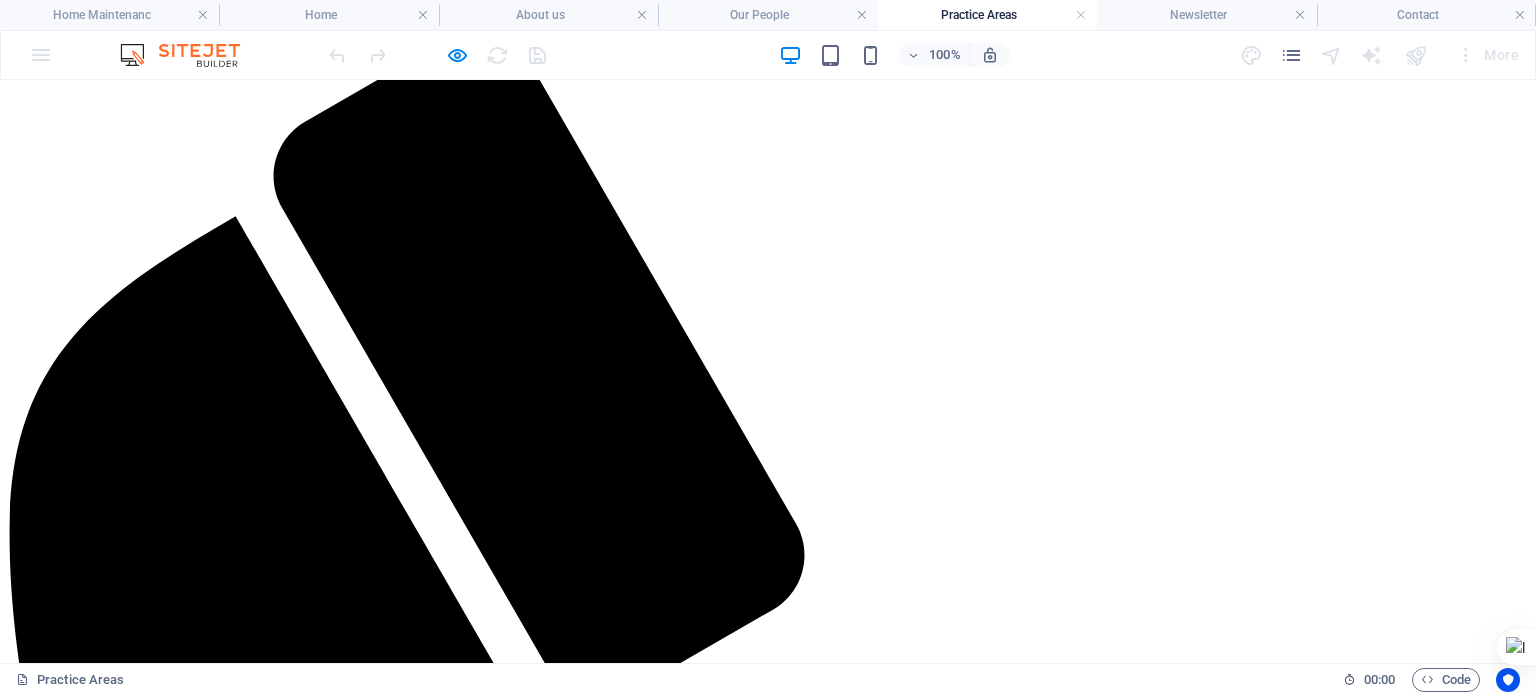 scroll, scrollTop: 0, scrollLeft: 0, axis: both 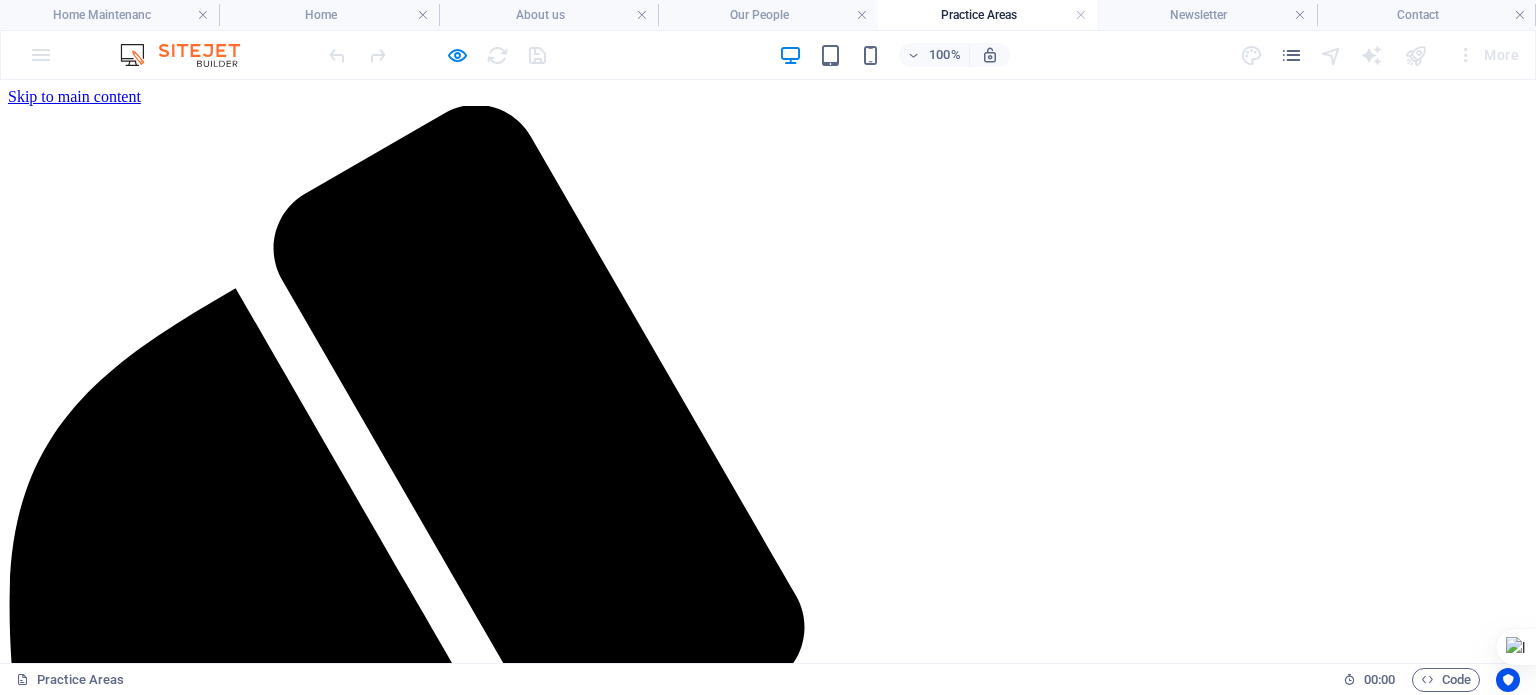 click on "Newsletter" at bounding box center (82, 5853) 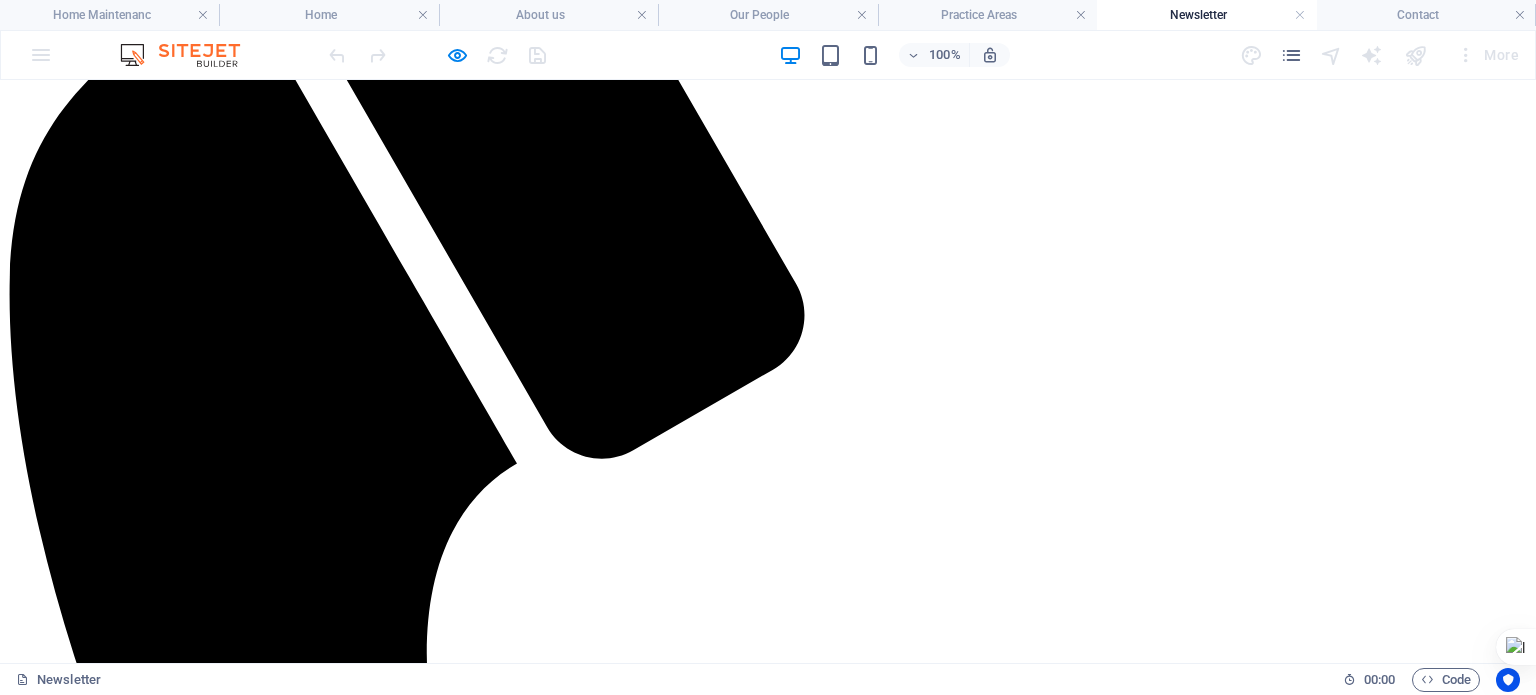 scroll, scrollTop: 303, scrollLeft: 0, axis: vertical 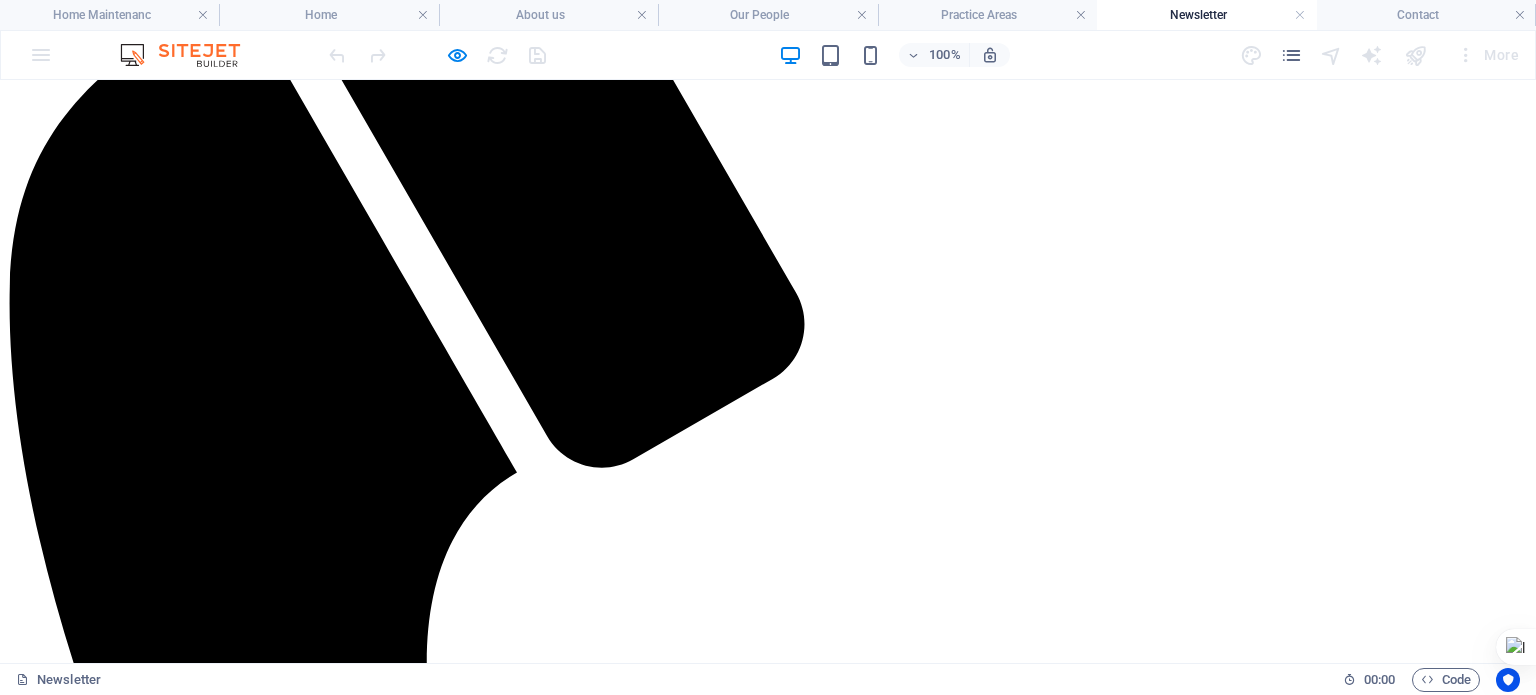 click on "[DAY] [MONTH] [YEAR] - President [LAST] to Sign Four Tax Bills Into Law" at bounding box center (320, 8083) 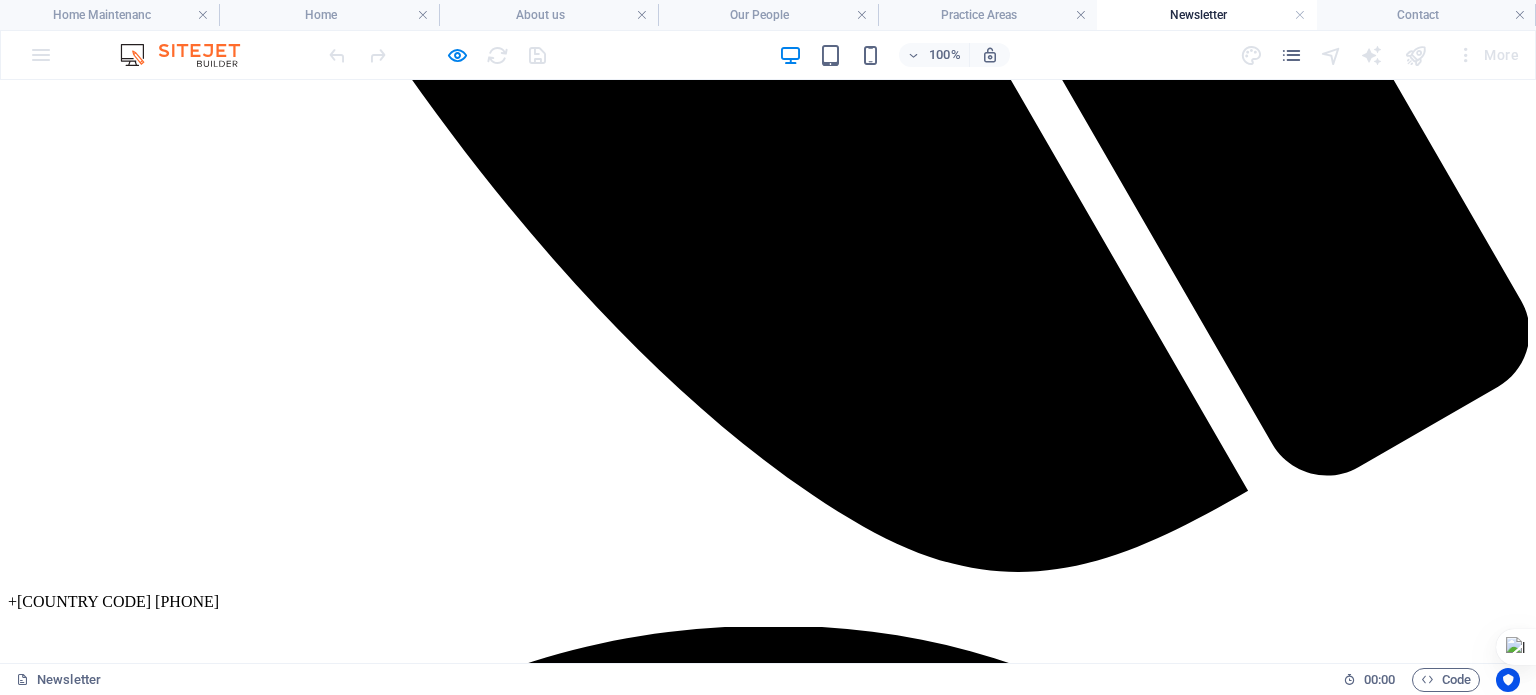 scroll, scrollTop: 1552, scrollLeft: 0, axis: vertical 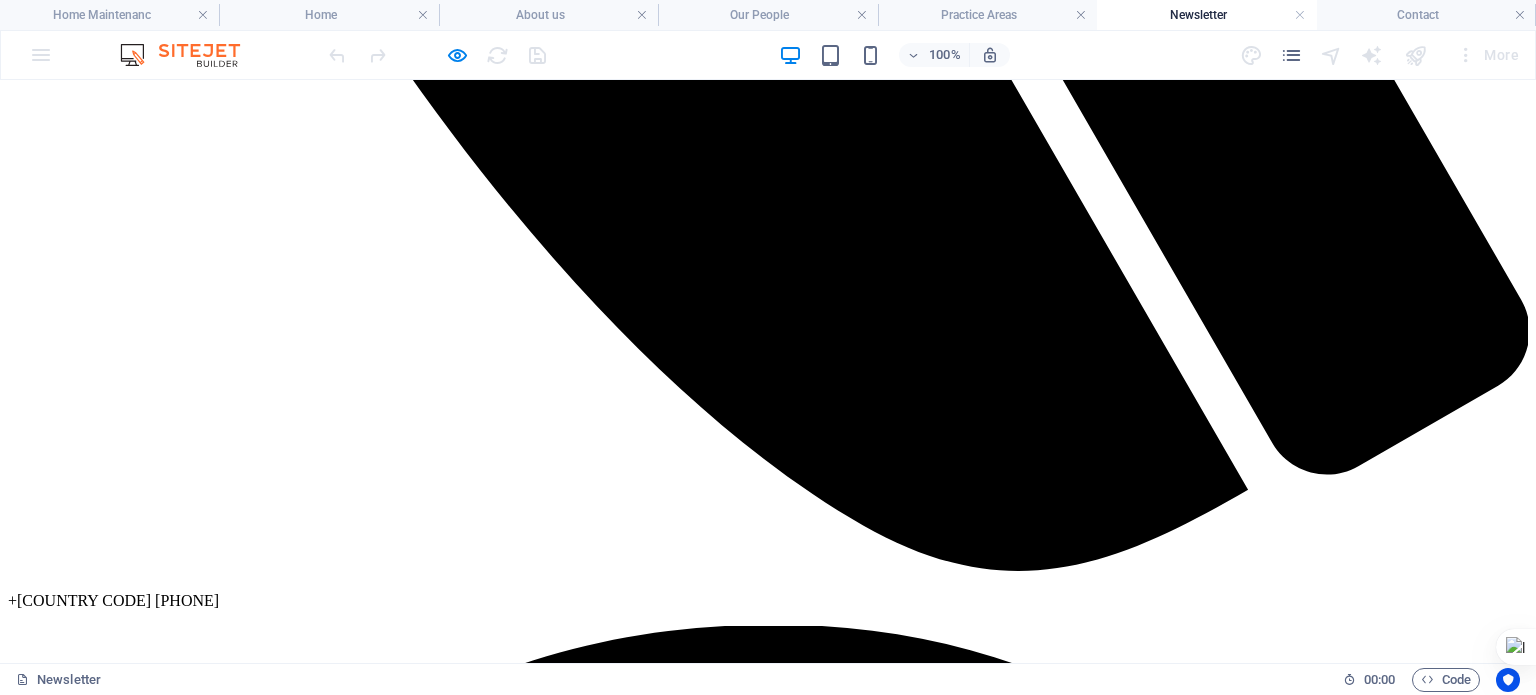 click on "[DATE]: President [PERSON] Promises to Address Concerns of Critical Stakeholders as he Assures of Comprehensive Criminal Justice Reform" at bounding box center (581, 8181) 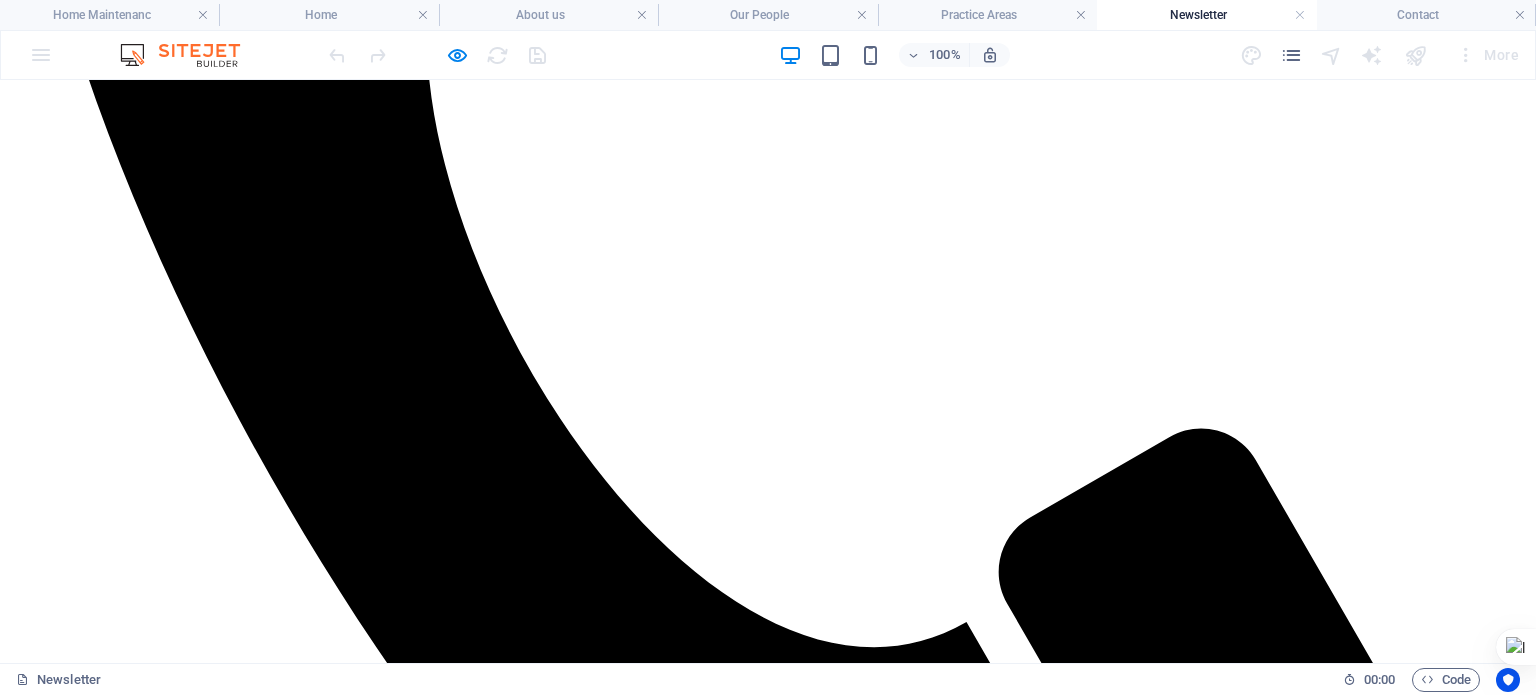 scroll, scrollTop: 930, scrollLeft: 0, axis: vertical 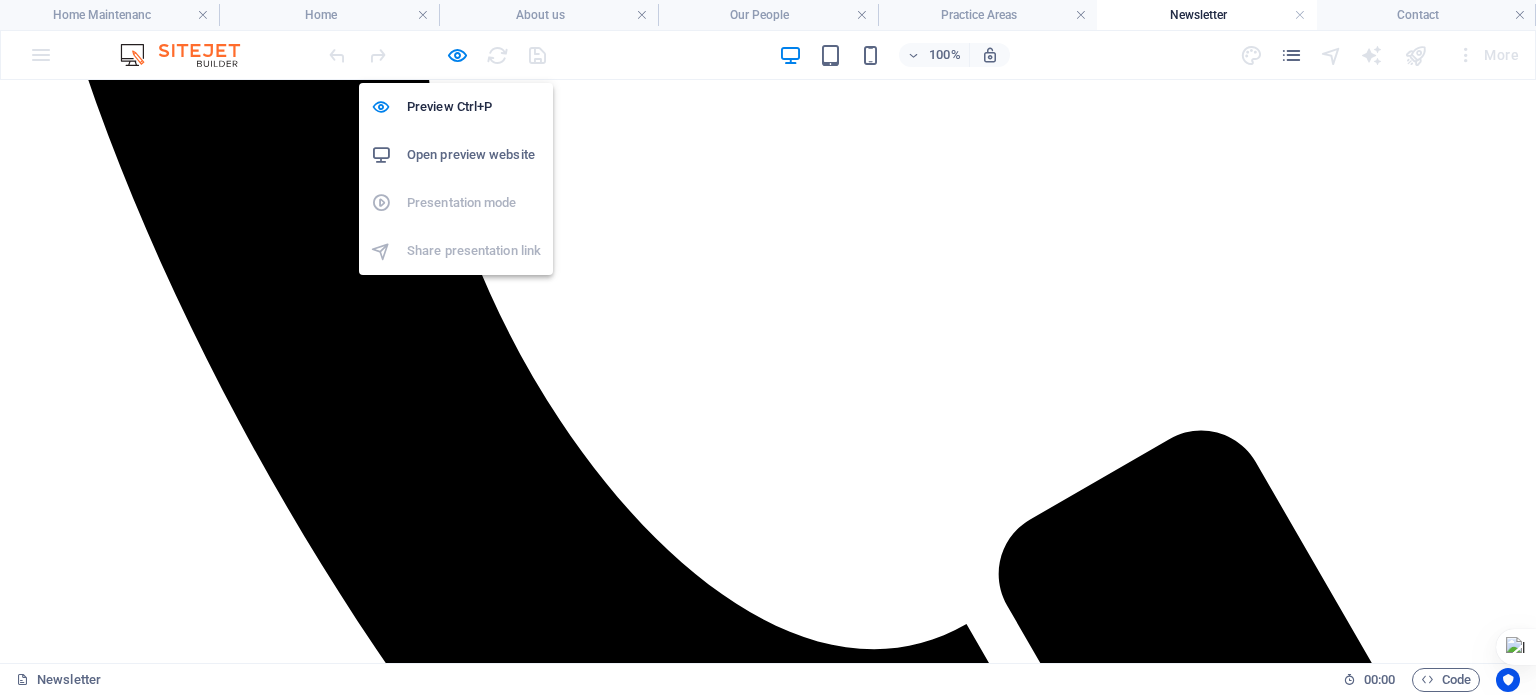 click at bounding box center (457, 55) 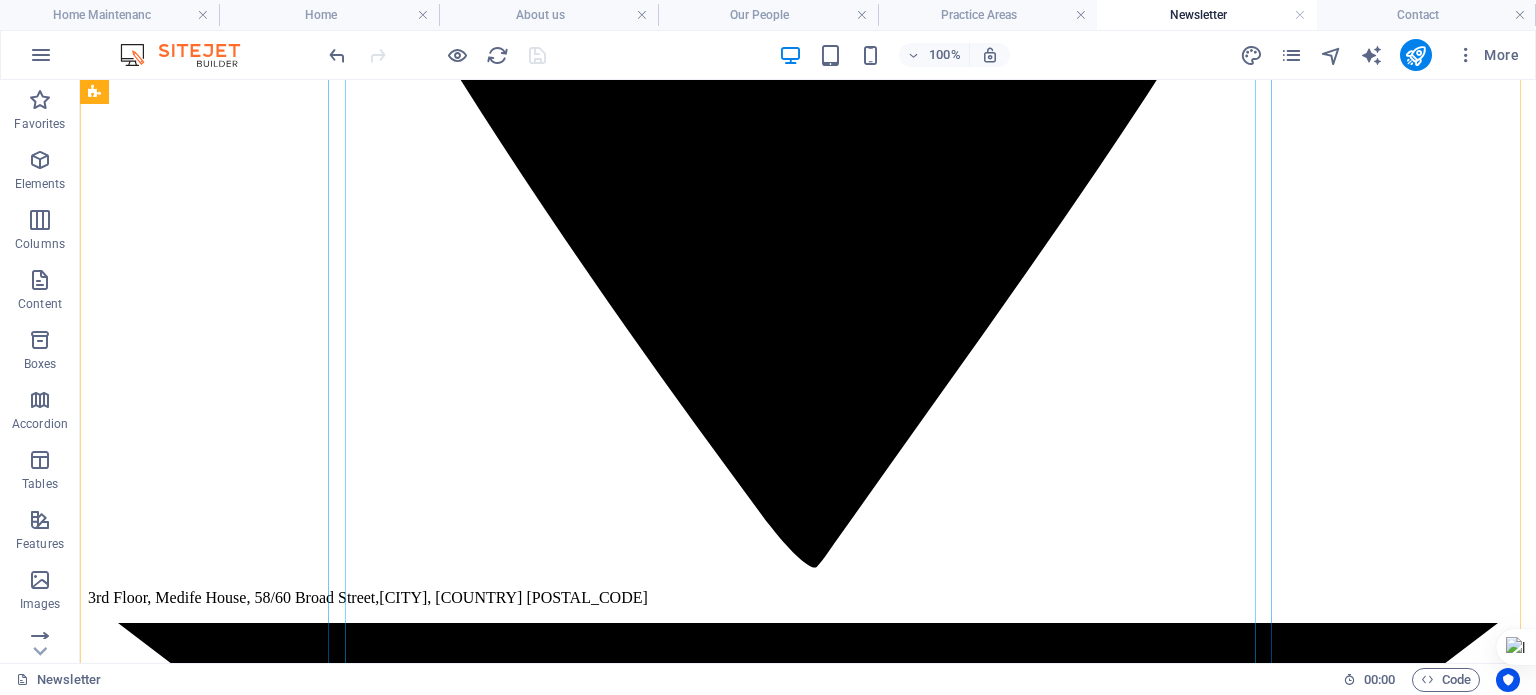 scroll, scrollTop: 3625, scrollLeft: 0, axis: vertical 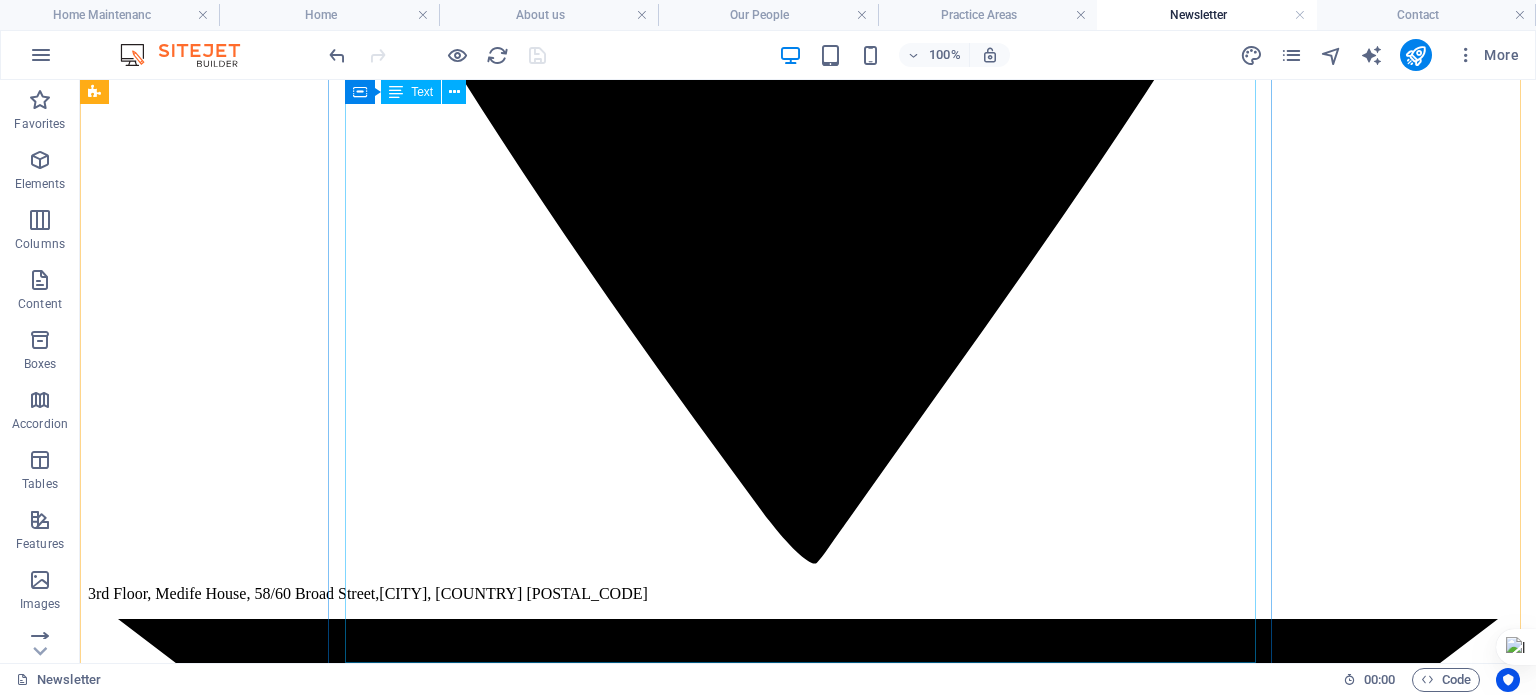 click on "President [PERSON] on [DAY] promised that his administration would conclude a thorough review of the remuneration templates of judicial officers in the country. Receiving the leadership of the Nigerian Bar Association (NBA), led by Barrister [PERSON] (SAN), the President said the battle against corruption necessitates a comprehensive review of the salaries and allowances of judicial officers, an issue that is well known to him, given his landmark success in reforming justice administration in Lagos State. “We must deal with the review of remuneration if we truly want to fight corruption in the Judiciary. We will look at the cost as well as the consequences,” he said in response to a request by the NBA president. President [PERSON] equally acknowledged the importance of addressing the current vacancies within the Supreme Court, affirming that these vacancies represent obligations that must be fulfilled based on recommendations put forth by the National Judicial Council (NJC). [PERSON]" at bounding box center (808, 7653) 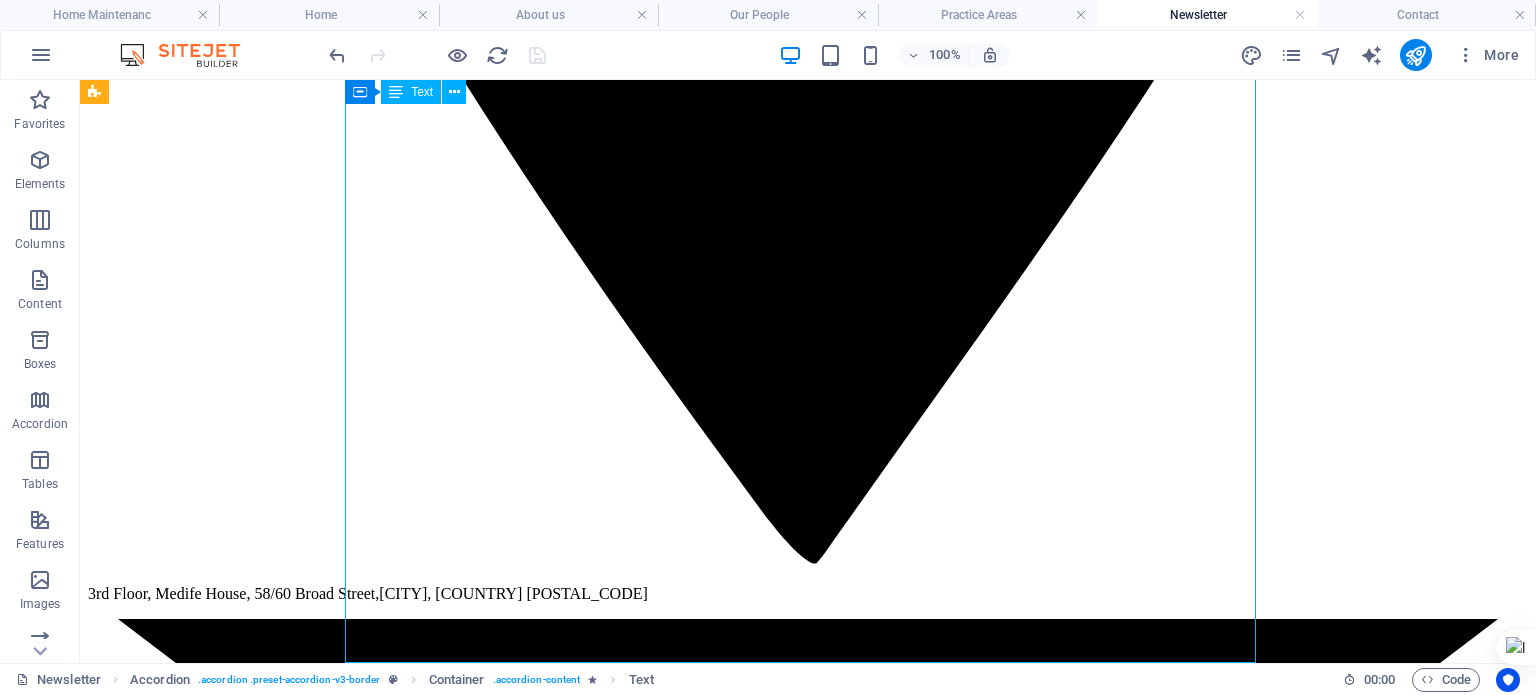 click on "President [PERSON] on [DAY] promised that his administration would conclude a thorough review of the remuneration templates of judicial officers in the country. Receiving the leadership of the Nigerian Bar Association (NBA), led by Barrister [PERSON] (SAN), the President said the battle against corruption necessitates a comprehensive review of the salaries and allowances of judicial officers, an issue that is well known to him, given his landmark success in reforming justice administration in Lagos State. “We must deal with the review of remuneration if we truly want to fight corruption in the Judiciary. We will look at the cost as well as the consequences,” he said in response to a request by the NBA president. President [PERSON] equally acknowledged the importance of addressing the current vacancies within the Supreme Court, affirming that these vacancies represent obligations that must be fulfilled based on recommendations put forth by the National Judicial Council (NJC). [PERSON]" at bounding box center (808, 7653) 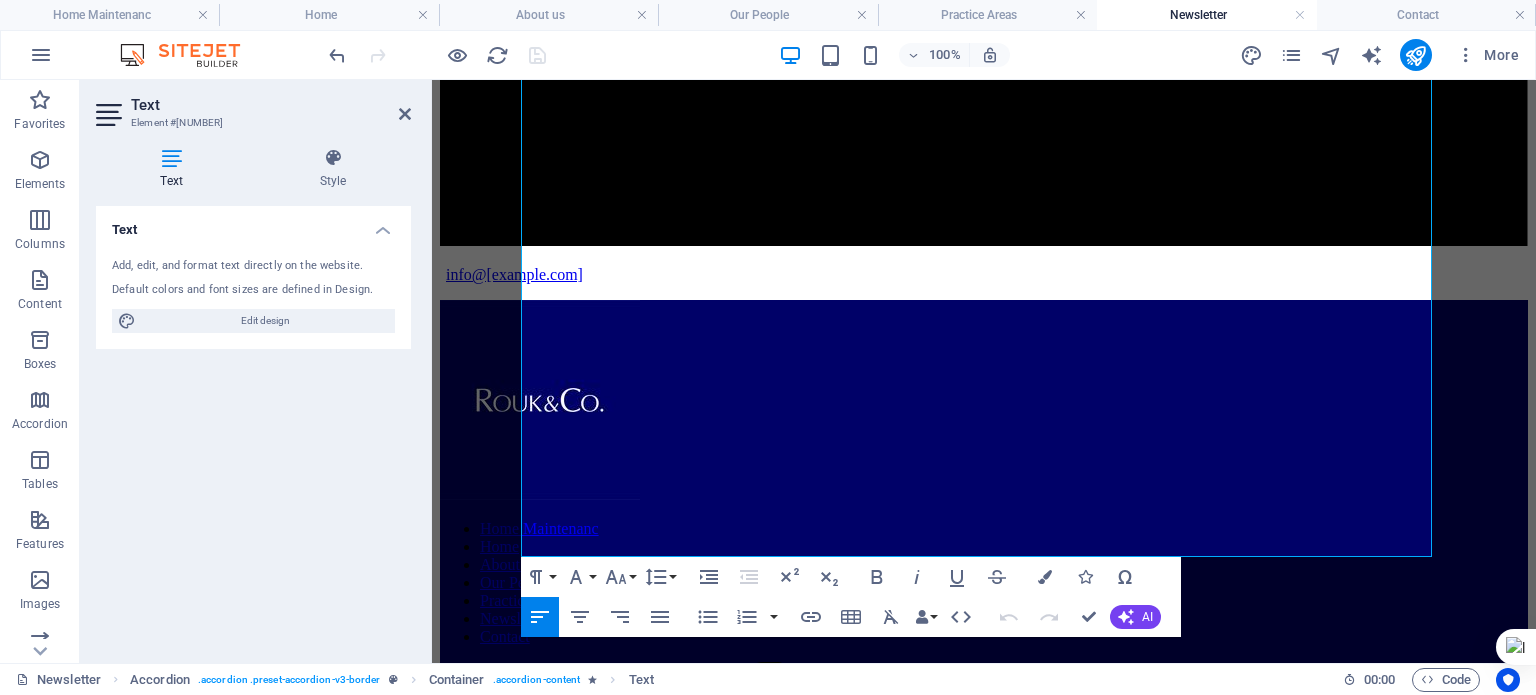 scroll, scrollTop: 3724, scrollLeft: 0, axis: vertical 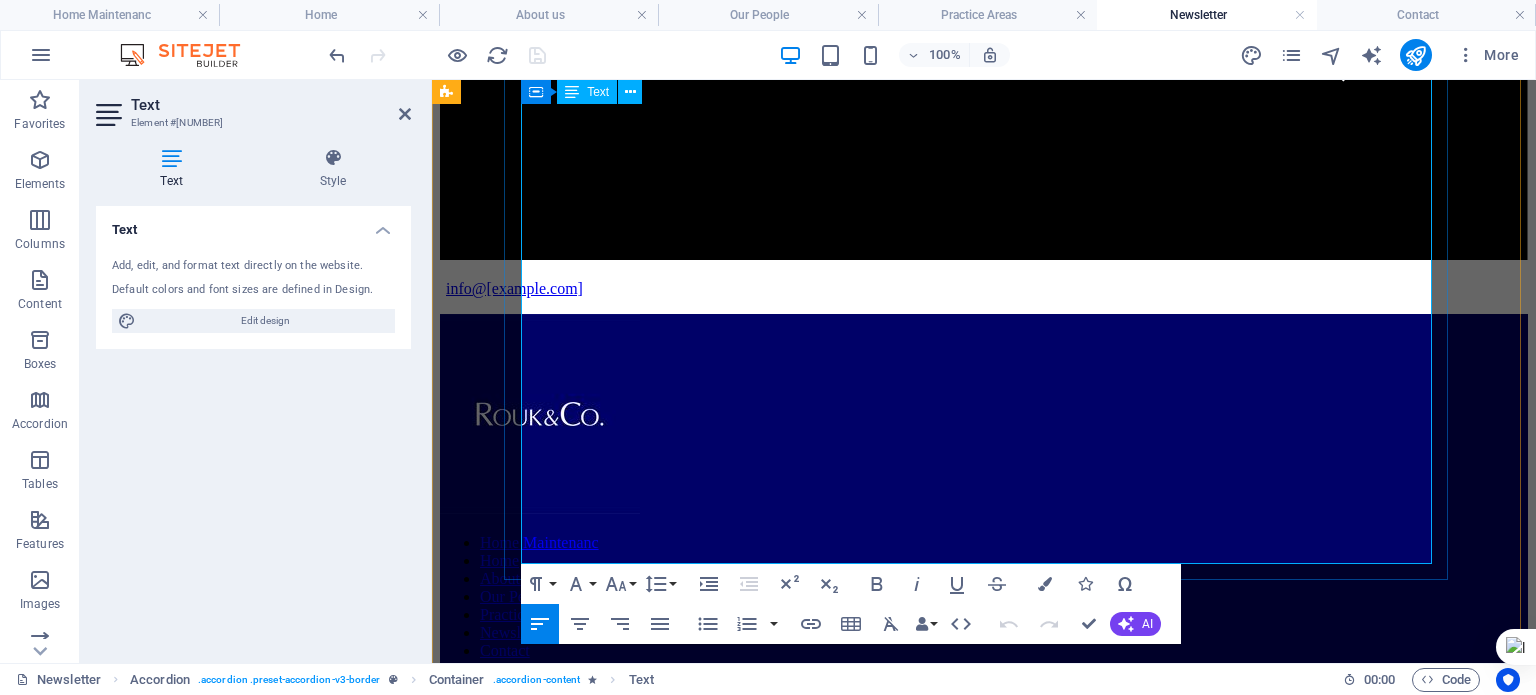 drag, startPoint x: 624, startPoint y: 493, endPoint x: 532, endPoint y: 483, distance: 92.541885 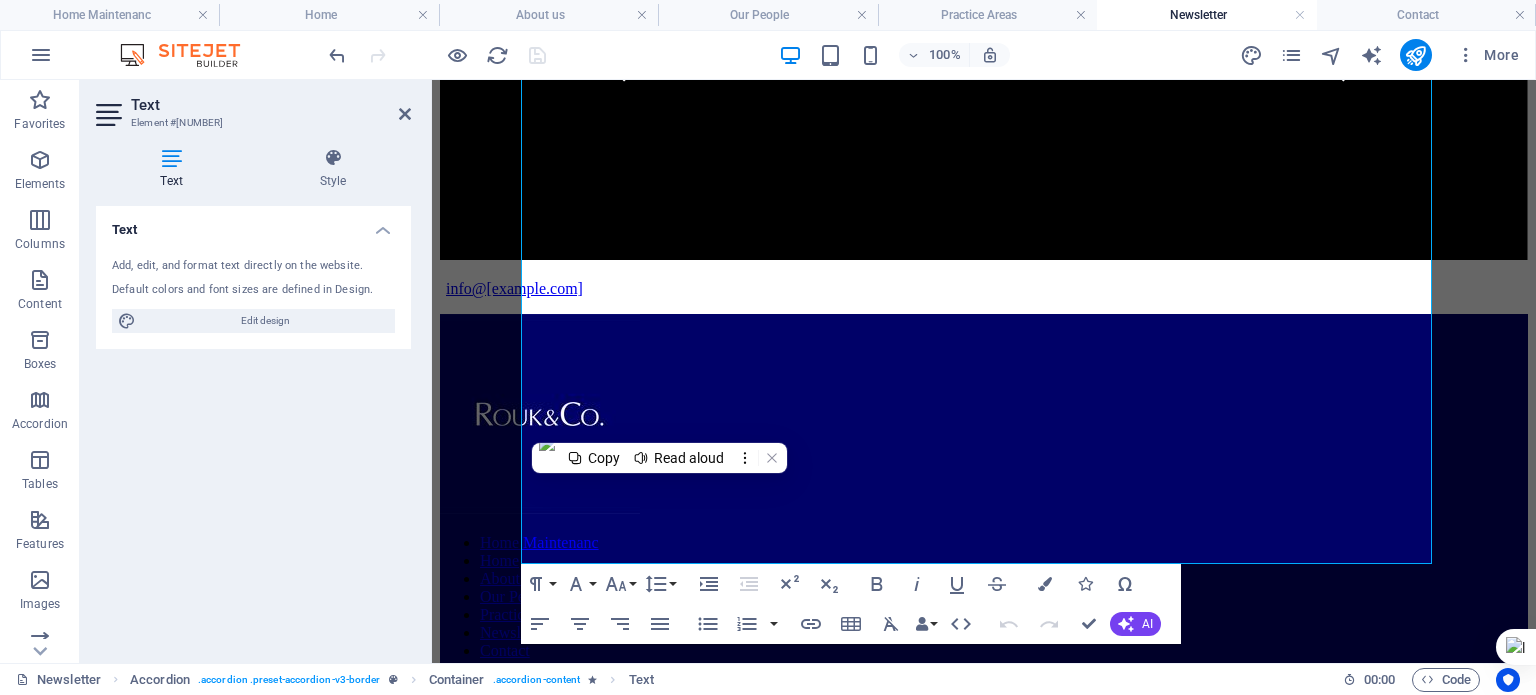 click on "Edit design" at bounding box center [265, 321] 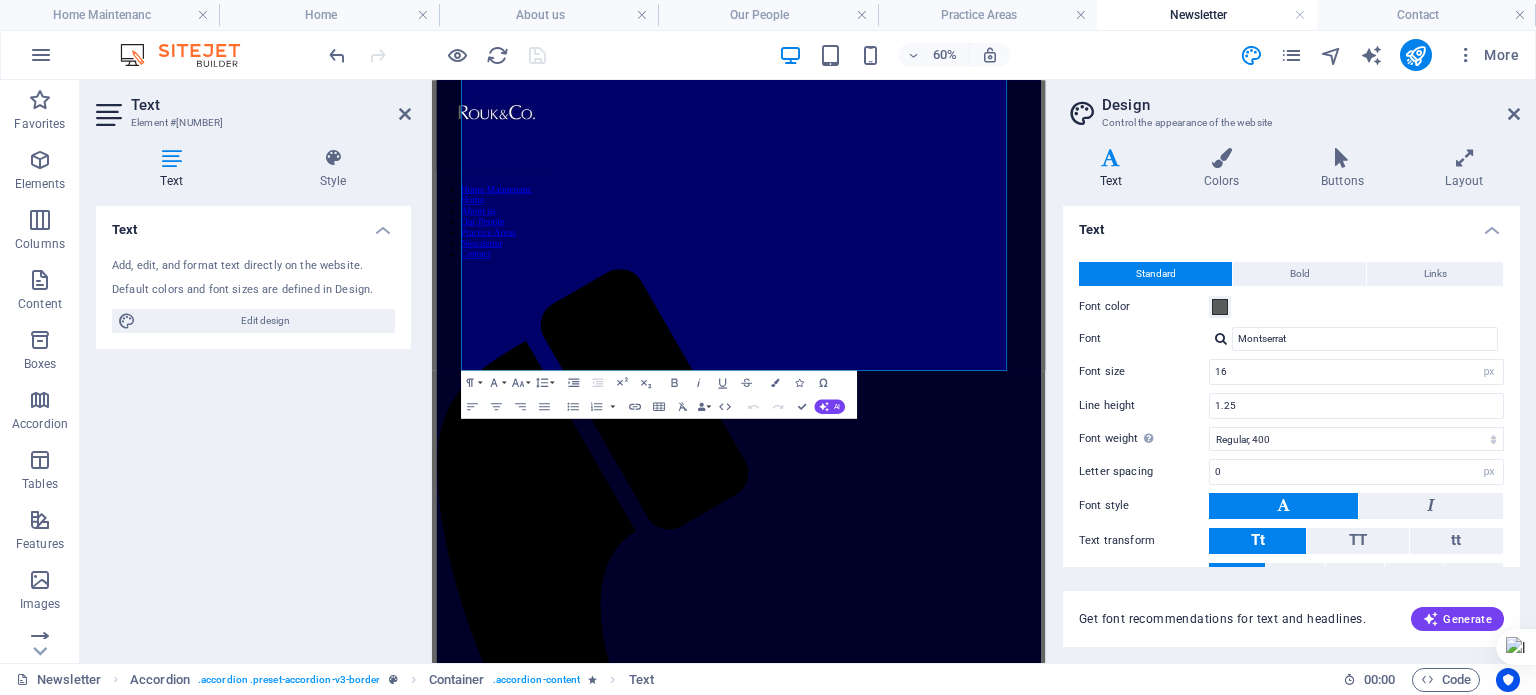 click at bounding box center (1514, 114) 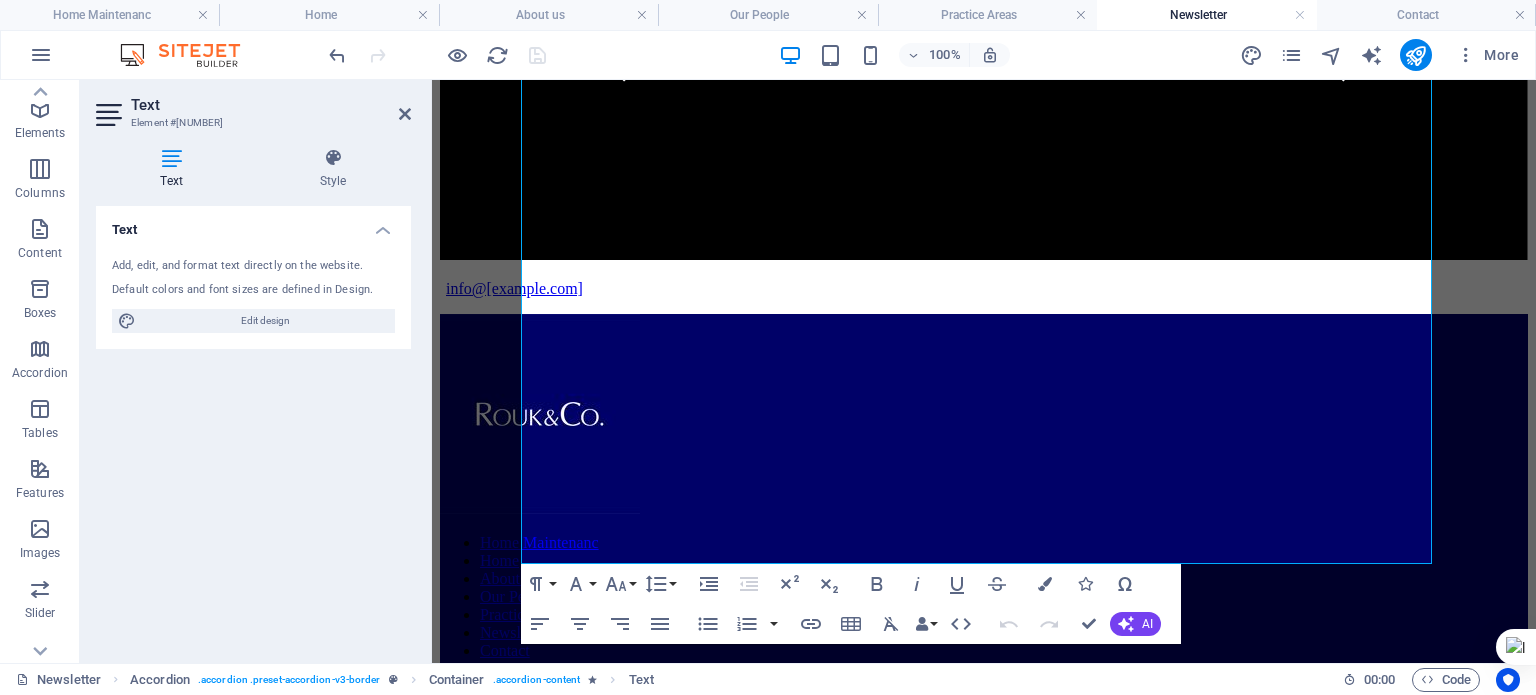 scroll, scrollTop: 0, scrollLeft: 0, axis: both 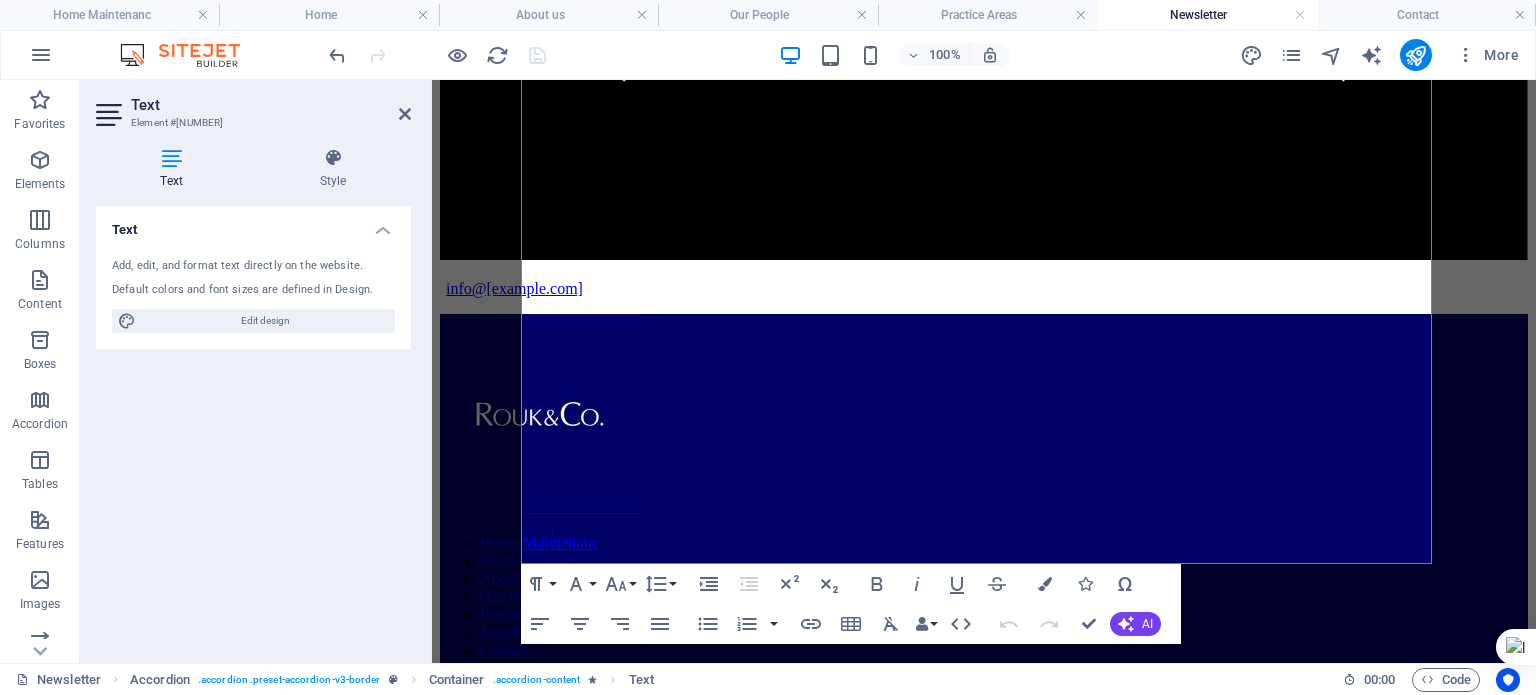 click on "Text" at bounding box center [253, 224] 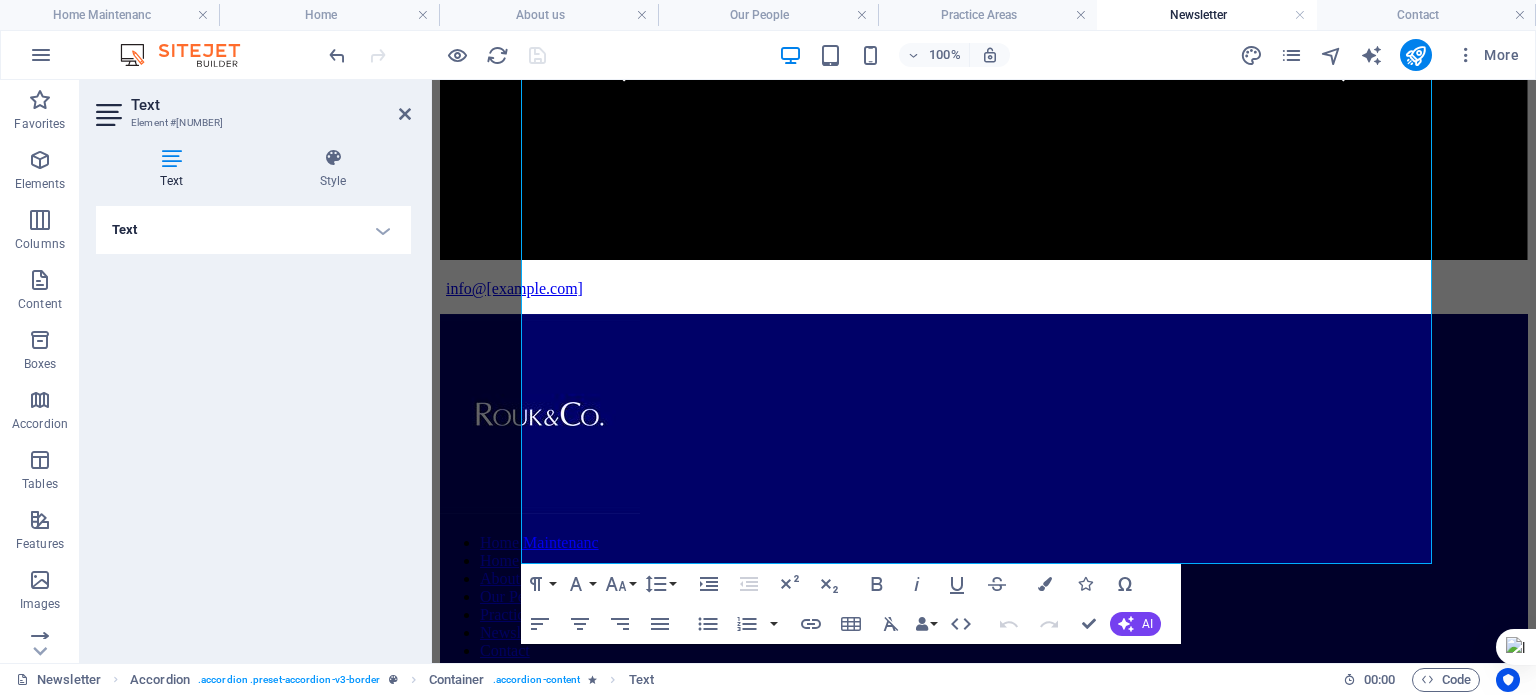 click on "Text" at bounding box center [253, 230] 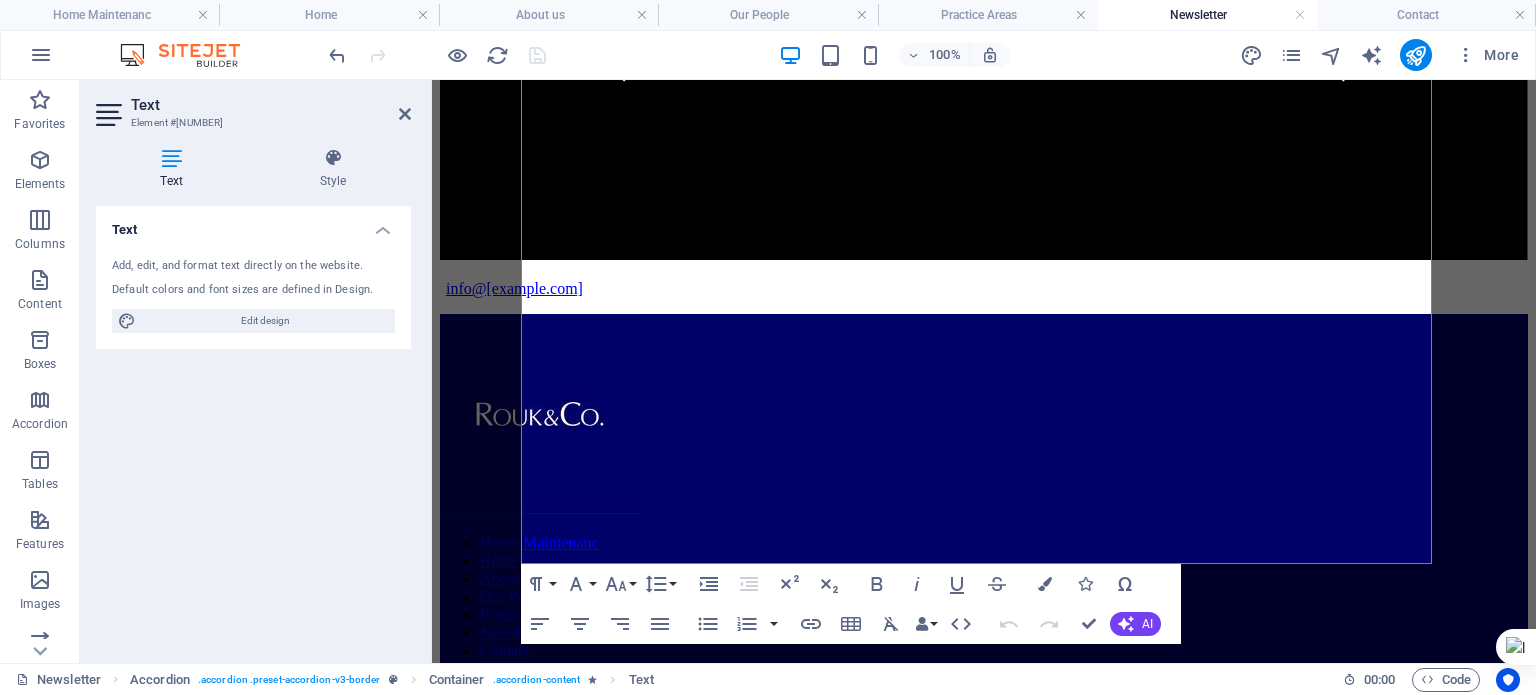 click on "Style" at bounding box center [333, 169] 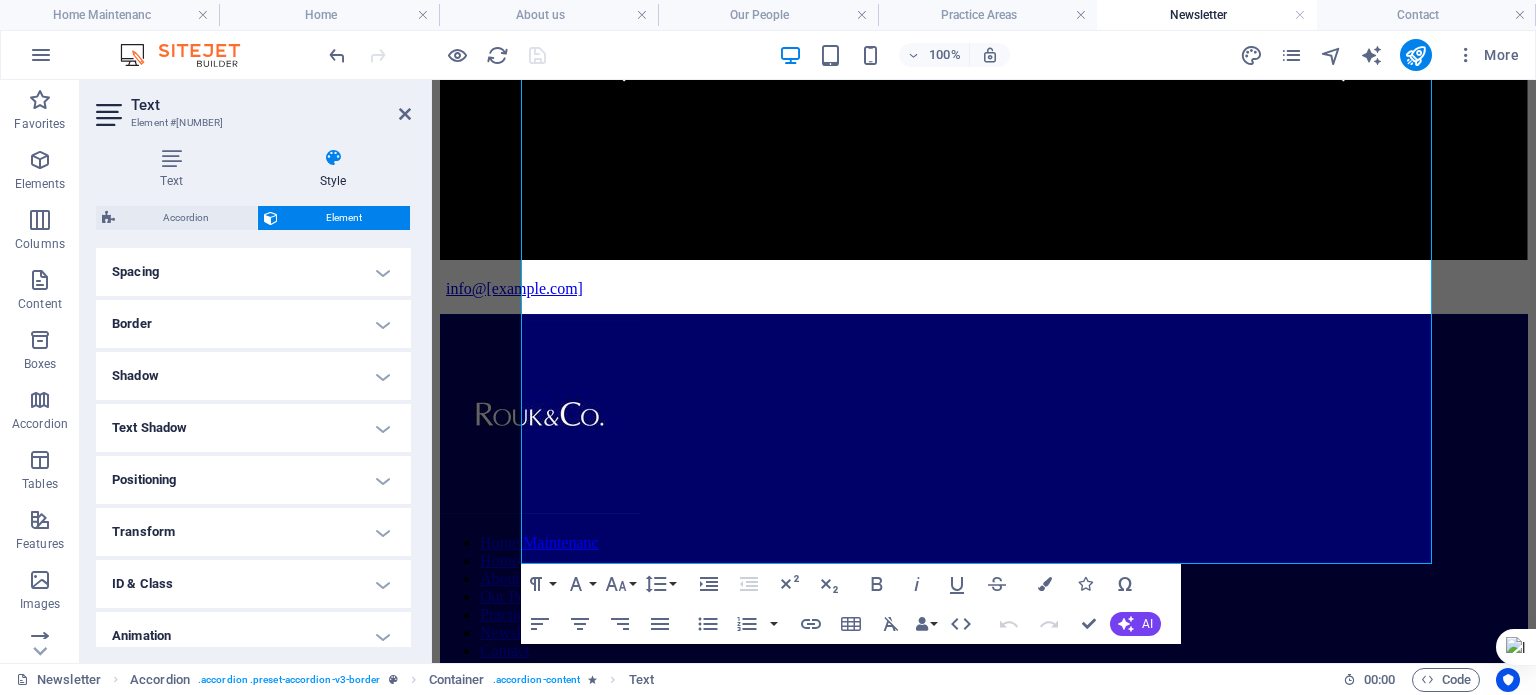scroll, scrollTop: 400, scrollLeft: 0, axis: vertical 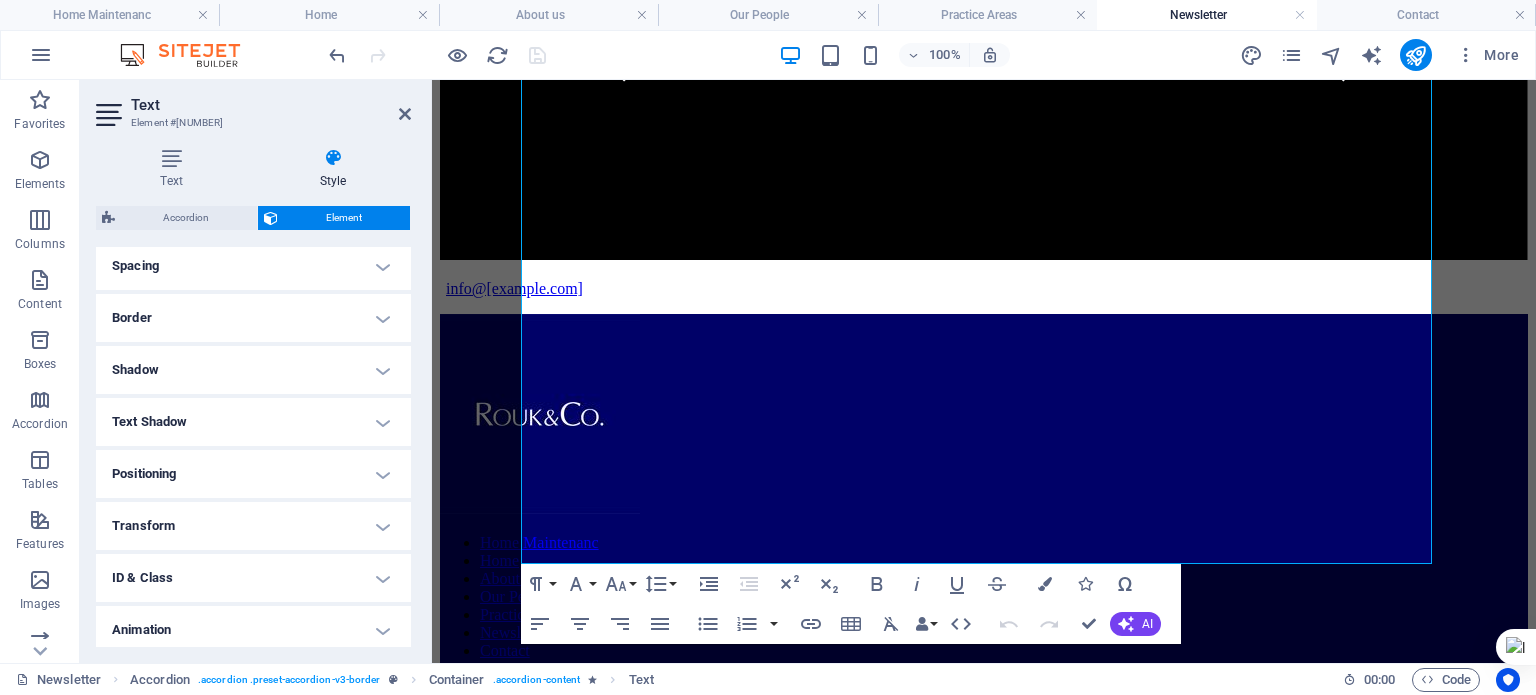 click on "Positioning" at bounding box center (253, 474) 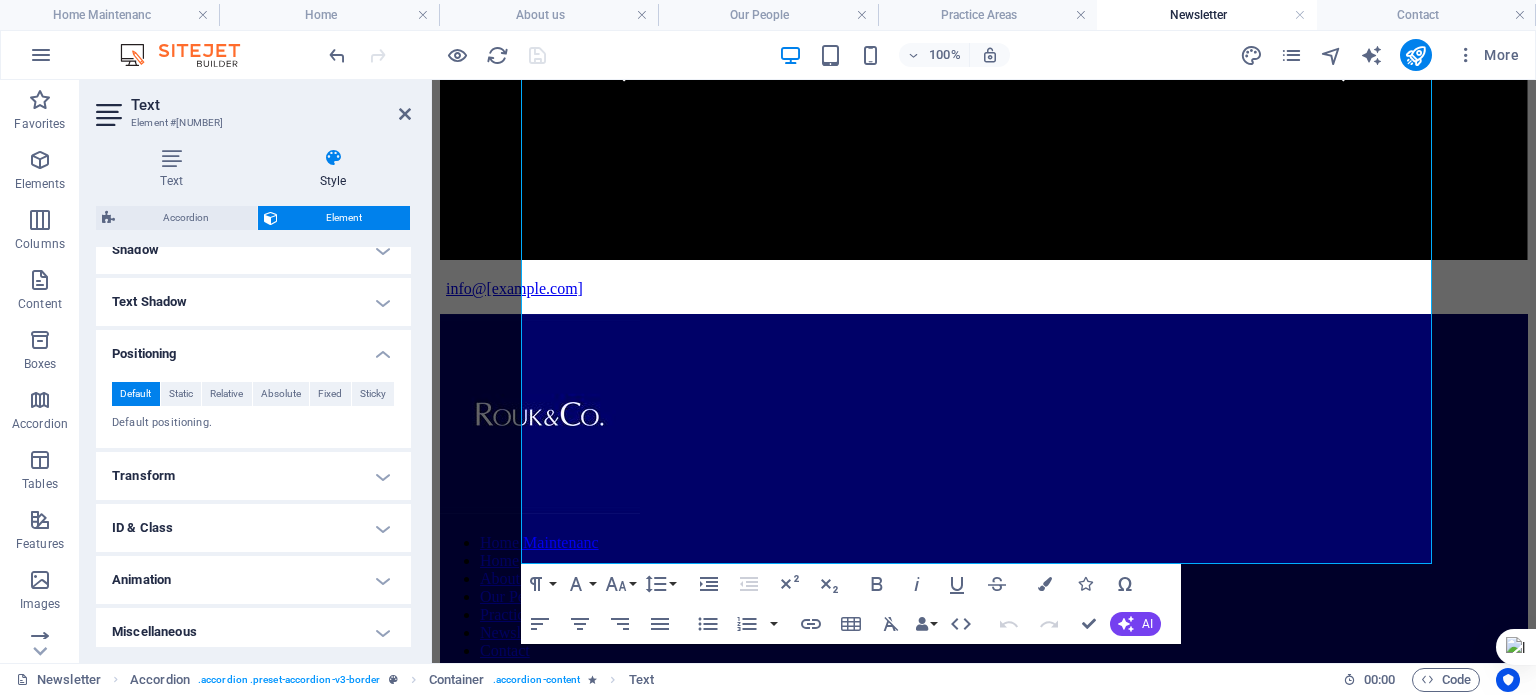 scroll, scrollTop: 528, scrollLeft: 0, axis: vertical 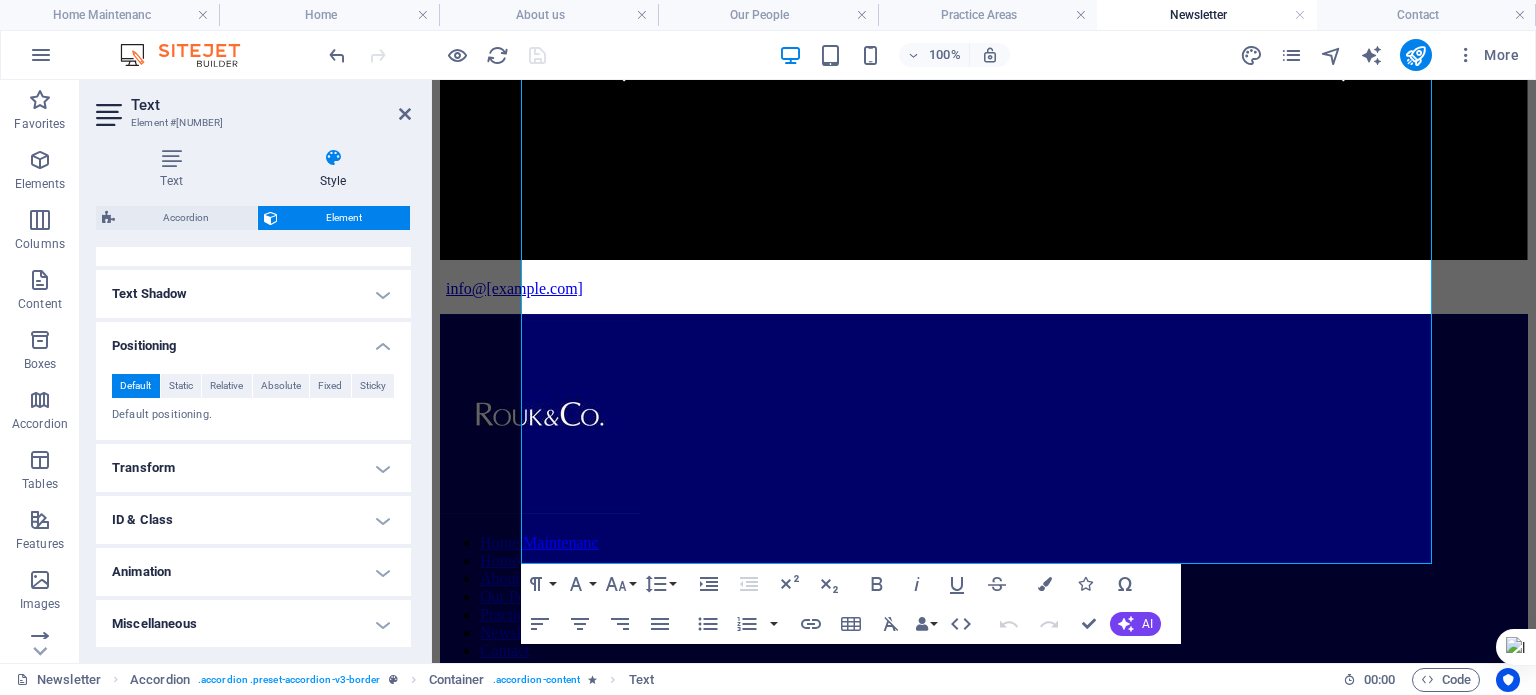 click at bounding box center (405, 114) 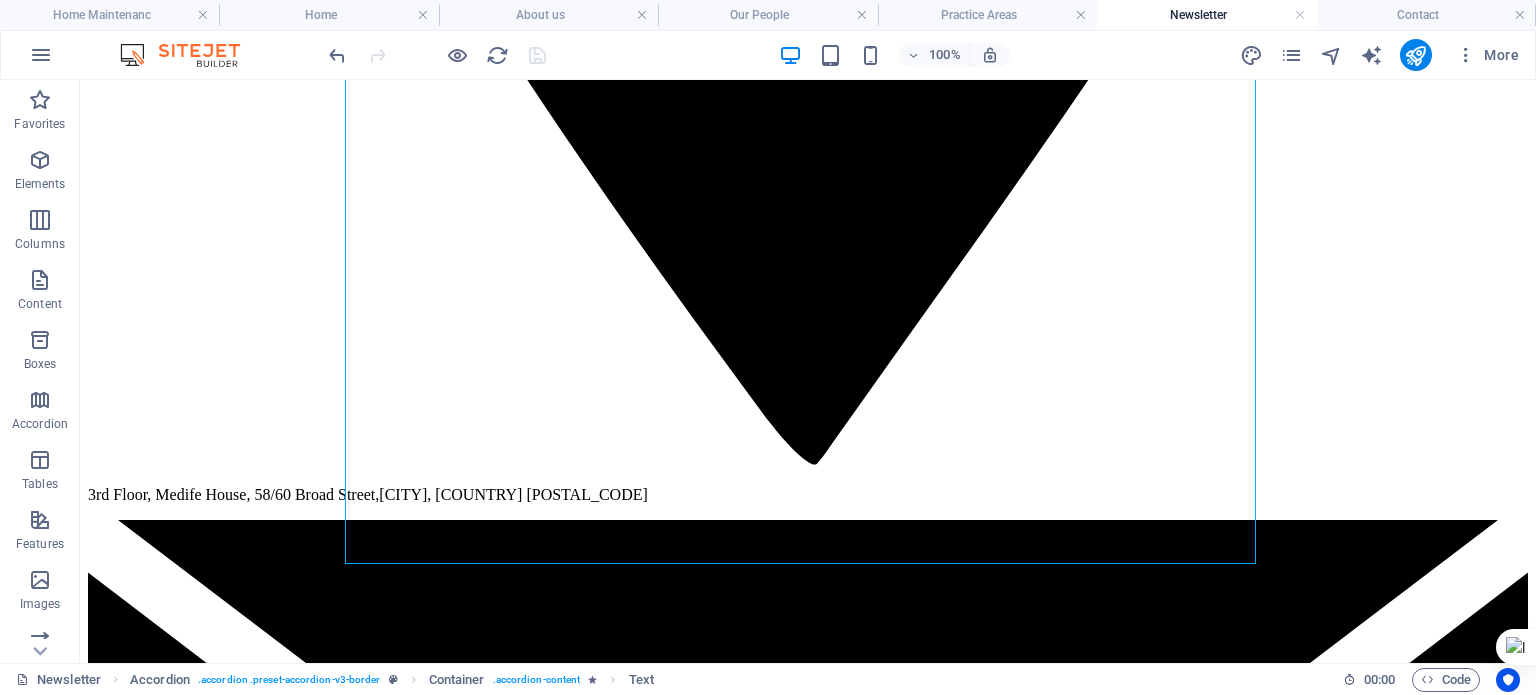 click on "Elements" at bounding box center [40, 172] 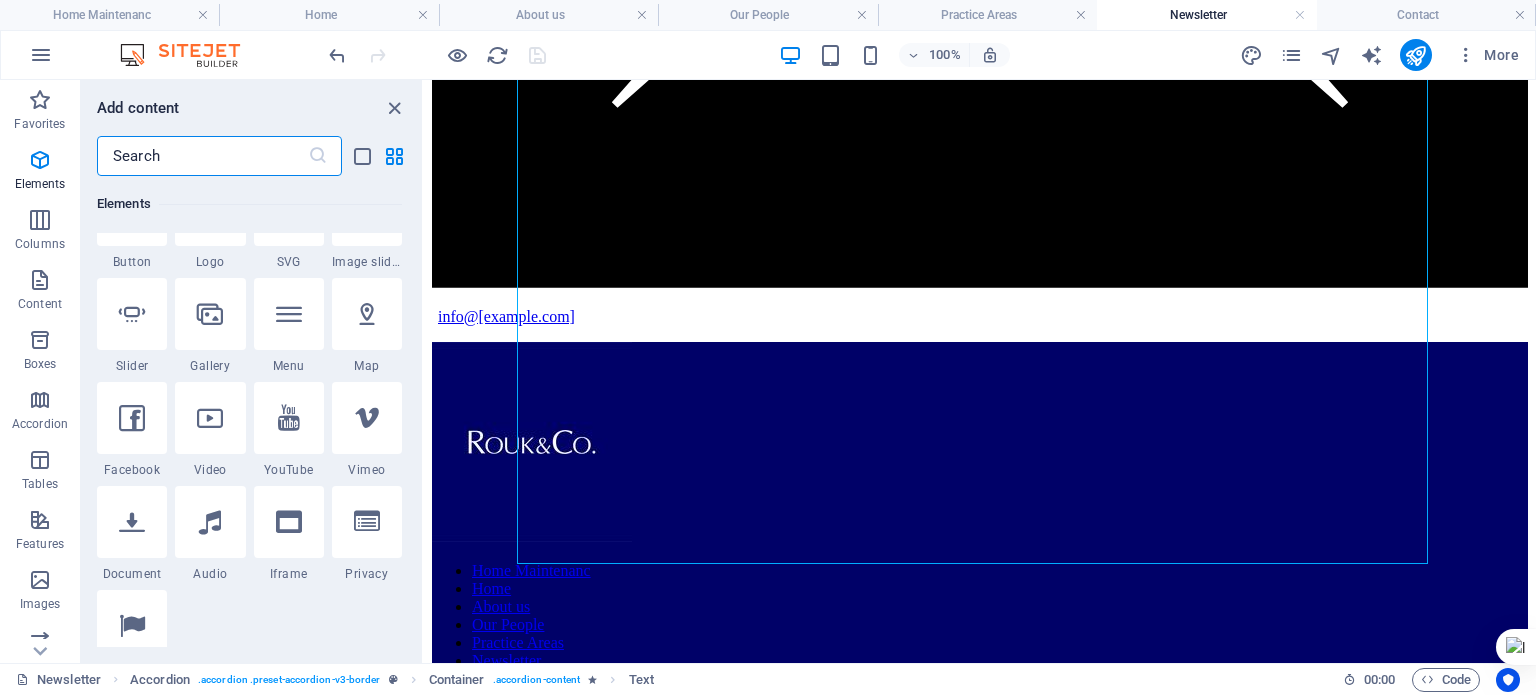 scroll, scrollTop: 481, scrollLeft: 0, axis: vertical 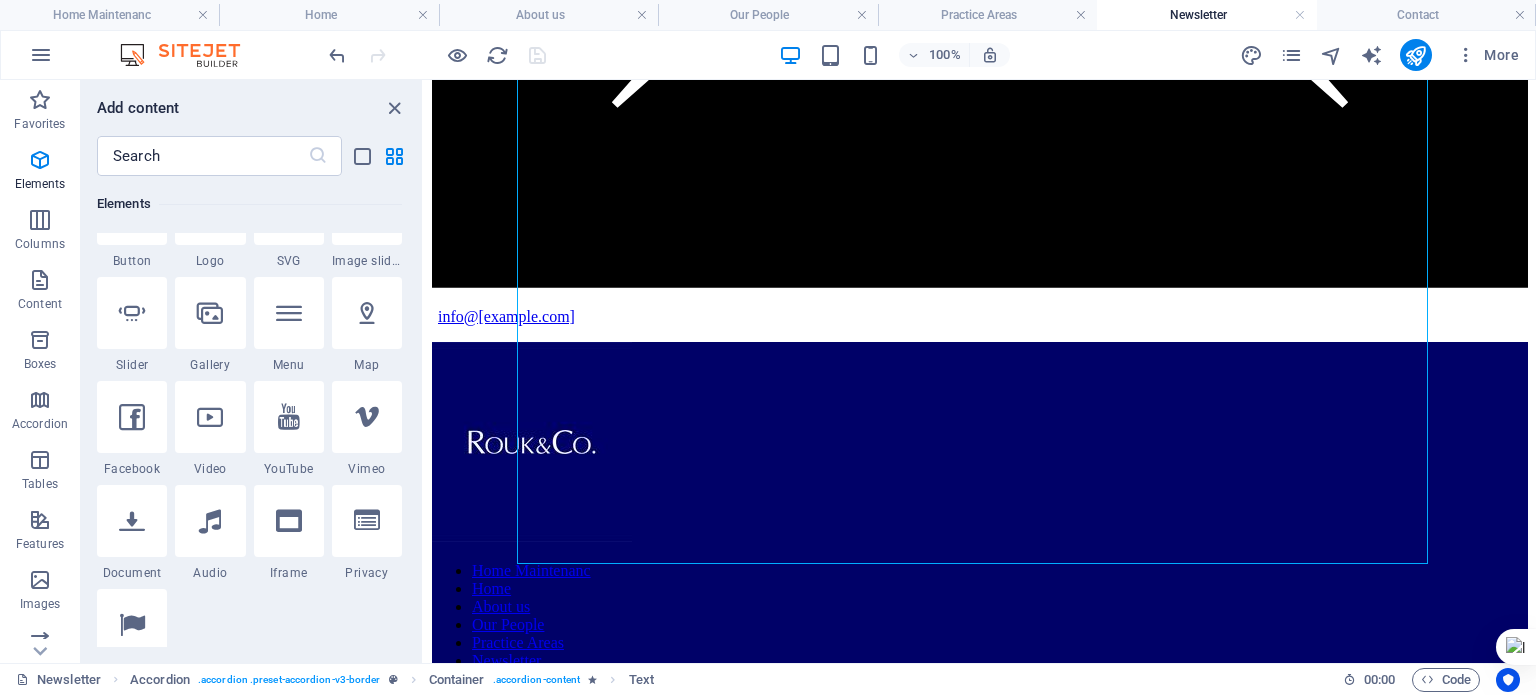 click at bounding box center [132, 521] 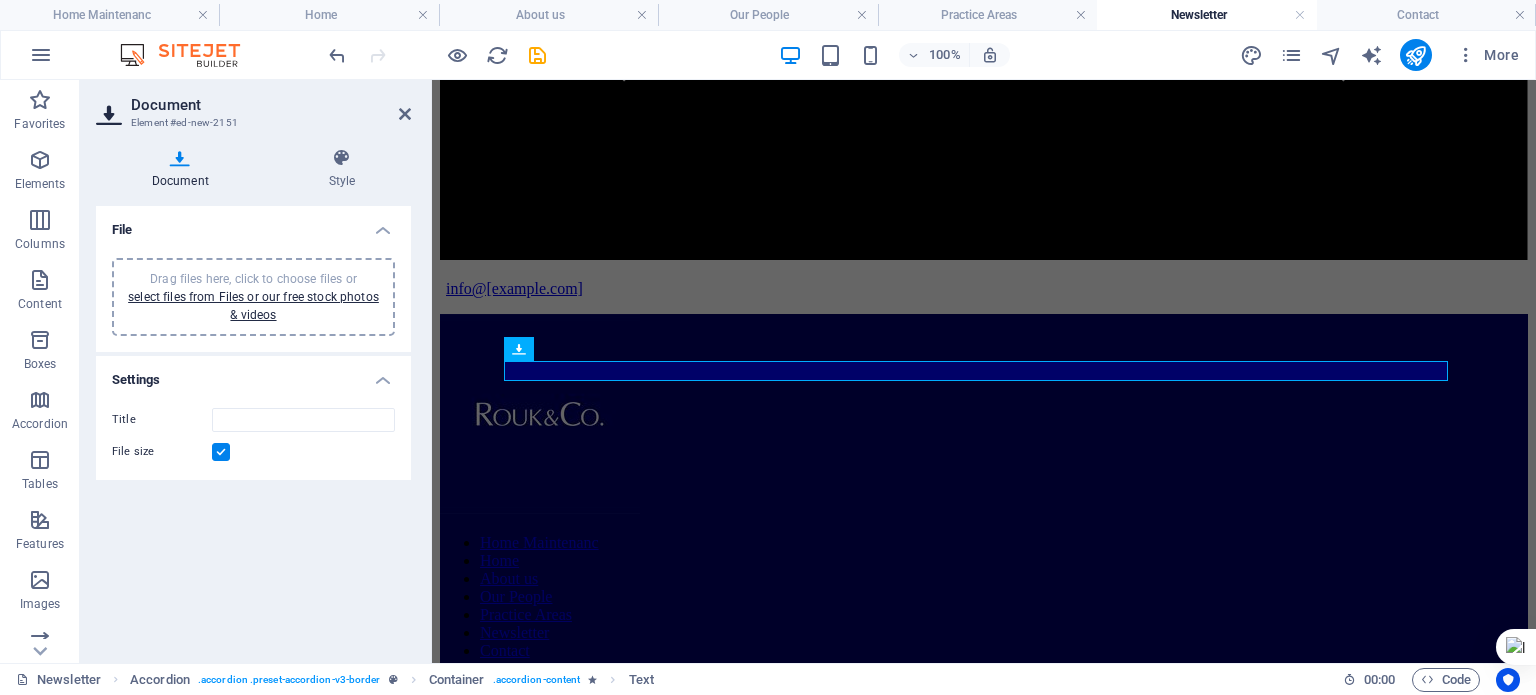 scroll, scrollTop: 444, scrollLeft: 0, axis: vertical 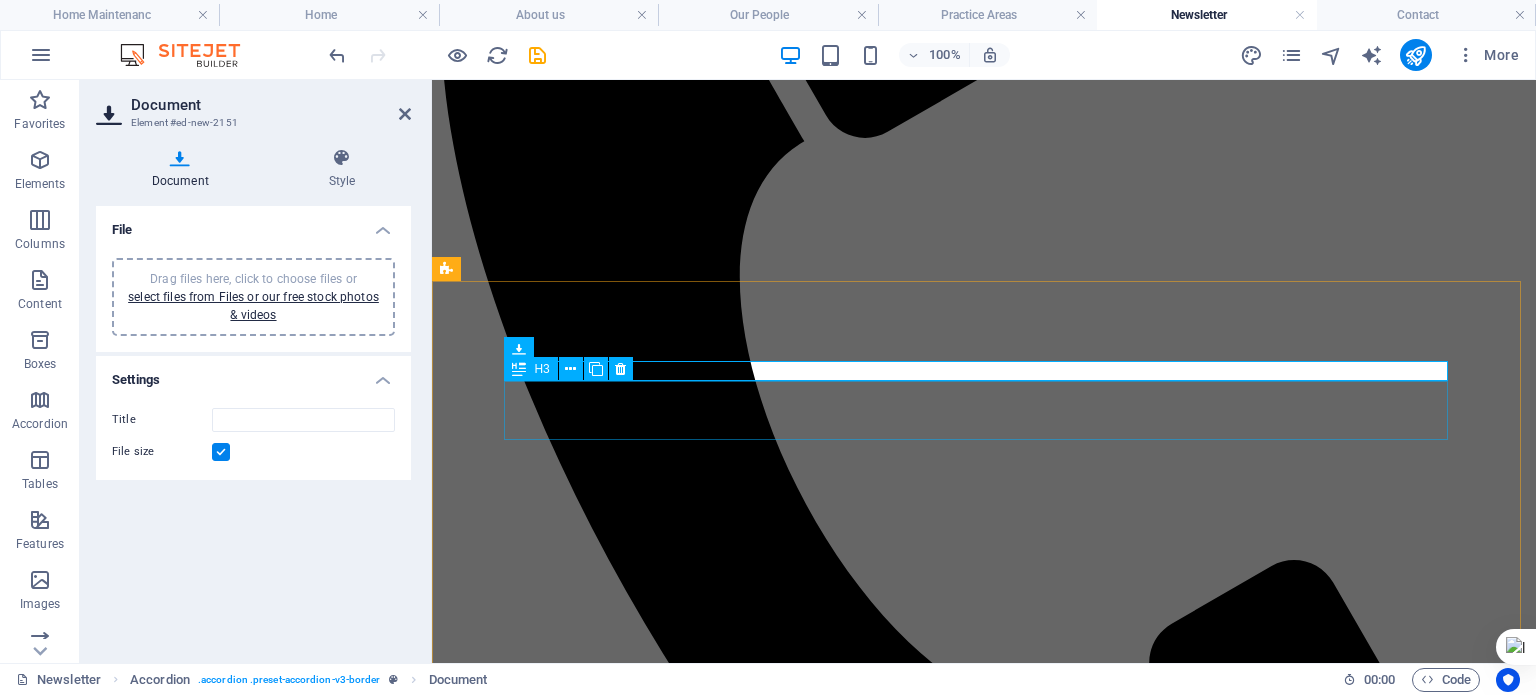 click on "[DAY] [MONTH] [YEAR] - President [LAST] to Sign Four Tax Bills Into Law" at bounding box center (984, 5907) 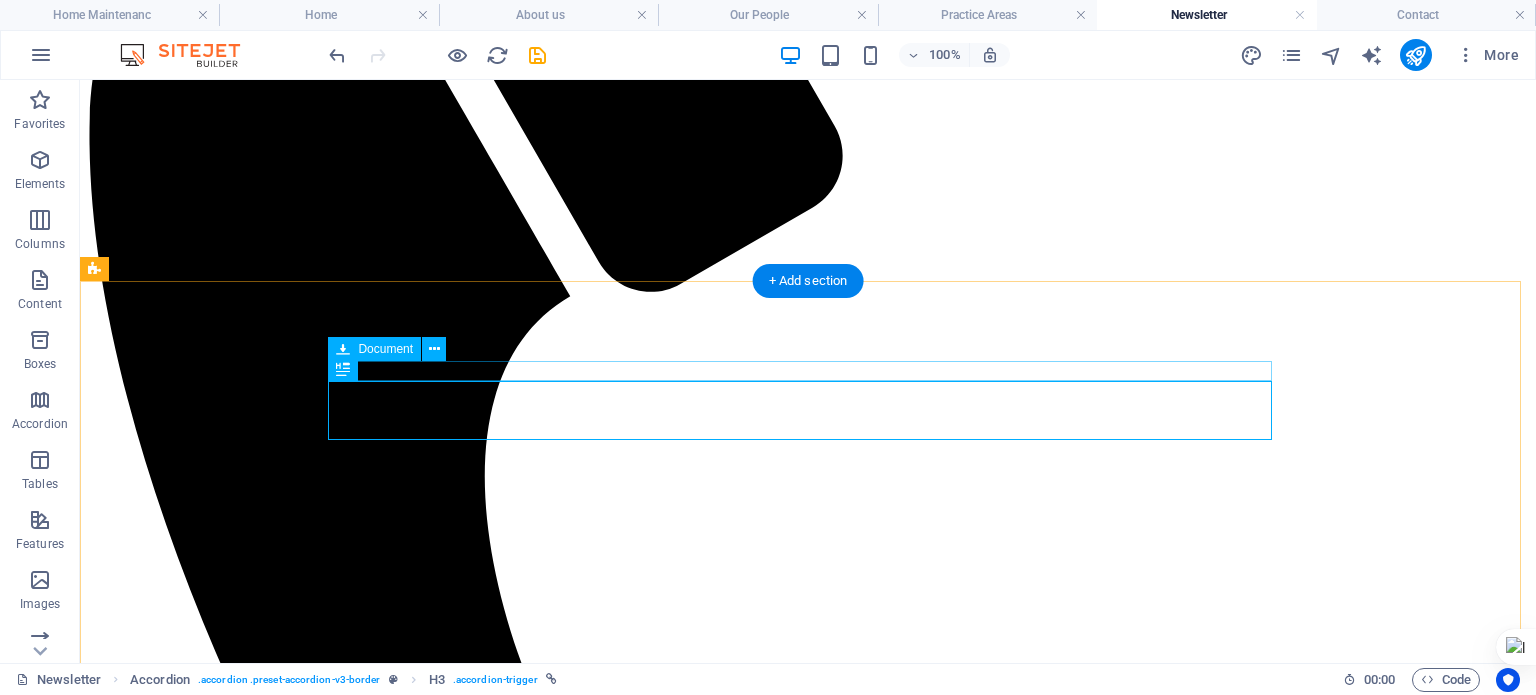 click on "New document" at bounding box center (808, 7555) 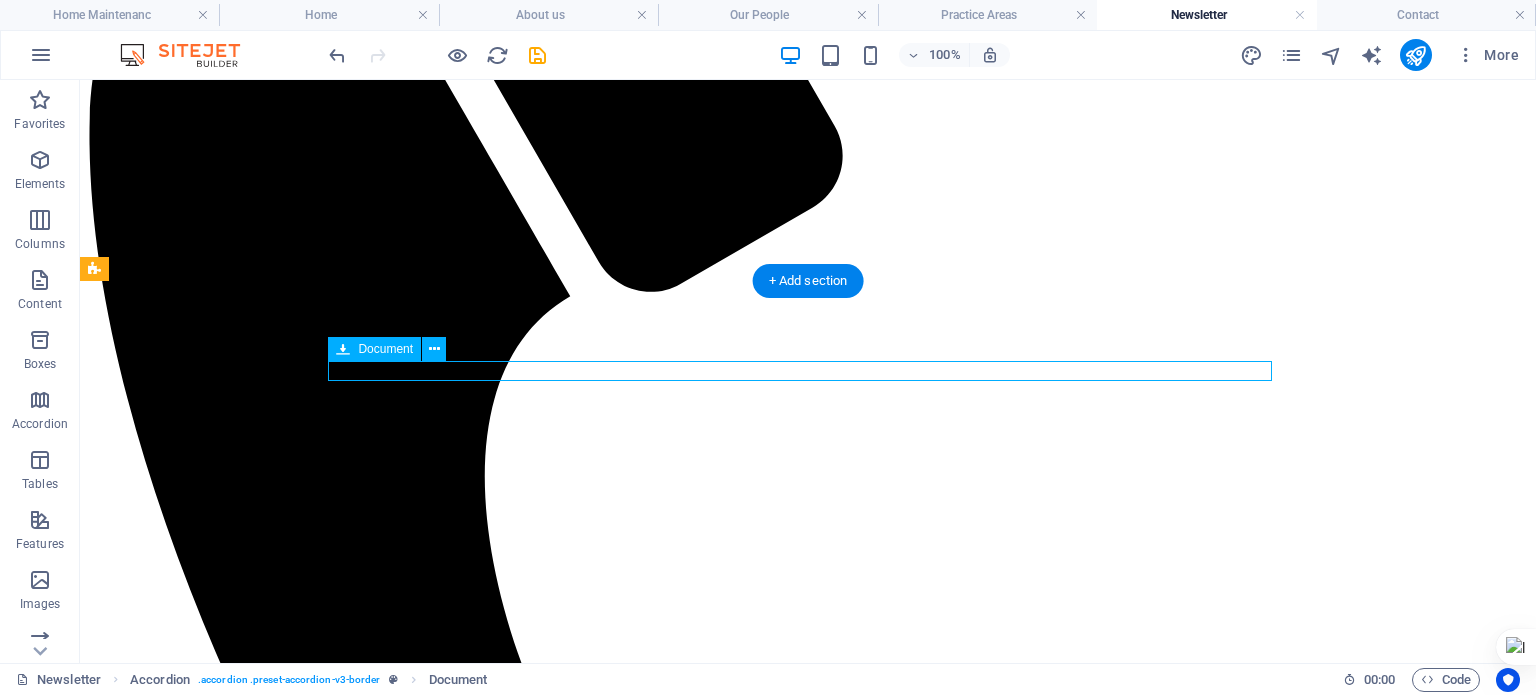 click on "New document" at bounding box center [808, 7555] 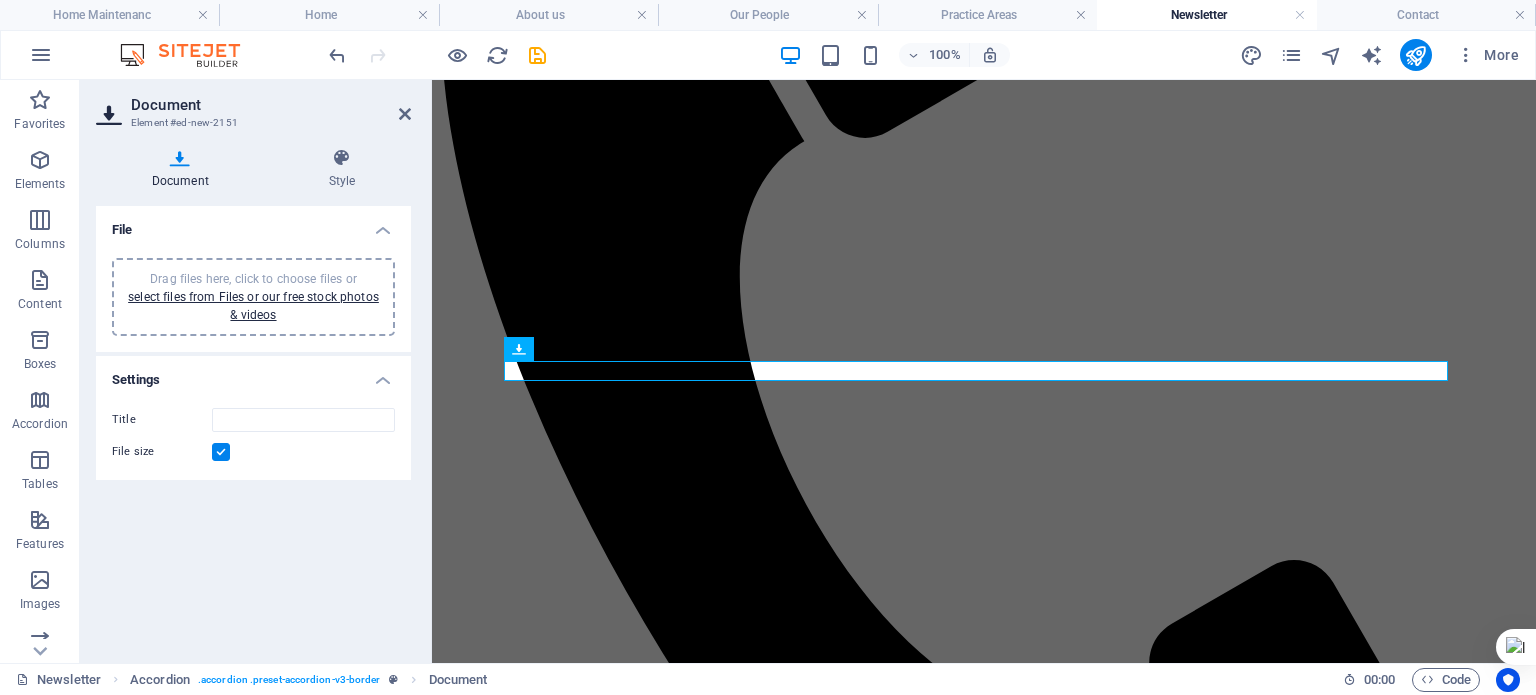 click on "select files from Files or our free stock photos & videos" at bounding box center [253, 306] 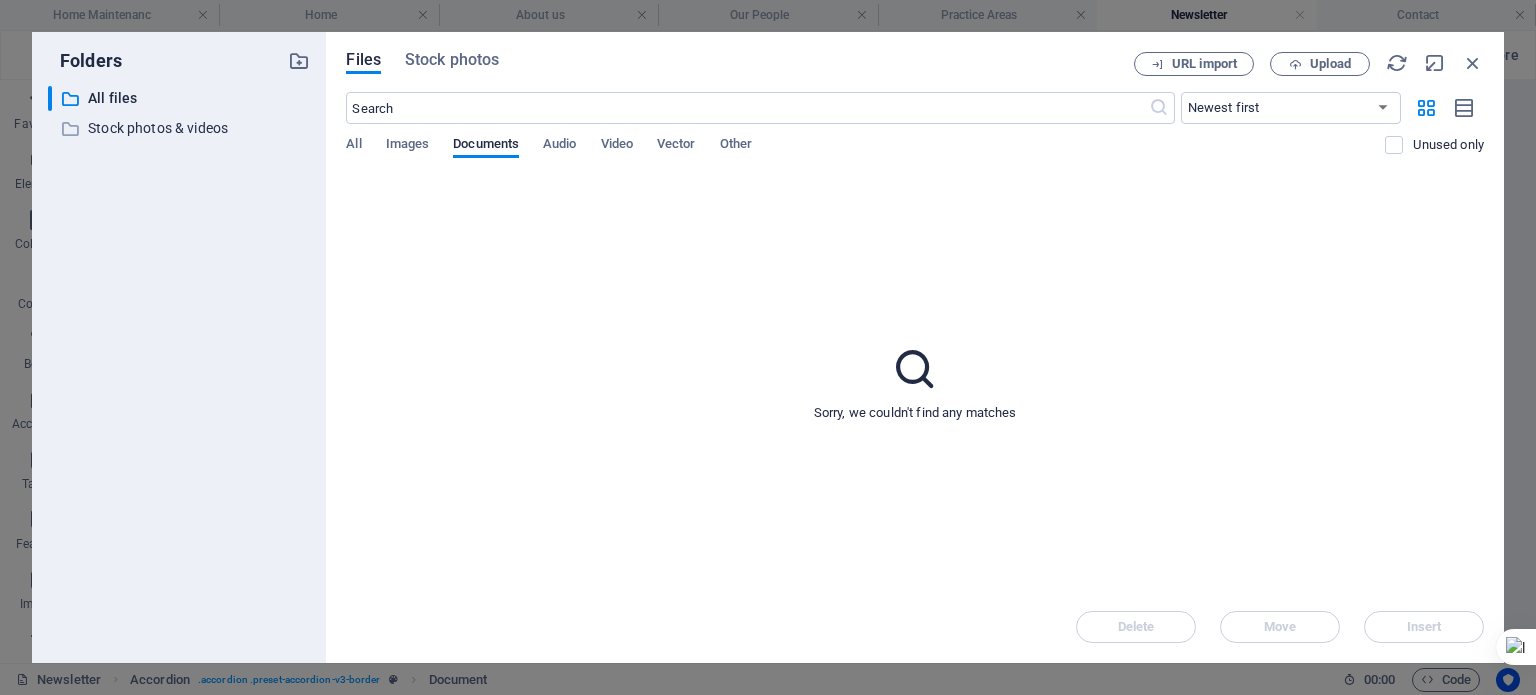 click on "Upload" at bounding box center (1330, 64) 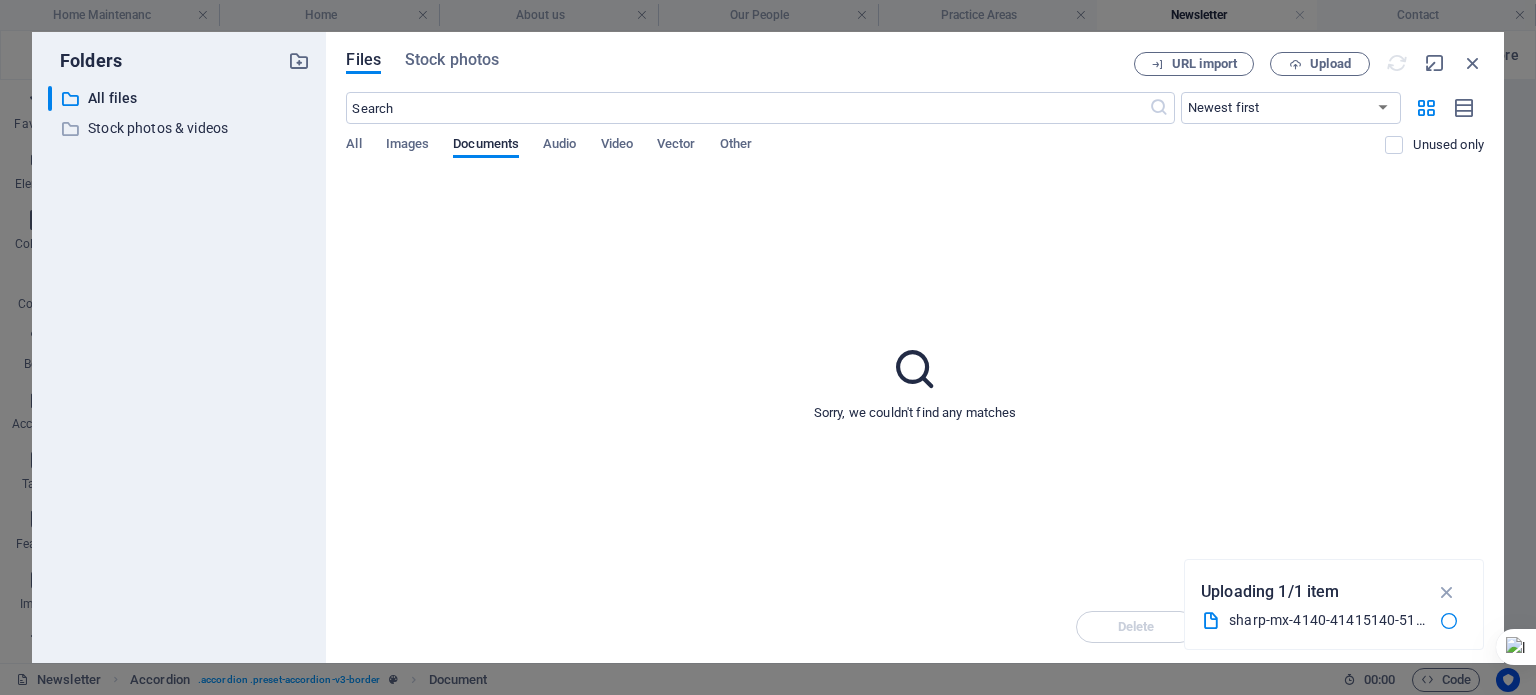 type on "sharp-mx-4140-41415140-5141-technical-guide-YUJ3U7yk2TT4RLGupCnmGw.pdf" 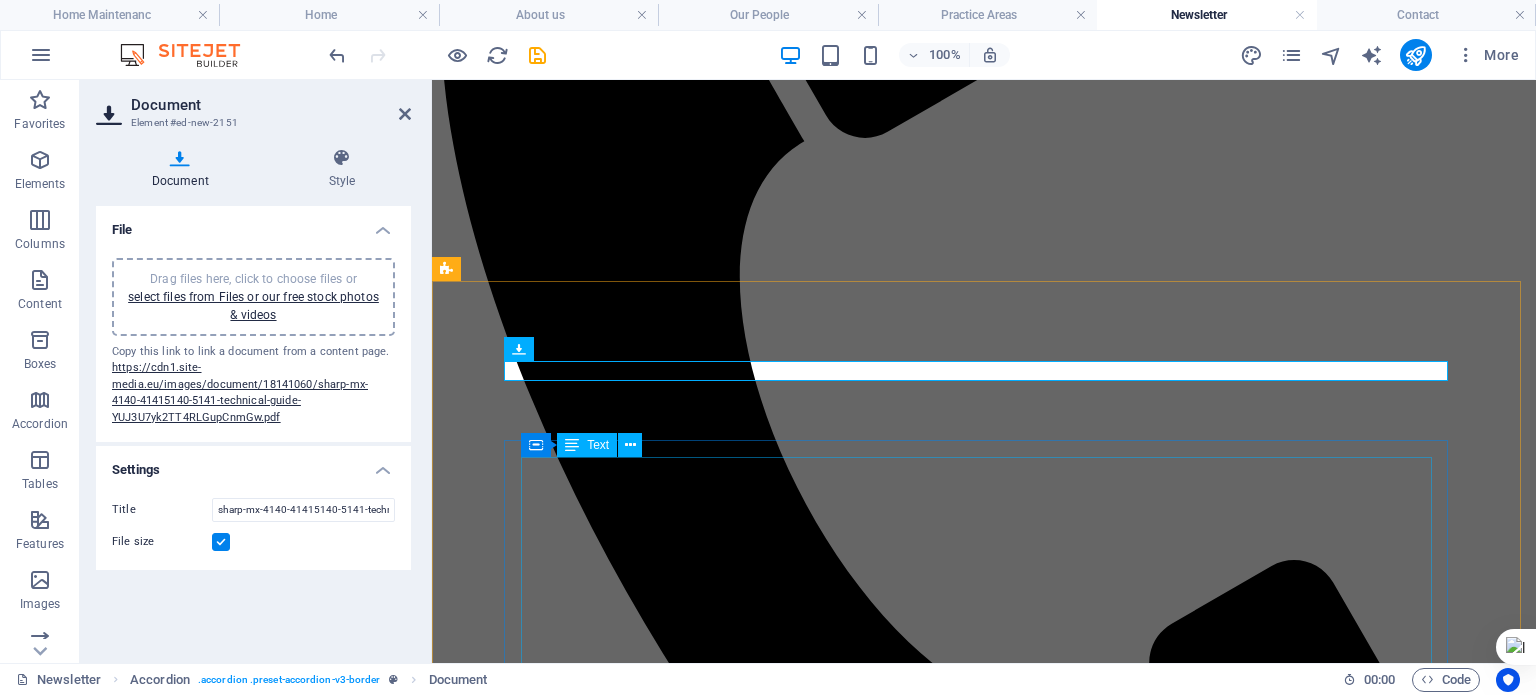click on "President [LAST] will, on Thursday, sign into law four groundbreaking tax reform bills that will transform Nigeria’s fiscal and revenue framework. The four bills, the Nigeria Tax Bill, the Nigeria Tax Administration Bill, the Nigeria Revenue Service (Establishment) Bill, and the Joint Revenue Board (Establishment) Bill, were passed by the National Assembly after extensive consultations with various interest groups and stakeholders. When the new tax laws become operational, they are expected to significantly transform tax administration in the country, leading to increased revenue generation, improved business environment, and a boost in domestic and foreign investments. The historic presidential assent to the bills at the Presidential Villa, Abuja, will be witnessed by the Senate President, Speaker of the House of Representatives, Senate Majority Leader, House Majority Leader, chairman of the Senate Committee on Finance, and his House counterpart. [LAST] [LAST] Special Adviser to the President" at bounding box center (984, 6360) 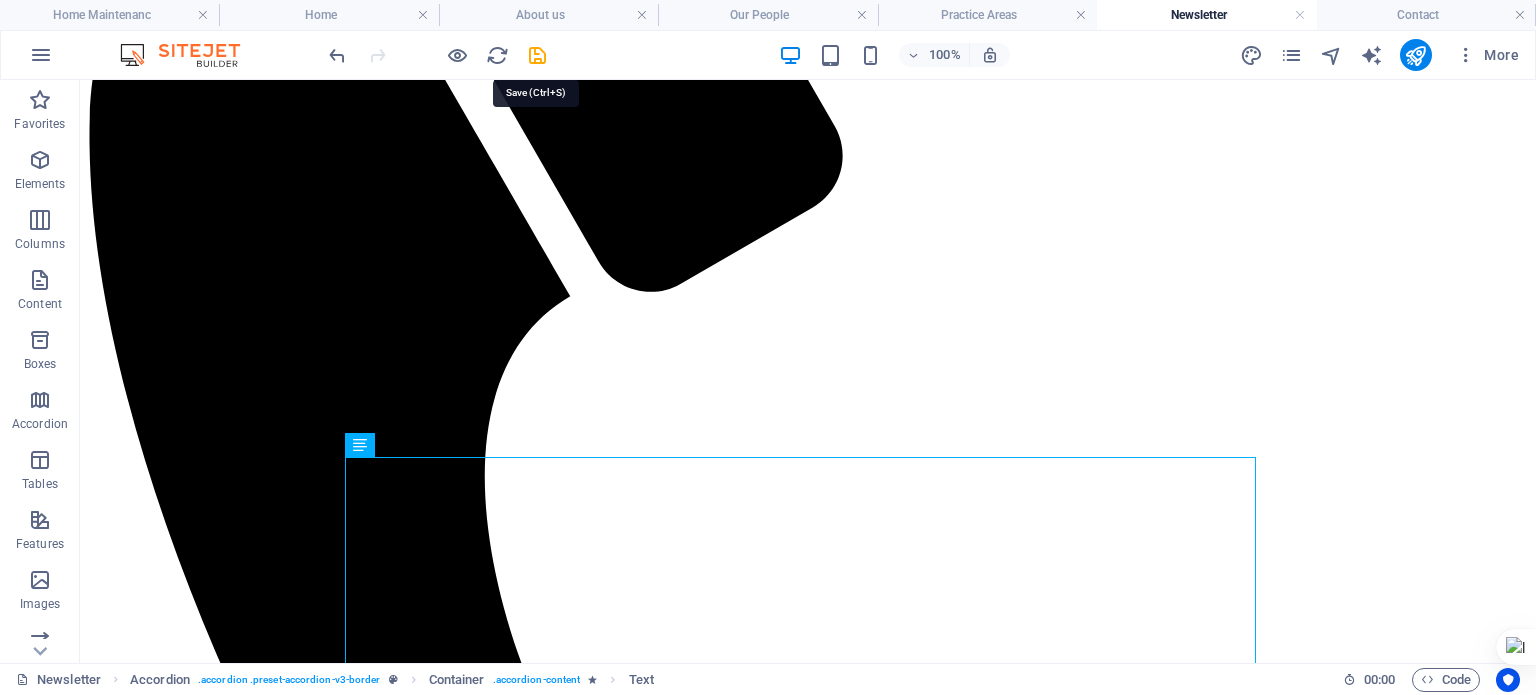 click at bounding box center (537, 55) 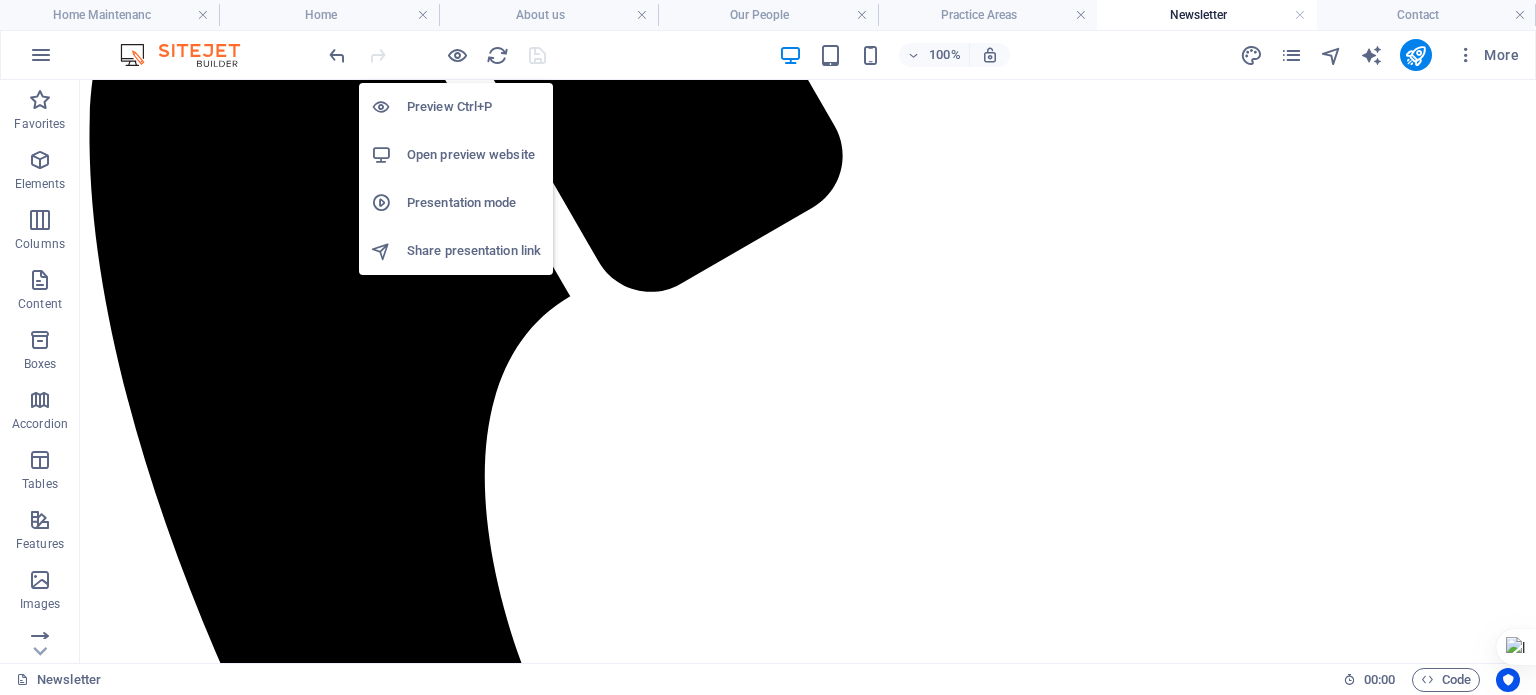 click on "Preview Ctrl+P" at bounding box center (474, 107) 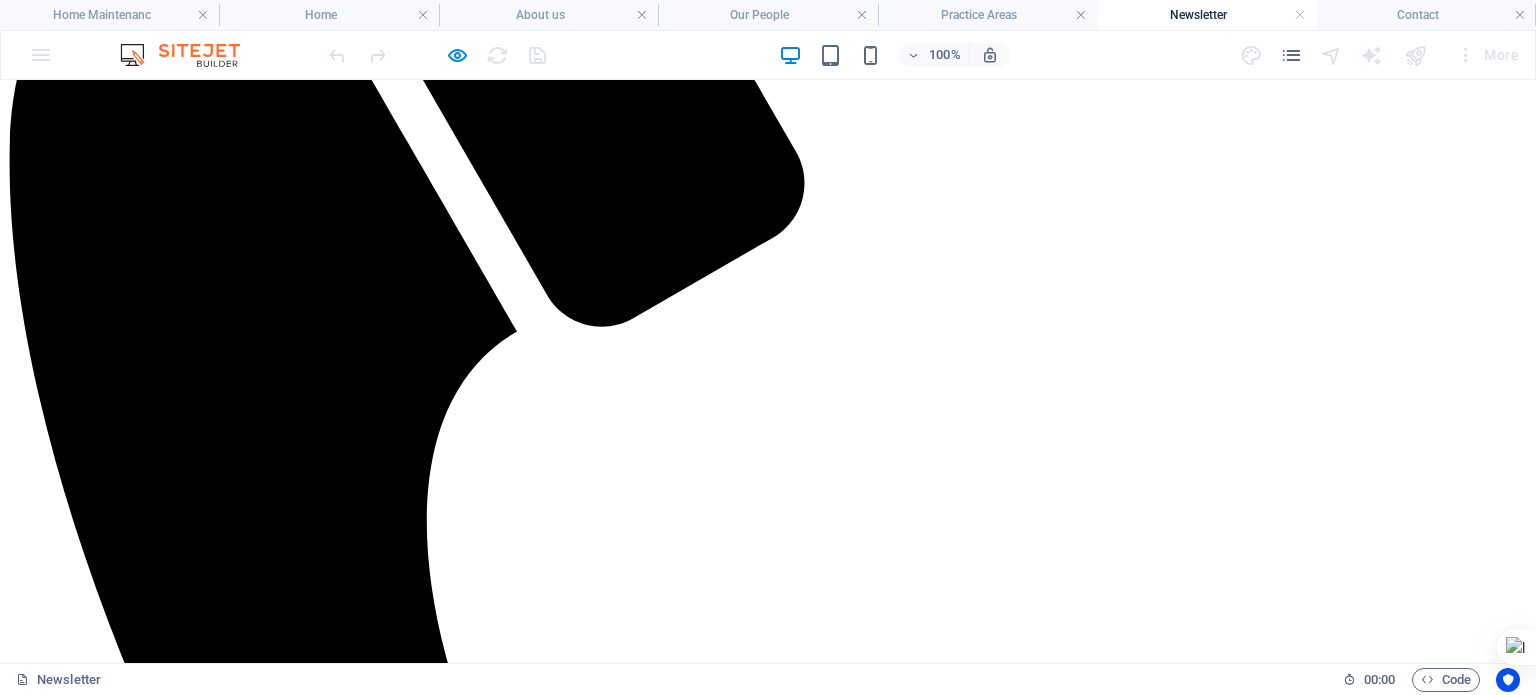 click on "sharp-mx-4140-41415140-5141-technical-guide-YUJ3U7yk2TT4RLGupCnmGw.pdf" at bounding box center (282, 7938) 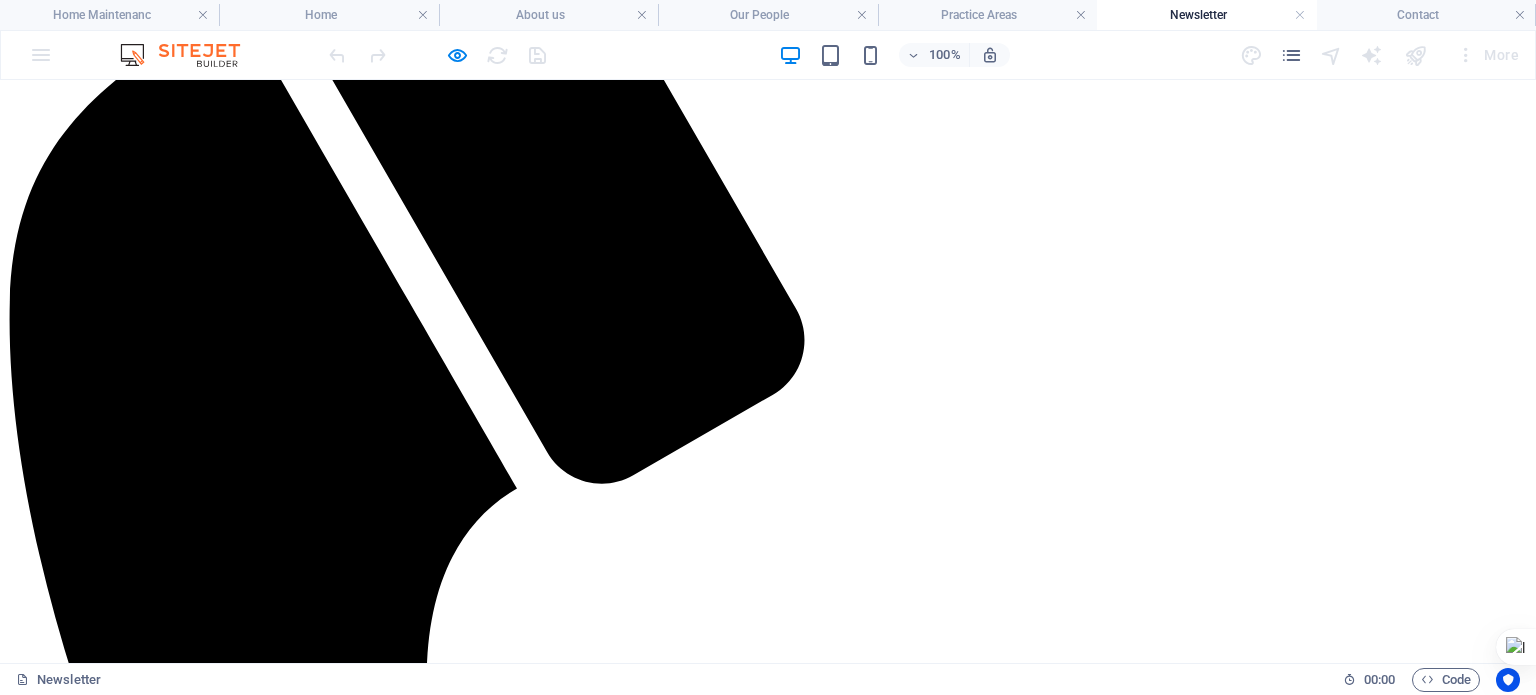 scroll, scrollTop: 288, scrollLeft: 0, axis: vertical 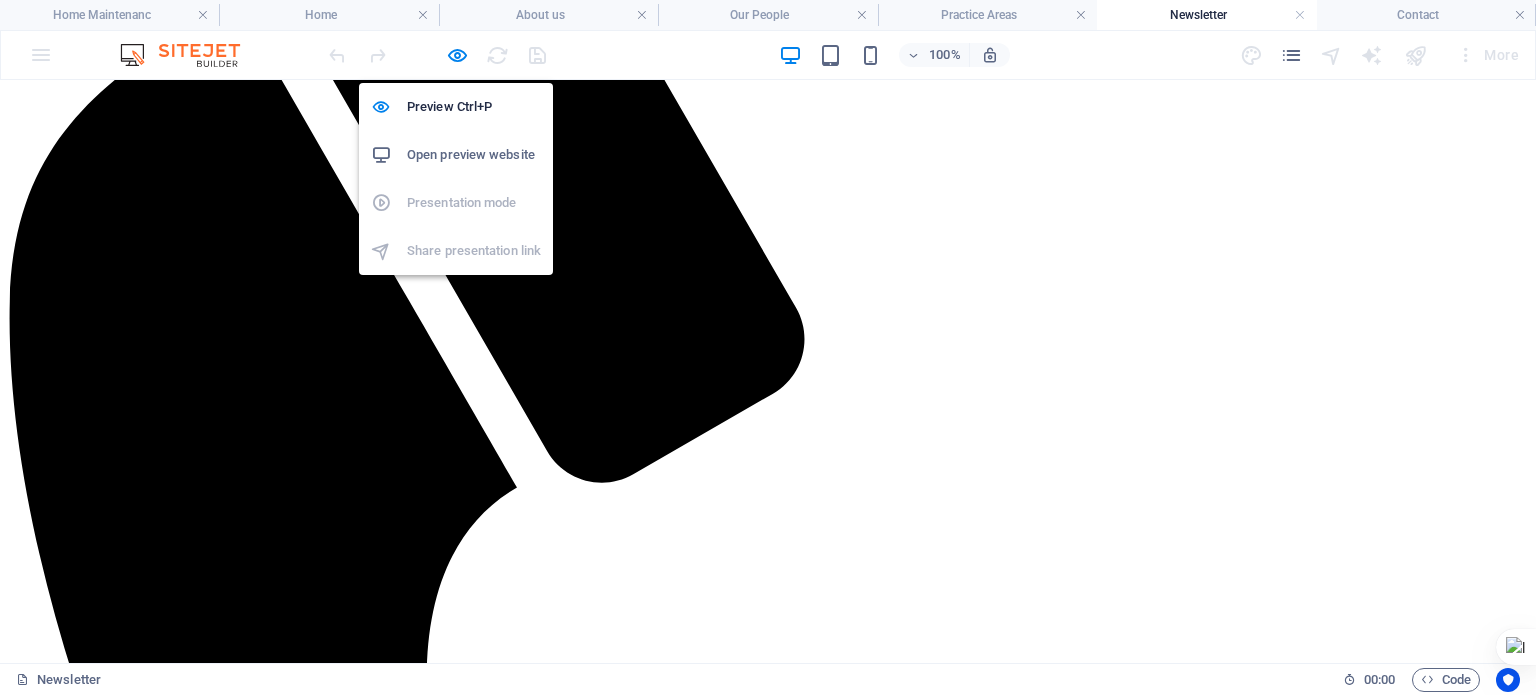 click at bounding box center [457, 55] 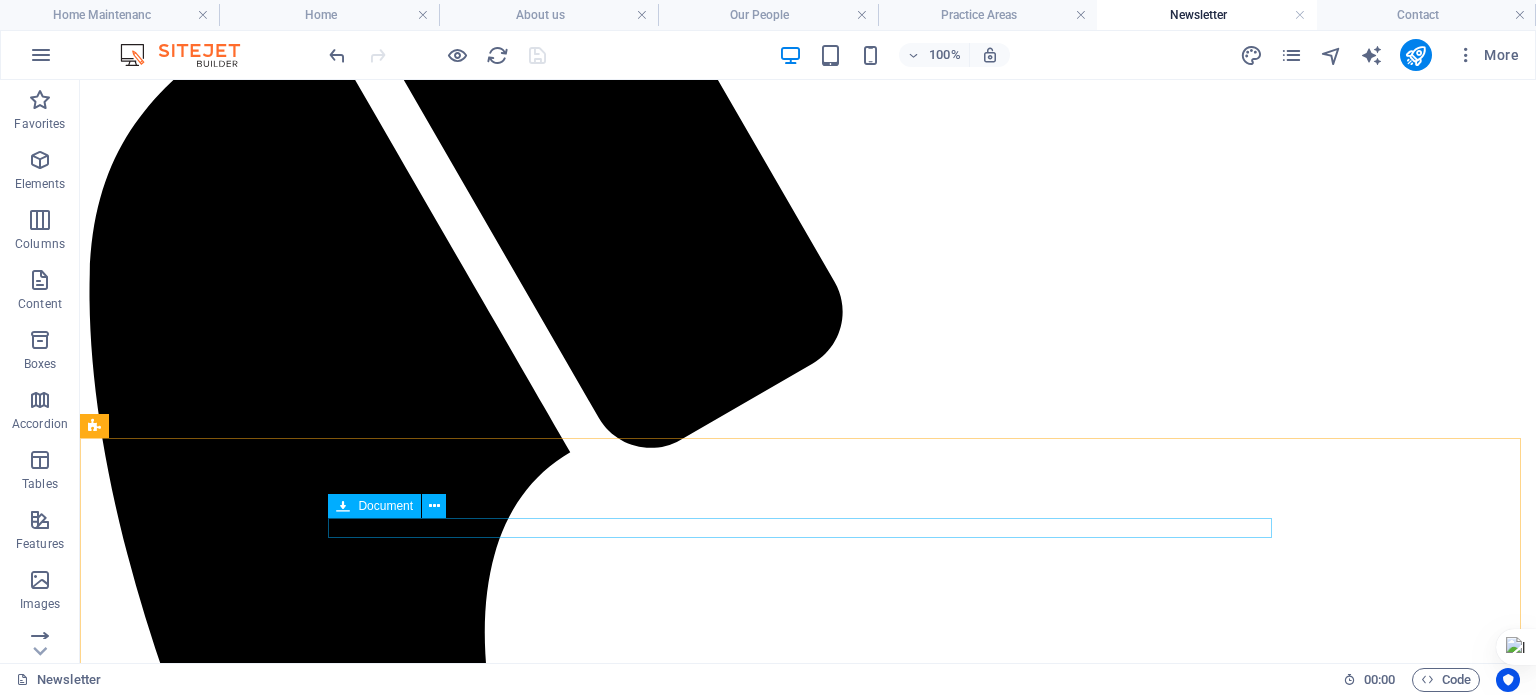 click at bounding box center [434, 506] 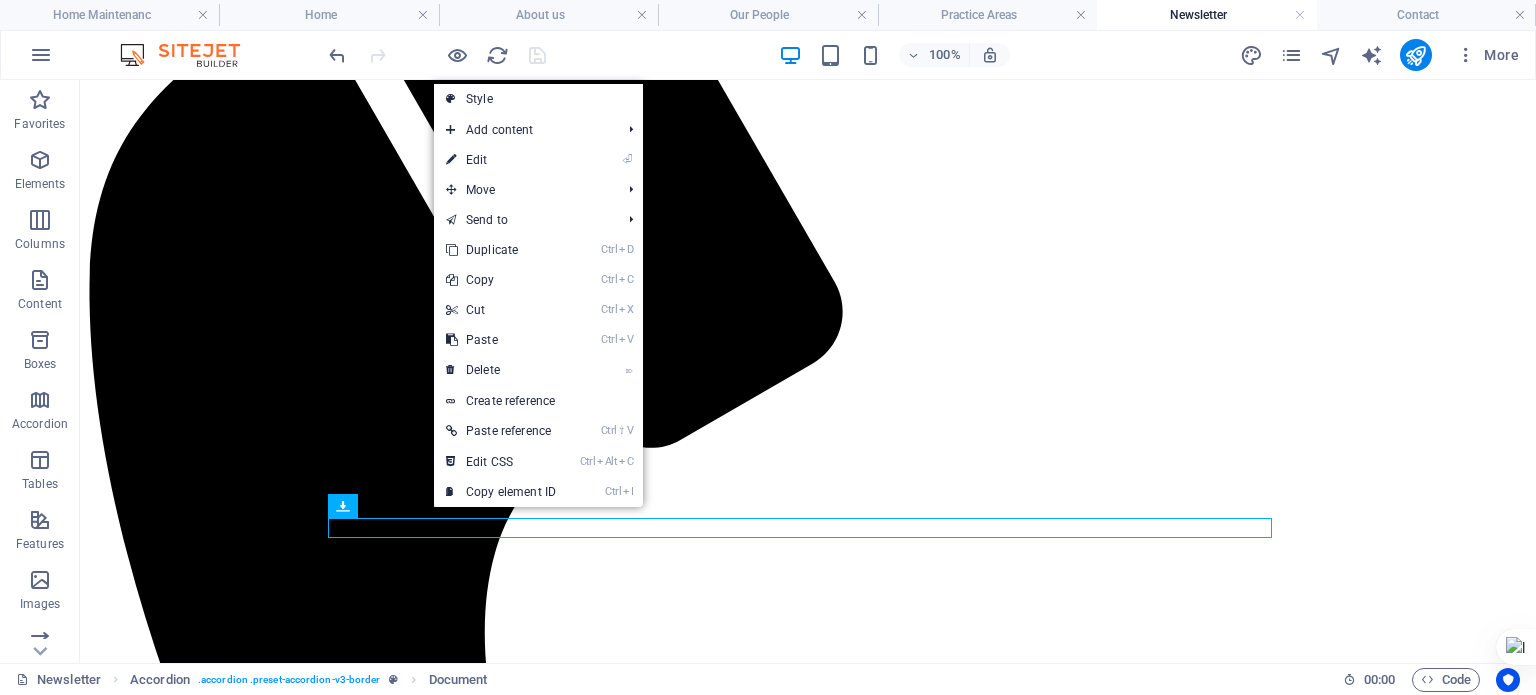 click on "Ctrl X  Cut" at bounding box center [501, 310] 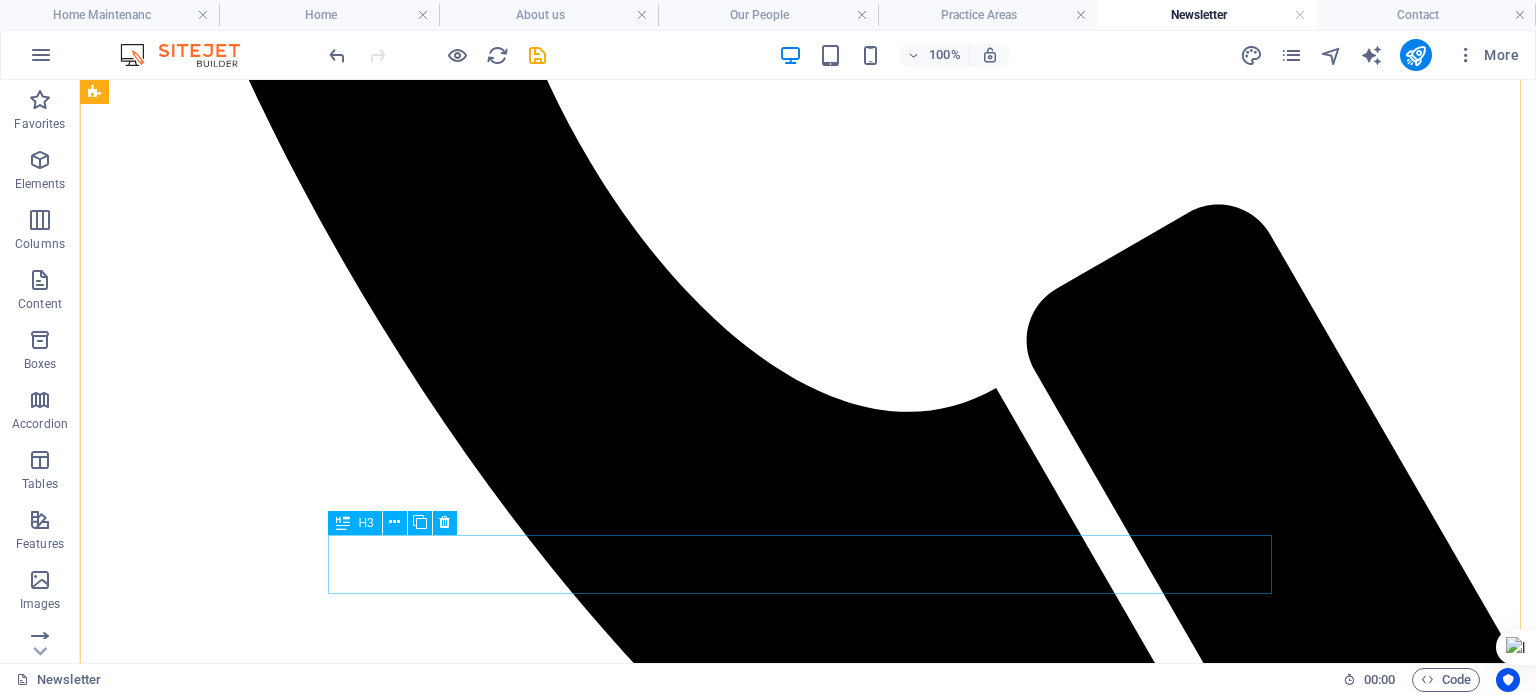 scroll, scrollTop: 1144, scrollLeft: 0, axis: vertical 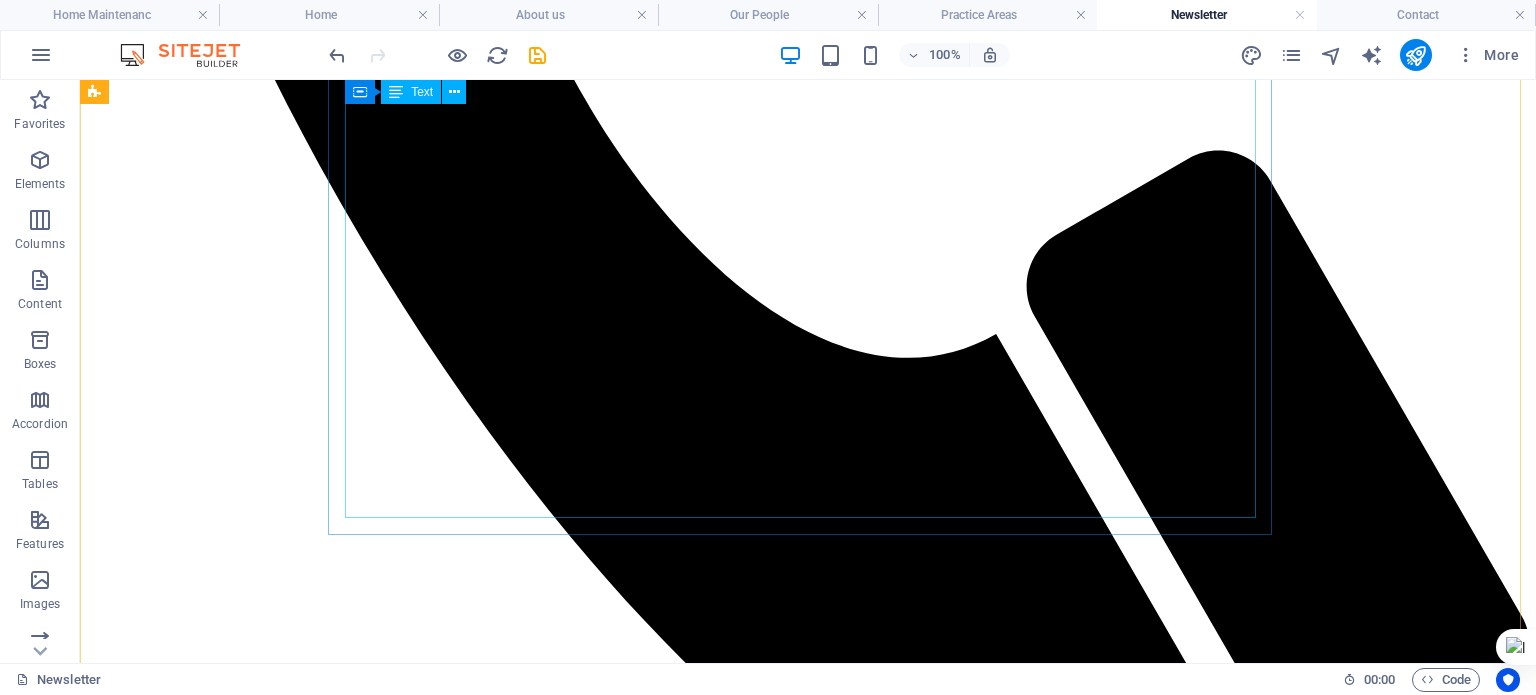 click on "President [LAST] will, on Thursday, sign into law four groundbreaking tax reform bills that will transform Nigeria’s fiscal and revenue framework. The four bills, the Nigeria Tax Bill, the Nigeria Tax Administration Bill, the Nigeria Revenue Service (Establishment) Bill, and the Joint Revenue Board (Establishment) Bill, were passed by the National Assembly after extensive consultations with various interest groups and stakeholders. When the new tax laws become operational, they are expected to significantly transform tax administration in the country, leading to increased revenue generation, improved business environment, and a boost in domestic and foreign investments. The historic presidential assent to the bills at the Presidential Villa, Abuja, will be witnessed by the Senate President, Speaker of the House of Representatives, Senate Majority Leader, House Majority Leader, chairman of the Senate Committee on Finance, and his House counterpart. [LAST] [LAST] Special Adviser to the President" at bounding box center (808, 7286) 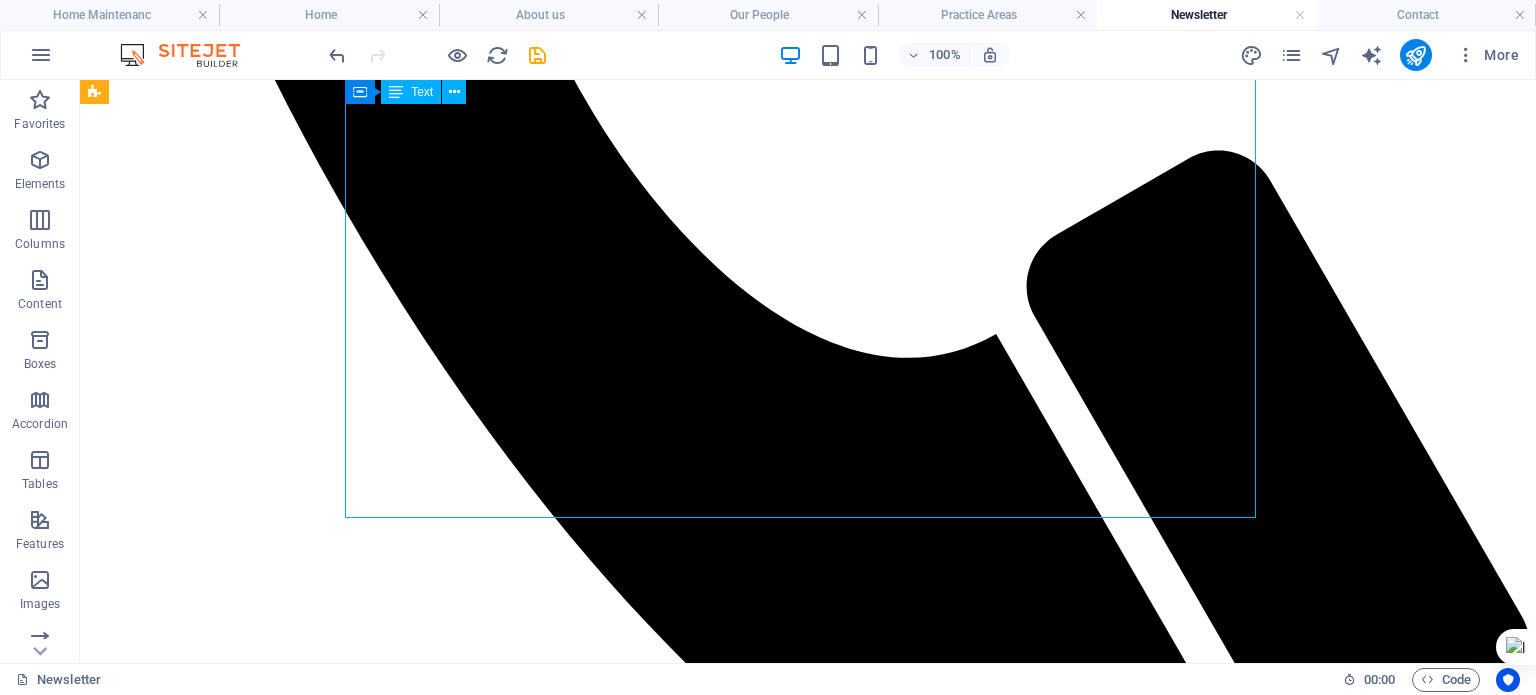 click on "President [LAST] will, on Thursday, sign into law four groundbreaking tax reform bills that will transform Nigeria’s fiscal and revenue framework. The four bills, the Nigeria Tax Bill, the Nigeria Tax Administration Bill, the Nigeria Revenue Service (Establishment) Bill, and the Joint Revenue Board (Establishment) Bill, were passed by the National Assembly after extensive consultations with various interest groups and stakeholders. When the new tax laws become operational, they are expected to significantly transform tax administration in the country, leading to increased revenue generation, improved business environment, and a boost in domestic and foreign investments. The historic presidential assent to the bills at the Presidential Villa, Abuja, will be witnessed by the Senate President, Speaker of the House of Representatives, Senate Majority Leader, House Majority Leader, chairman of the Senate Committee on Finance, and his House counterpart. [LAST] [LAST] Special Adviser to the President" at bounding box center [808, 7286] 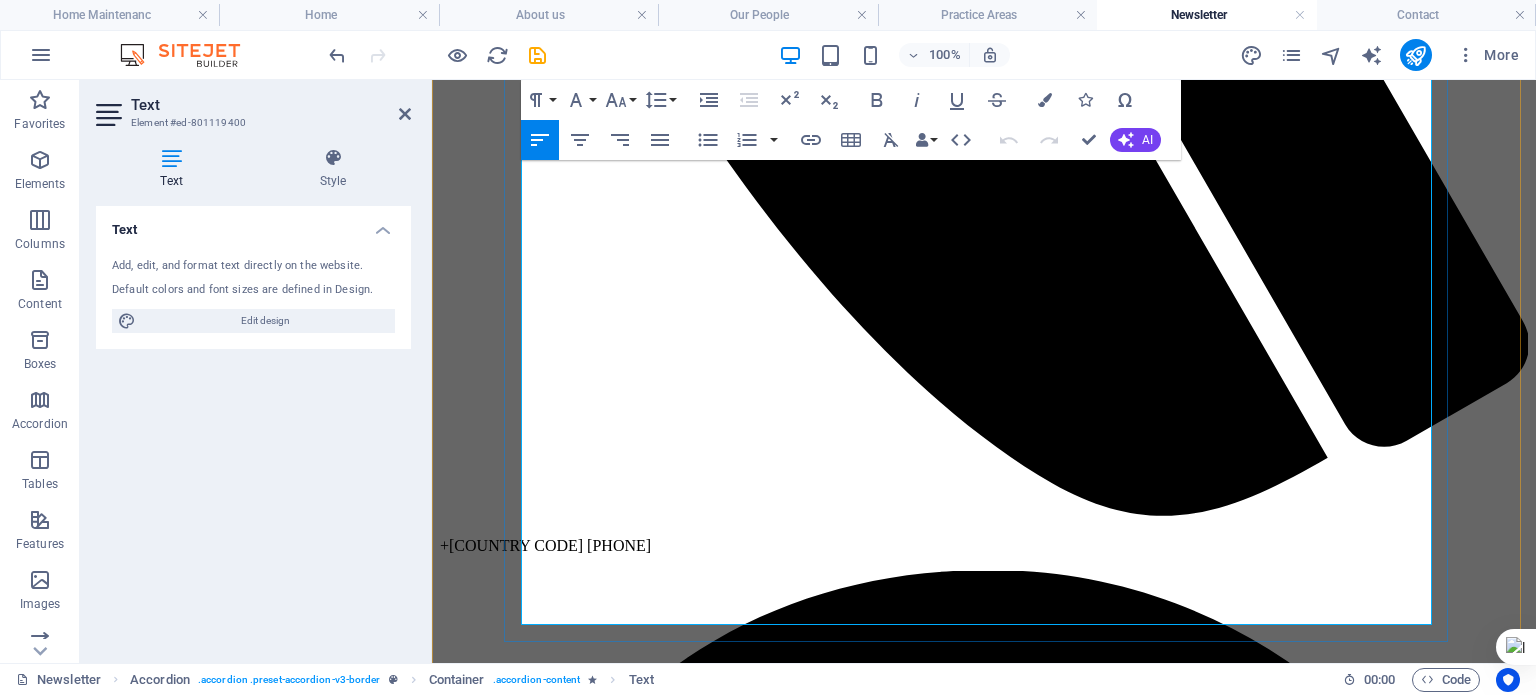 scroll, scrollTop: 1053, scrollLeft: 0, axis: vertical 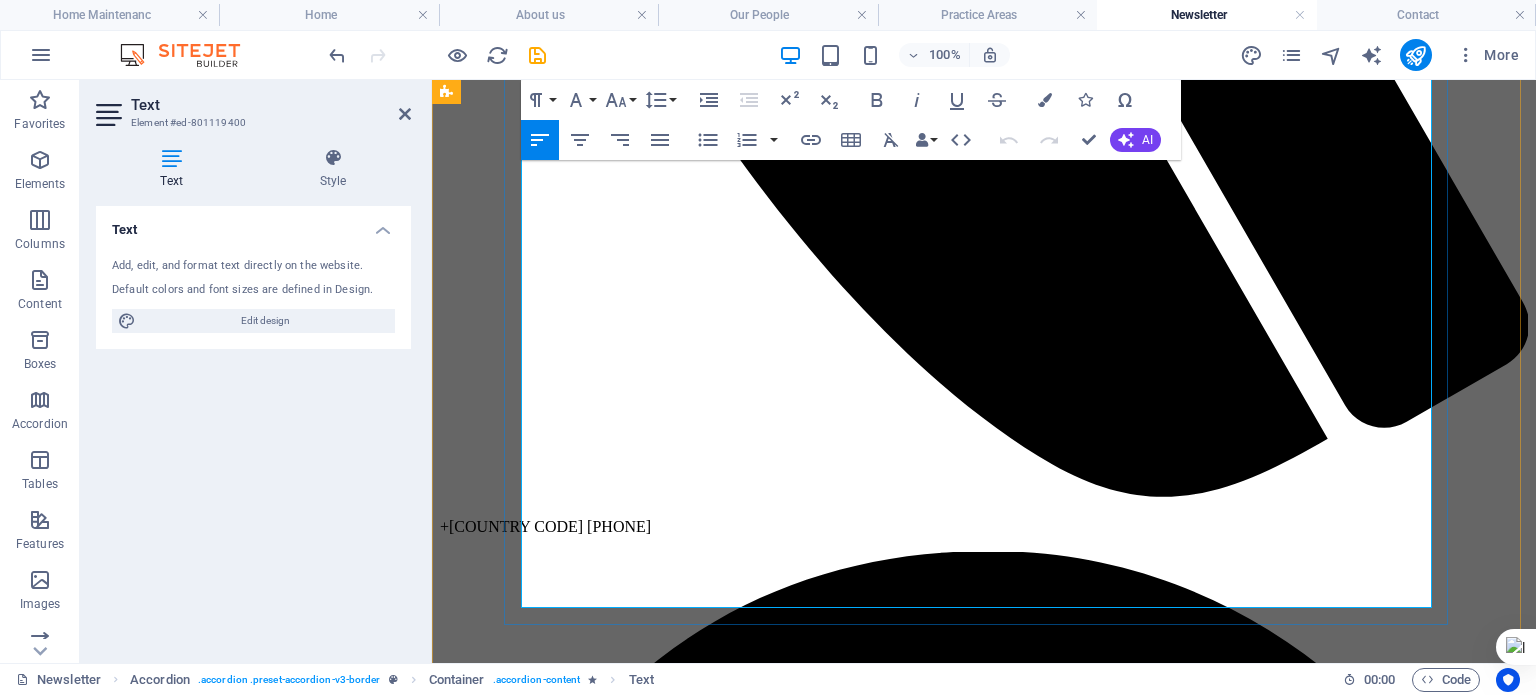 click on "[FIRST] [LAST] Special Adviser to the President (Information and Strategy) June 25, 2025" at bounding box center [984, 6104] 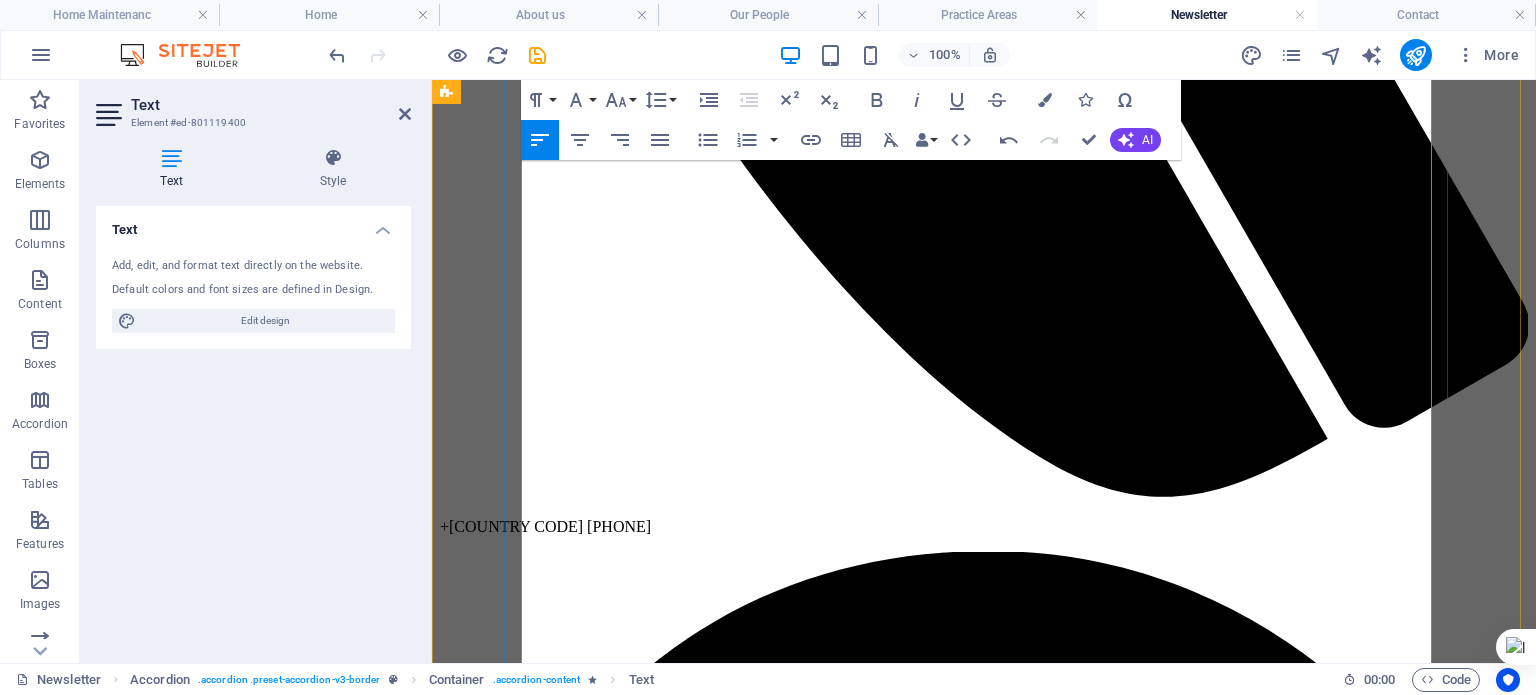 type 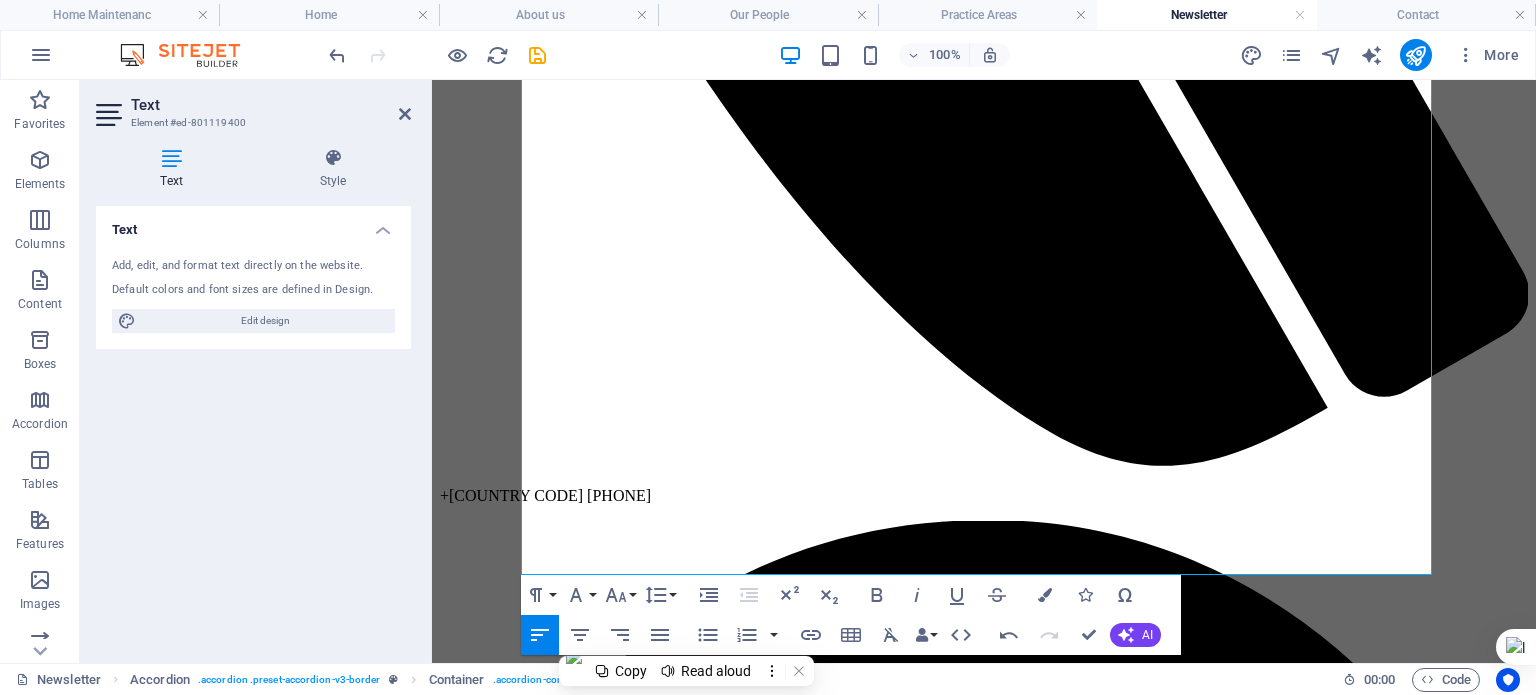 scroll, scrollTop: 1147, scrollLeft: 0, axis: vertical 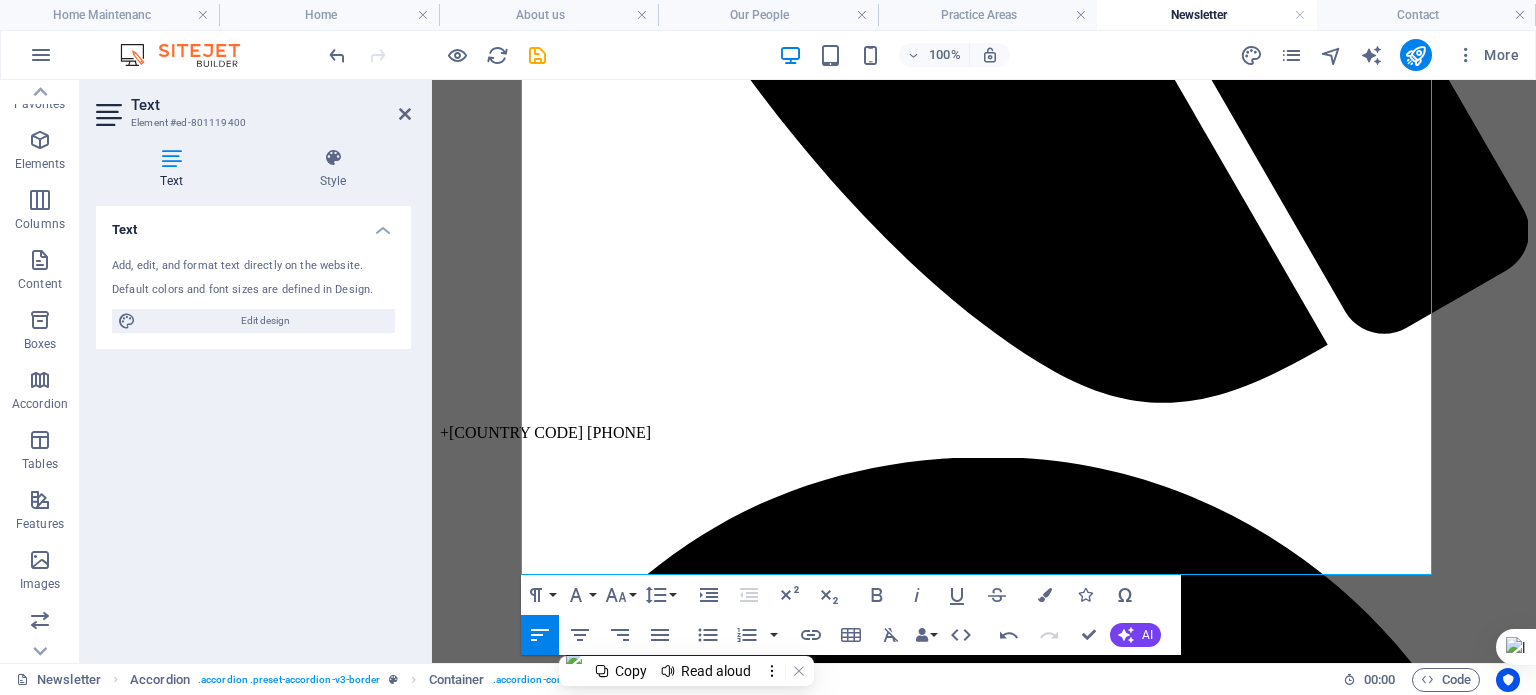 click on "Content" at bounding box center [40, 284] 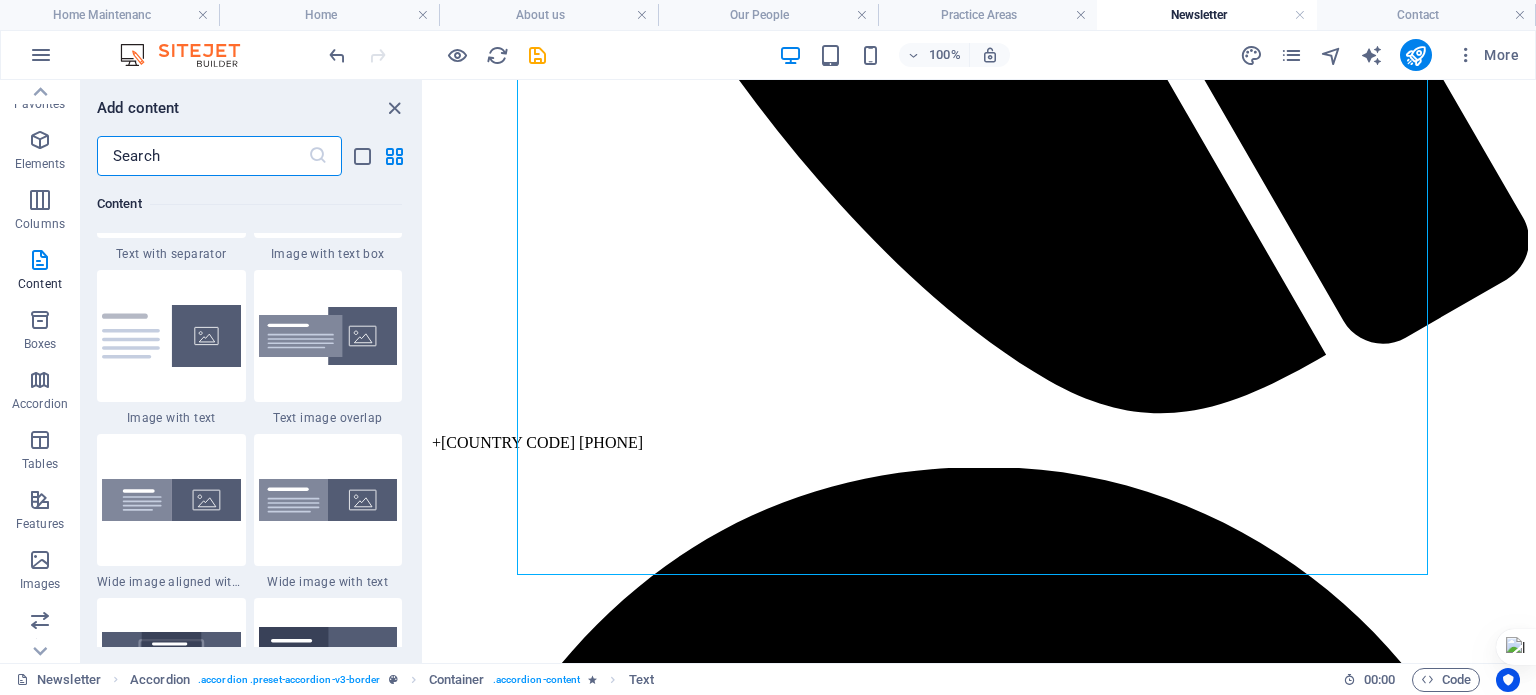 scroll, scrollTop: 3791, scrollLeft: 0, axis: vertical 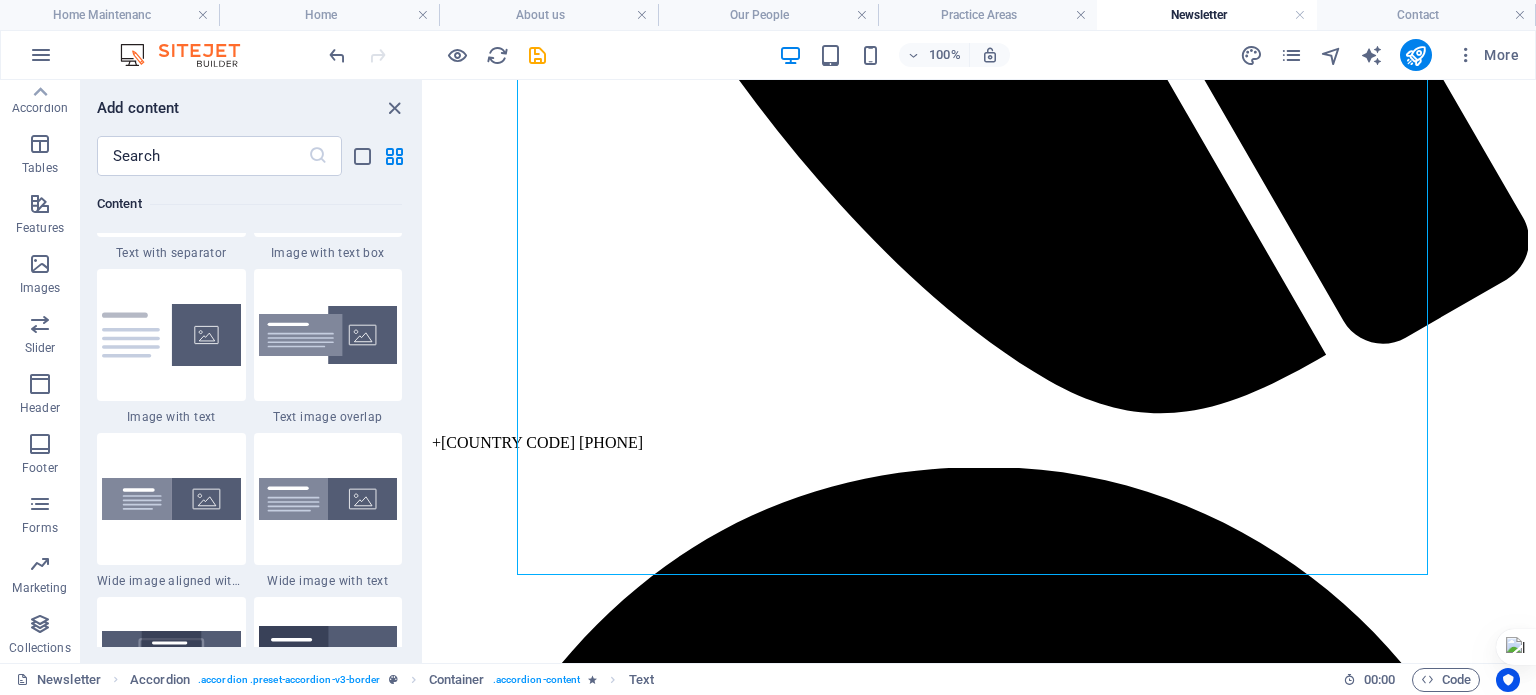 click at bounding box center [40, 624] 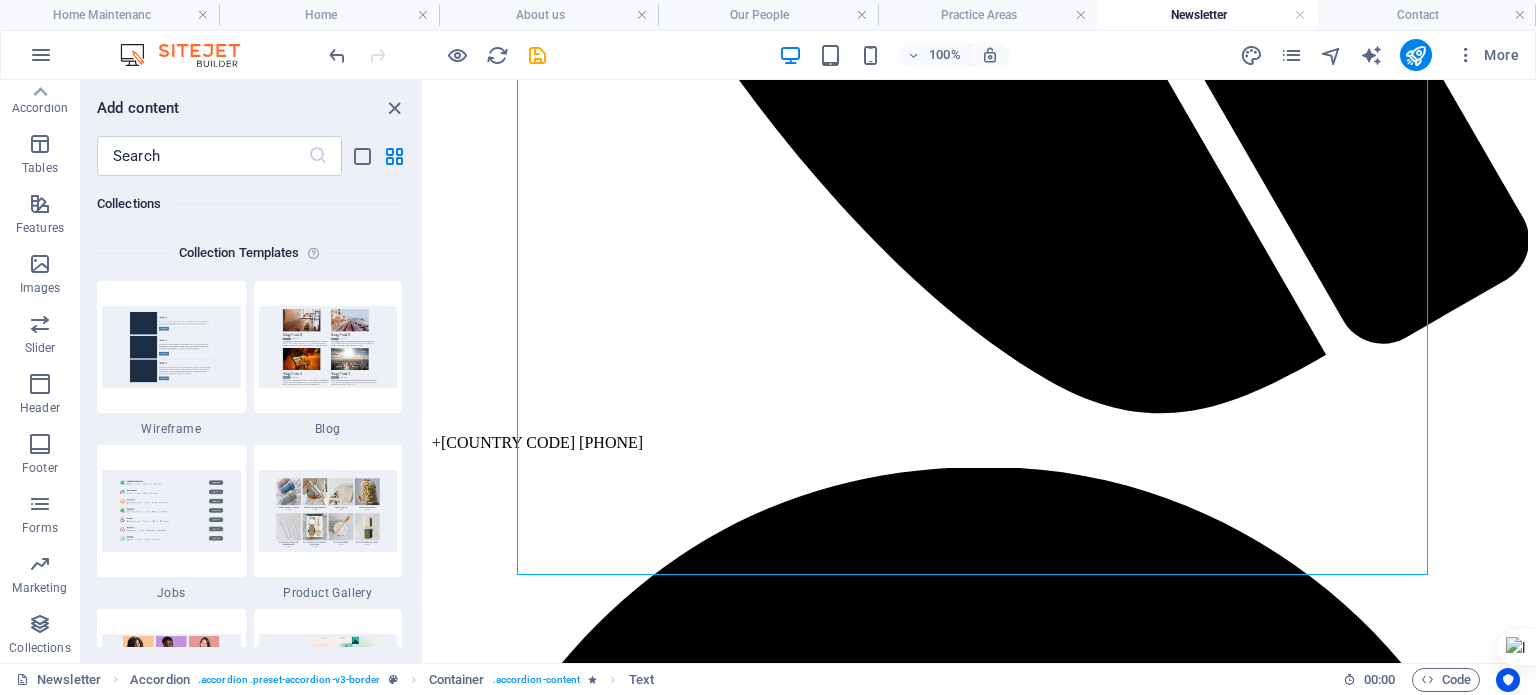scroll, scrollTop: 18306, scrollLeft: 0, axis: vertical 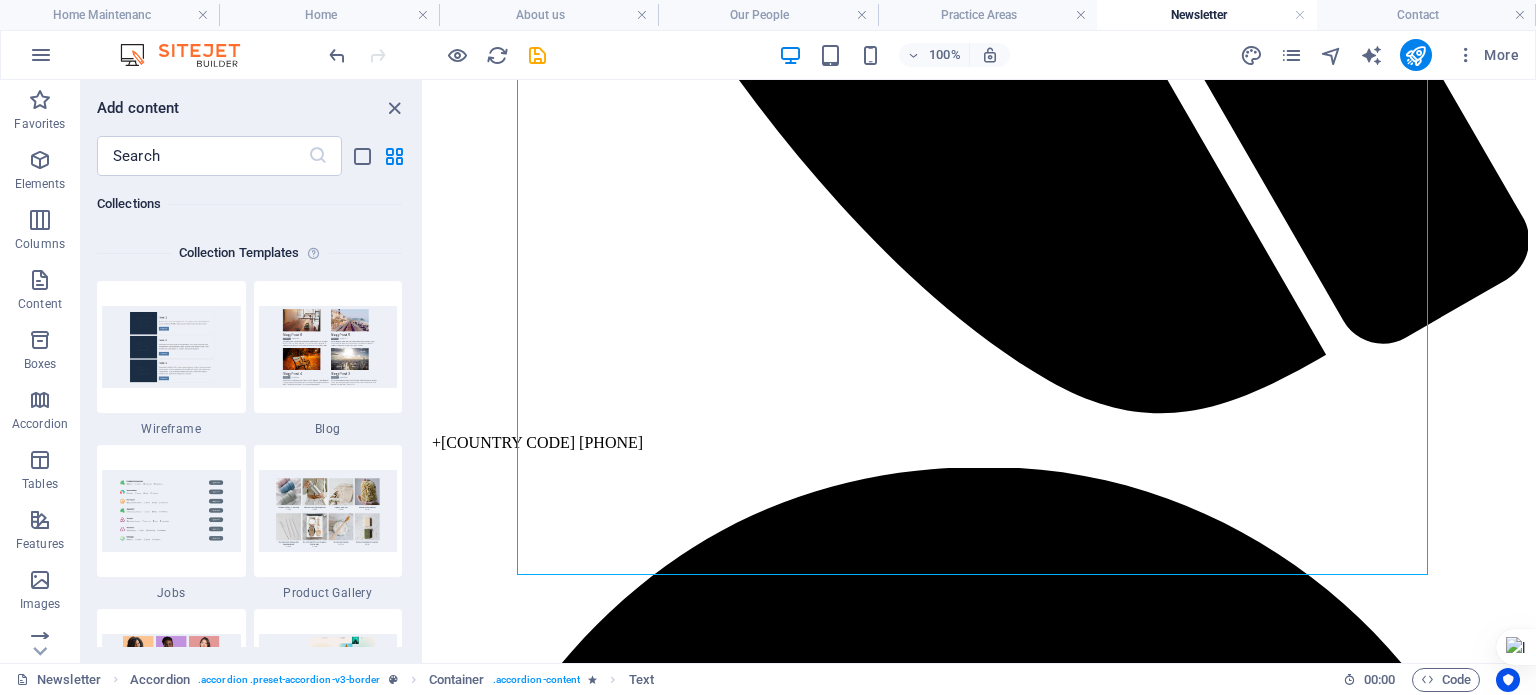 click on "Elements" at bounding box center (40, 184) 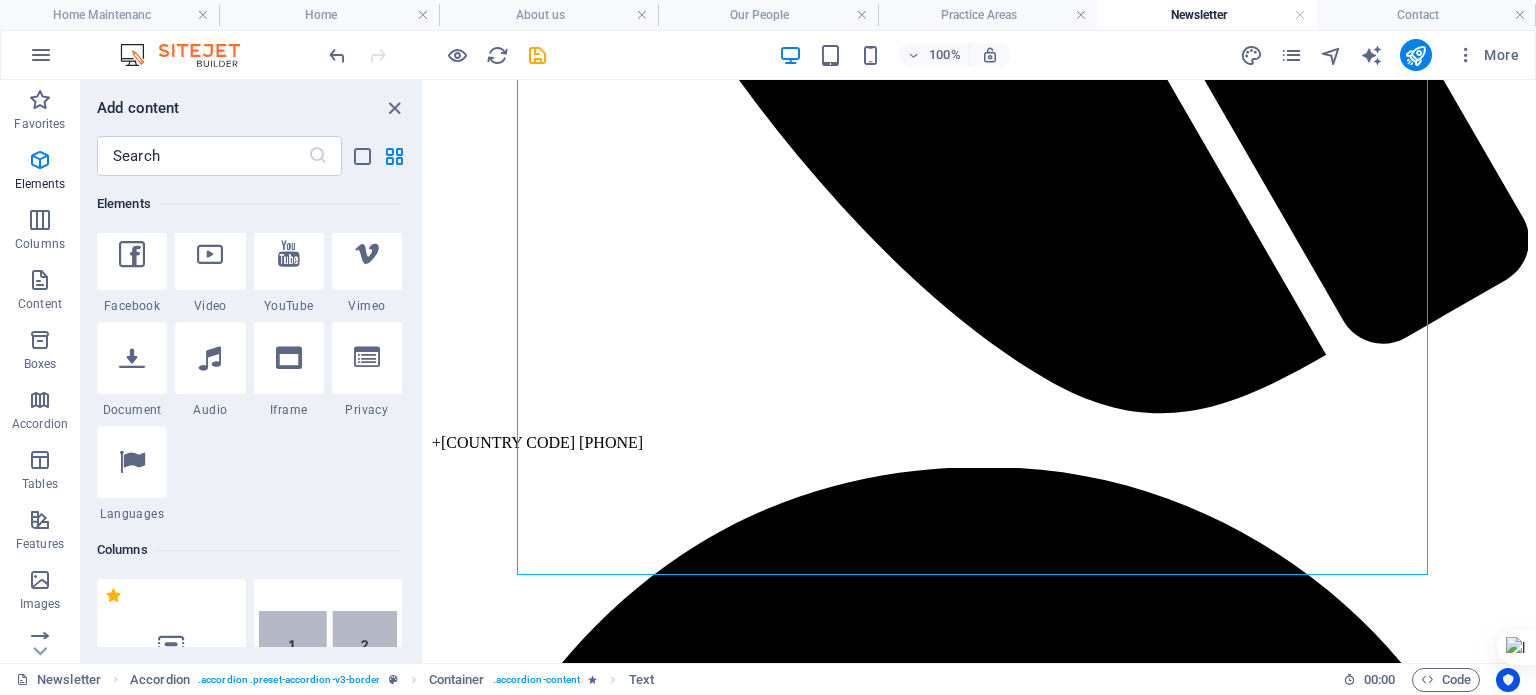 scroll, scrollTop: 648, scrollLeft: 0, axis: vertical 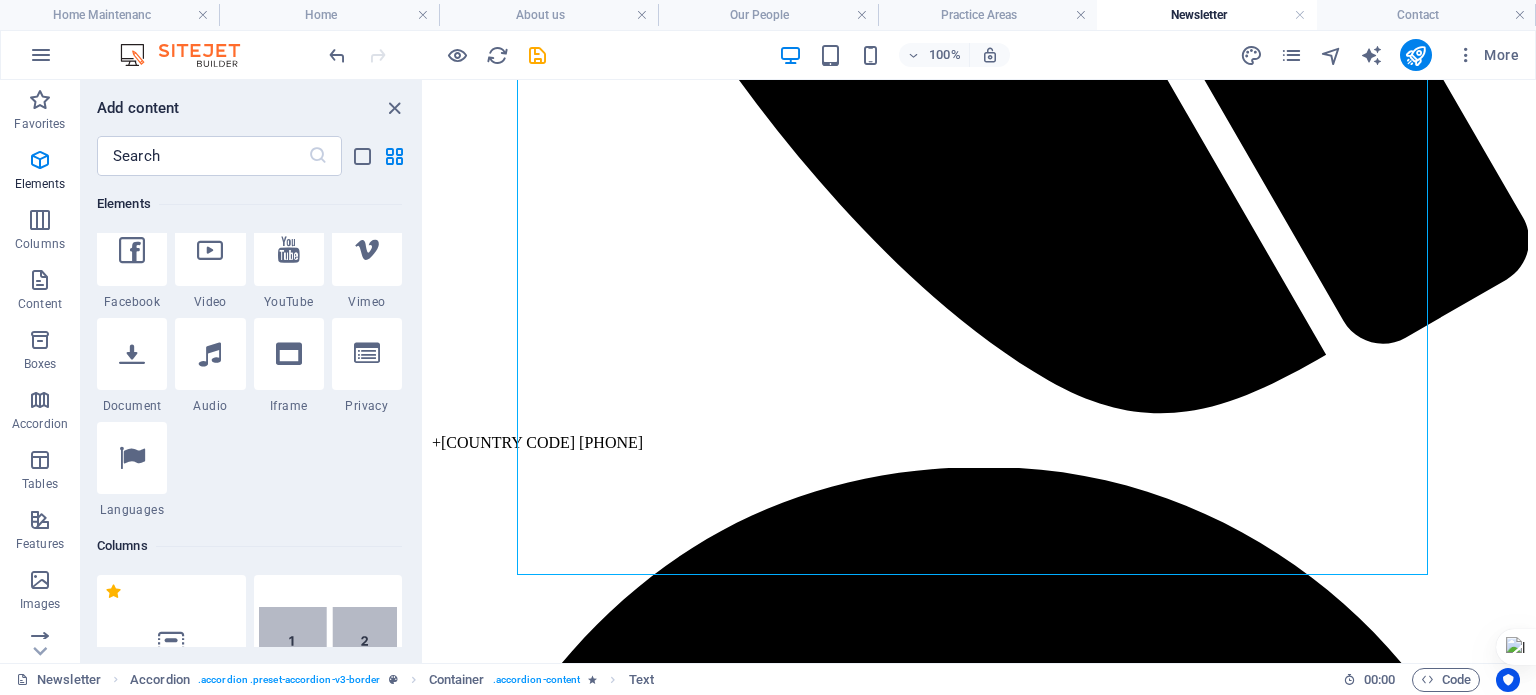 click at bounding box center (132, 354) 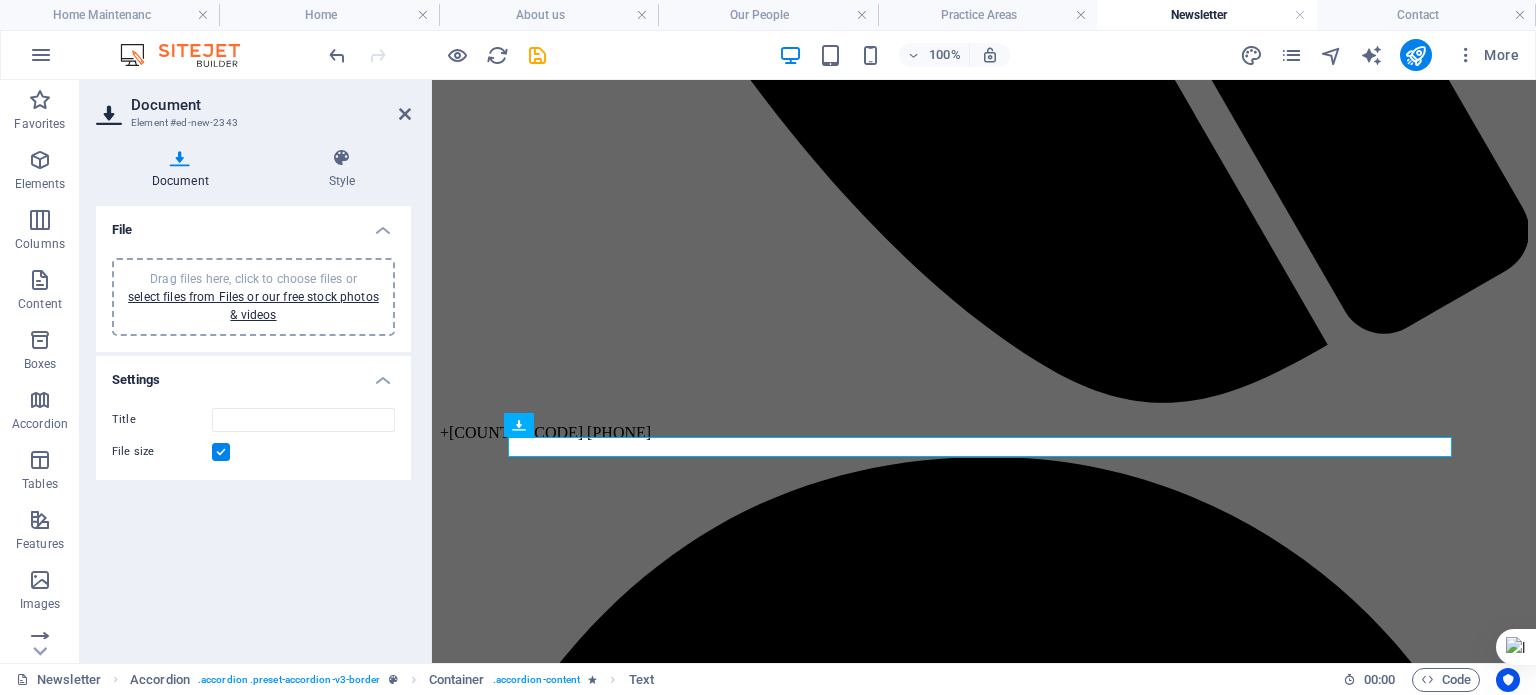scroll, scrollTop: 444, scrollLeft: 0, axis: vertical 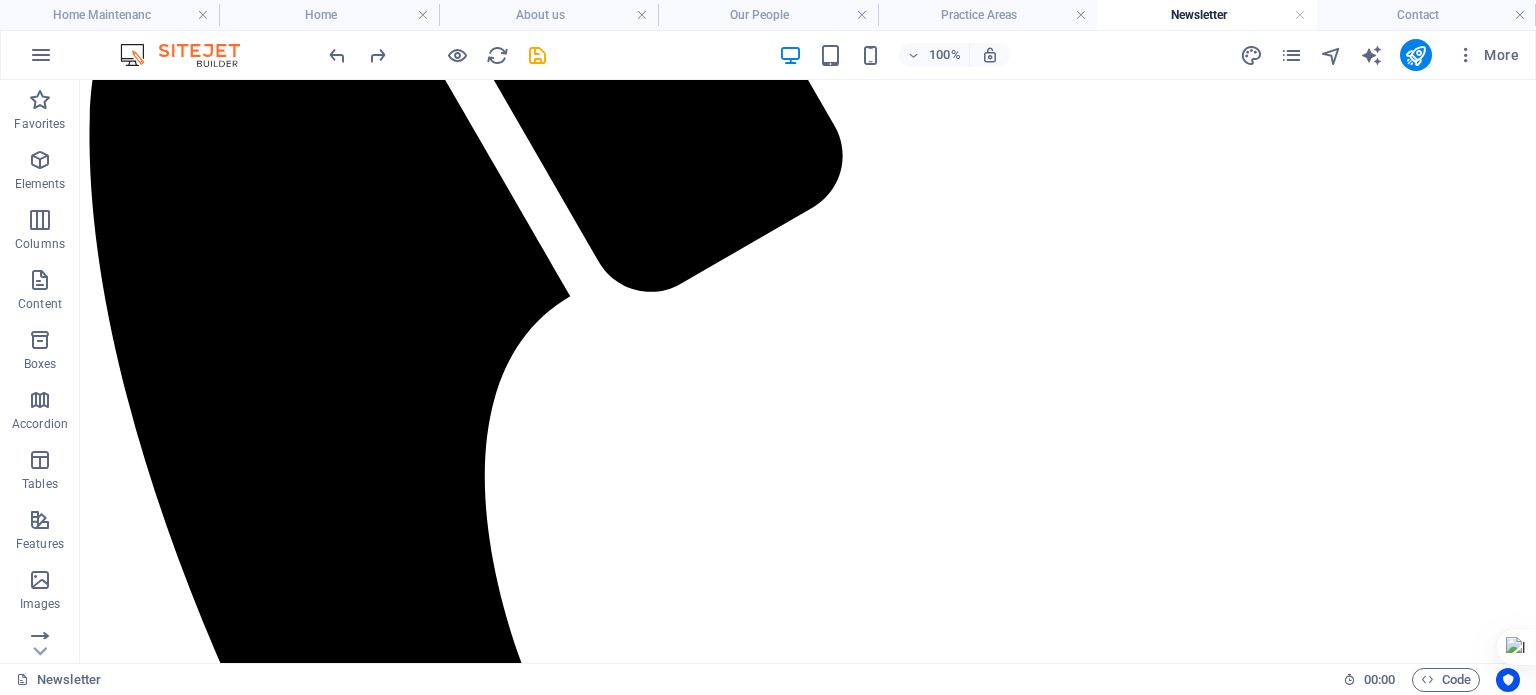 click at bounding box center [40, 160] 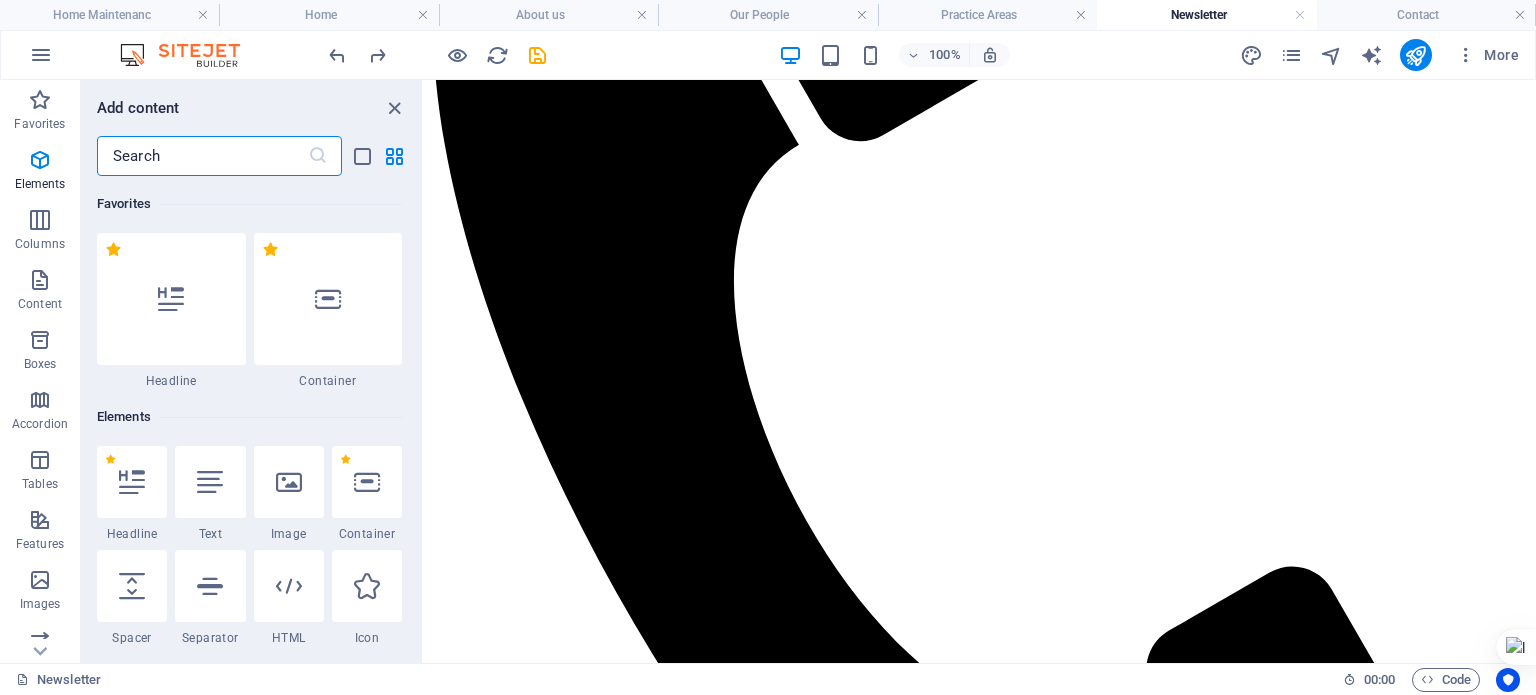 scroll, scrollTop: 212, scrollLeft: 0, axis: vertical 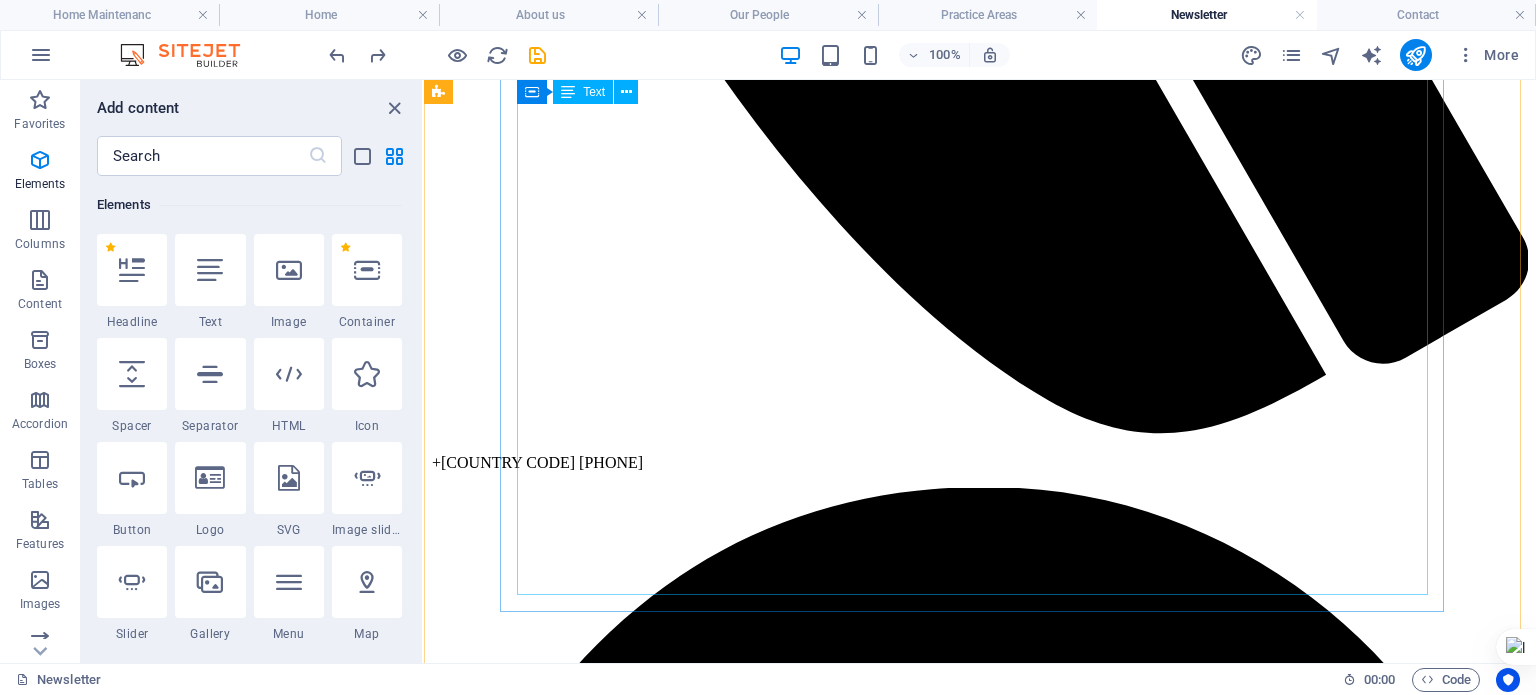 click on "President [LAST] will, on Thursday, sign into law four groundbreaking tax reform bills that will transform Nigeria’s fiscal and revenue framework. The four bills, the Nigeria Tax Bill, the Nigeria Tax Administration Bill, the Nigeria Revenue Service (Establishment) Bill, and the Joint Revenue Board (Establishment) Bill, were passed by the National Assembly after extensive consultations with various interest groups and stakeholders. When the new tax laws become operational, they are expected to significantly transform tax administration in the country, leading to increased revenue generation, improved business environment, and a boost in domestic and foreign investments. The historic presidential assent to the bills at the Presidential Villa, Abuja, will be witnessed by the Senate President, Speaker of the House of Representatives, Senate Majority Leader, House Majority Leader, chairman of the Senate Committee on Finance, and his House counterpart. [LAST] [LAST] Special Adviser to the President" at bounding box center (980, 5732) 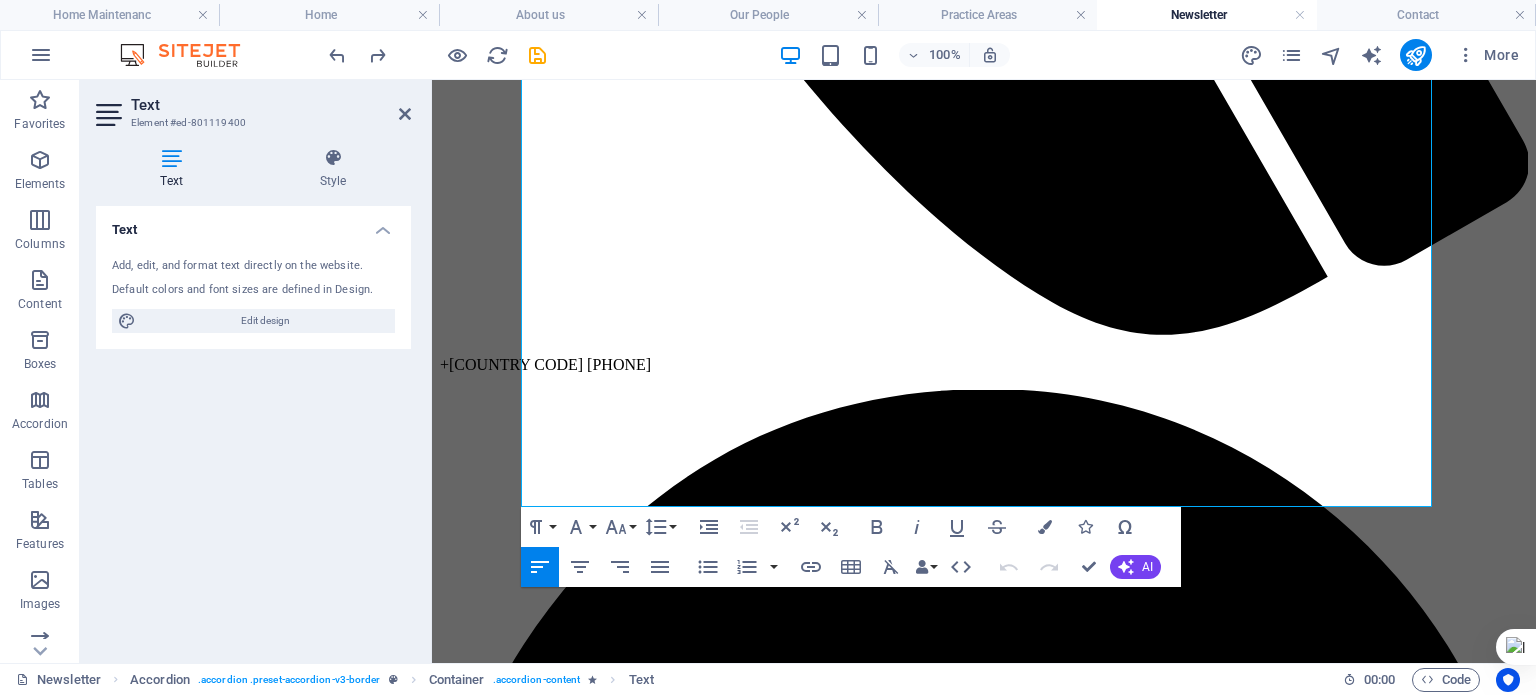 scroll, scrollTop: 1258, scrollLeft: 0, axis: vertical 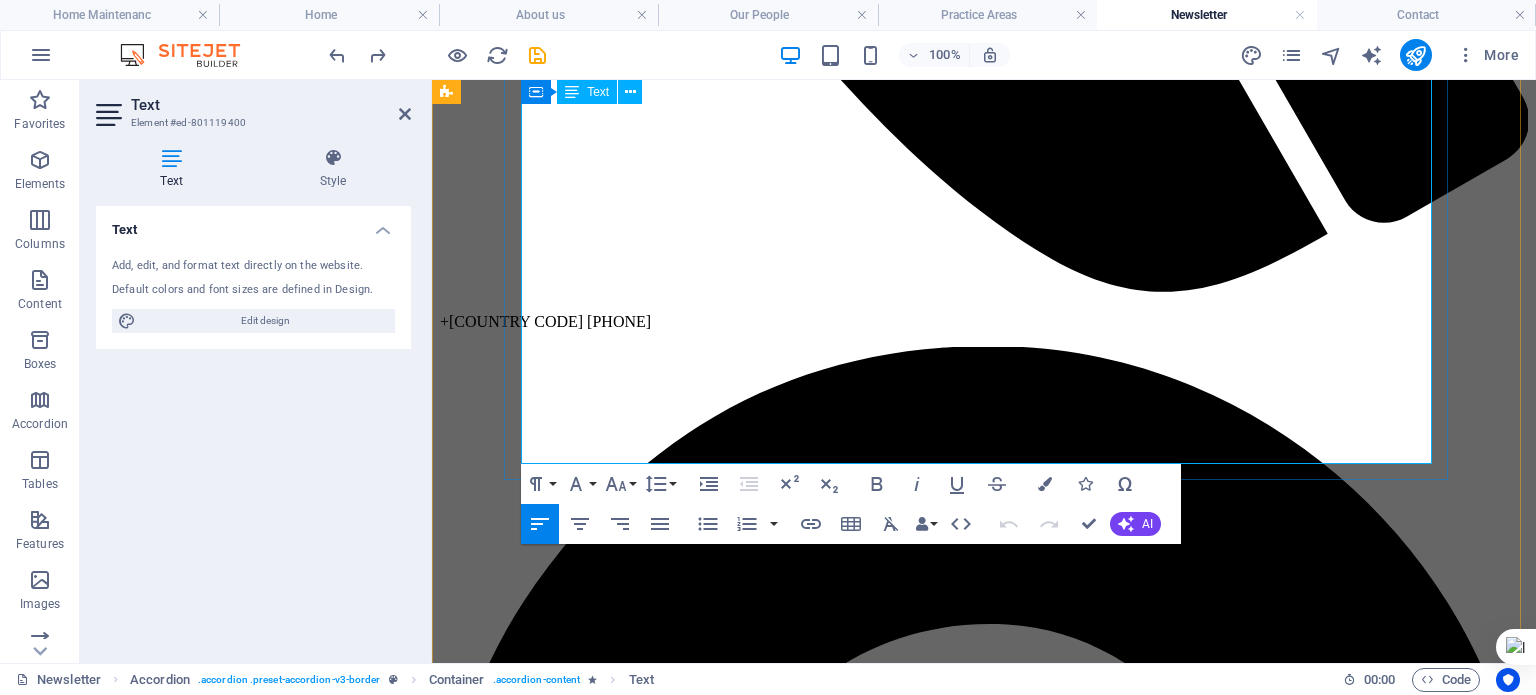 drag, startPoint x: 712, startPoint y: 432, endPoint x: 597, endPoint y: 435, distance: 115.03912 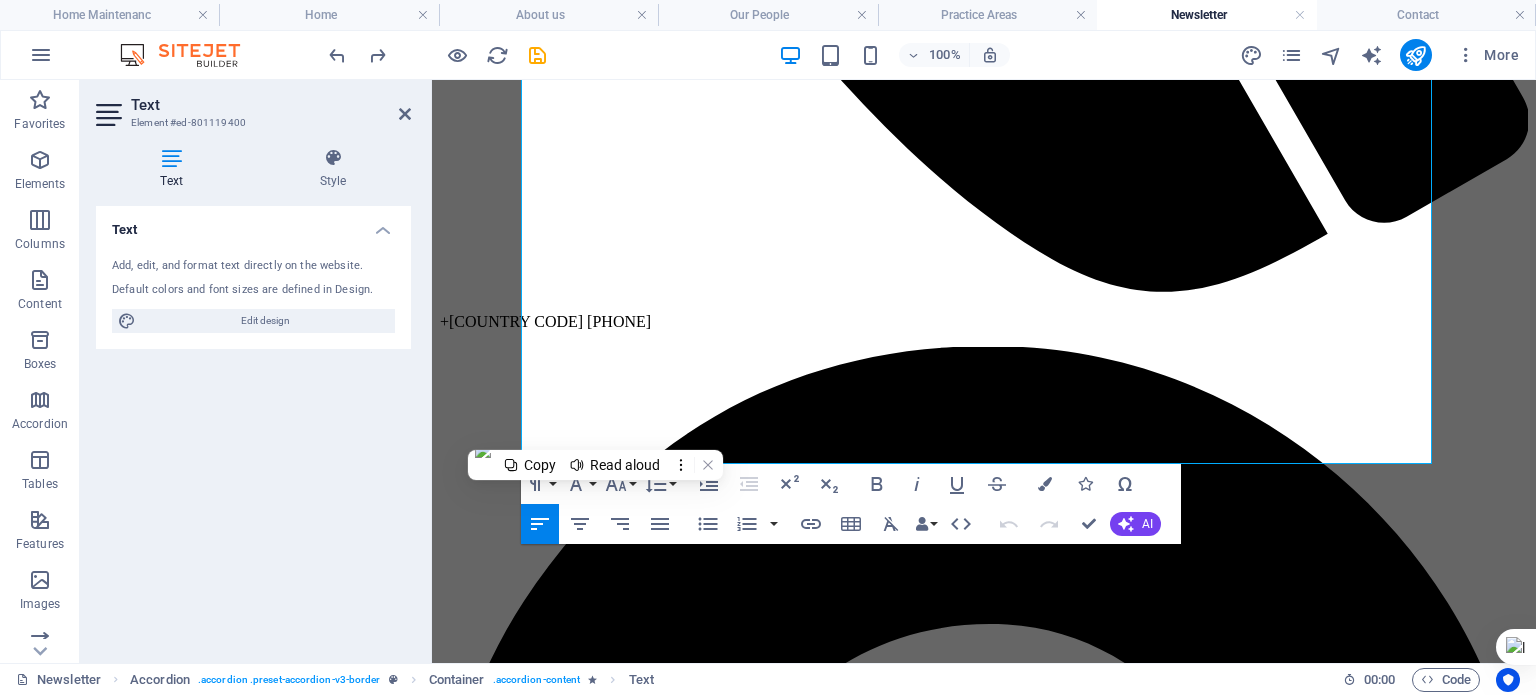 click on "Content" at bounding box center [40, 304] 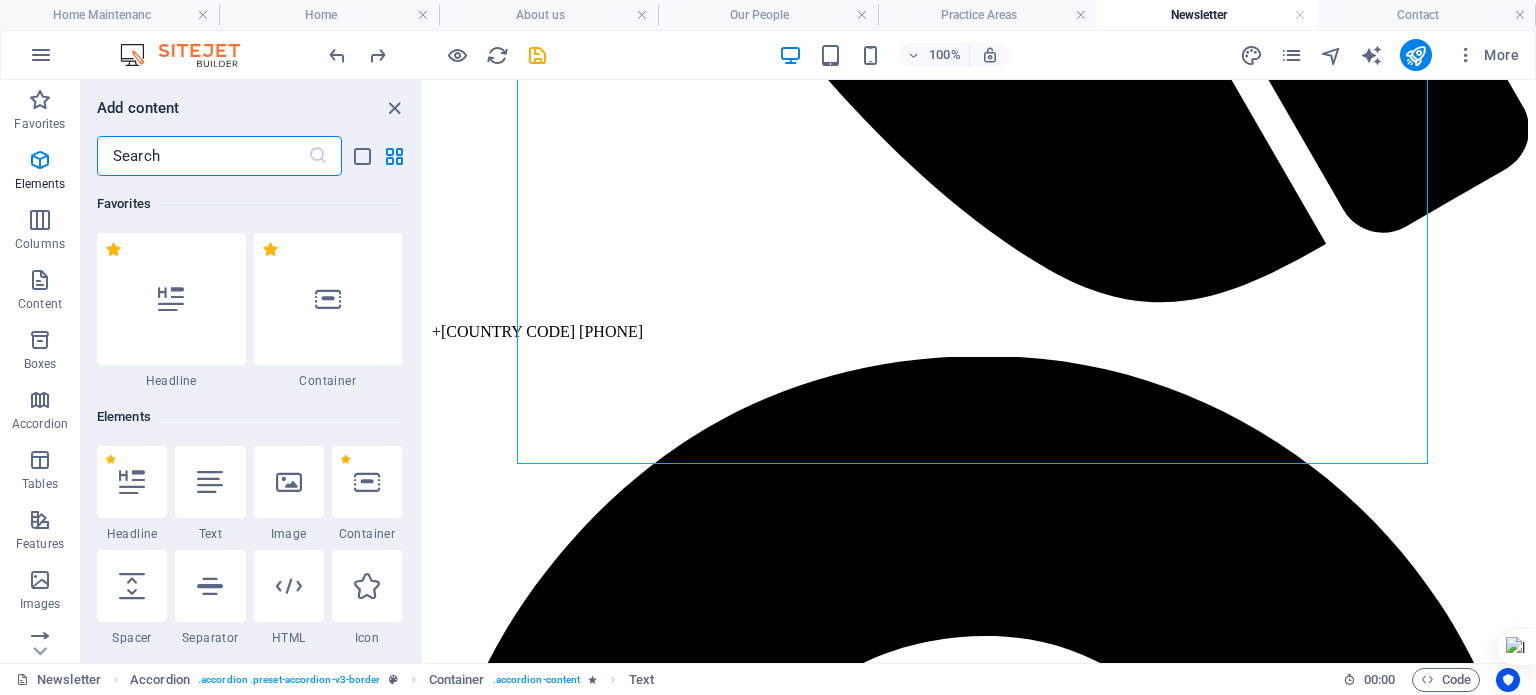 scroll, scrollTop: 3499, scrollLeft: 0, axis: vertical 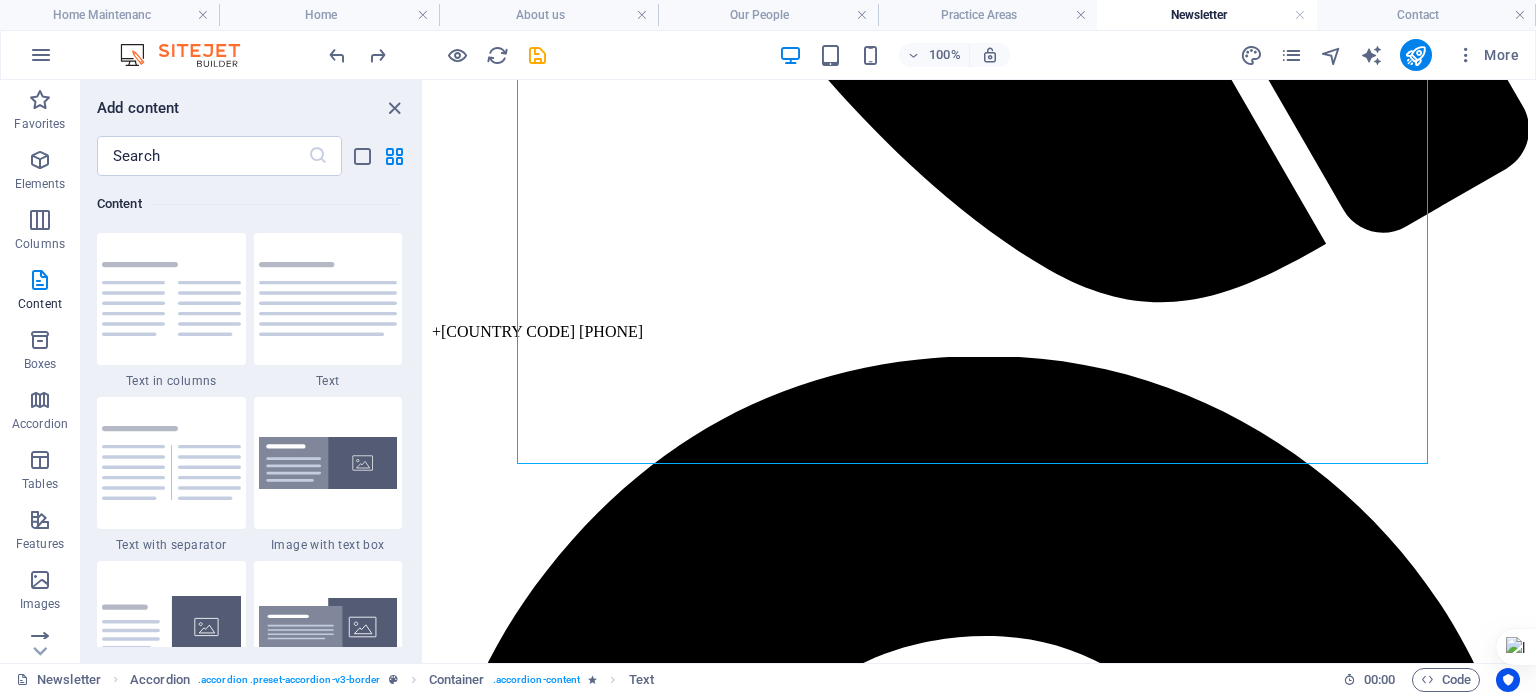 click at bounding box center (40, 160) 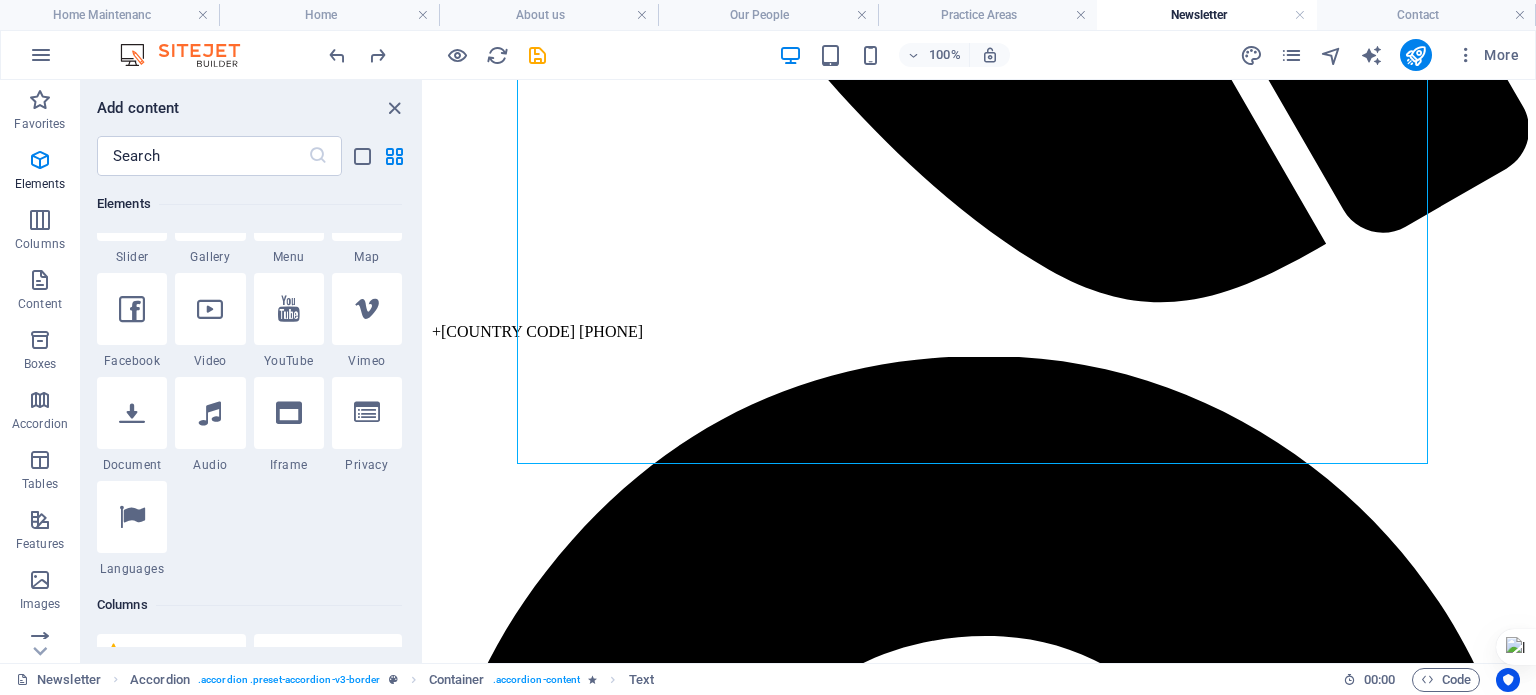 scroll, scrollTop: 609, scrollLeft: 0, axis: vertical 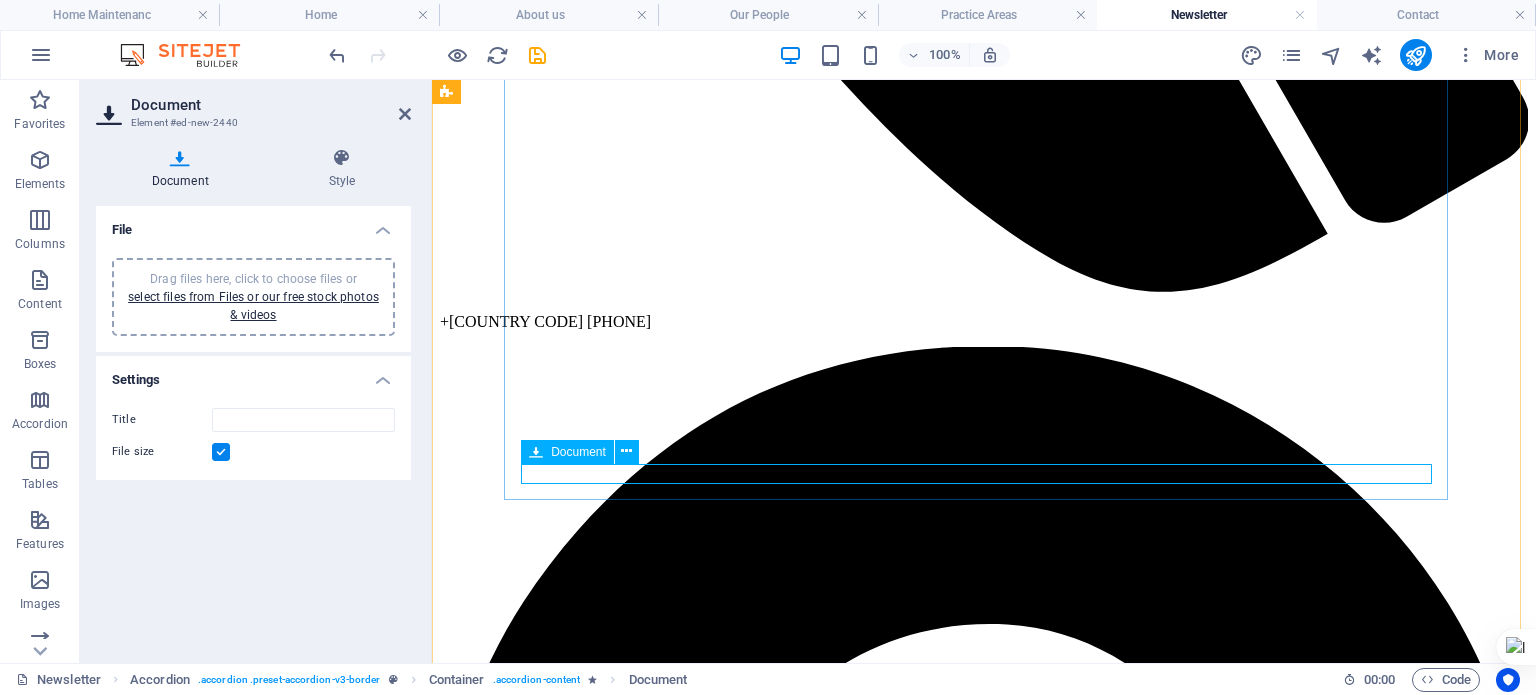 click at bounding box center [626, 451] 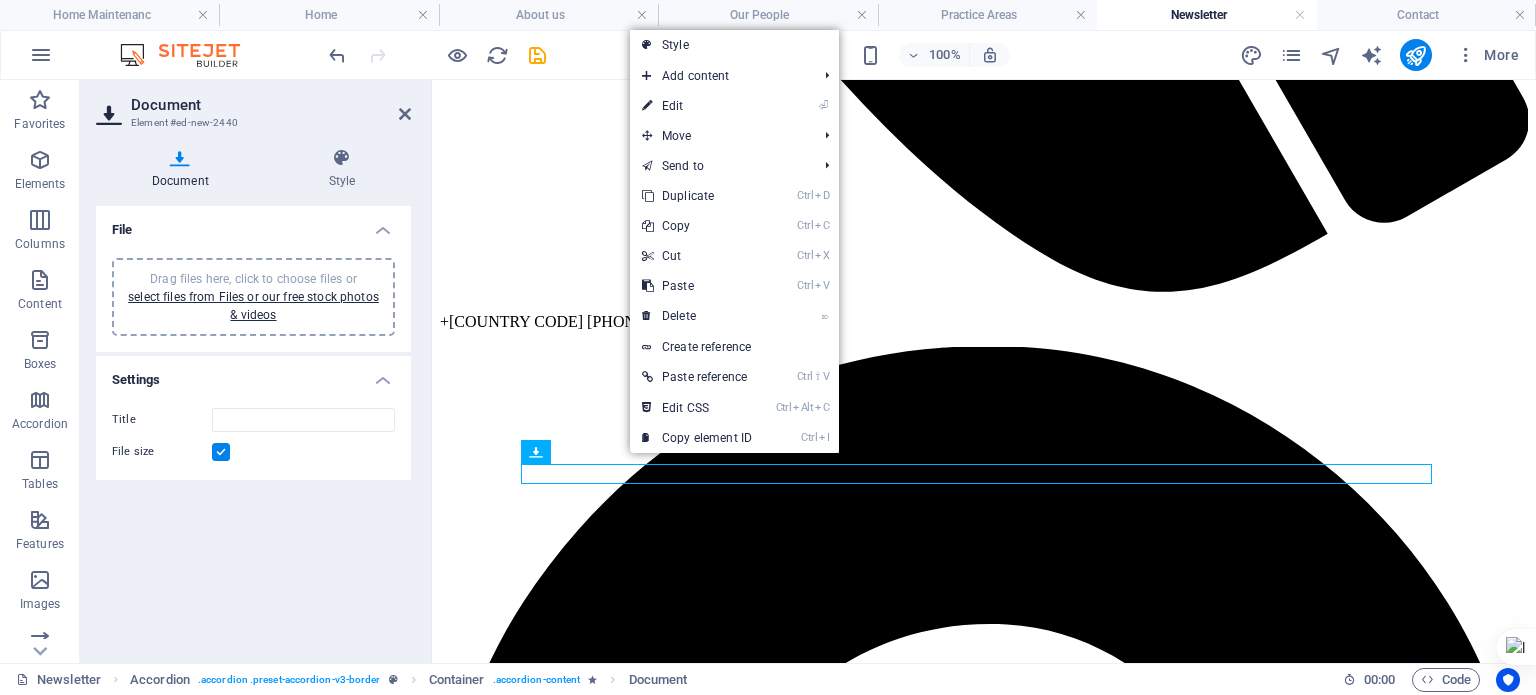 click on "⏎  Edit" at bounding box center (697, 106) 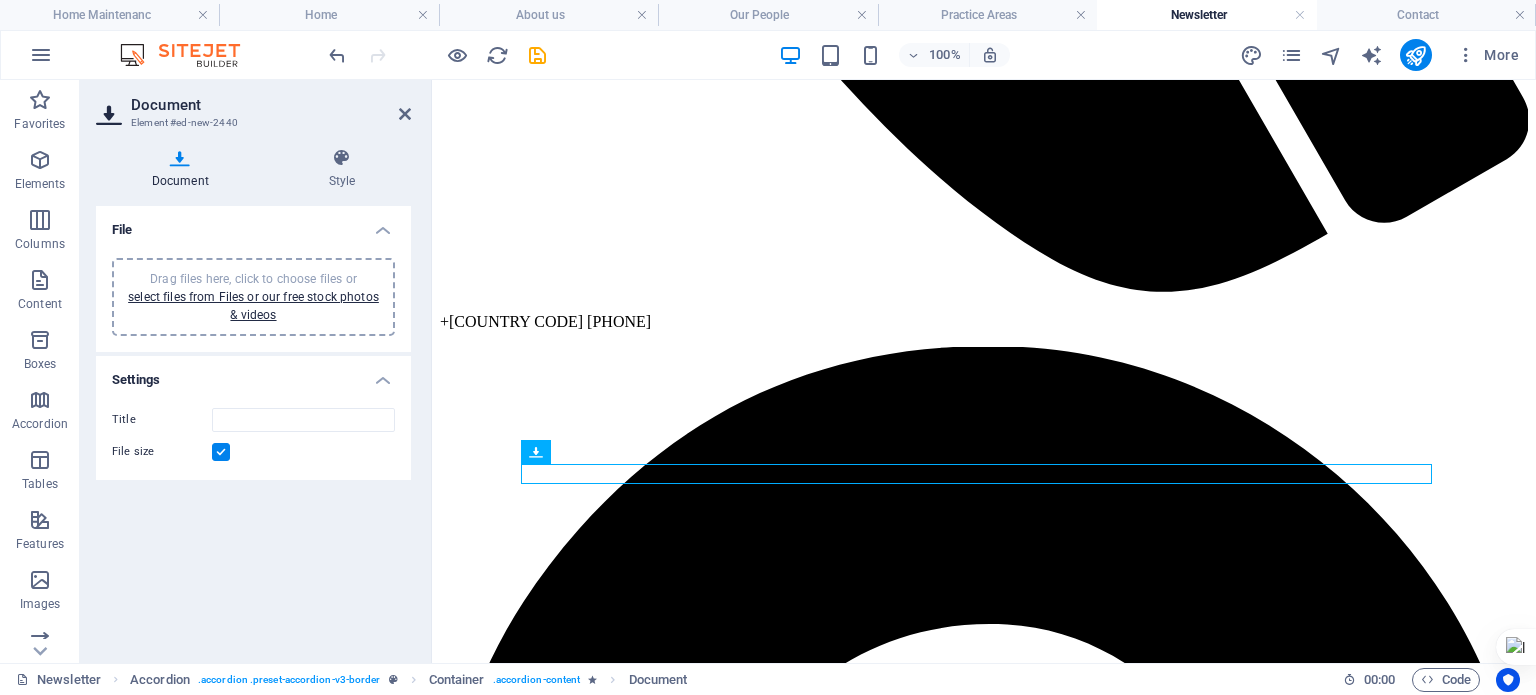 click on "select files from Files or our free stock photos & videos" at bounding box center (253, 306) 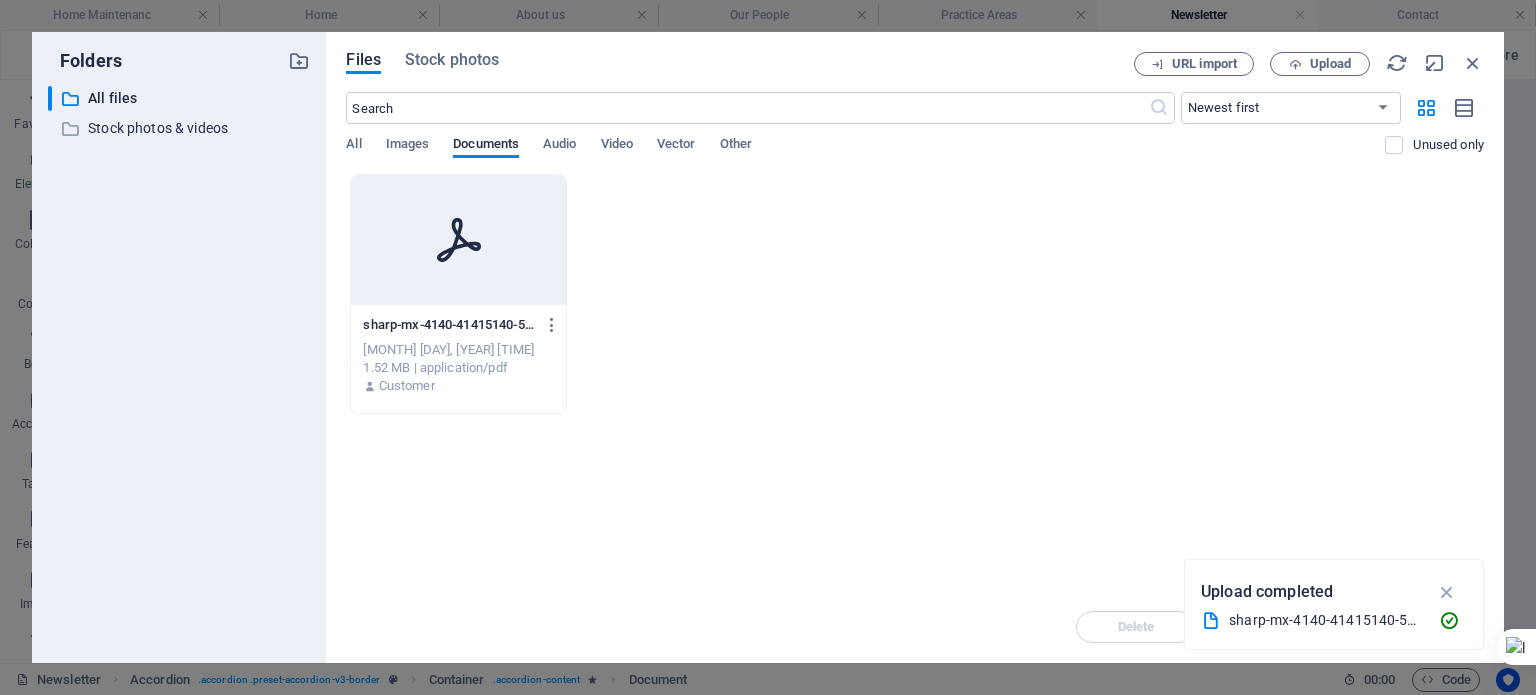 click at bounding box center [458, 240] 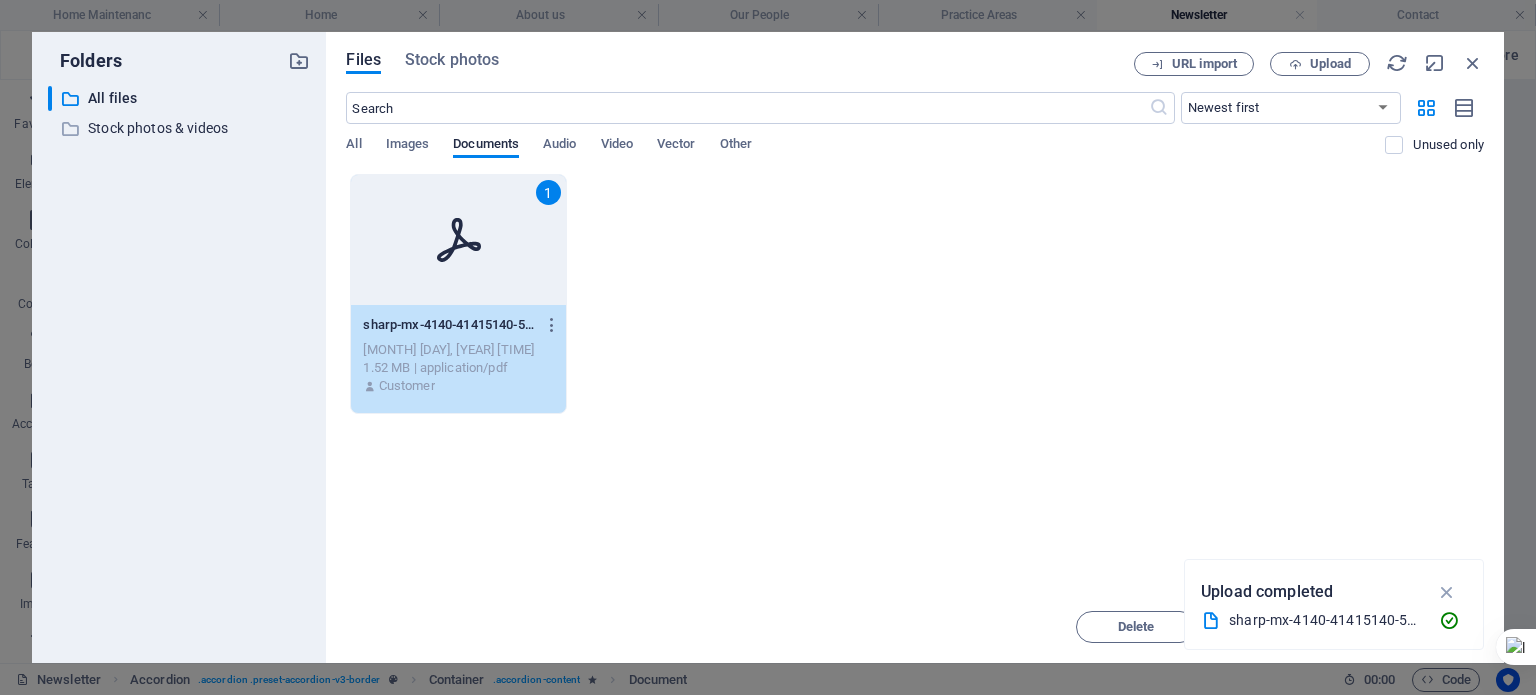 click at bounding box center (1447, 592) 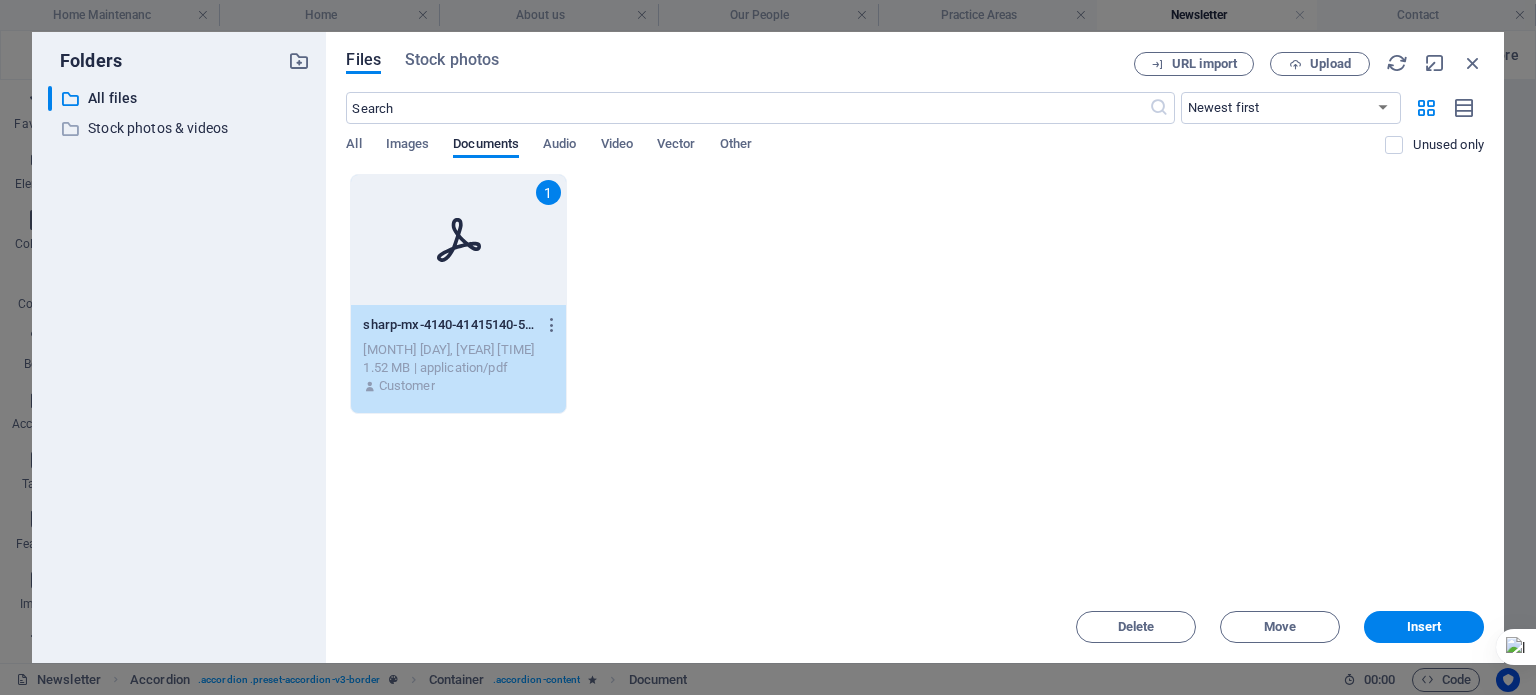 click on "Insert" at bounding box center [1424, 627] 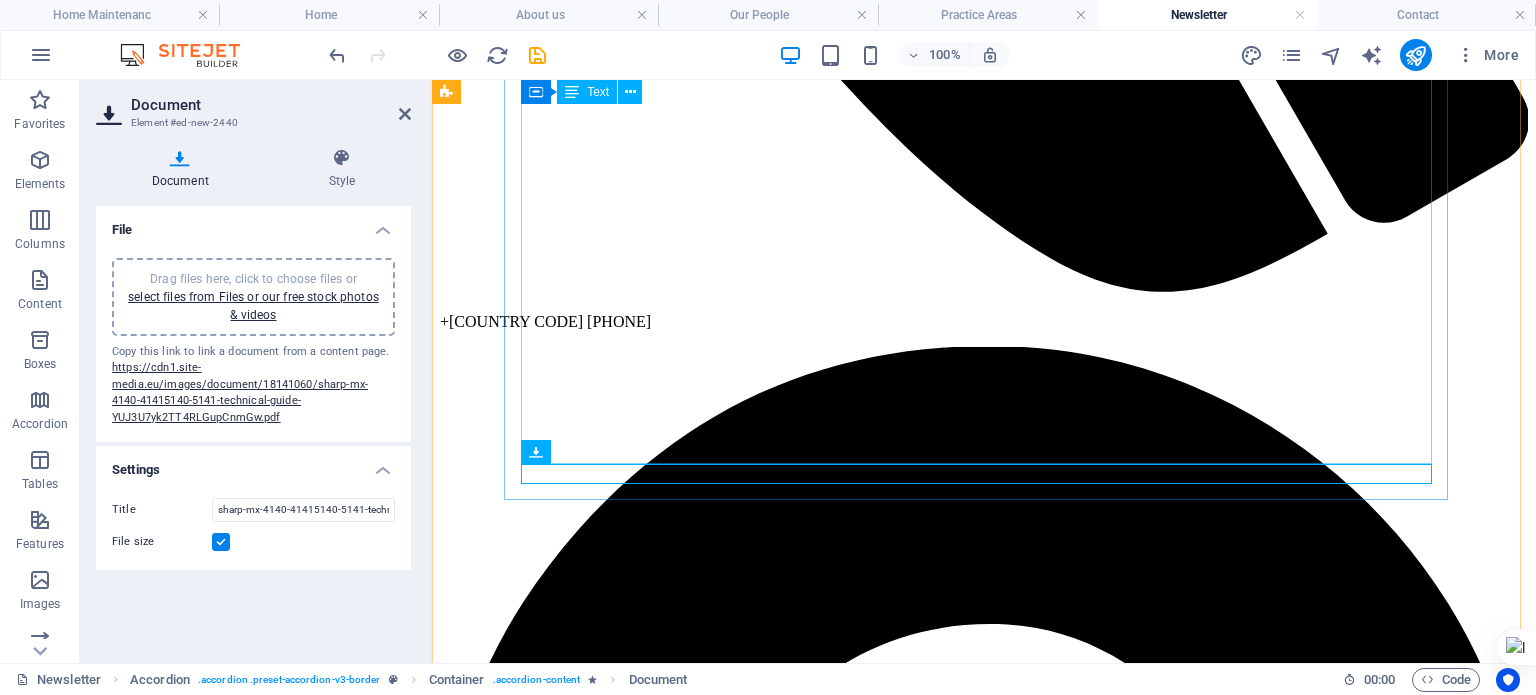 click on "President [LAST] will, on Thursday, sign into law four groundbreaking tax reform bills that will transform Nigeria’s fiscal and revenue framework. The four bills, the Nigeria Tax Bill, the Nigeria Tax Administration Bill, the Nigeria Revenue Service (Establishment) Bill, and the Joint Revenue Board (Establishment) Bill, were passed by the National Assembly after extensive consultations with various interest groups and stakeholders. When the new tax laws become operational, they are expected to significantly transform tax administration in the country, leading to increased revenue generation, improved business environment, and a boost in domestic and foreign investments. The historic presidential assent to the bills at the Presidential Villa, Abuja, will be witnessed by the Senate President, Speaker of the House of Representatives, Senate Majority Leader, House Majority Leader, chairman of the Senate Committee on Finance, and his House counterpart. [LAST] [LAST] Special Adviser to the President" at bounding box center (984, 5563) 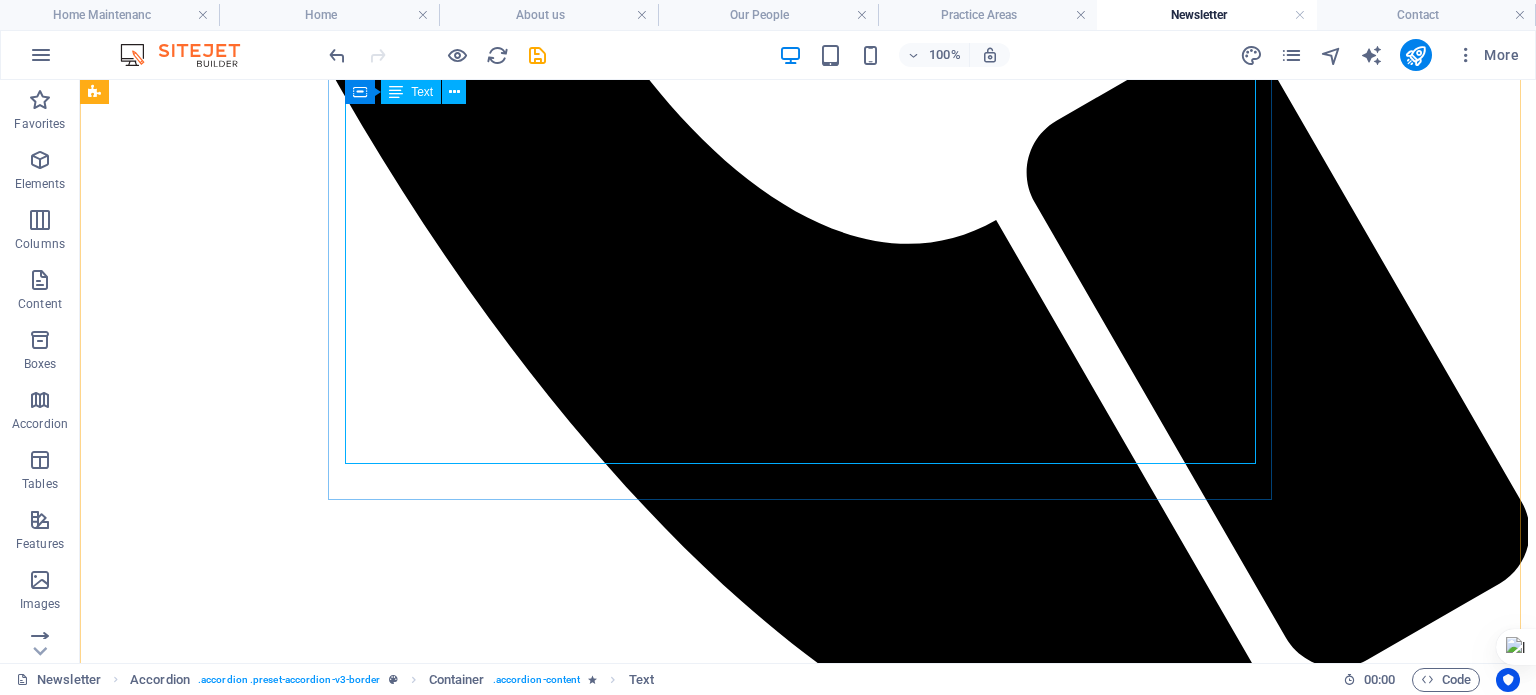 click on "President [LAST] will, on Thursday, sign into law four groundbreaking tax reform bills that will transform Nigeria’s fiscal and revenue framework. The four bills, the Nigeria Tax Bill, the Nigeria Tax Administration Bill, the Nigeria Revenue Service (Establishment) Bill, and the Joint Revenue Board (Establishment) Bill, were passed by the National Assembly after extensive consultations with various interest groups and stakeholders. When the new tax laws become operational, they are expected to significantly transform tax administration in the country, leading to increased revenue generation, improved business environment, and a boost in domestic and foreign investments. The historic presidential assent to the bills at the Presidential Villa, Abuja, will be witnessed by the Senate President, Speaker of the House of Representatives, Senate Majority Leader, House Majority Leader, chairman of the Senate Committee on Finance, and his House counterpart. [LAST] [LAST] Special Adviser to the President" at bounding box center (808, 7223) 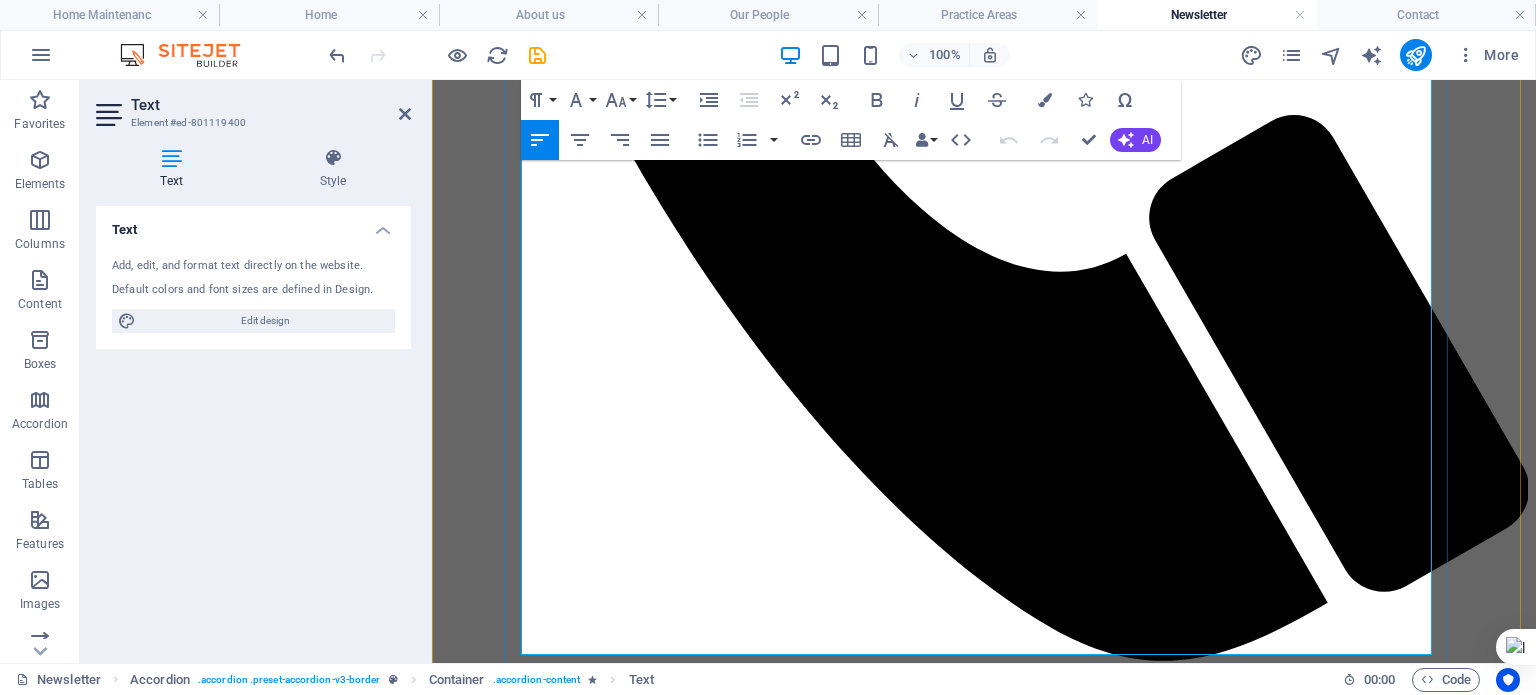 scroll, scrollTop: 1105, scrollLeft: 0, axis: vertical 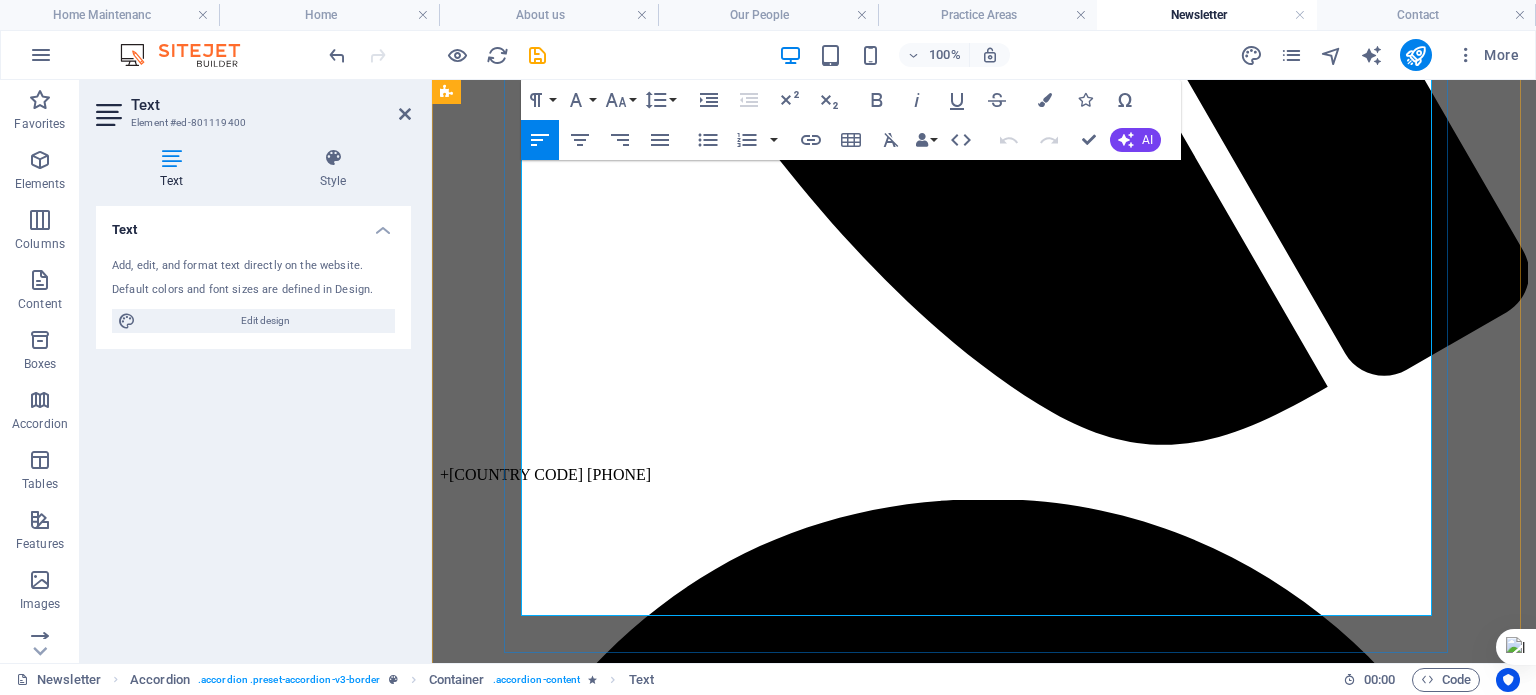 click on "For more [PHONE]" at bounding box center [984, 6147] 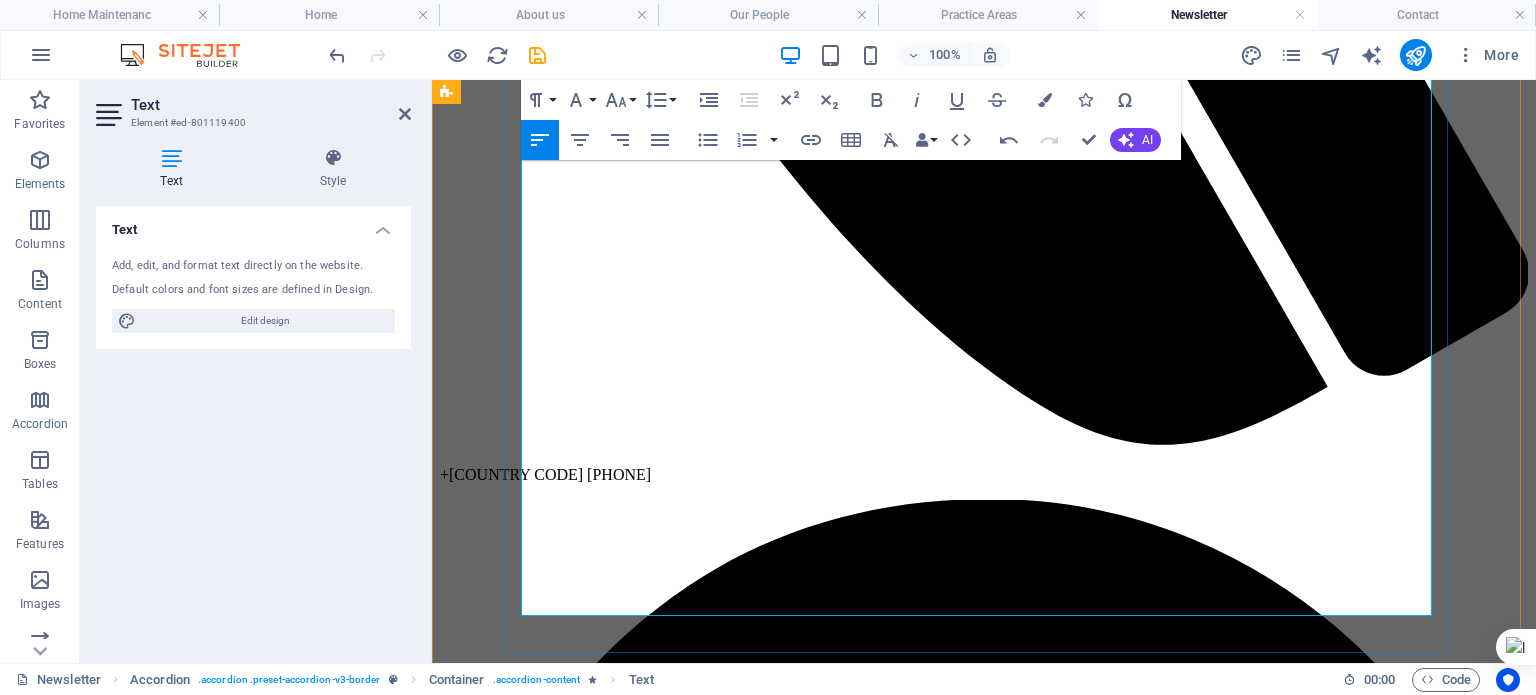 type 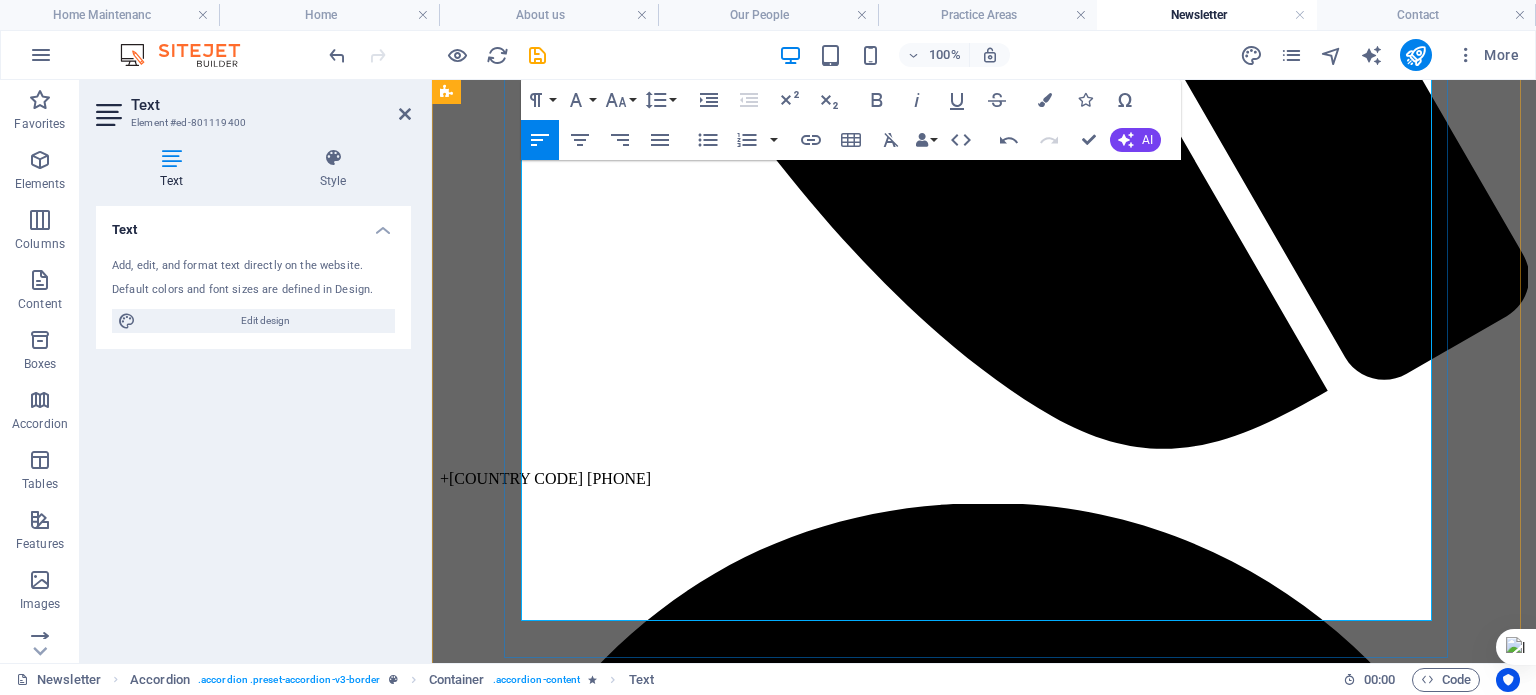 scroll, scrollTop: 1100, scrollLeft: 0, axis: vertical 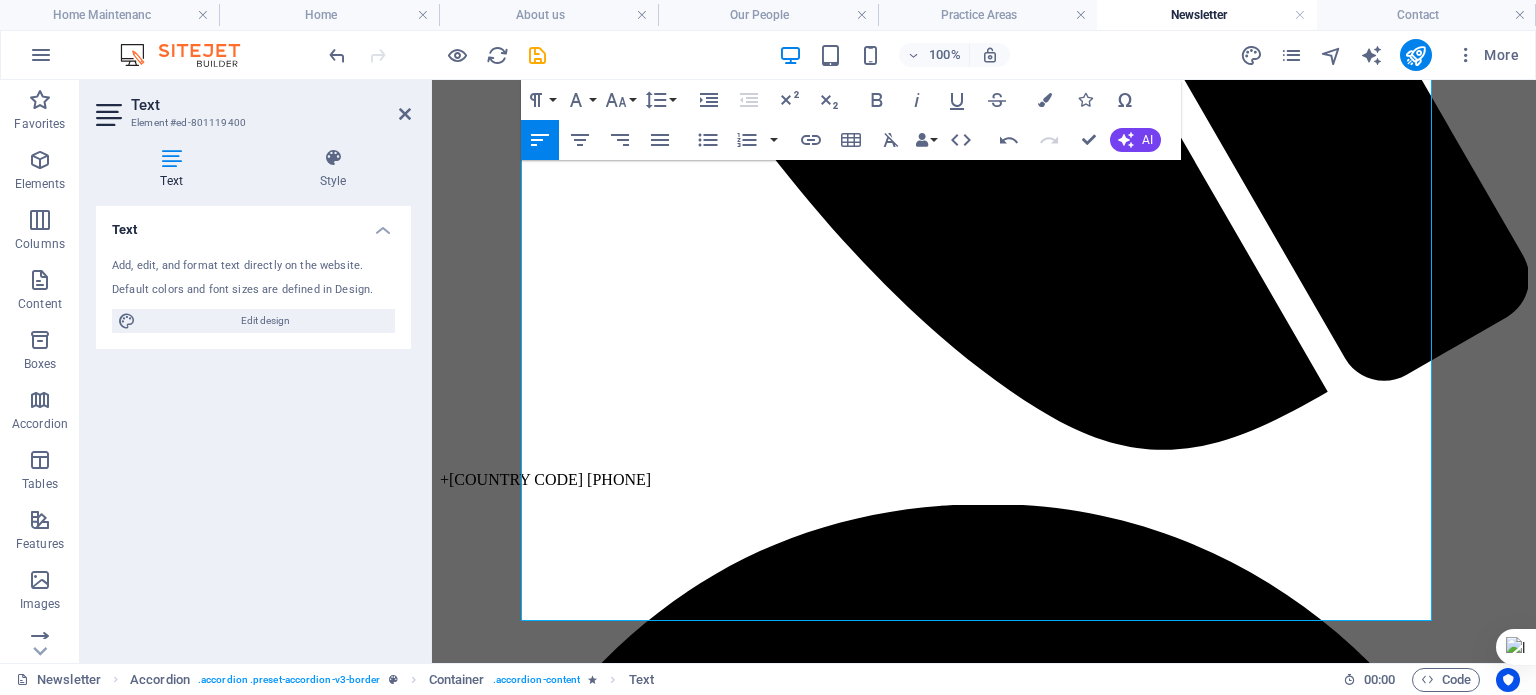 click at bounding box center [405, 114] 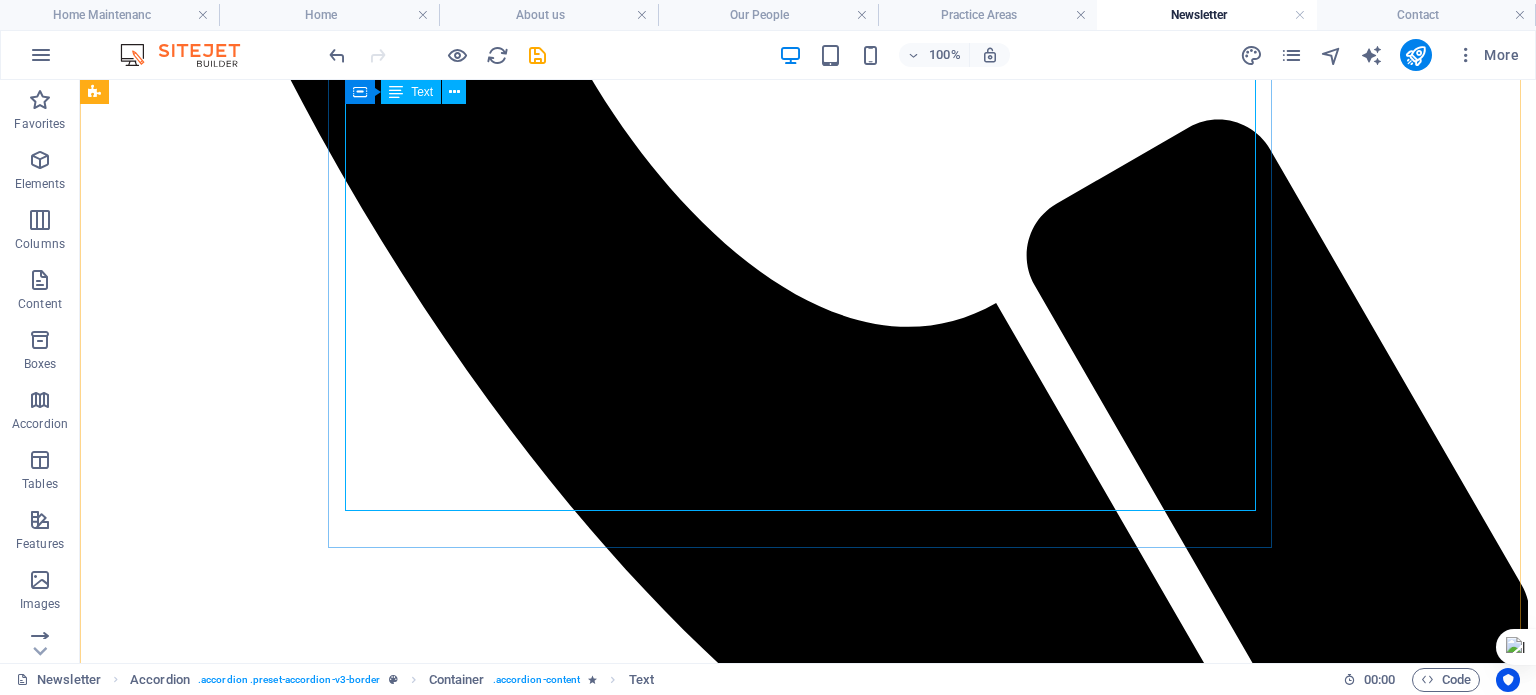 scroll, scrollTop: 1211, scrollLeft: 0, axis: vertical 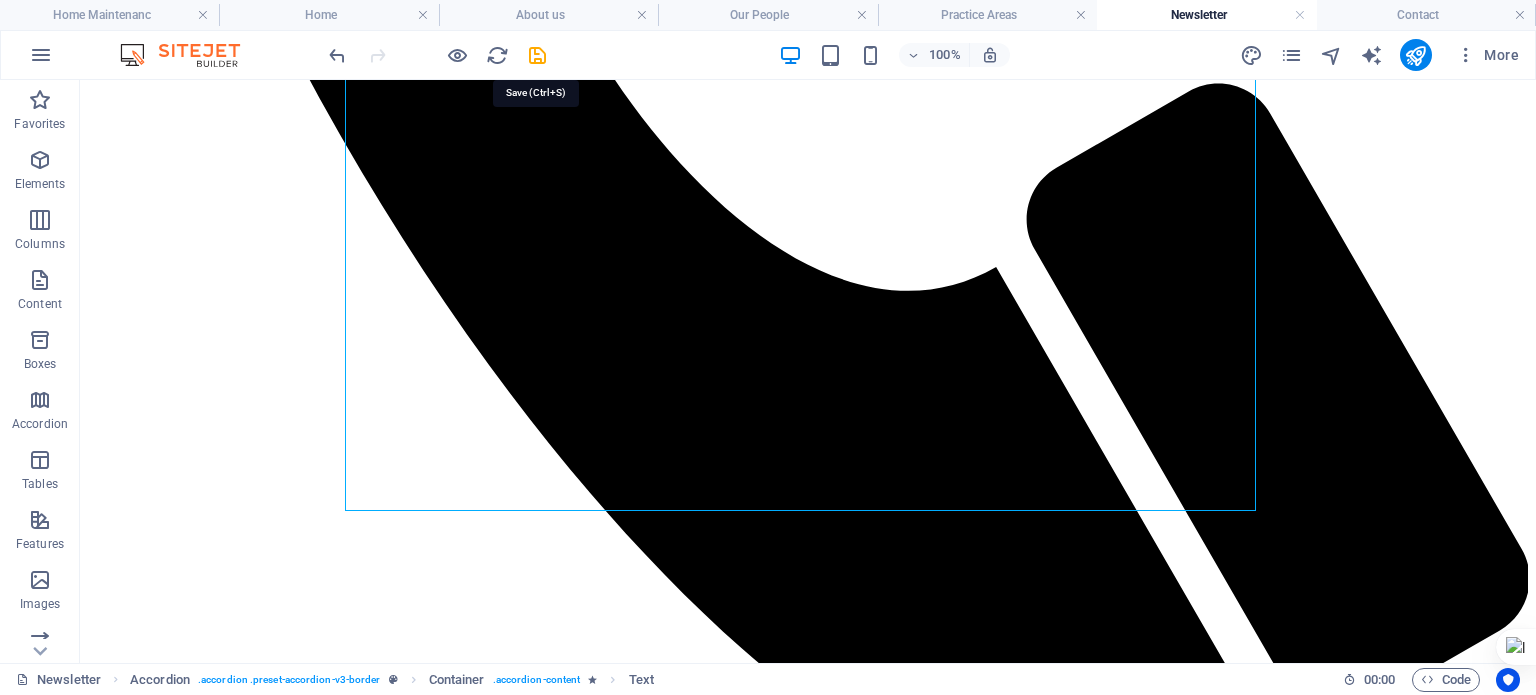 click at bounding box center (537, 55) 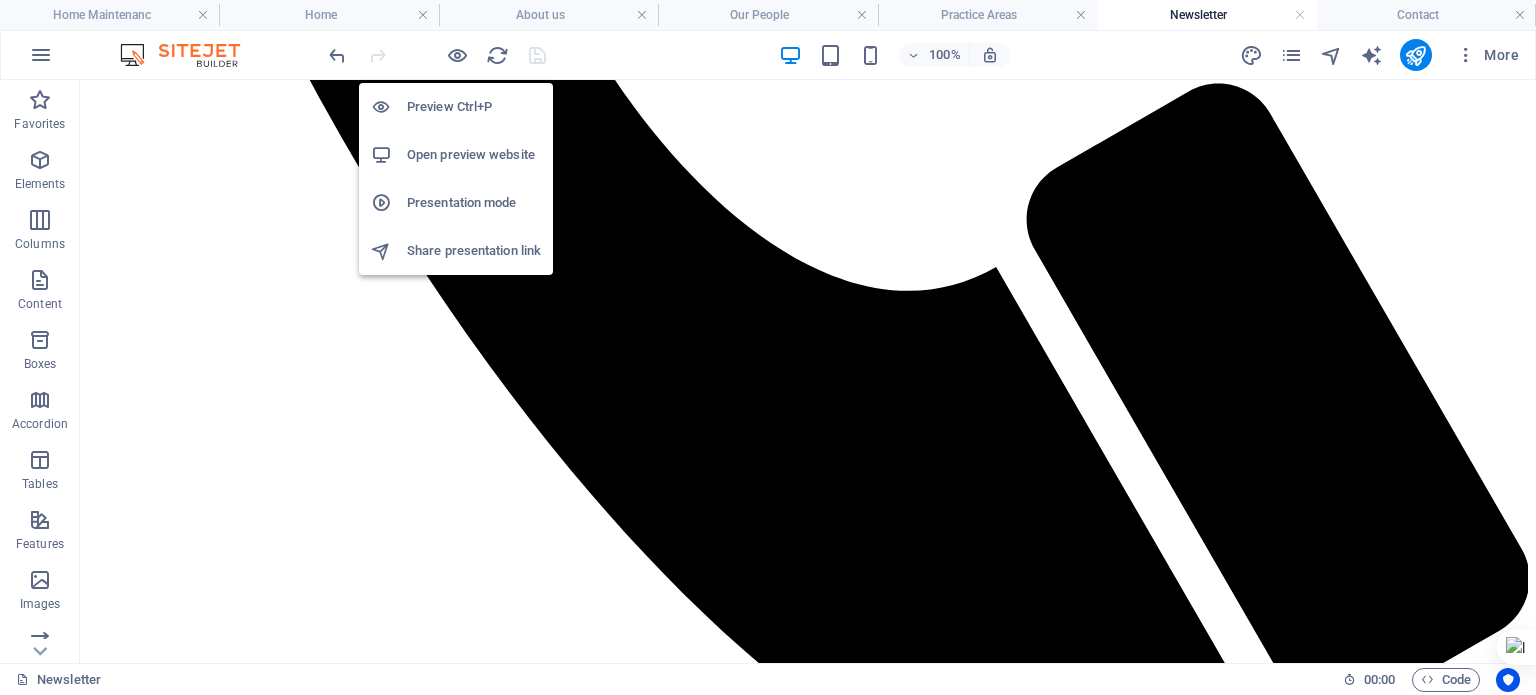 click at bounding box center [457, 55] 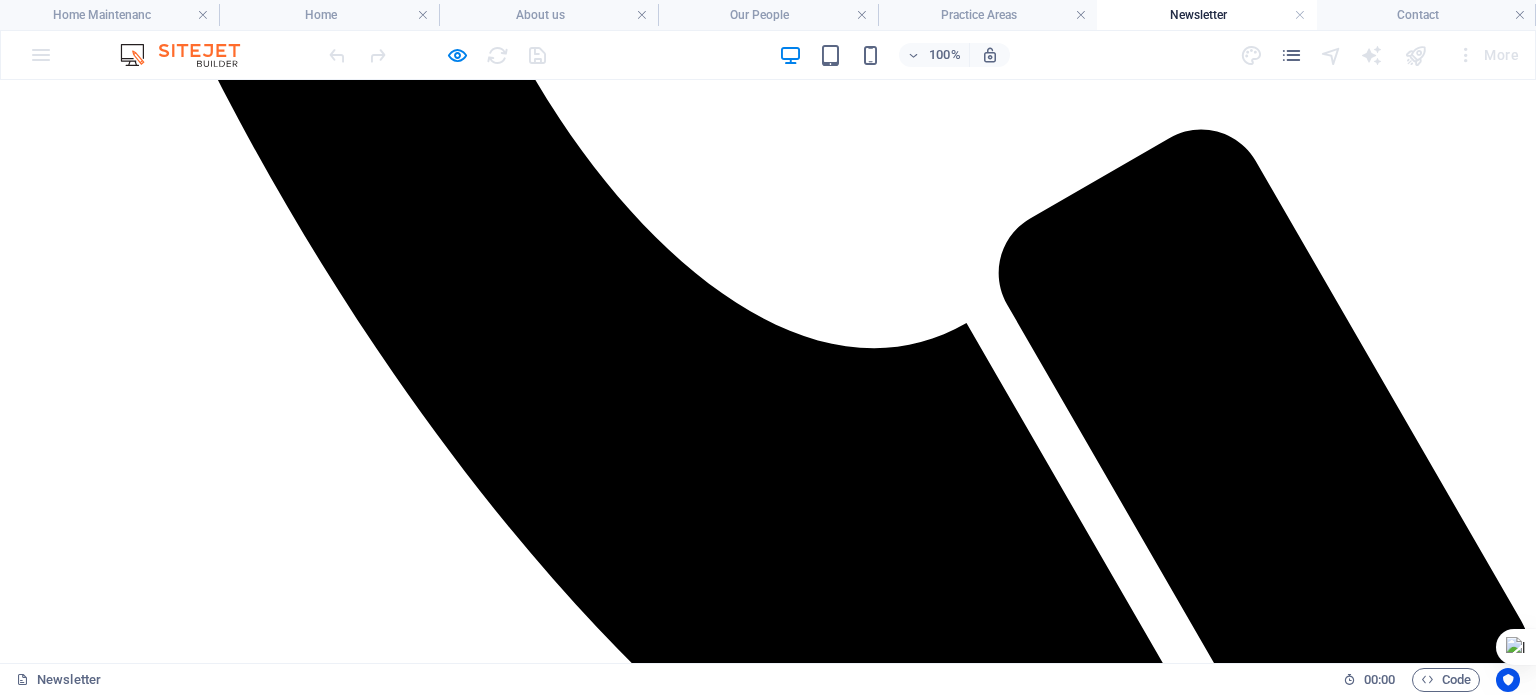 scroll, scrollTop: 1234, scrollLeft: 0, axis: vertical 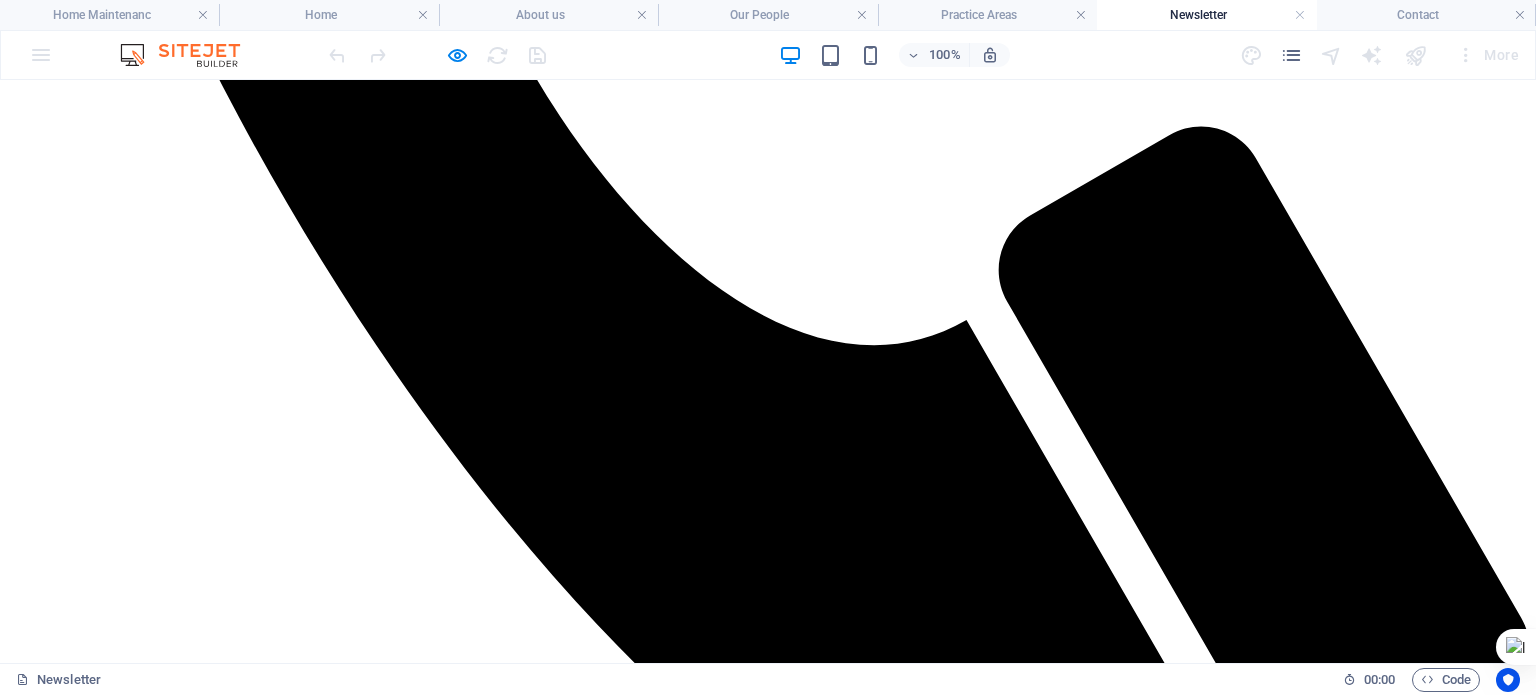 click on "Practice Areas" at bounding box center [94, 4601] 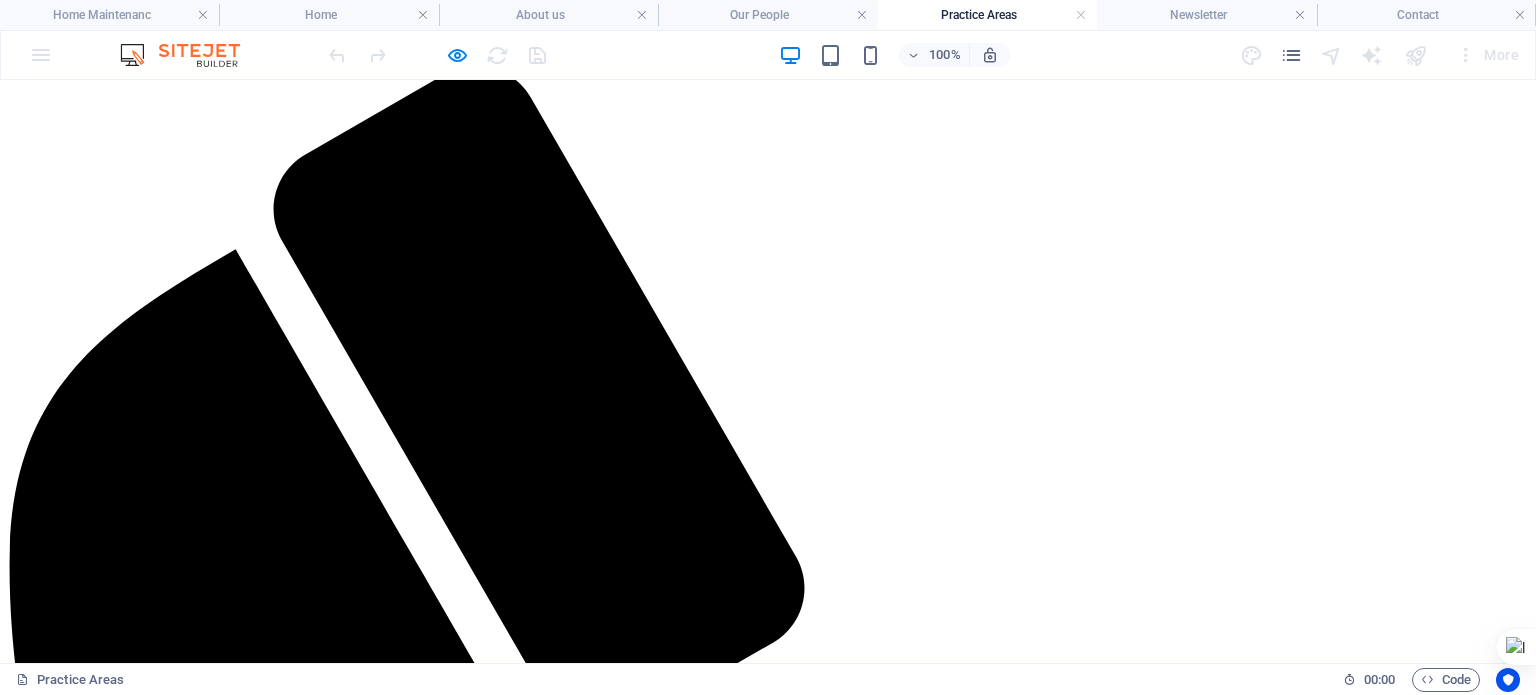 scroll, scrollTop: 0, scrollLeft: 0, axis: both 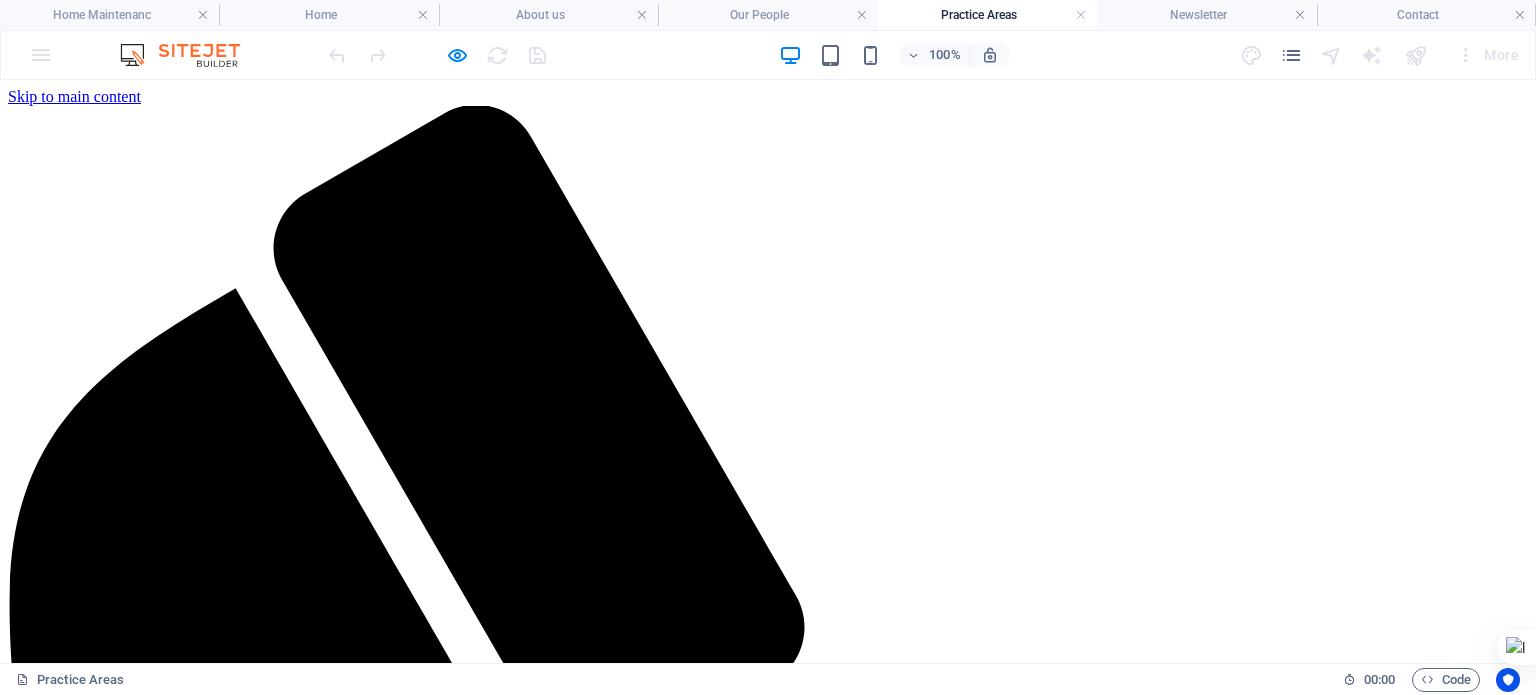 click on "Home" at bounding box center (67, 5781) 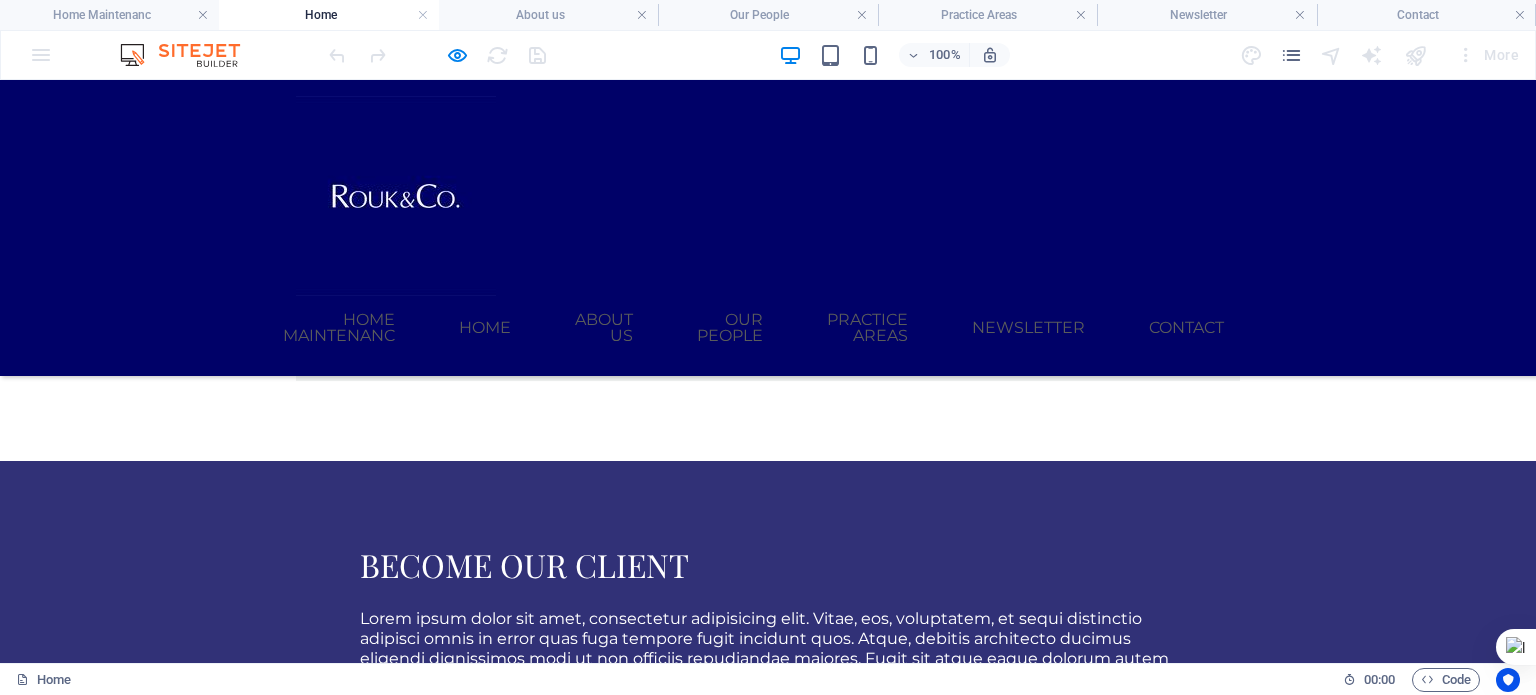 scroll, scrollTop: 2301, scrollLeft: 0, axis: vertical 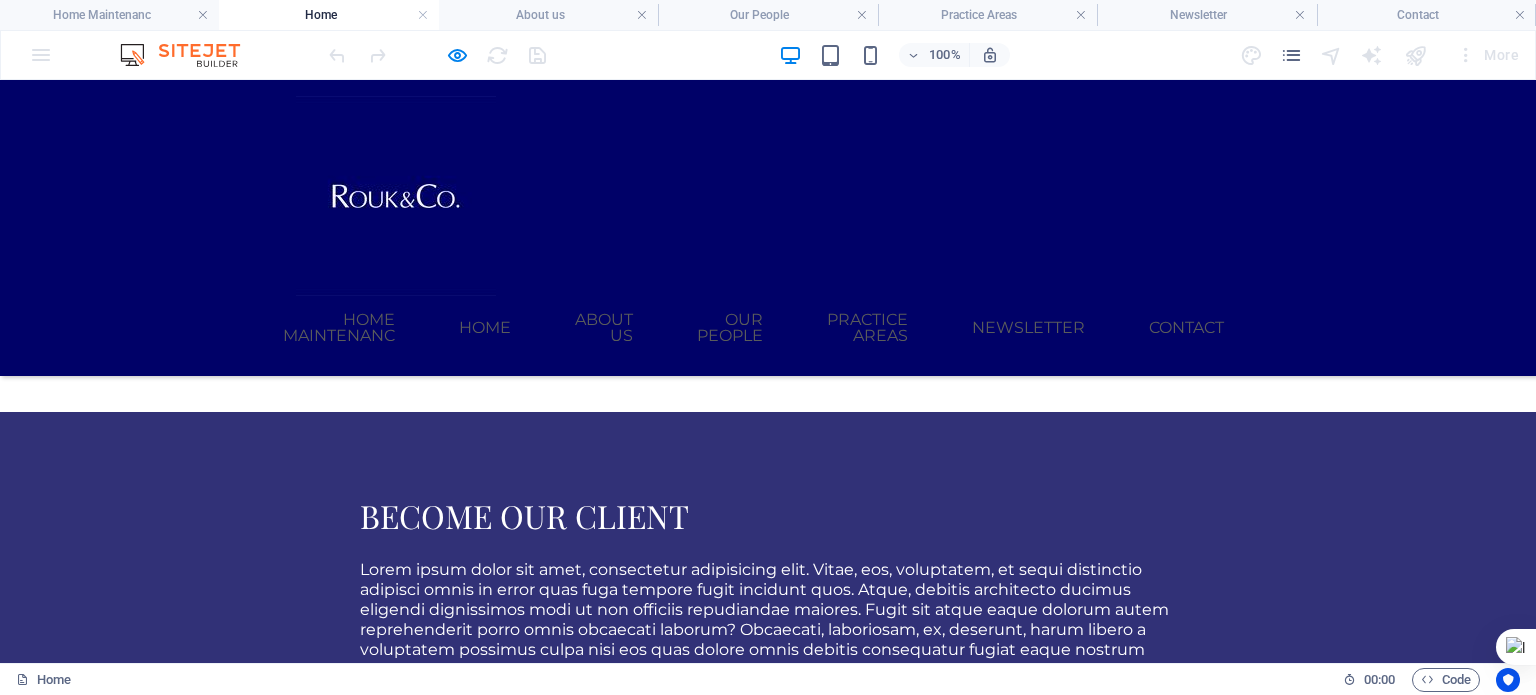 click on "Legal Notice" at bounding box center [82, 4824] 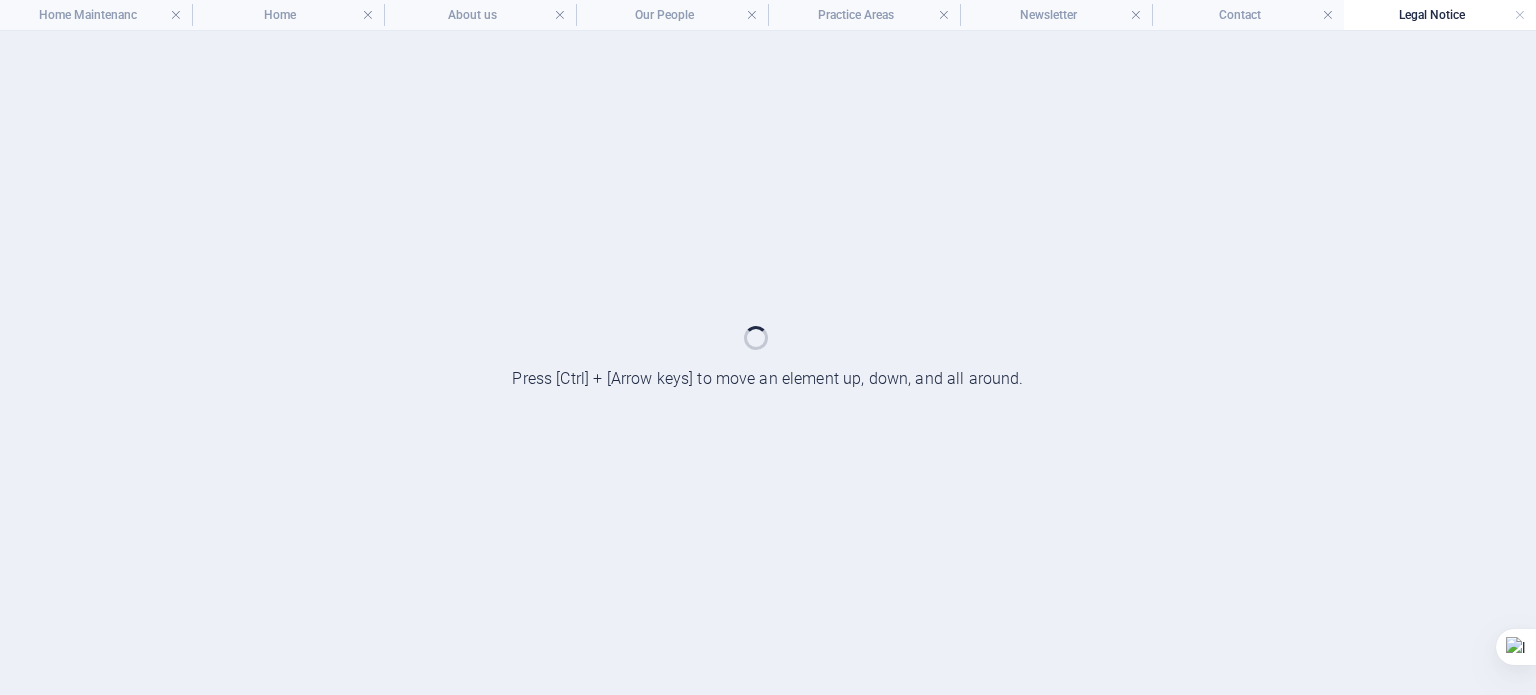 scroll, scrollTop: 0, scrollLeft: 0, axis: both 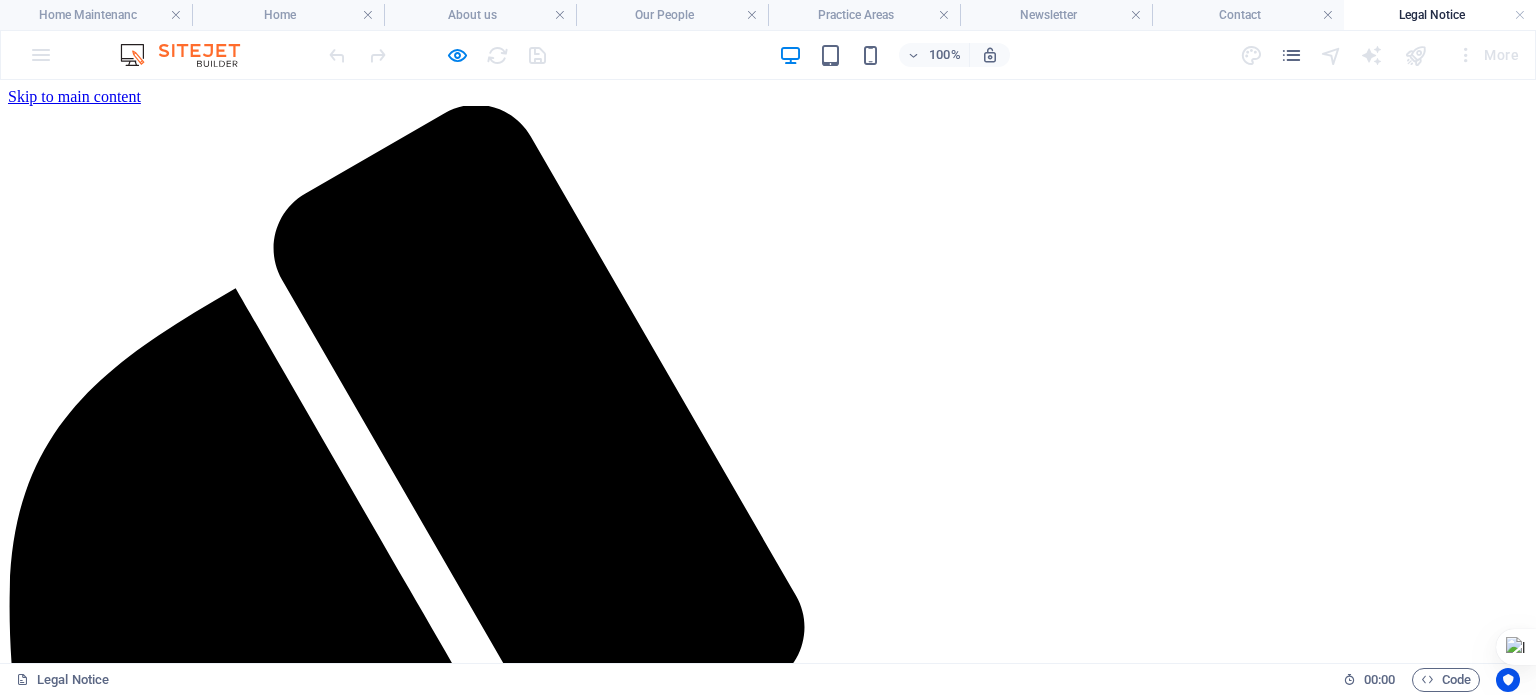 click on "Home Maintenanc Home About us Our People Practice Areas Newsletter Contact" at bounding box center [768, 5818] 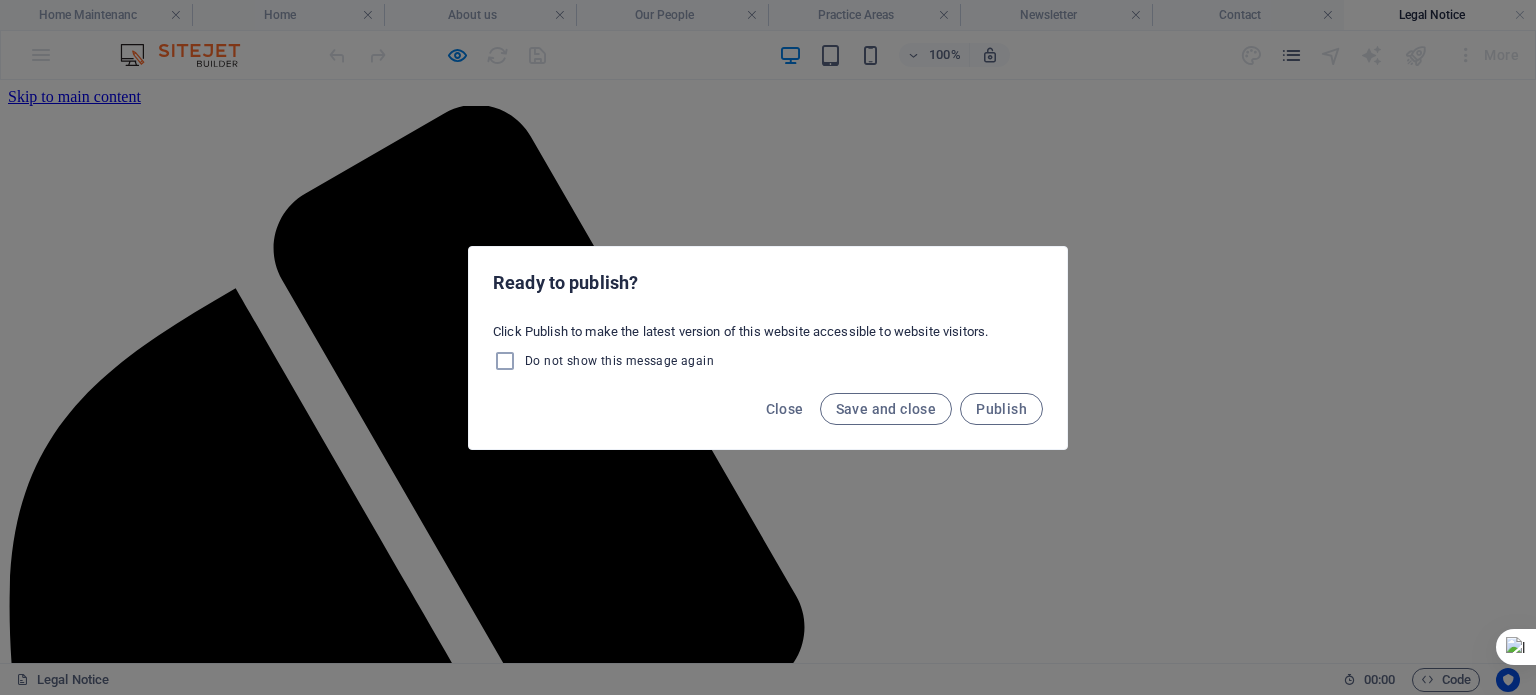 click on "Save and close" at bounding box center (886, 409) 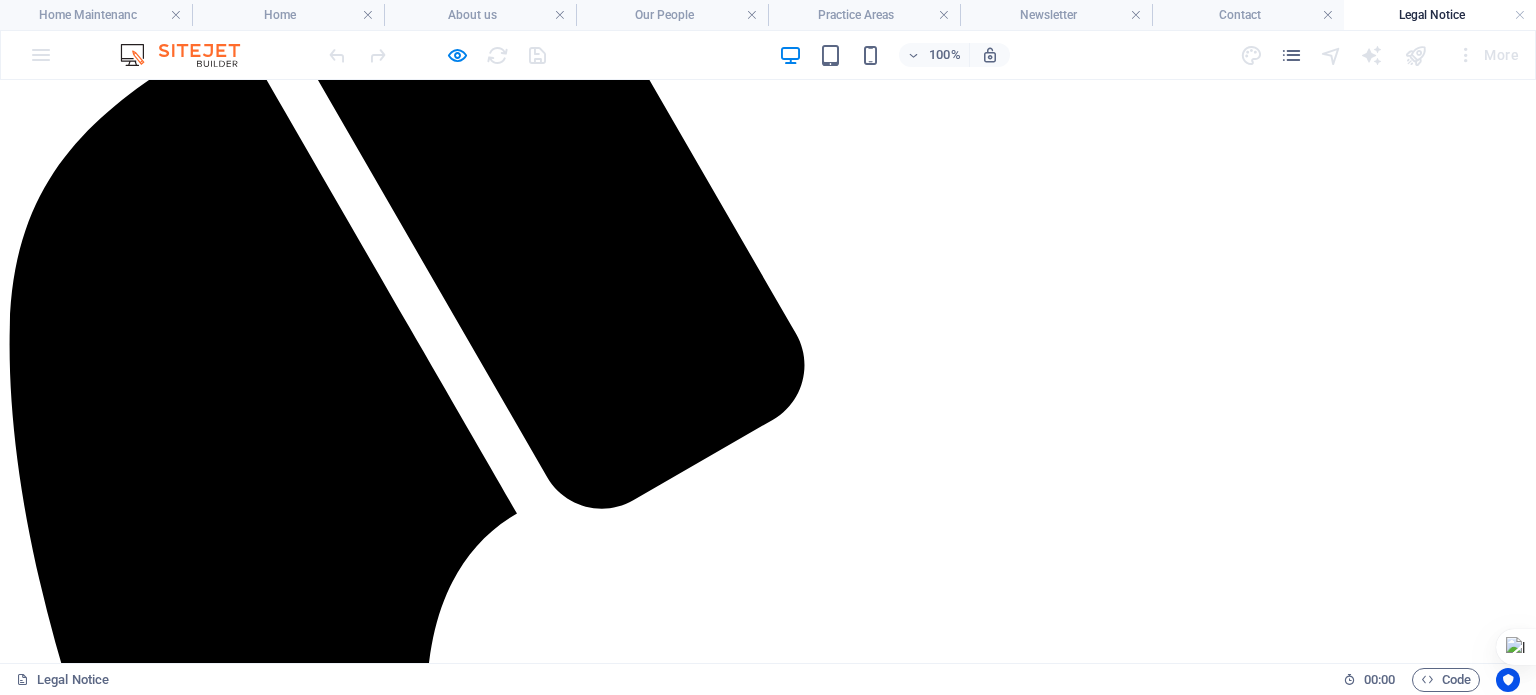 scroll, scrollTop: 267, scrollLeft: 0, axis: vertical 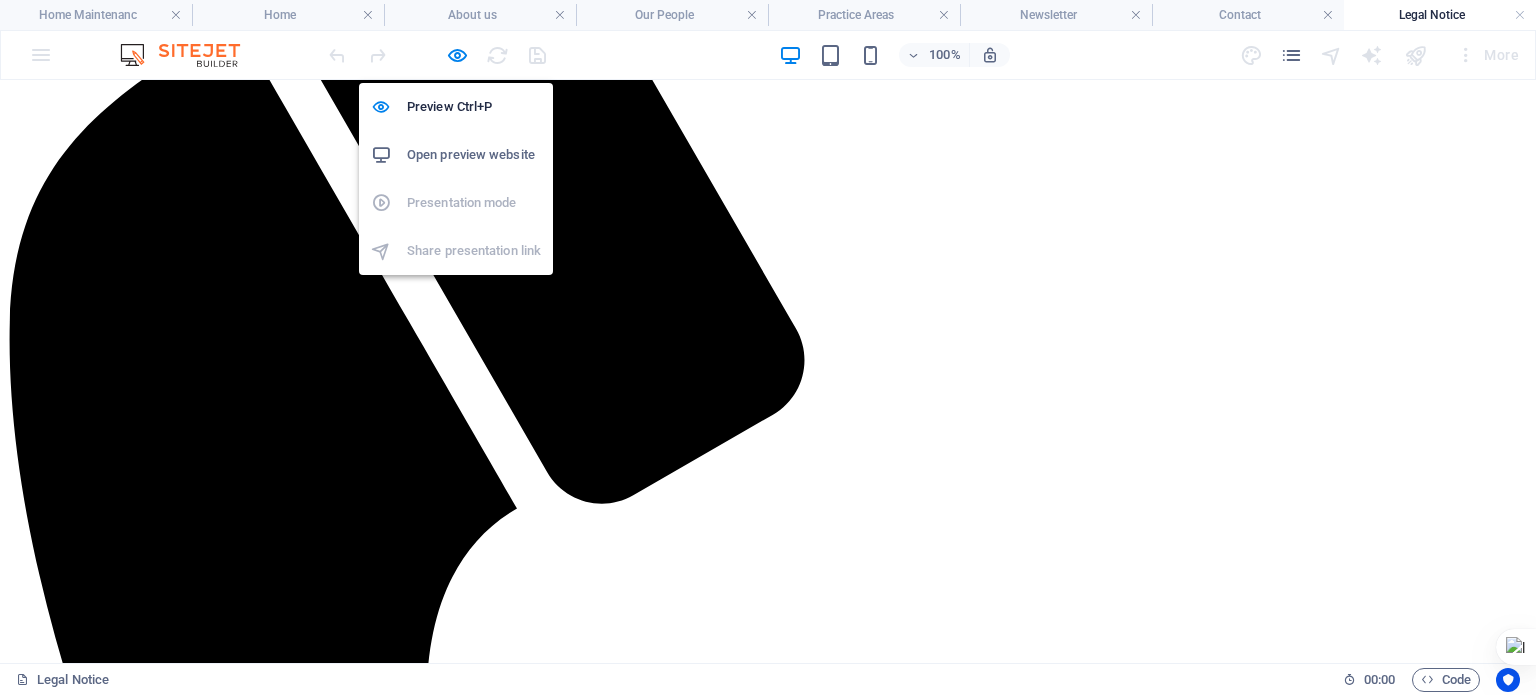 click at bounding box center (457, 55) 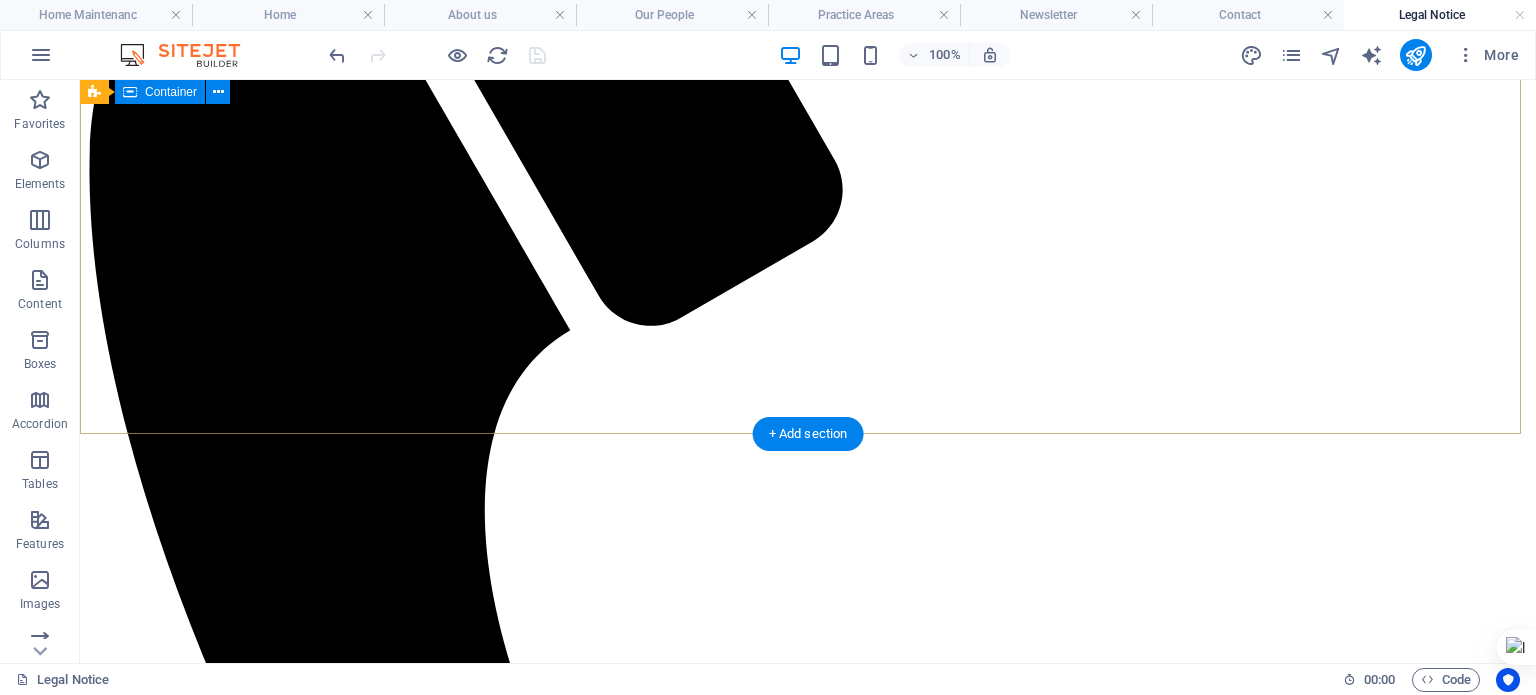 scroll, scrollTop: 359, scrollLeft: 0, axis: vertical 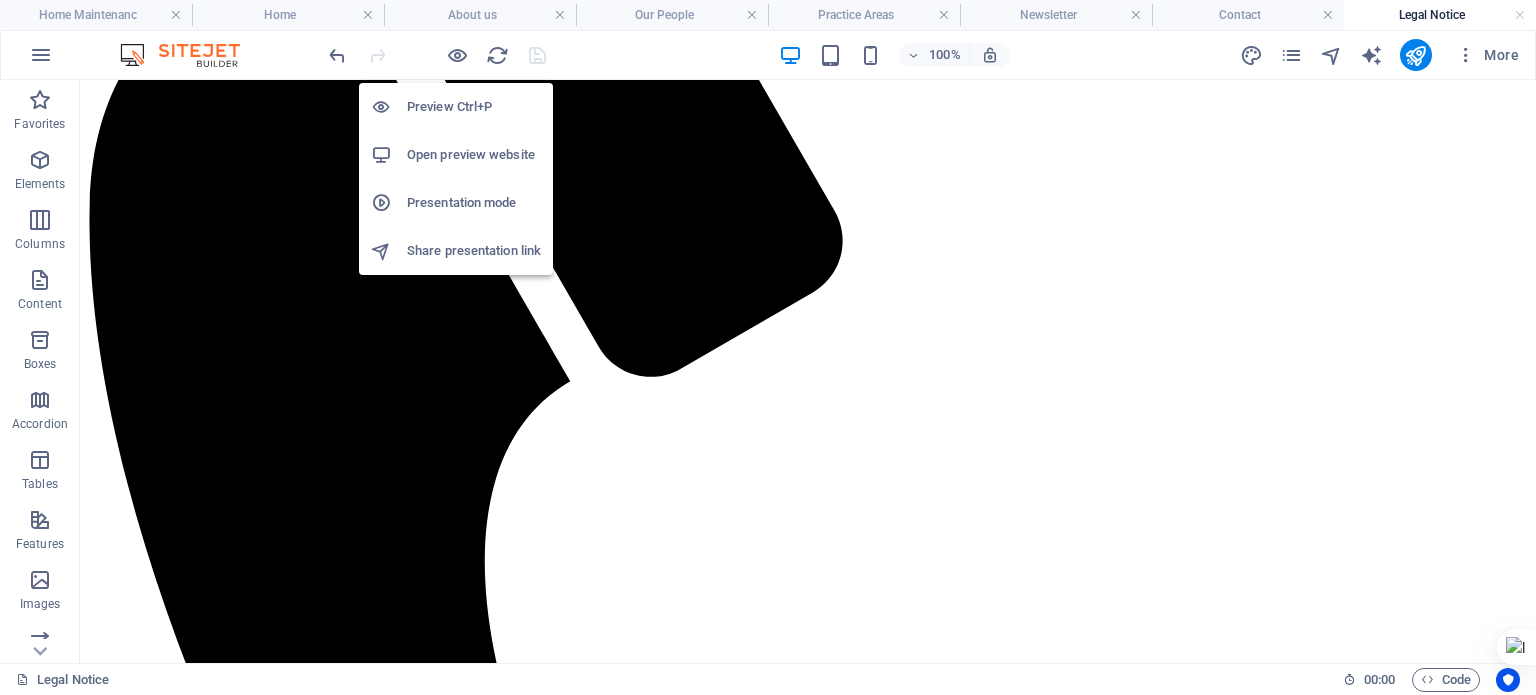 click on "Preview Ctrl+P" at bounding box center (474, 107) 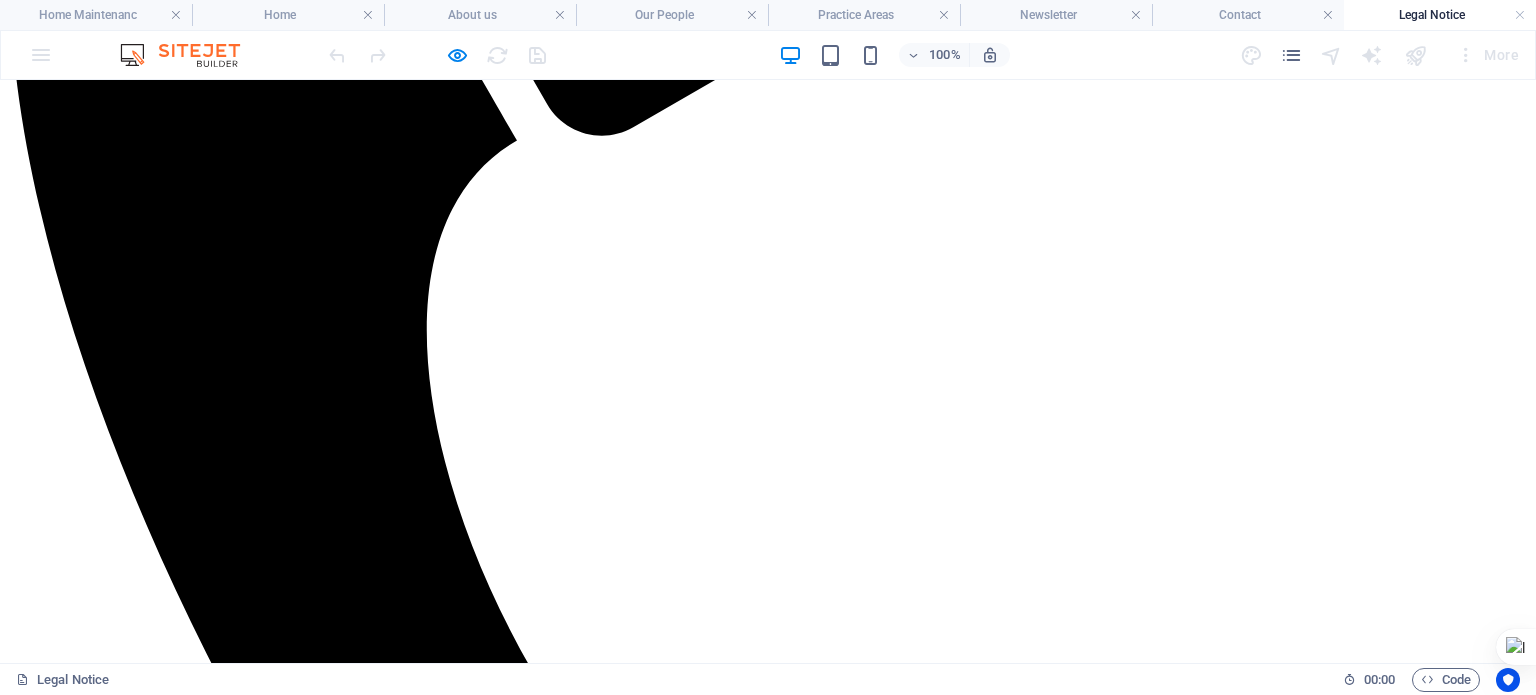 scroll, scrollTop: 656, scrollLeft: 0, axis: vertical 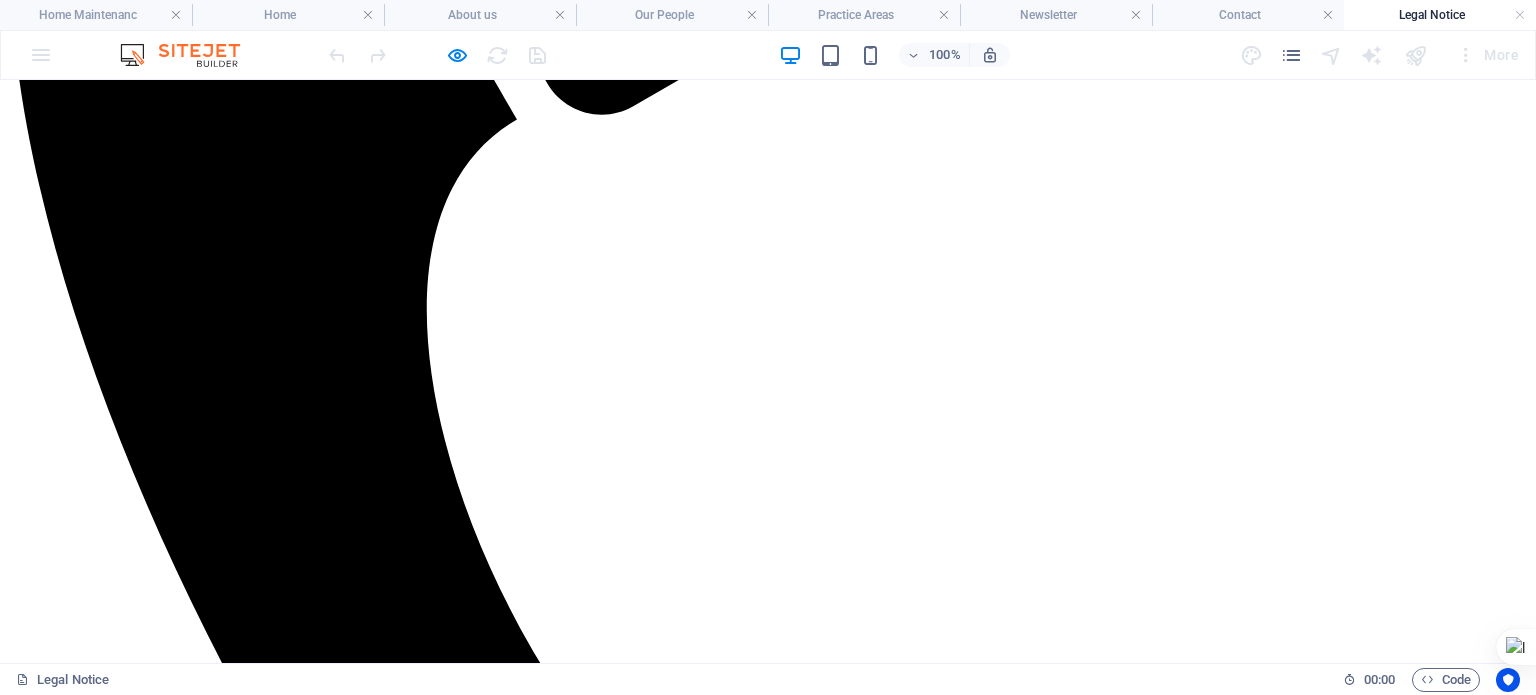 click on "Privacy" at bounding box center (72, 8083) 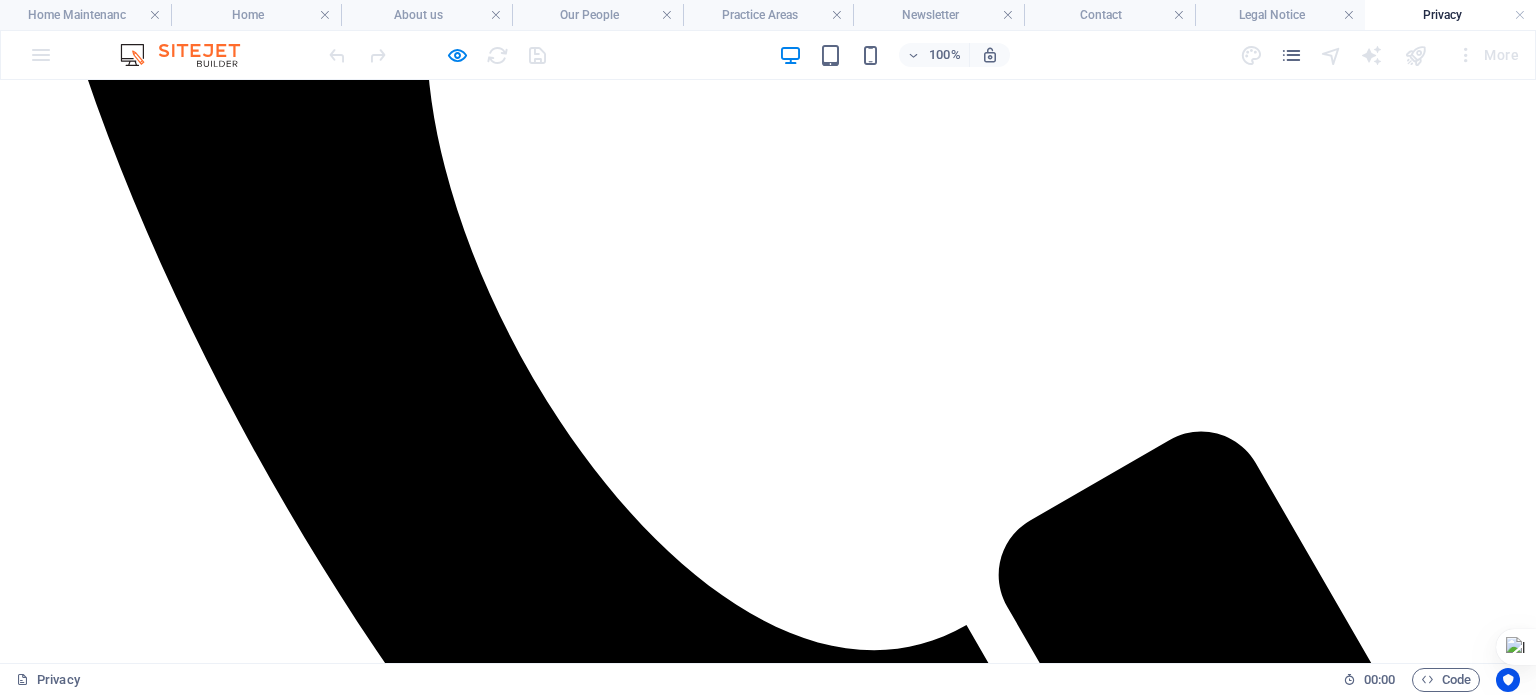 scroll, scrollTop: 927, scrollLeft: 0, axis: vertical 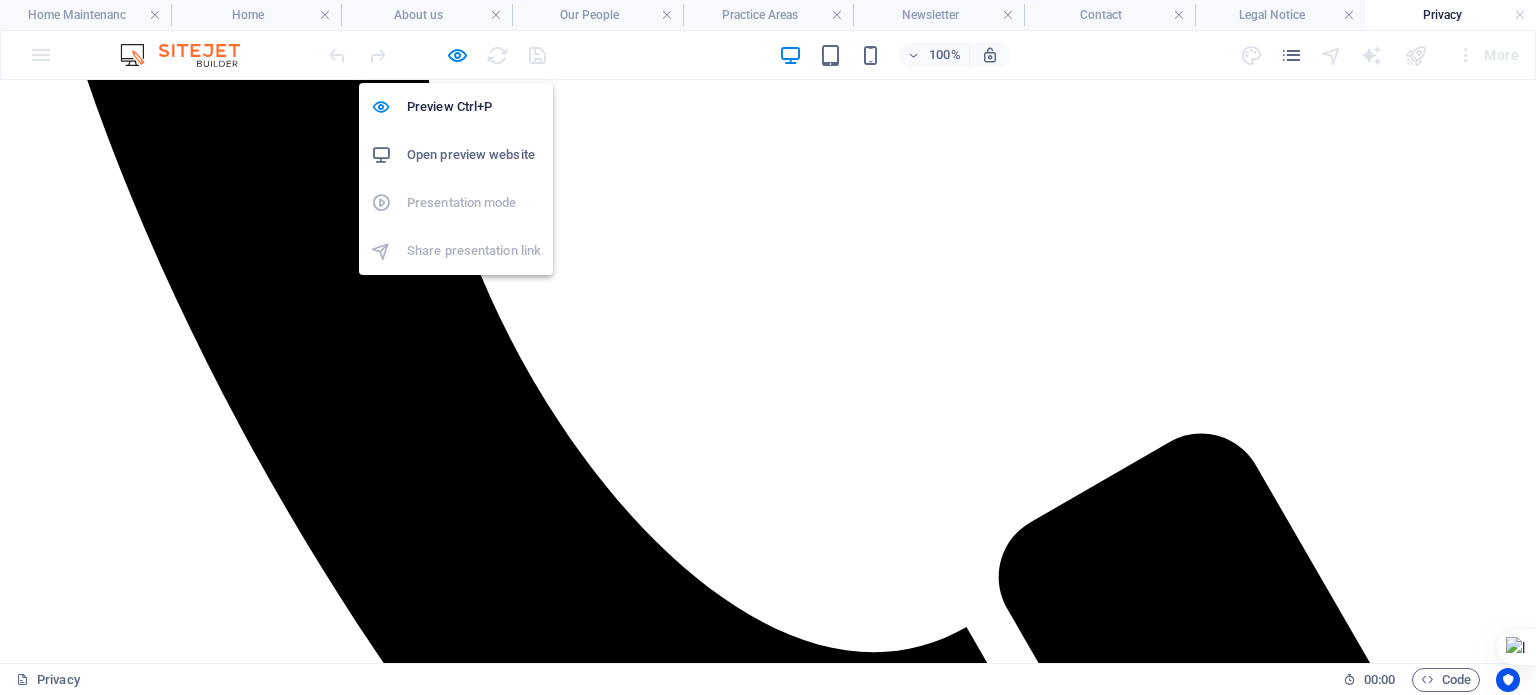 click at bounding box center (457, 55) 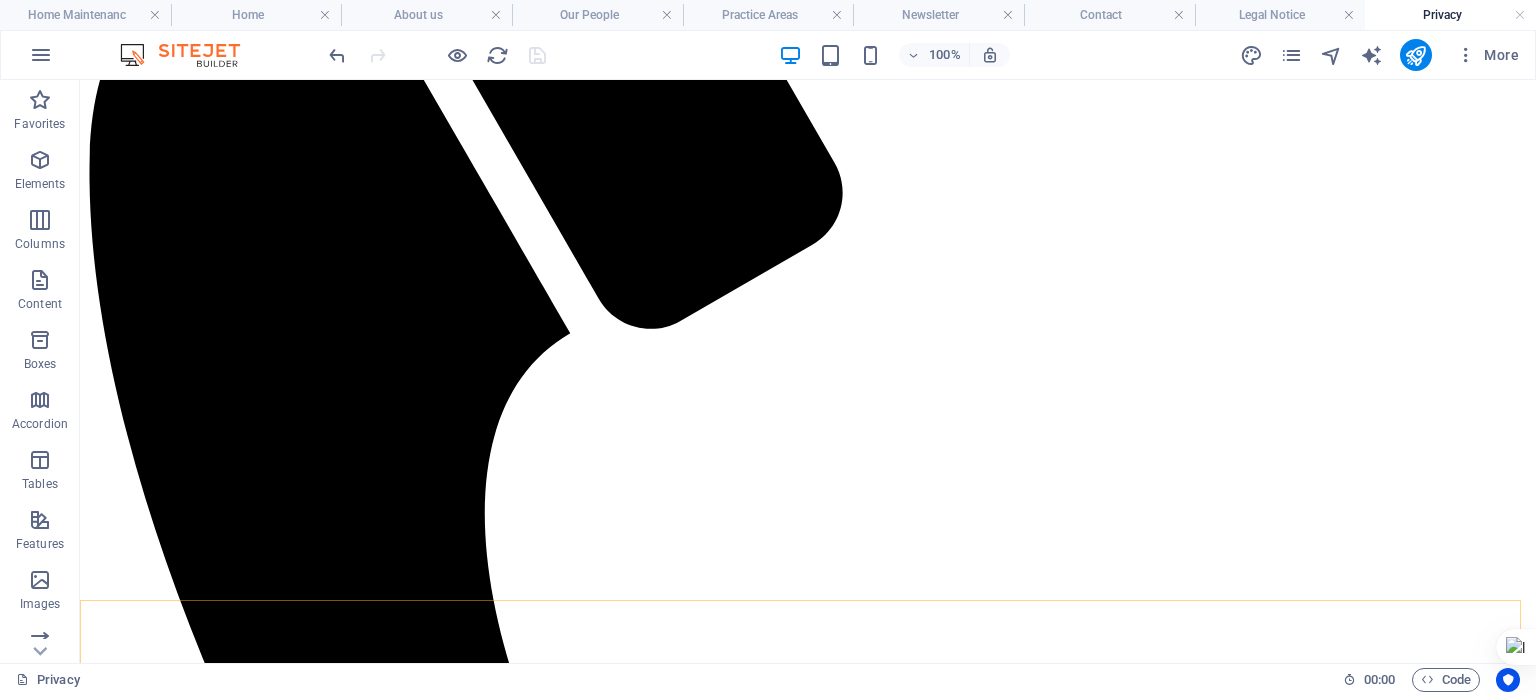 scroll, scrollTop: 0, scrollLeft: 0, axis: both 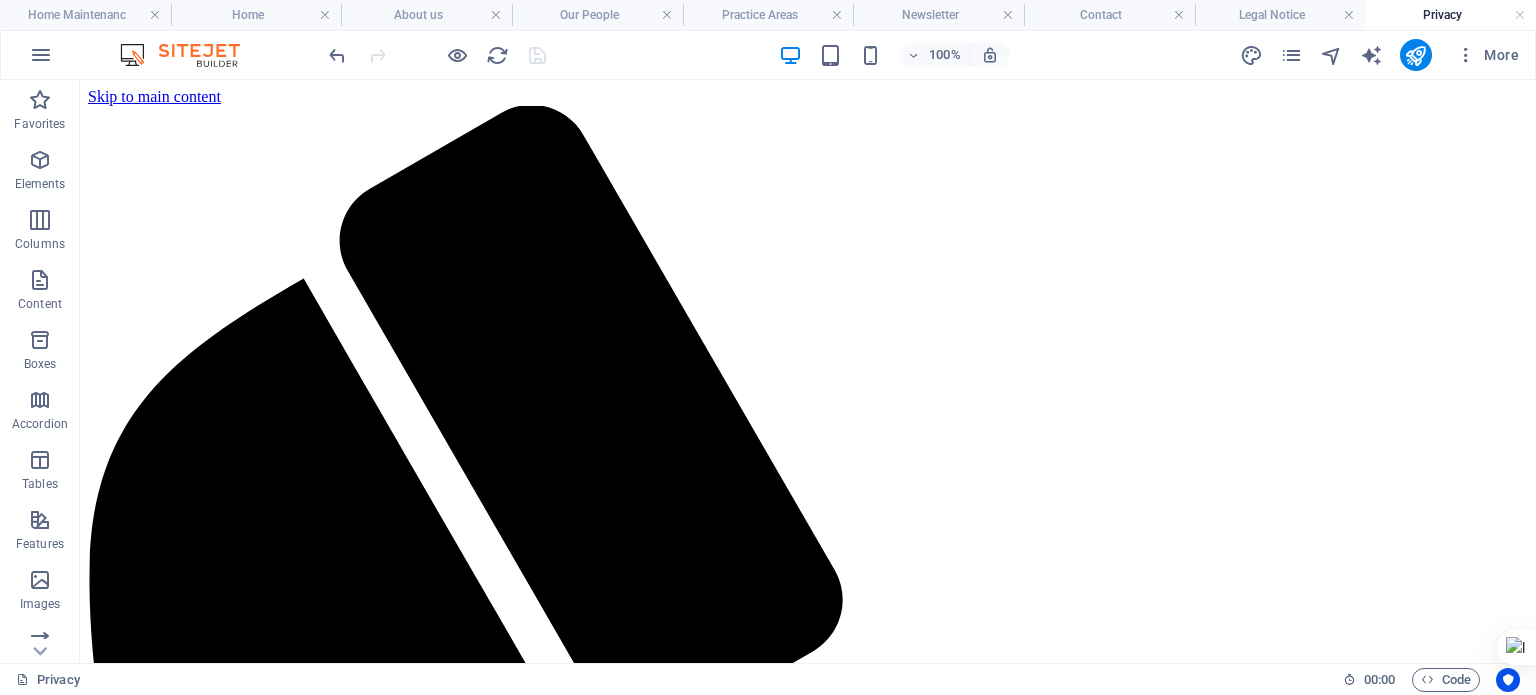 click at bounding box center (1520, 15) 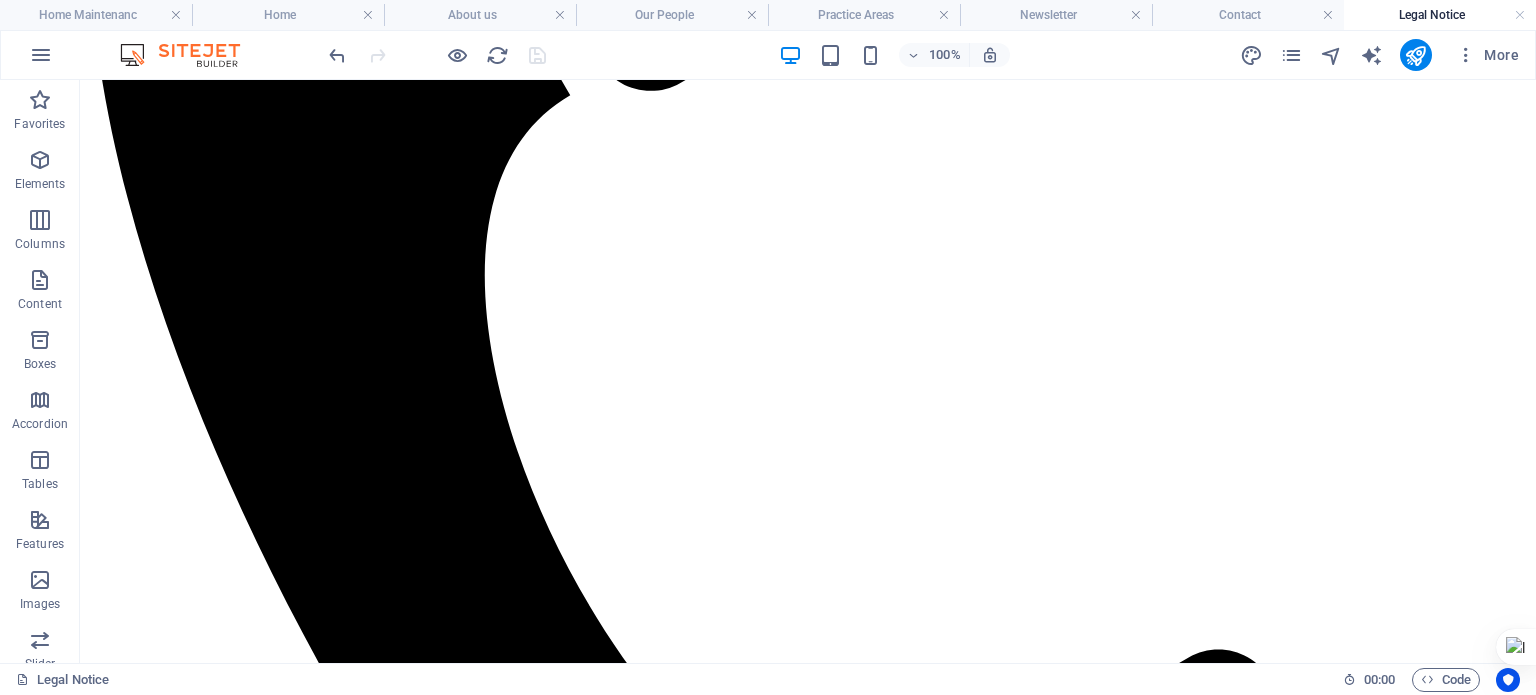 click at bounding box center (1520, 15) 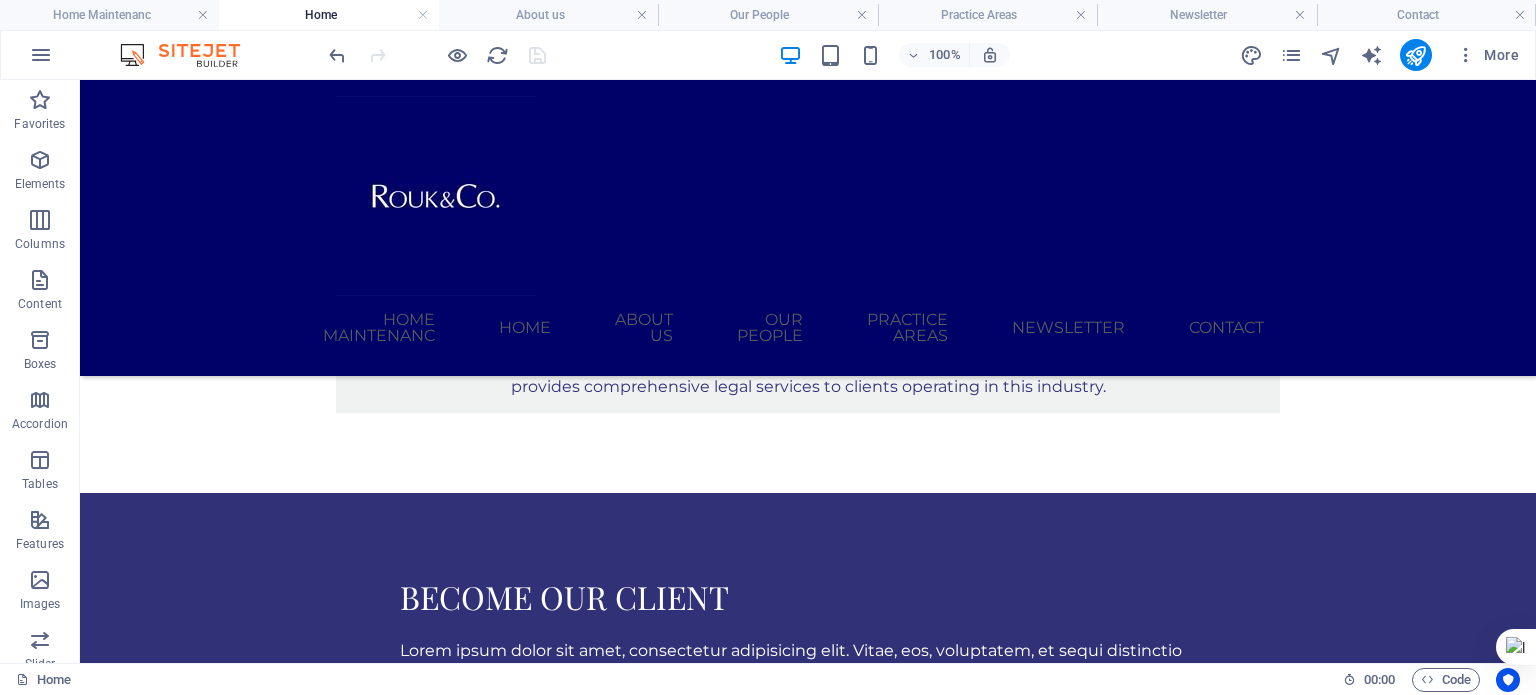 click on "Contact" at bounding box center (1426, 15) 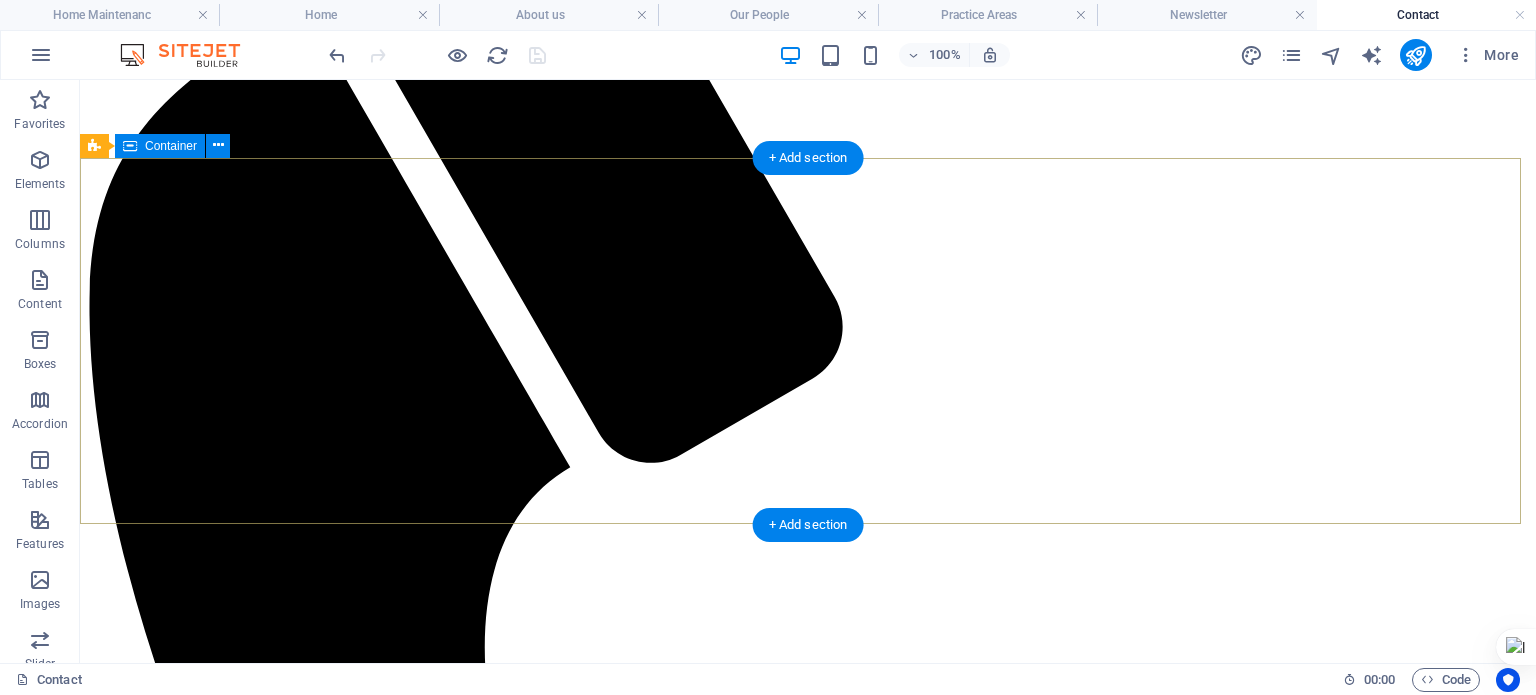 scroll, scrollTop: 0, scrollLeft: 0, axis: both 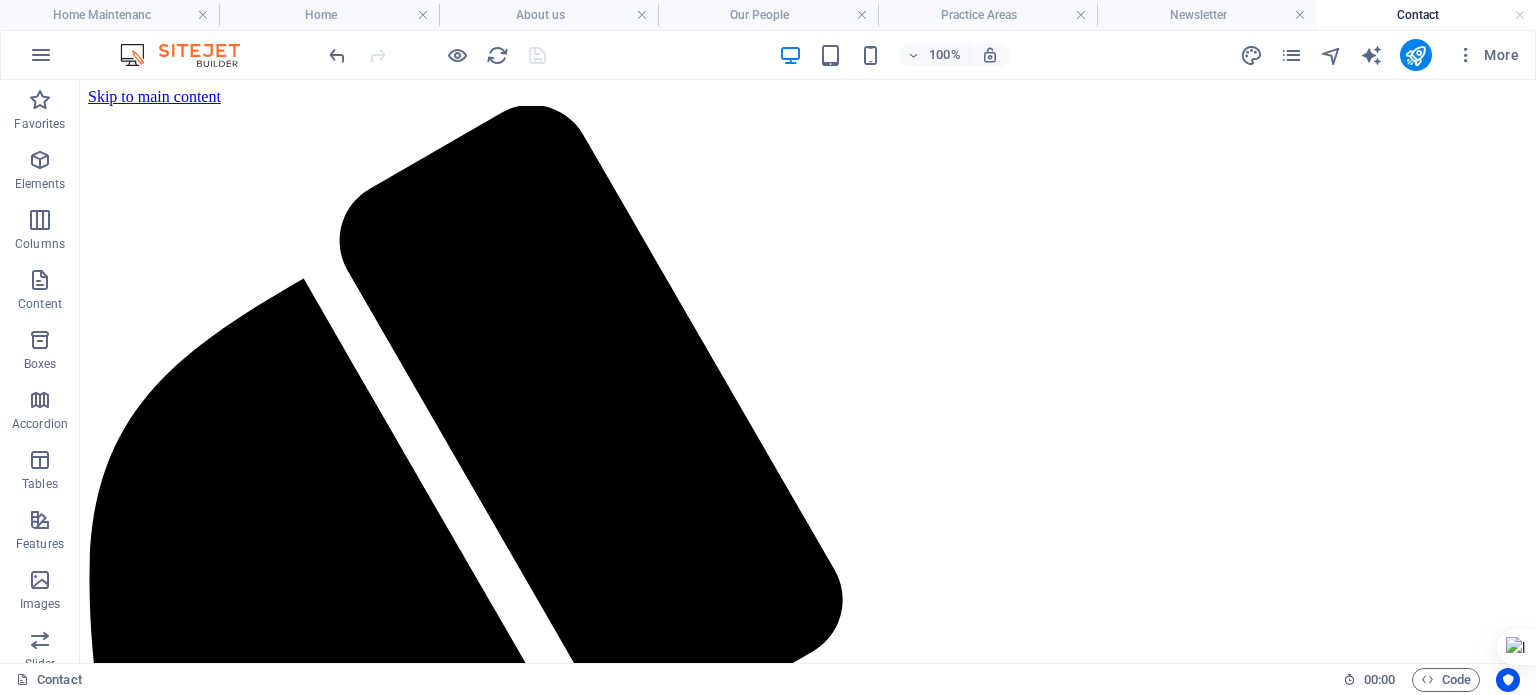 click on "Newsletter" at bounding box center [1206, 15] 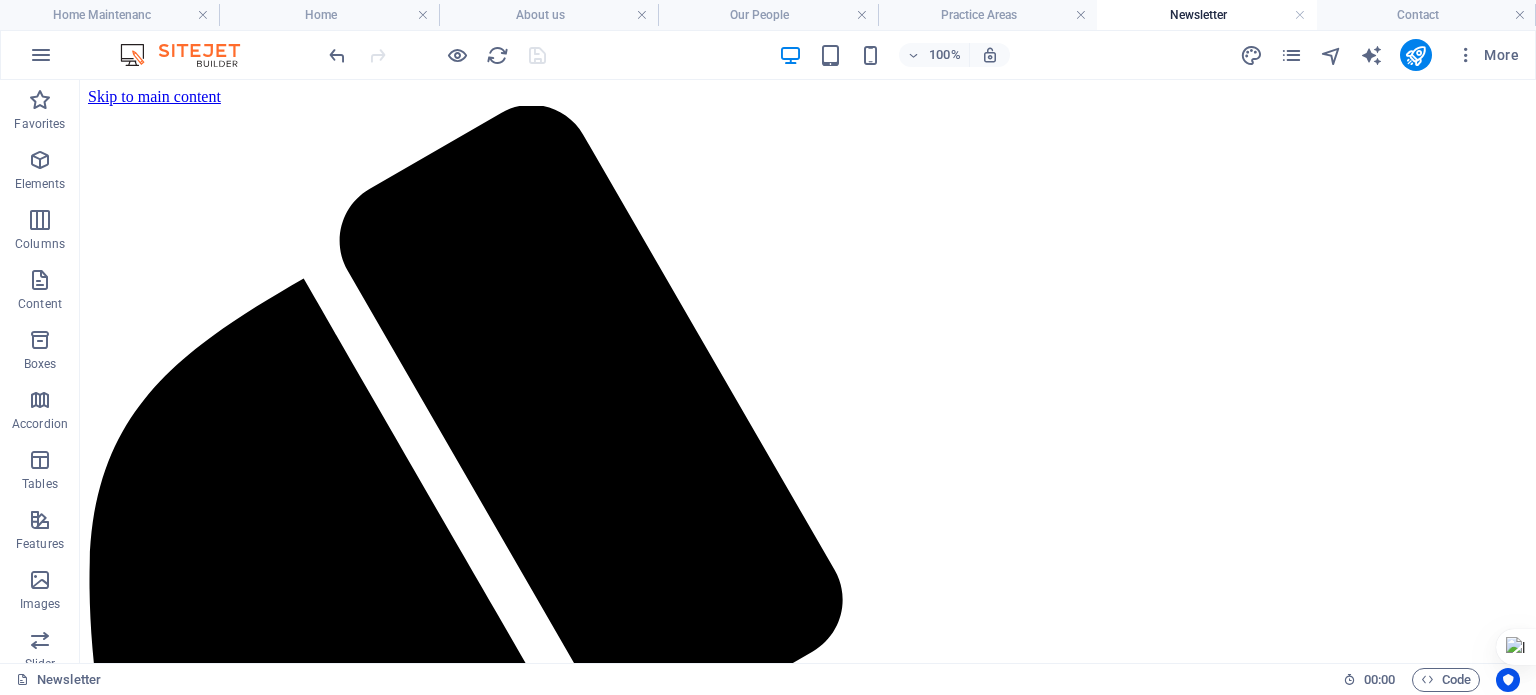 scroll, scrollTop: 1234, scrollLeft: 0, axis: vertical 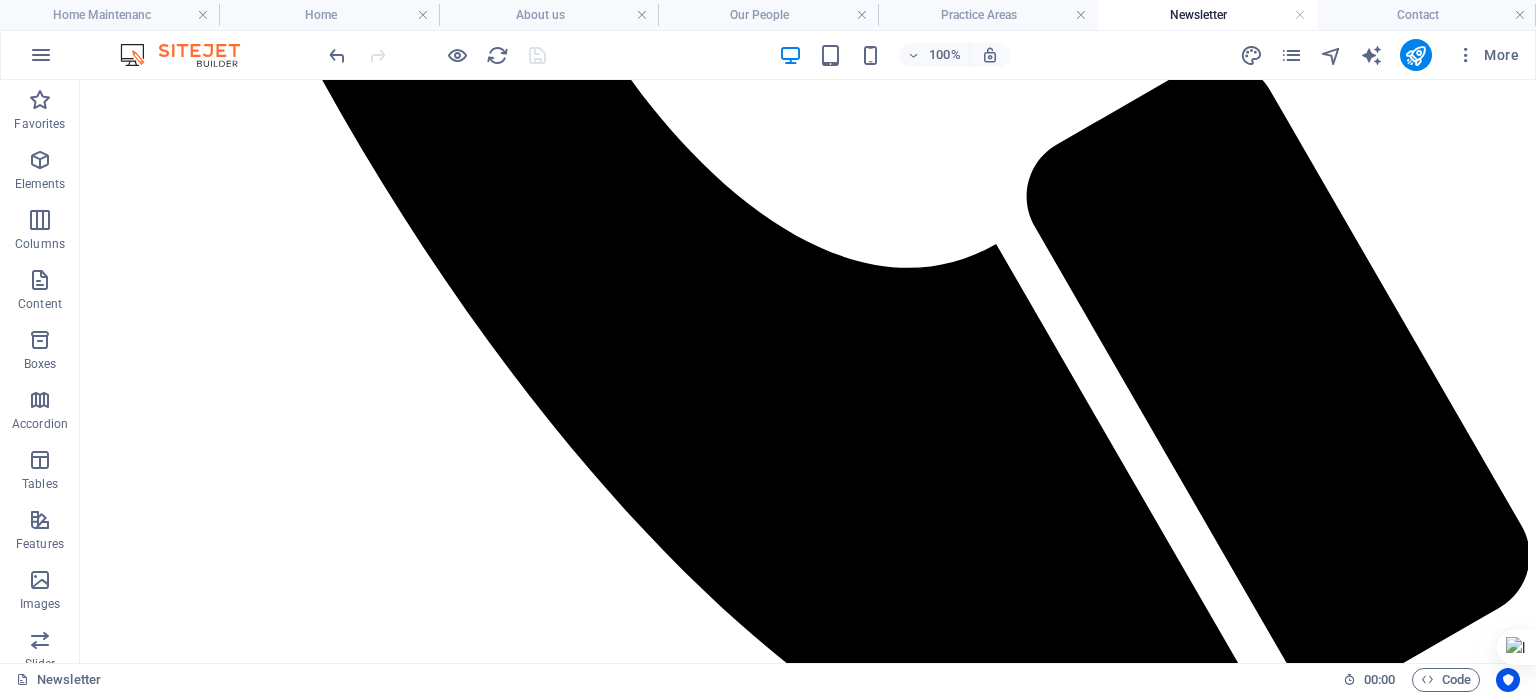 click on "Practice Areas" at bounding box center [987, 15] 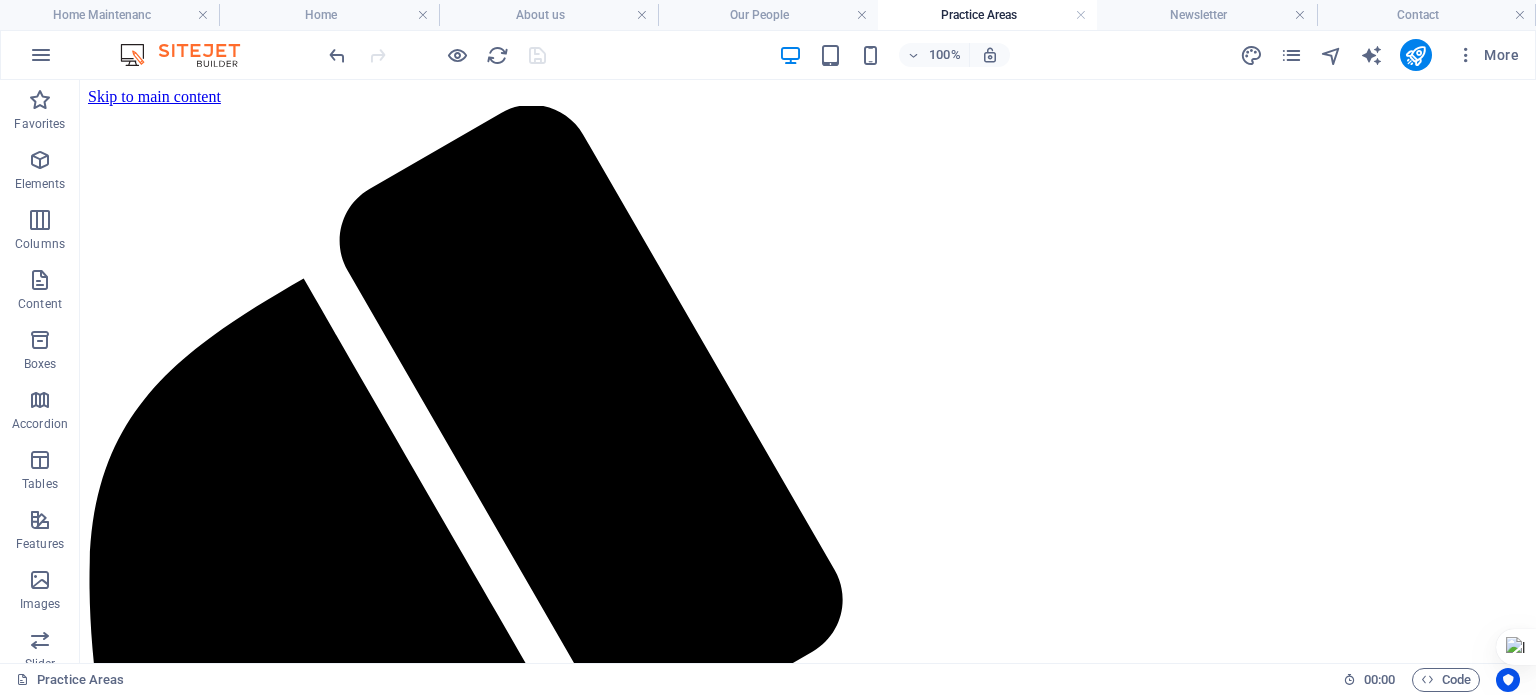 click on "Newsletter" at bounding box center [1206, 15] 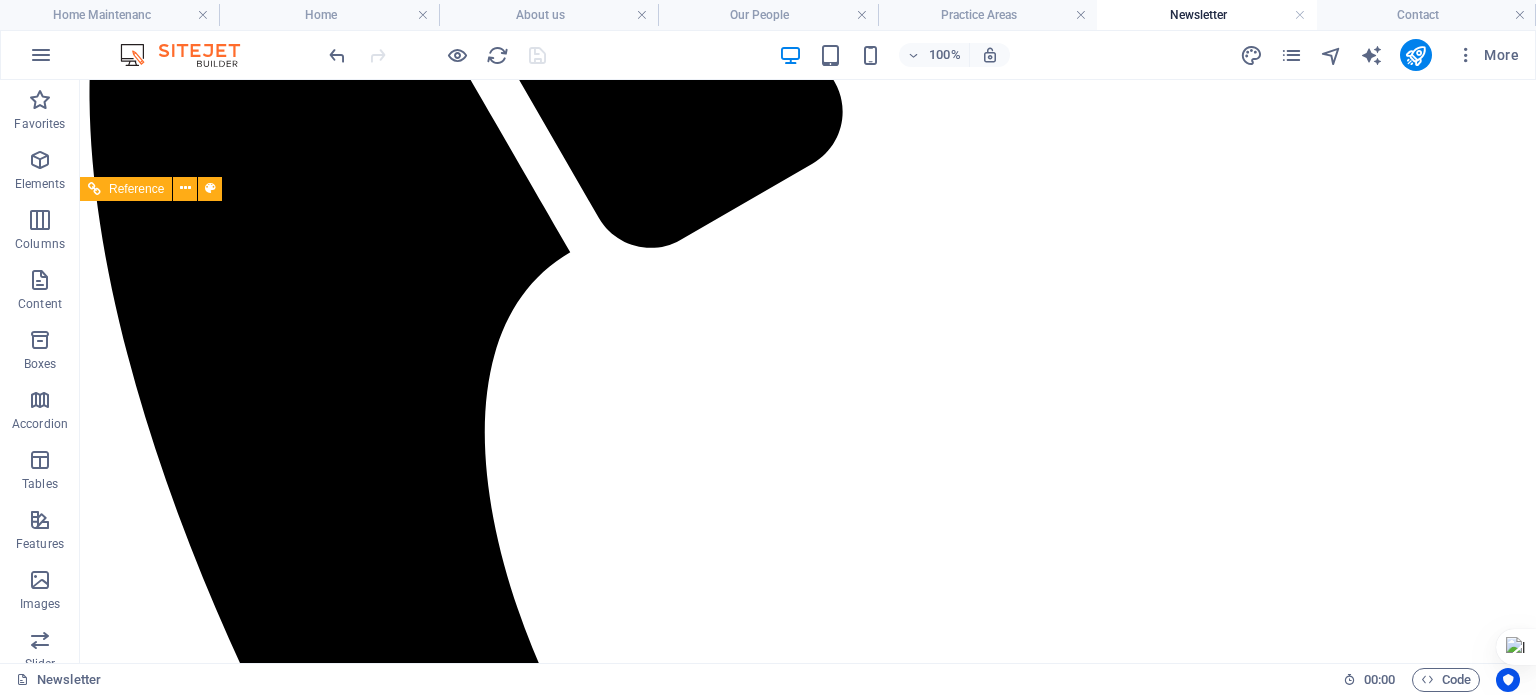 scroll, scrollTop: 0, scrollLeft: 0, axis: both 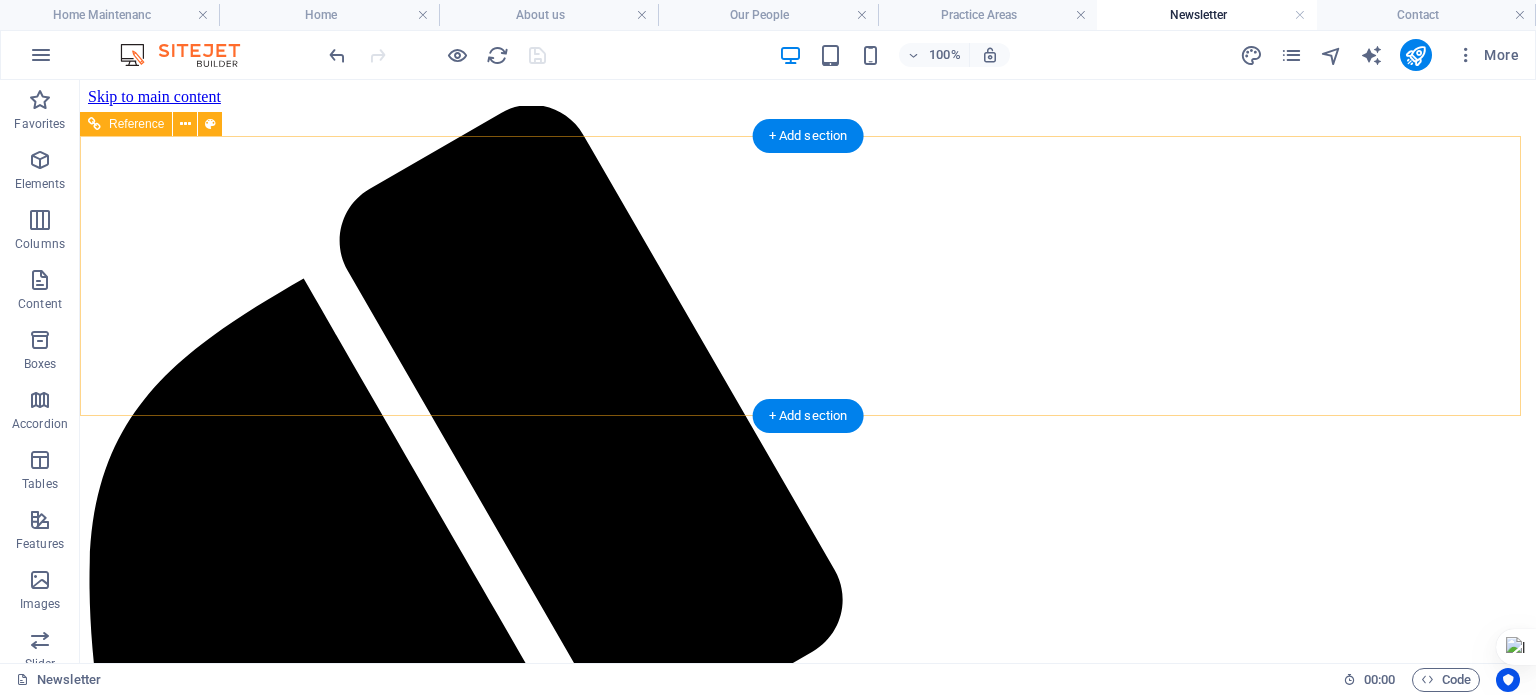 click on "Home Maintenanc Home About us Our People Practice Areas Newsletter Contact" at bounding box center (808, 6386) 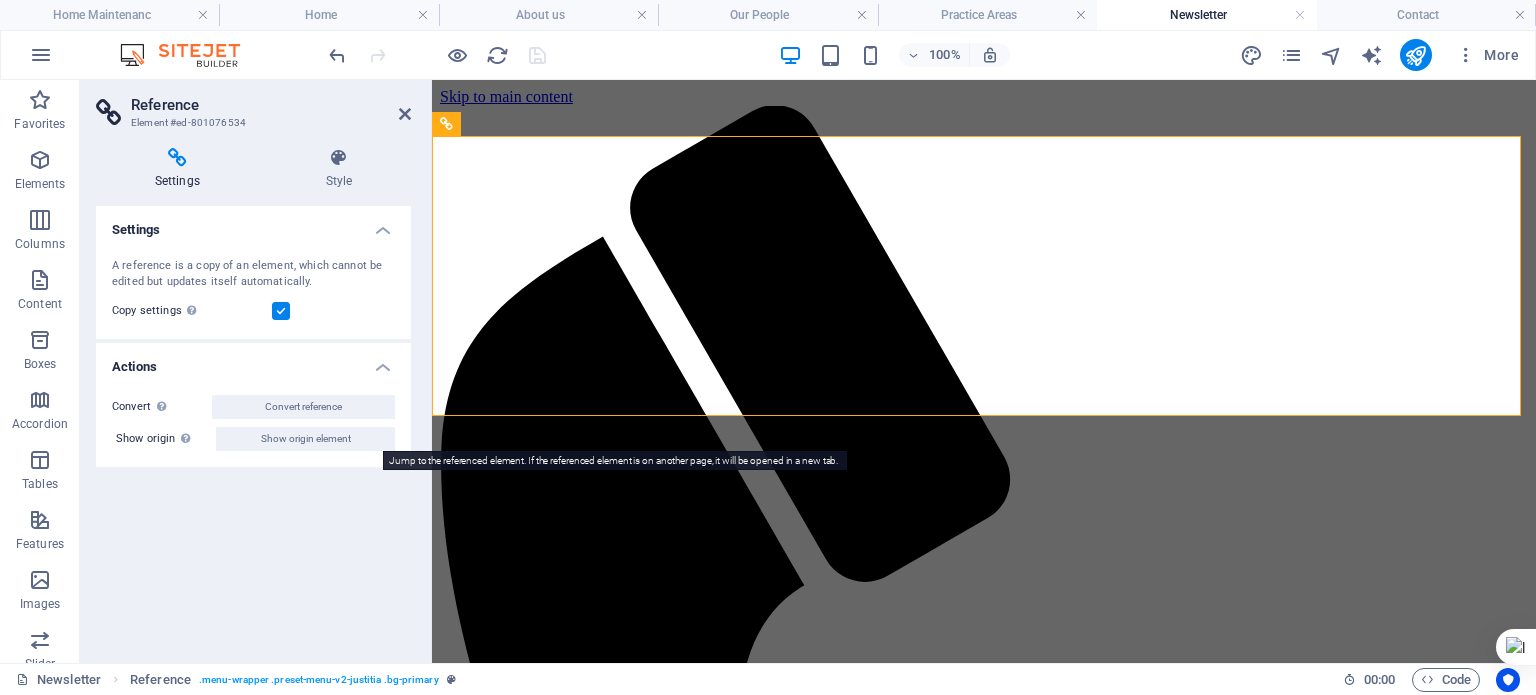 click on "Show origin element" at bounding box center (306, 439) 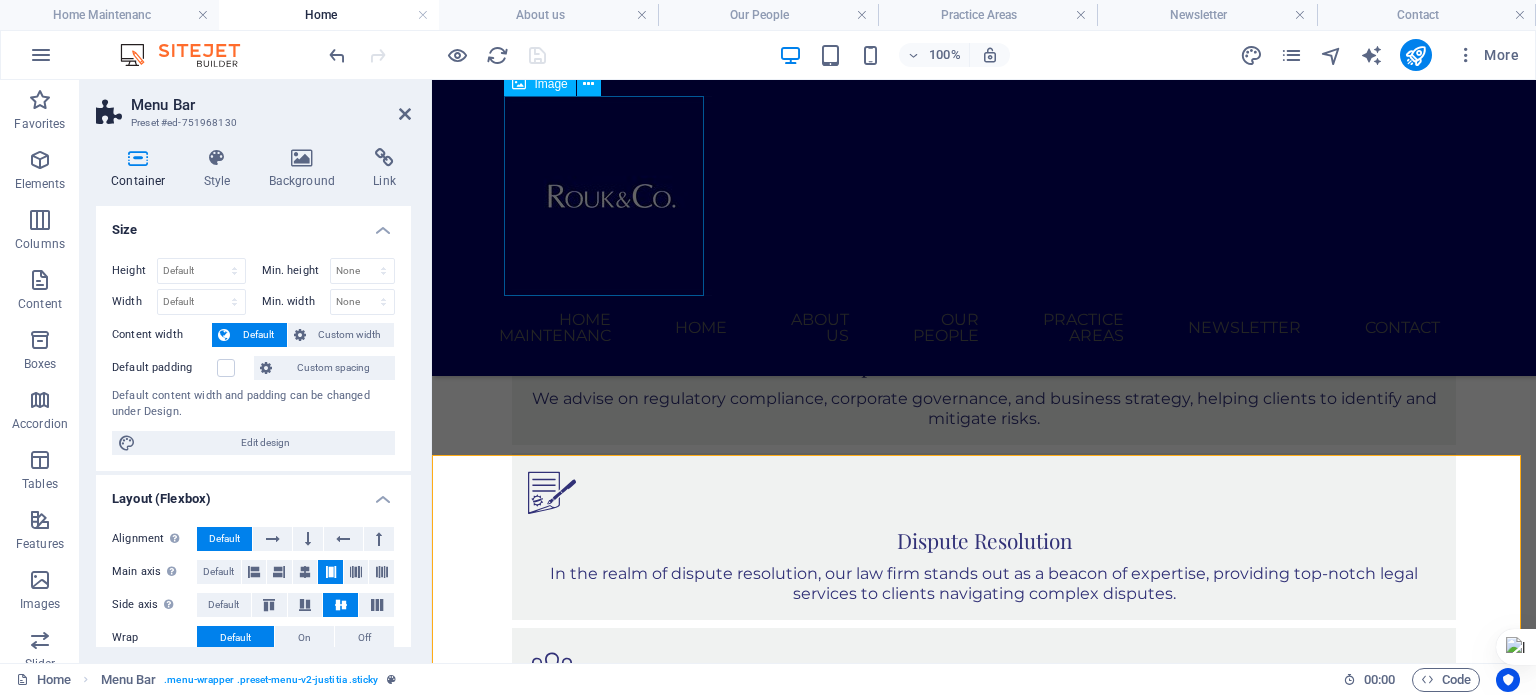 scroll, scrollTop: 1844, scrollLeft: 0, axis: vertical 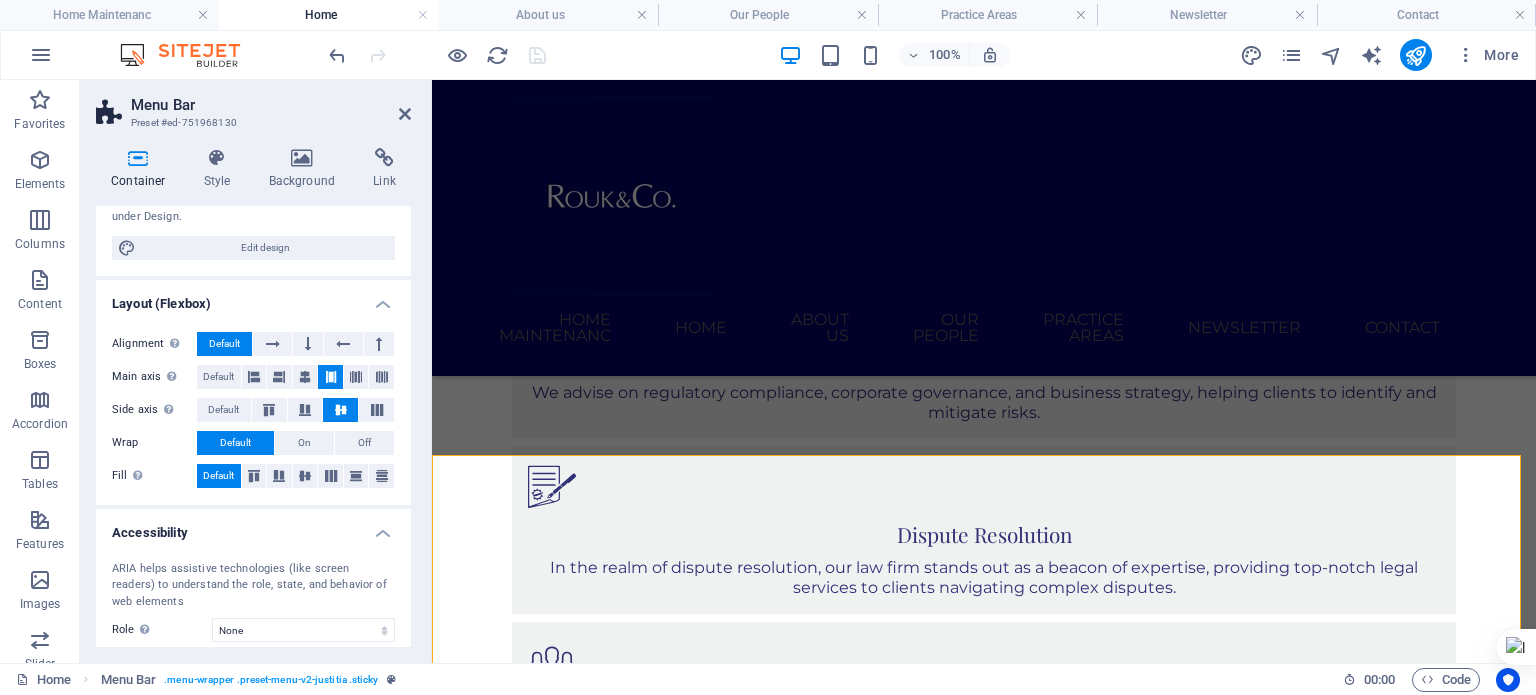 click at bounding box center [302, 158] 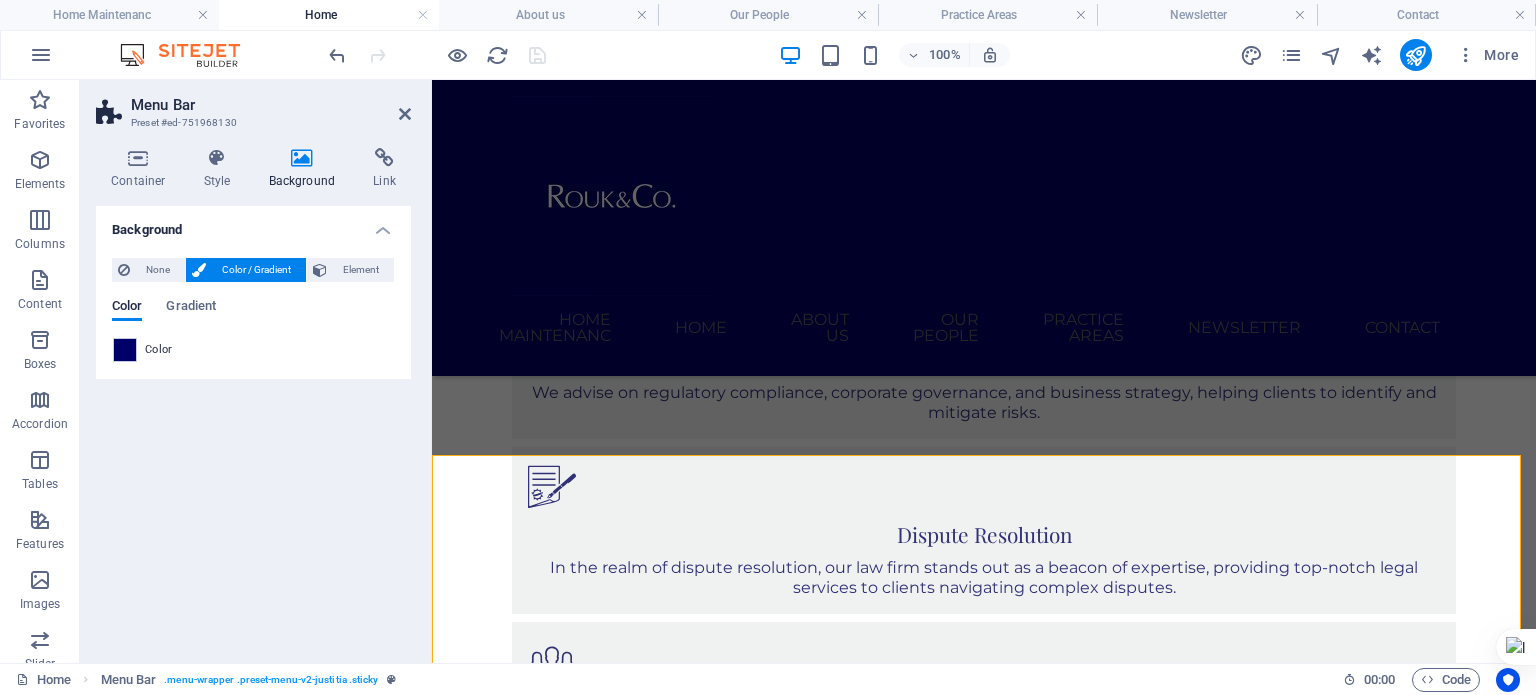 click on "Color" at bounding box center (159, 350) 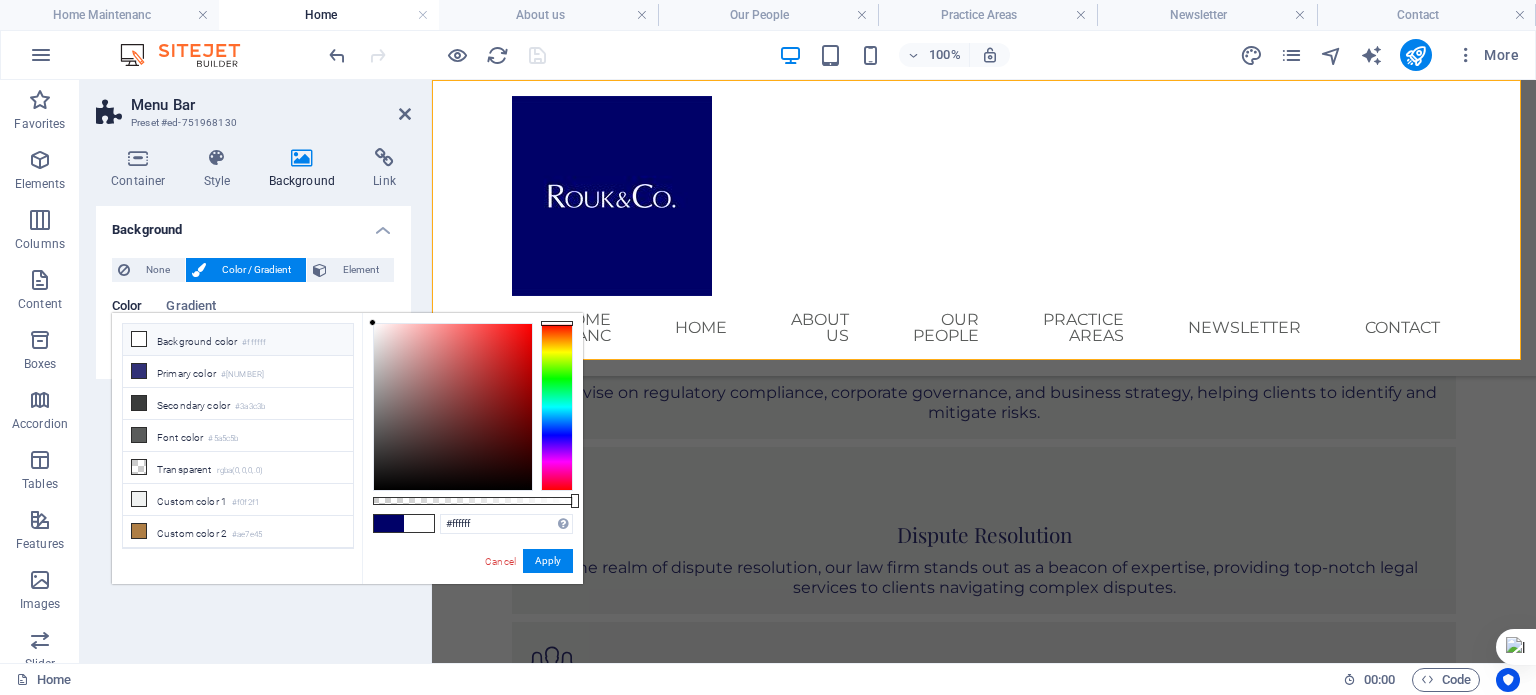 click on "Primary color
#313177" at bounding box center (238, 372) 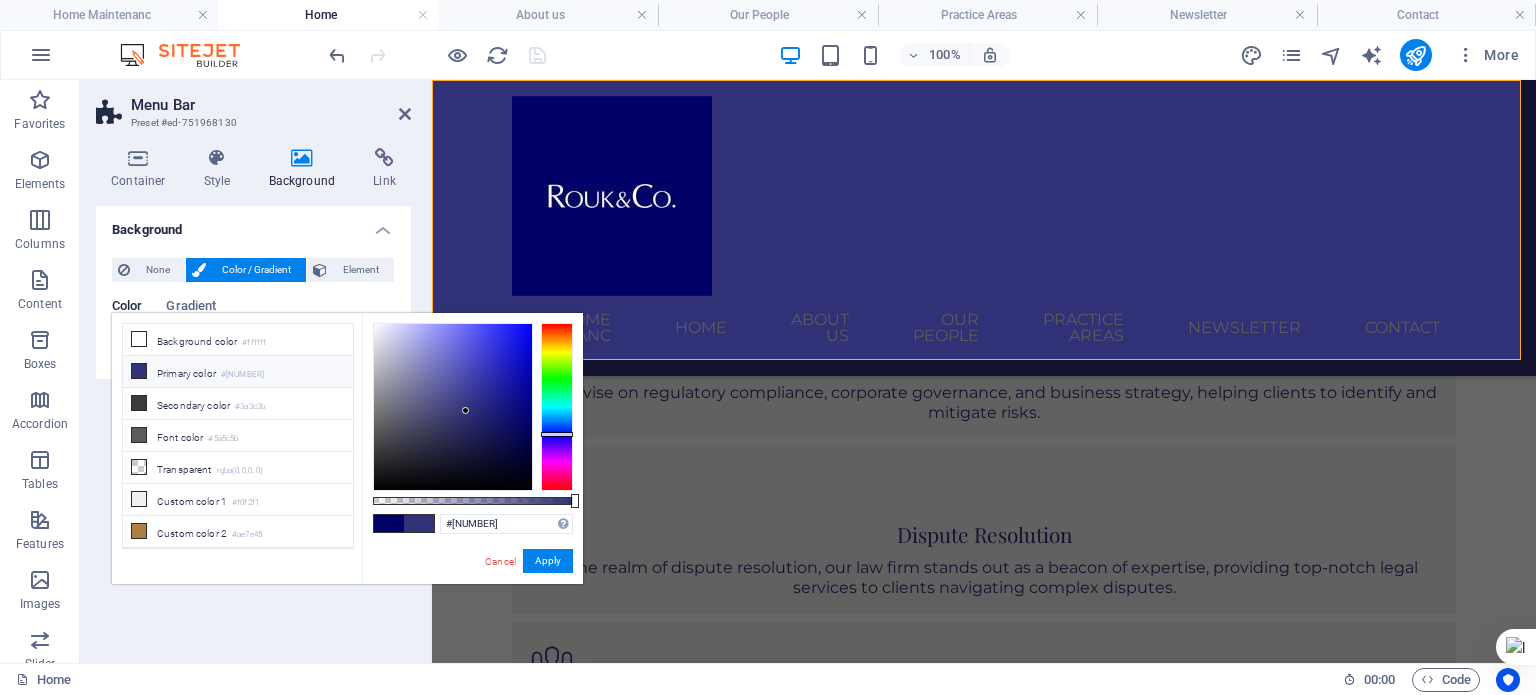 click on "Our People" at bounding box center (767, 15) 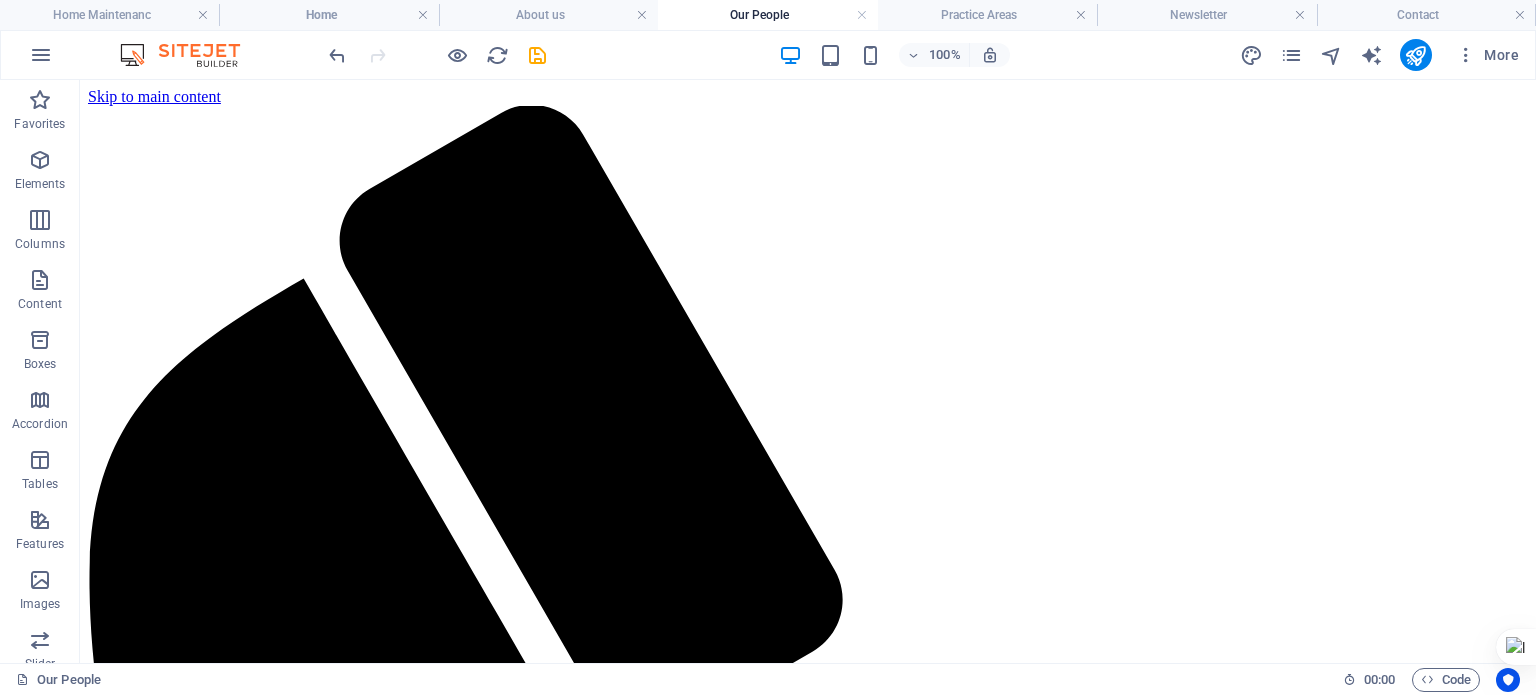 scroll, scrollTop: 2860, scrollLeft: 0, axis: vertical 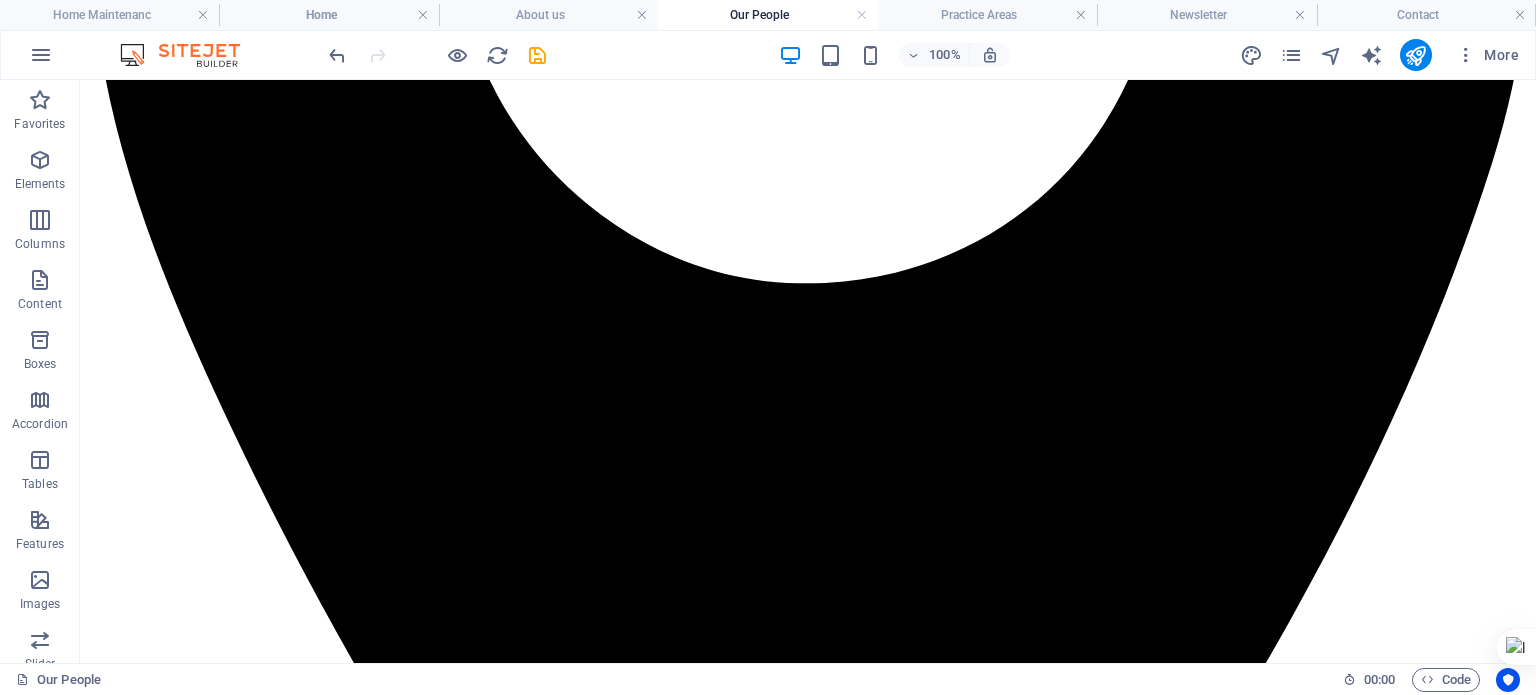 click on "About us" at bounding box center (548, 15) 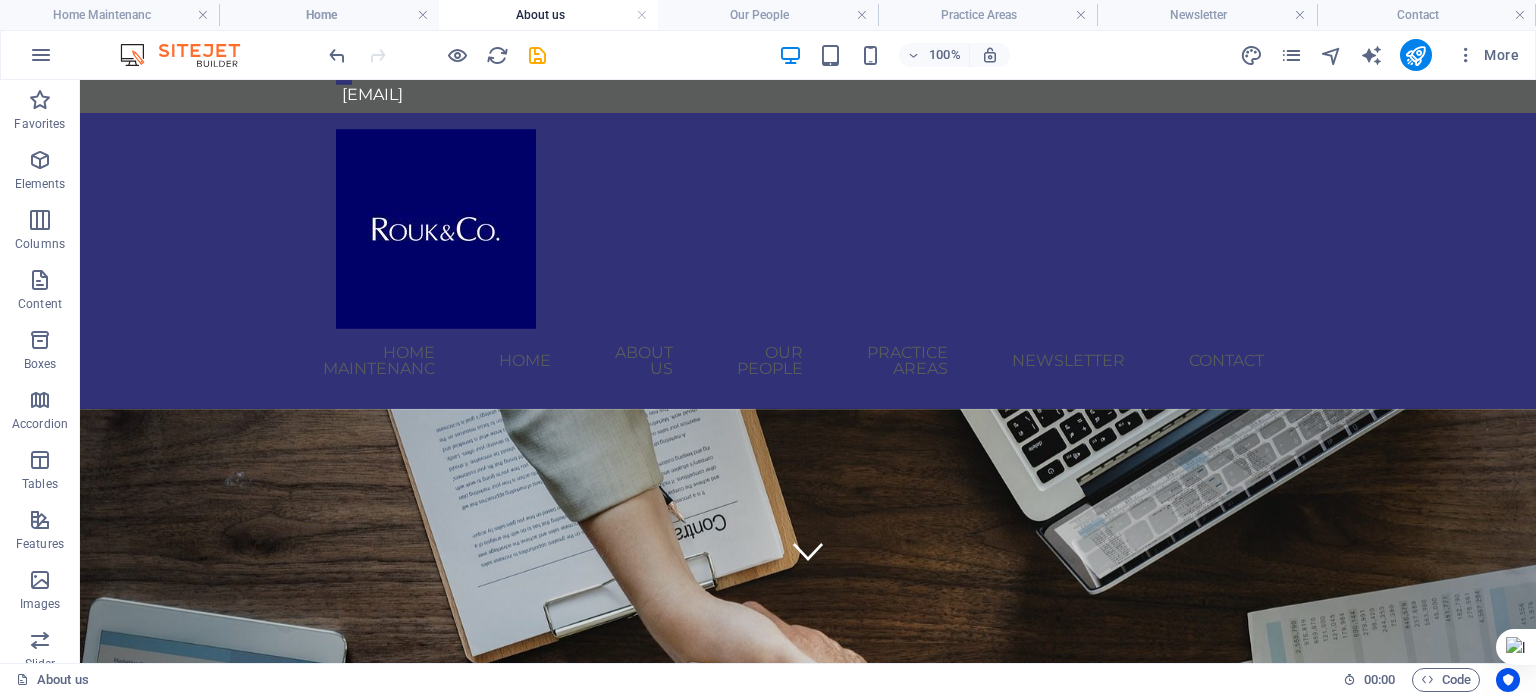 scroll, scrollTop: 0, scrollLeft: 0, axis: both 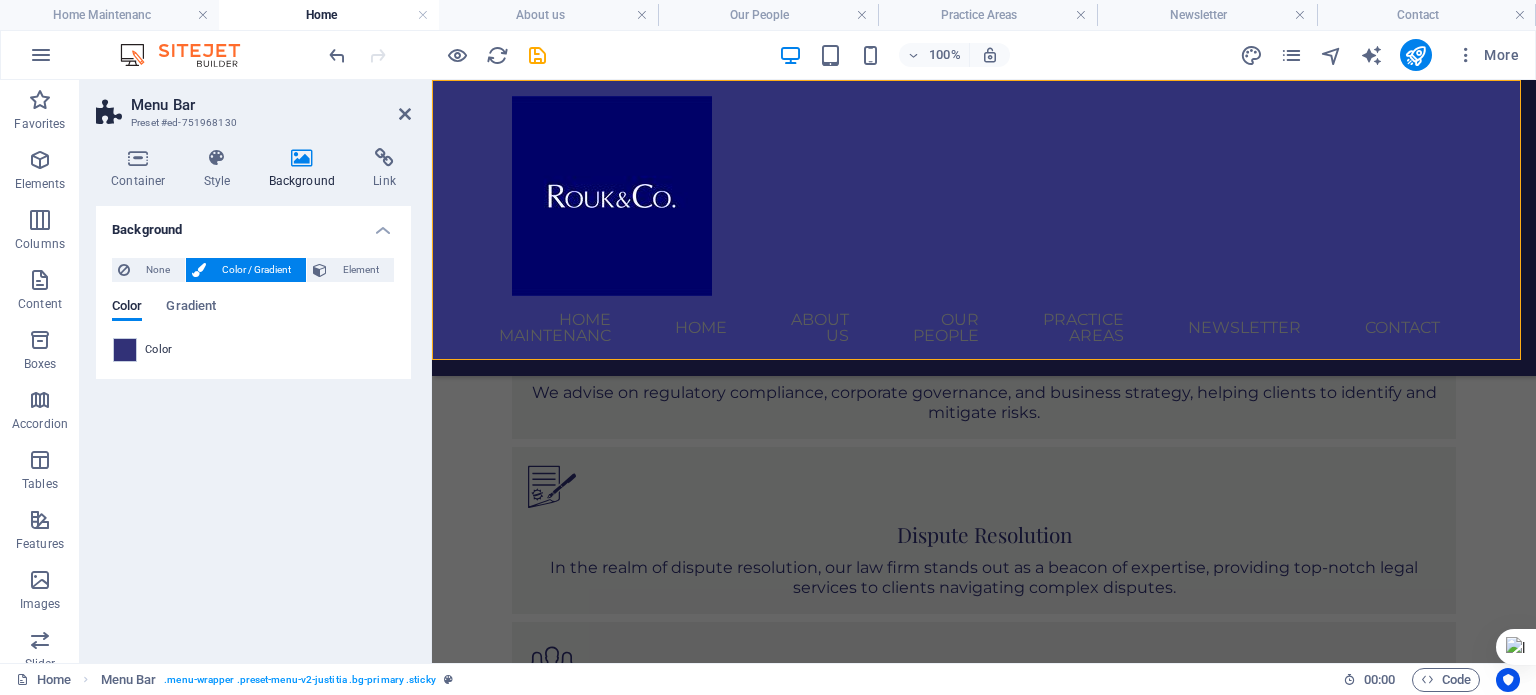click on "Home Maintenanc Home About us Our People Practice Areas Newsletter Contact" at bounding box center (984, 228) 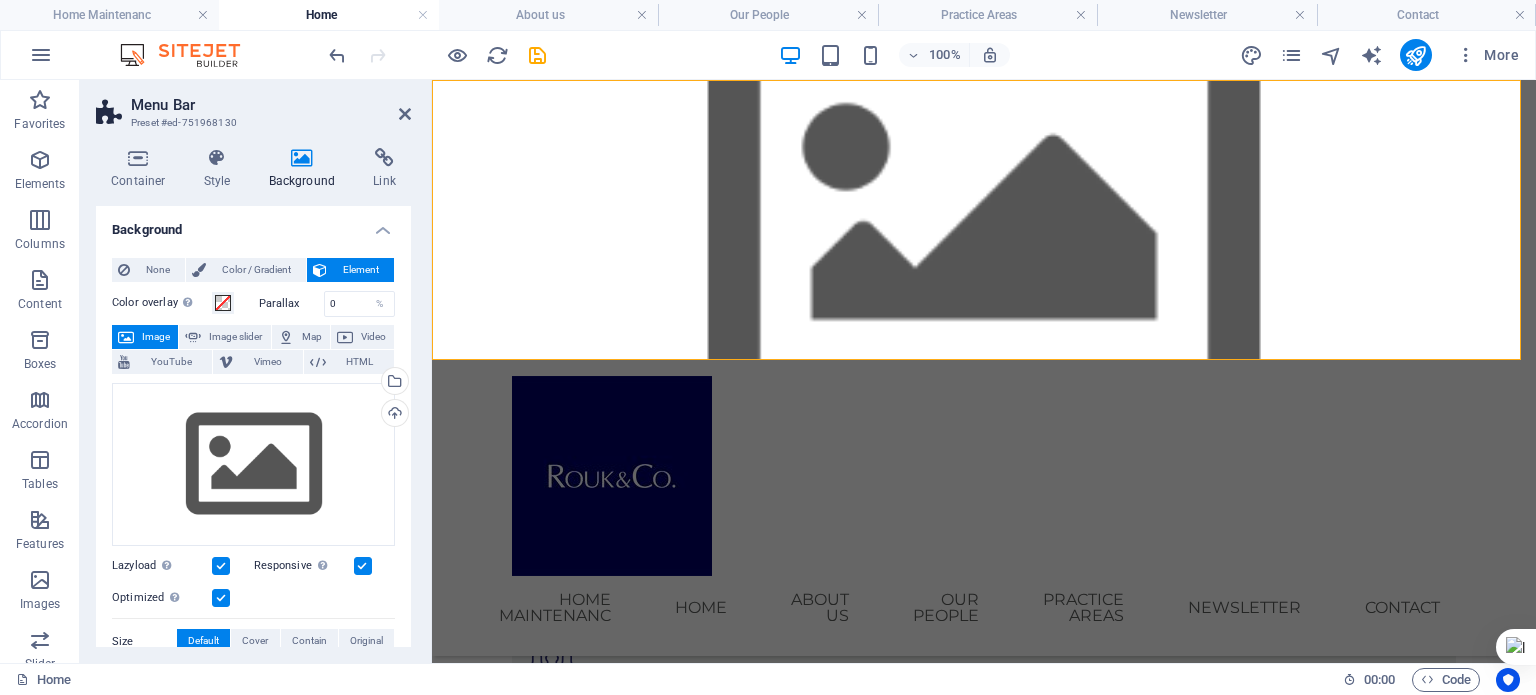 click on "Color / Gradient" at bounding box center [256, 270] 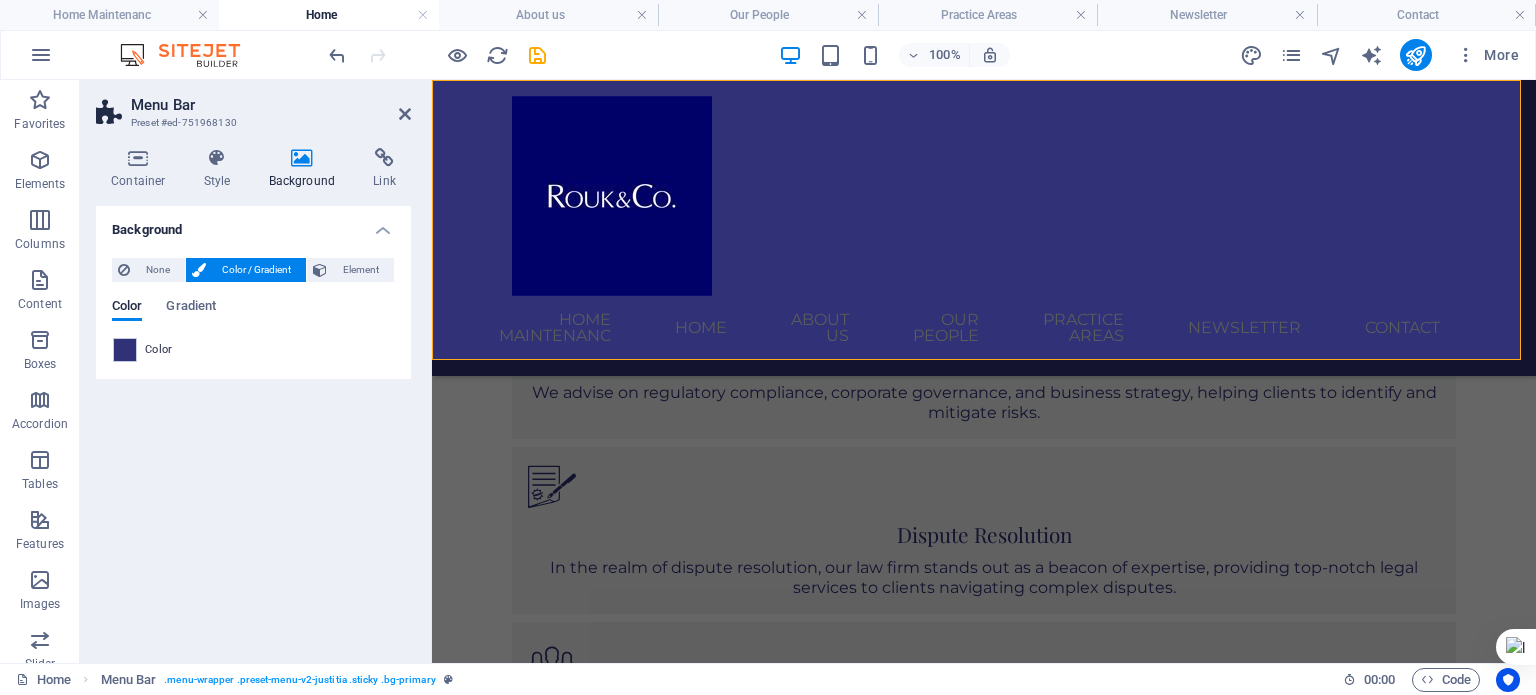 click at bounding box center [125, 350] 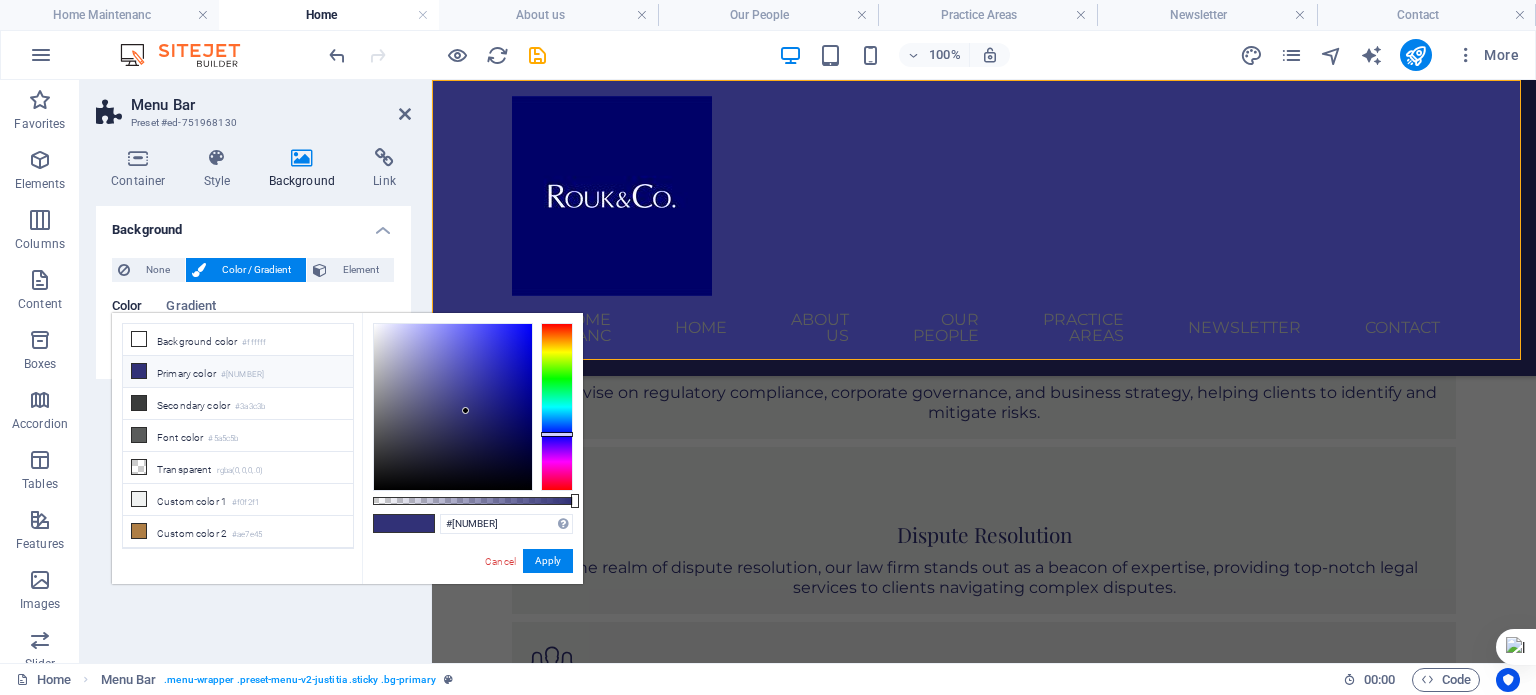 click on "Primary color
#313177" at bounding box center (238, 372) 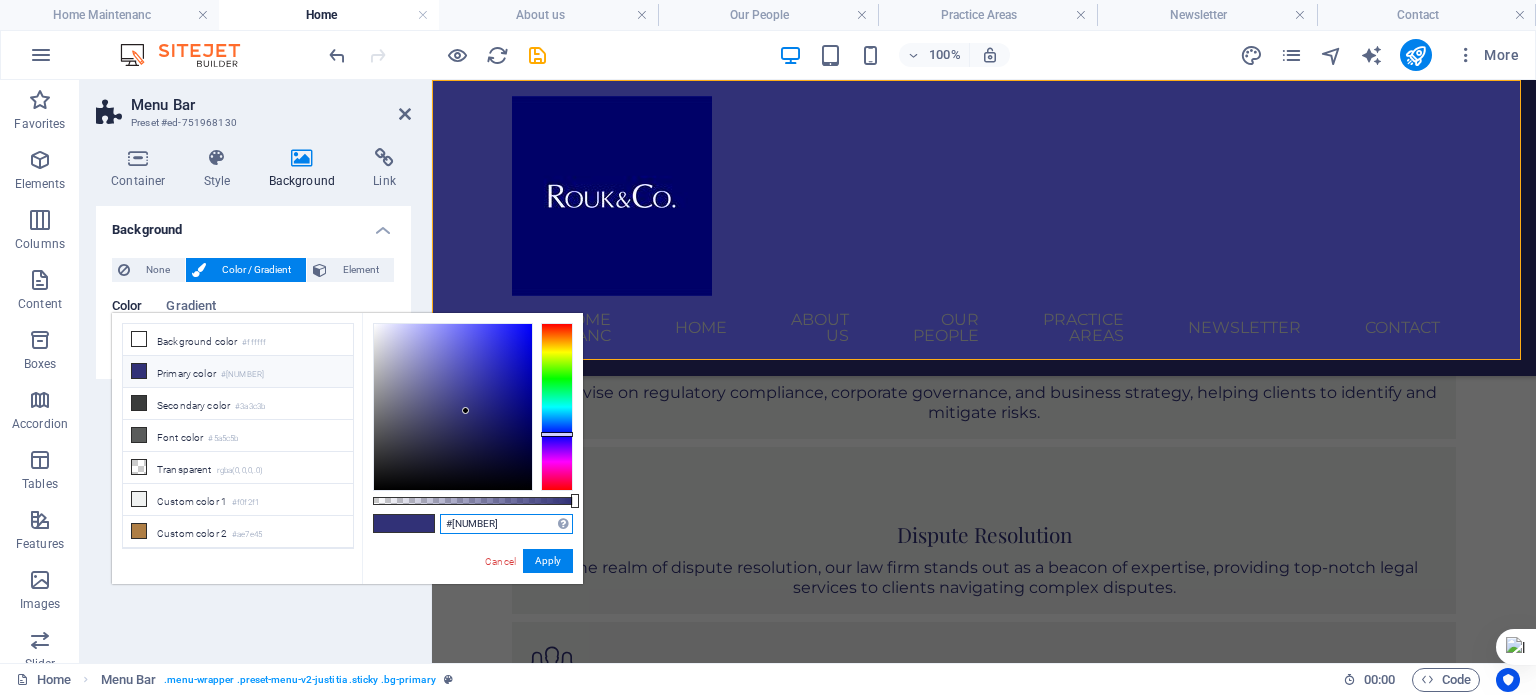 click on "#313177" at bounding box center (506, 524) 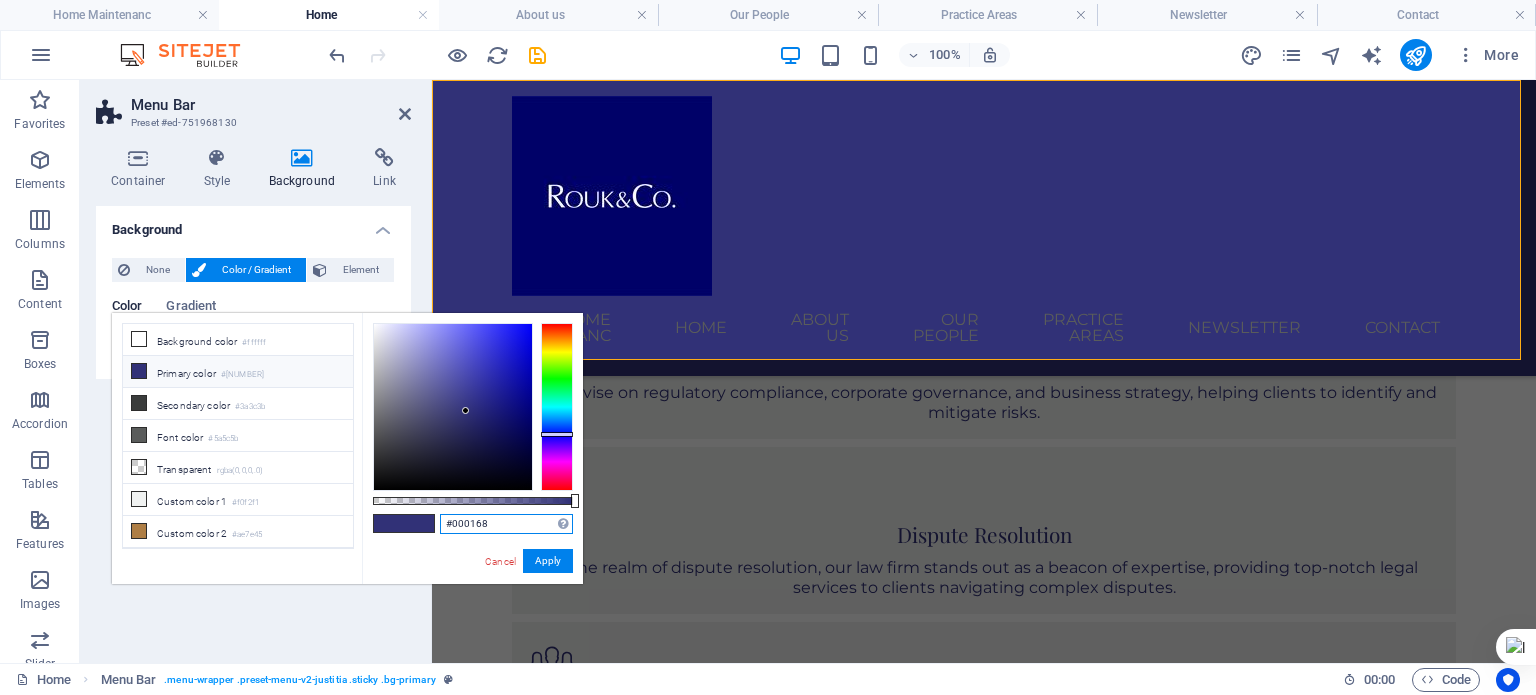 type on "#000168" 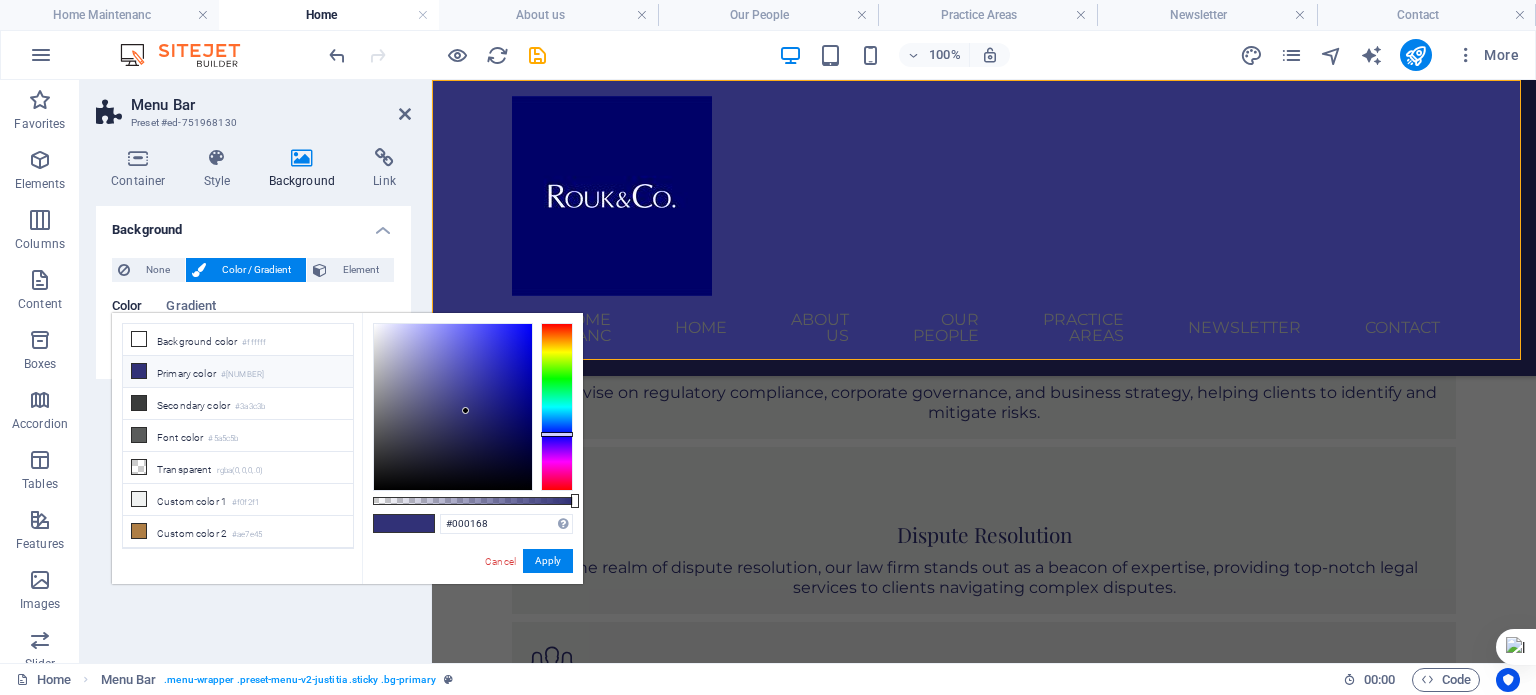 click on "#000168 Supported formats #0852ed rgb(8, 82, 237) rgba(8, 82, 237, 90%) hsv(221,97,93) hsl(221, 93%, 48%) Cancel Apply" at bounding box center (472, 593) 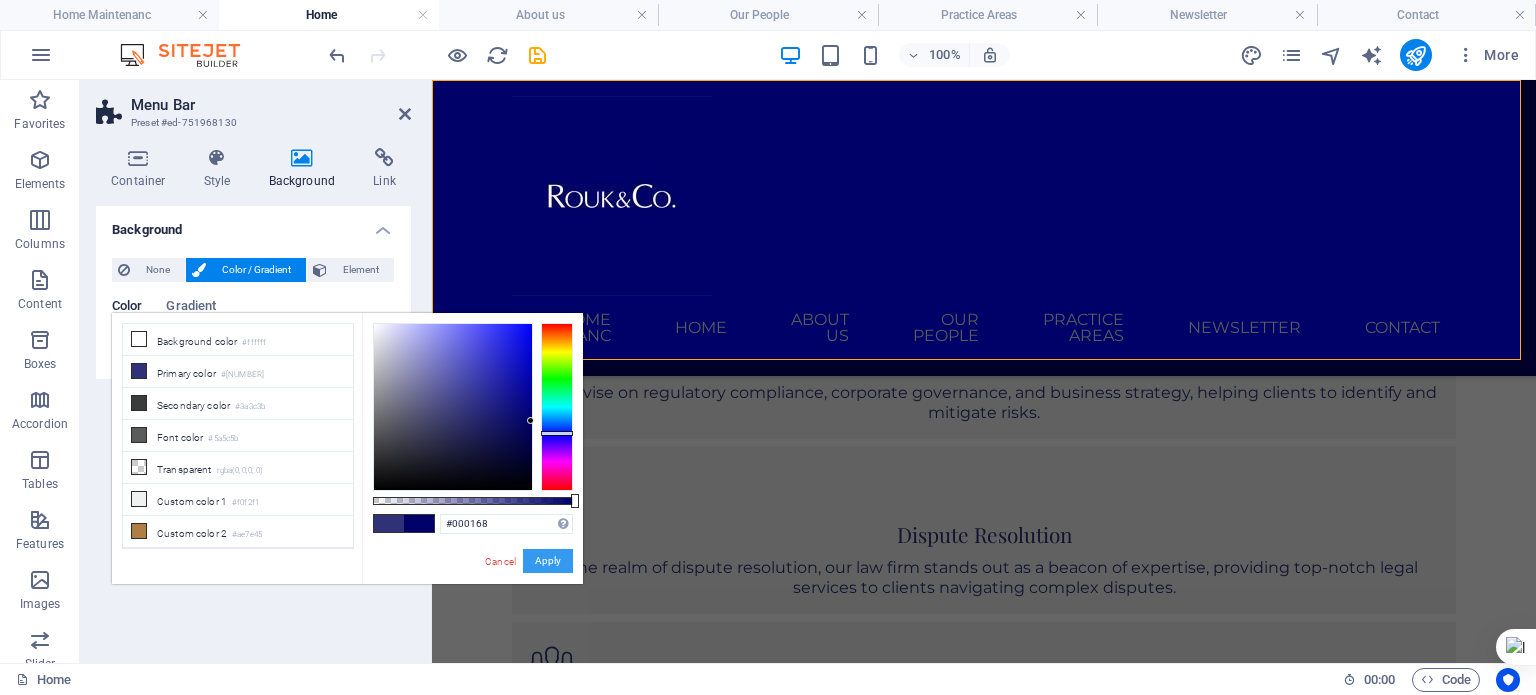 click on "Apply" at bounding box center (548, 561) 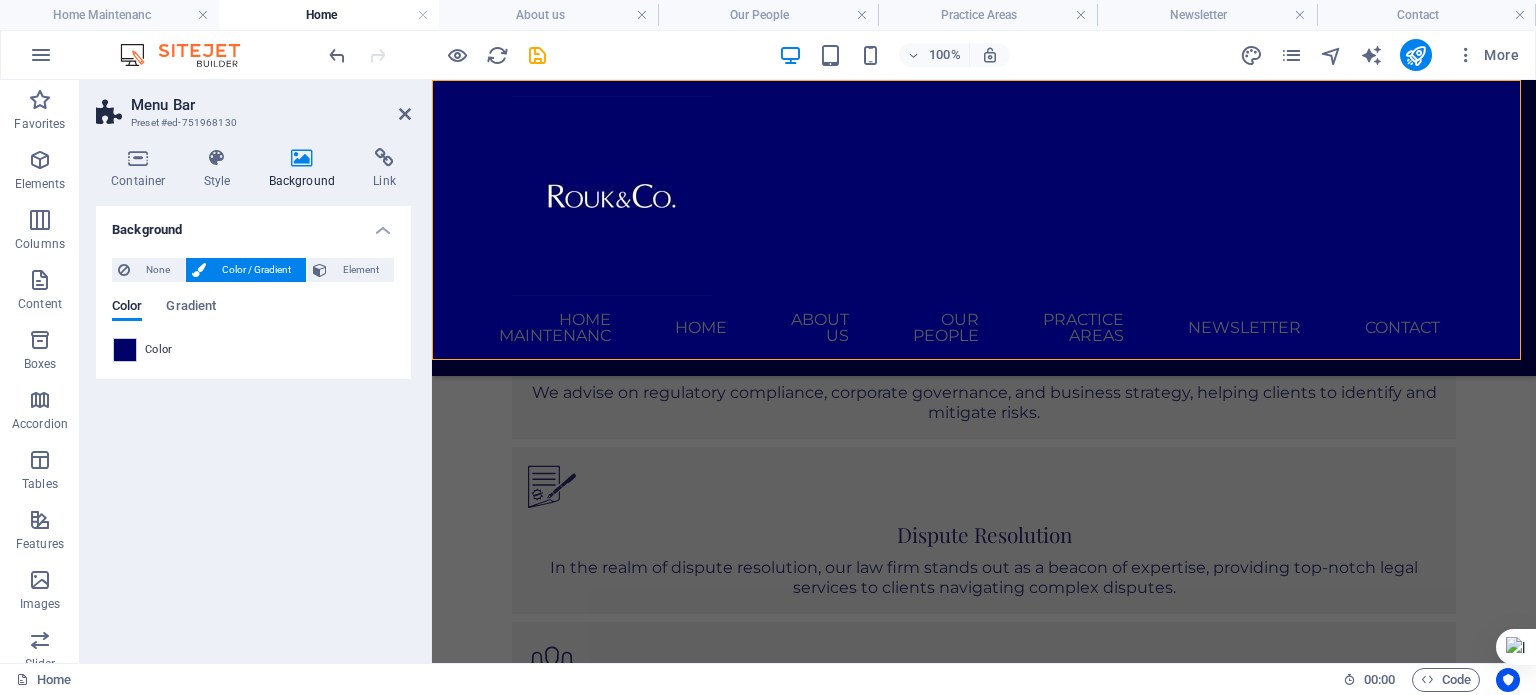 click on "About us" at bounding box center (548, 15) 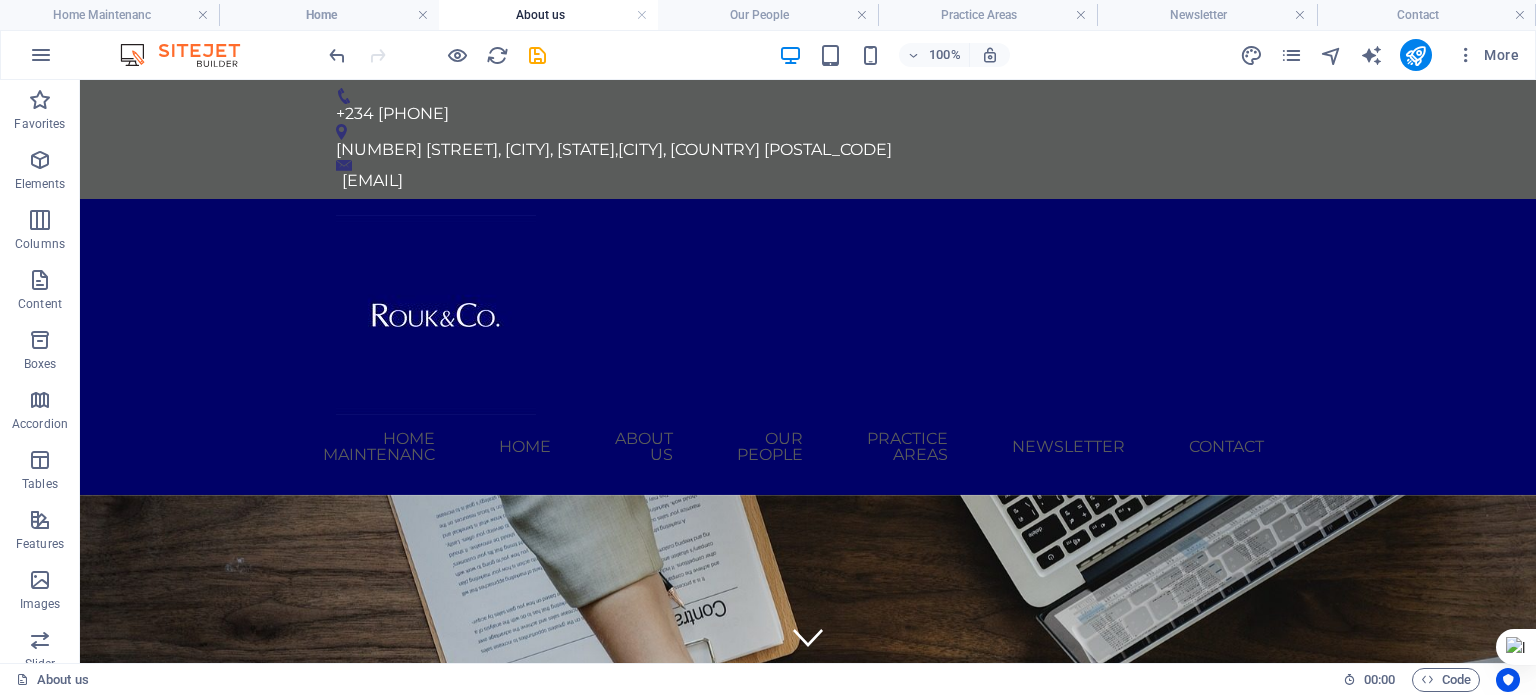 scroll, scrollTop: 86, scrollLeft: 0, axis: vertical 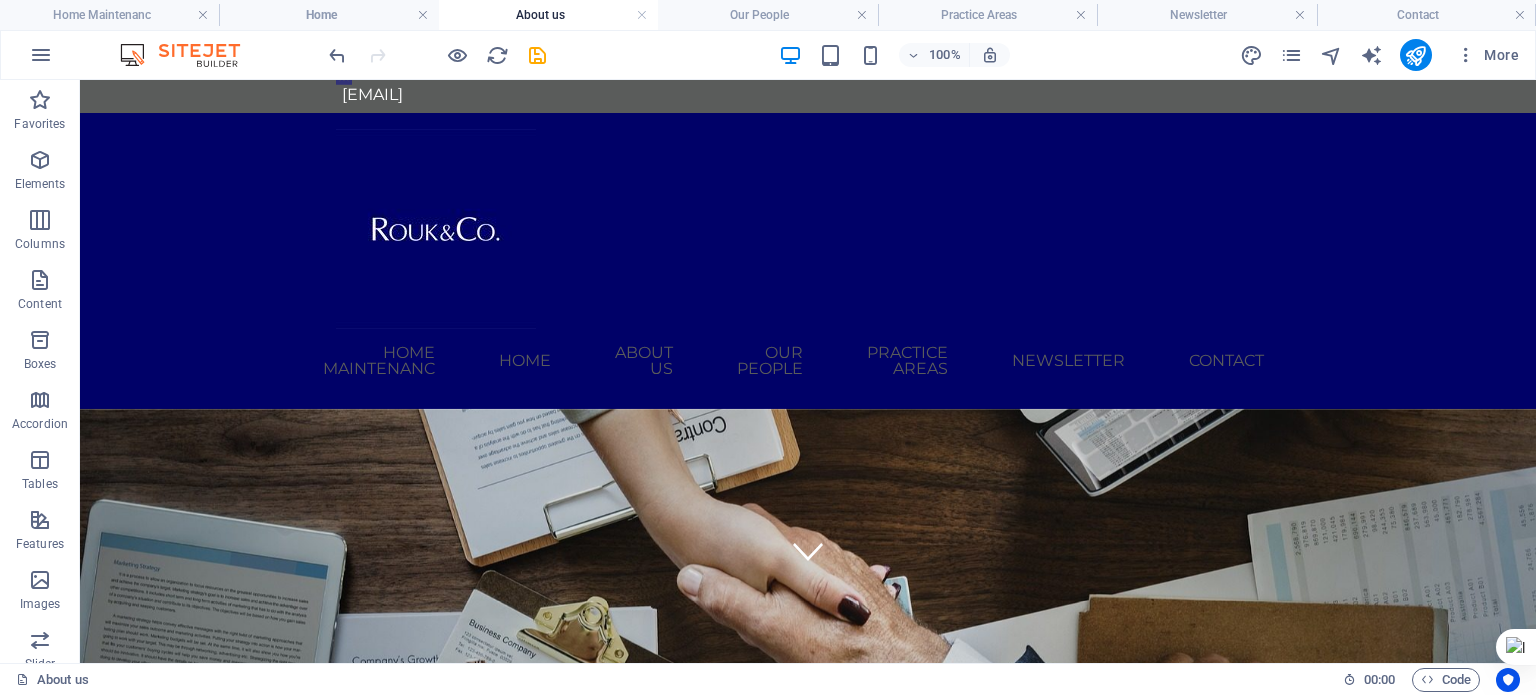 click on "Home" at bounding box center [328, 15] 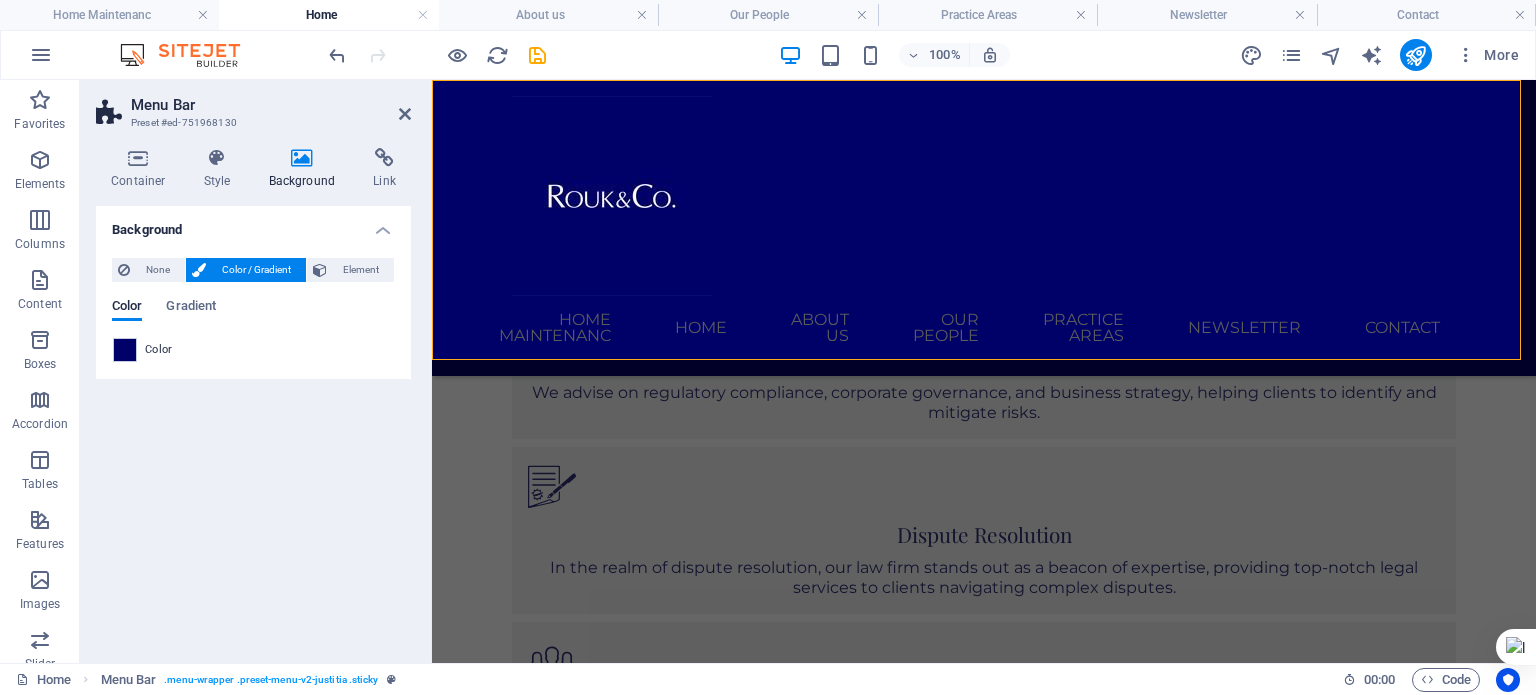 scroll, scrollTop: 0, scrollLeft: 0, axis: both 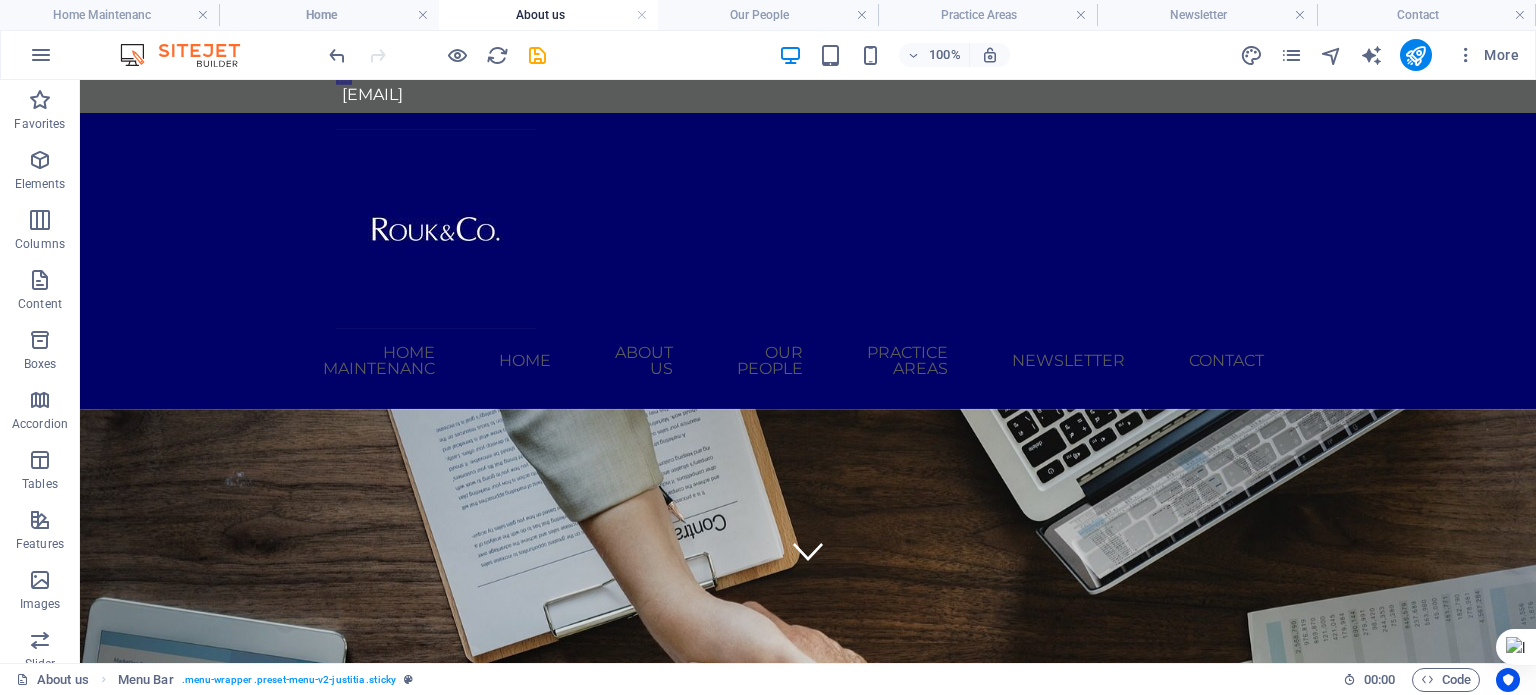 click on "Our People" at bounding box center [767, 15] 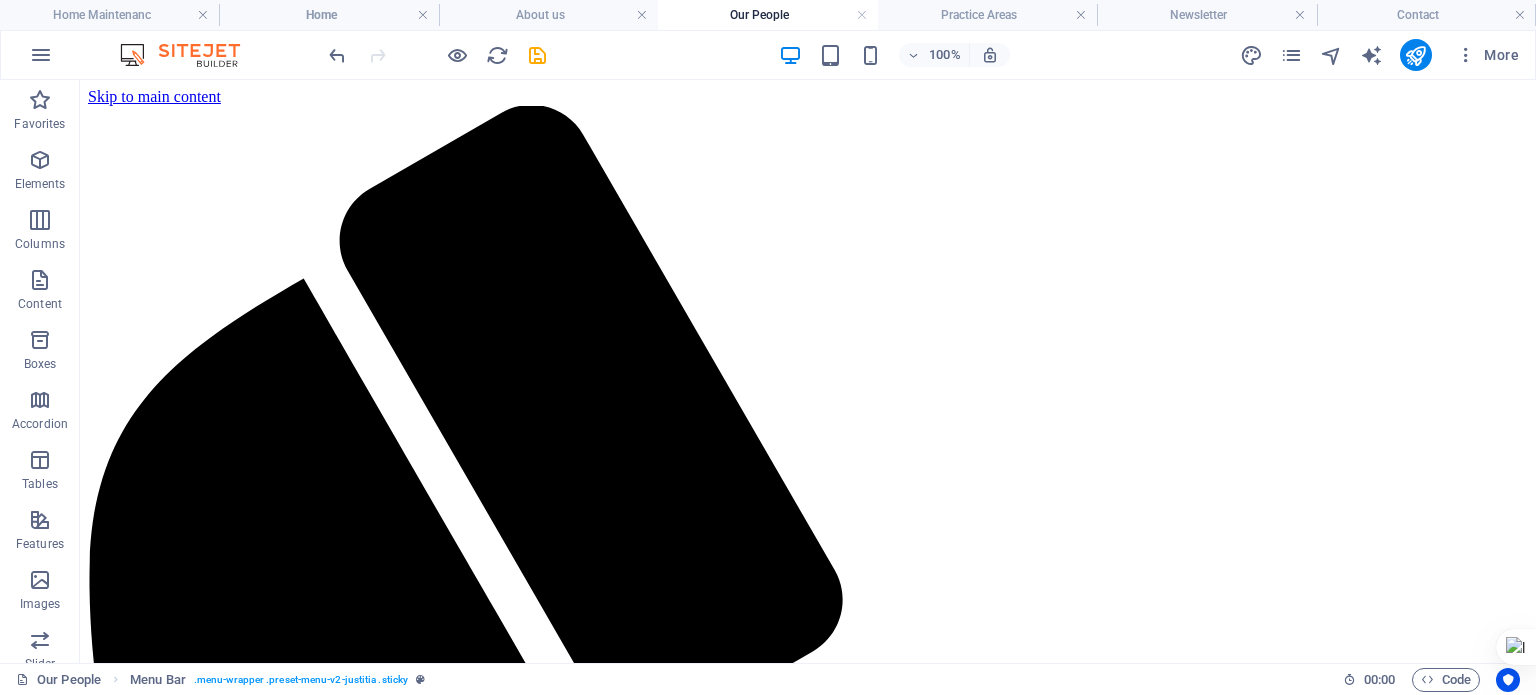 scroll, scrollTop: 2860, scrollLeft: 0, axis: vertical 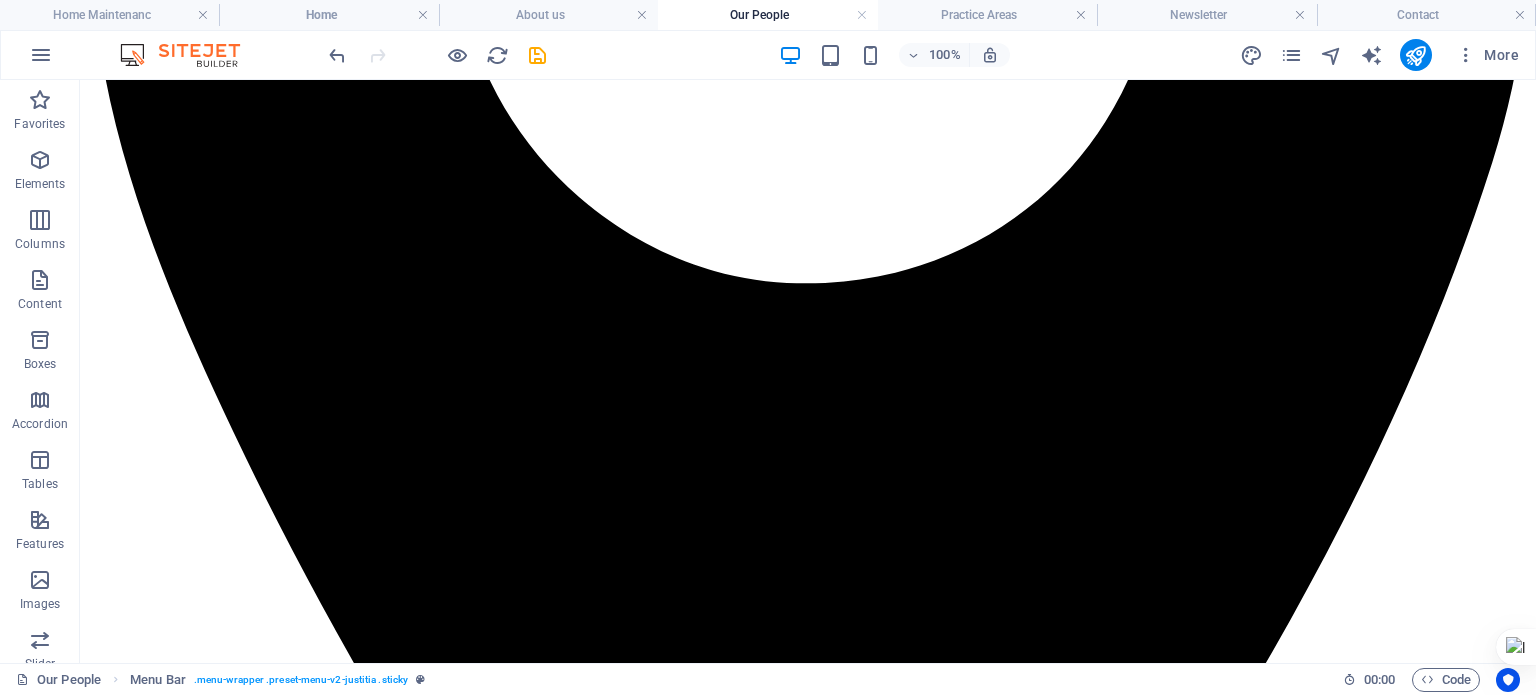 click on "Practice Areas" at bounding box center [987, 15] 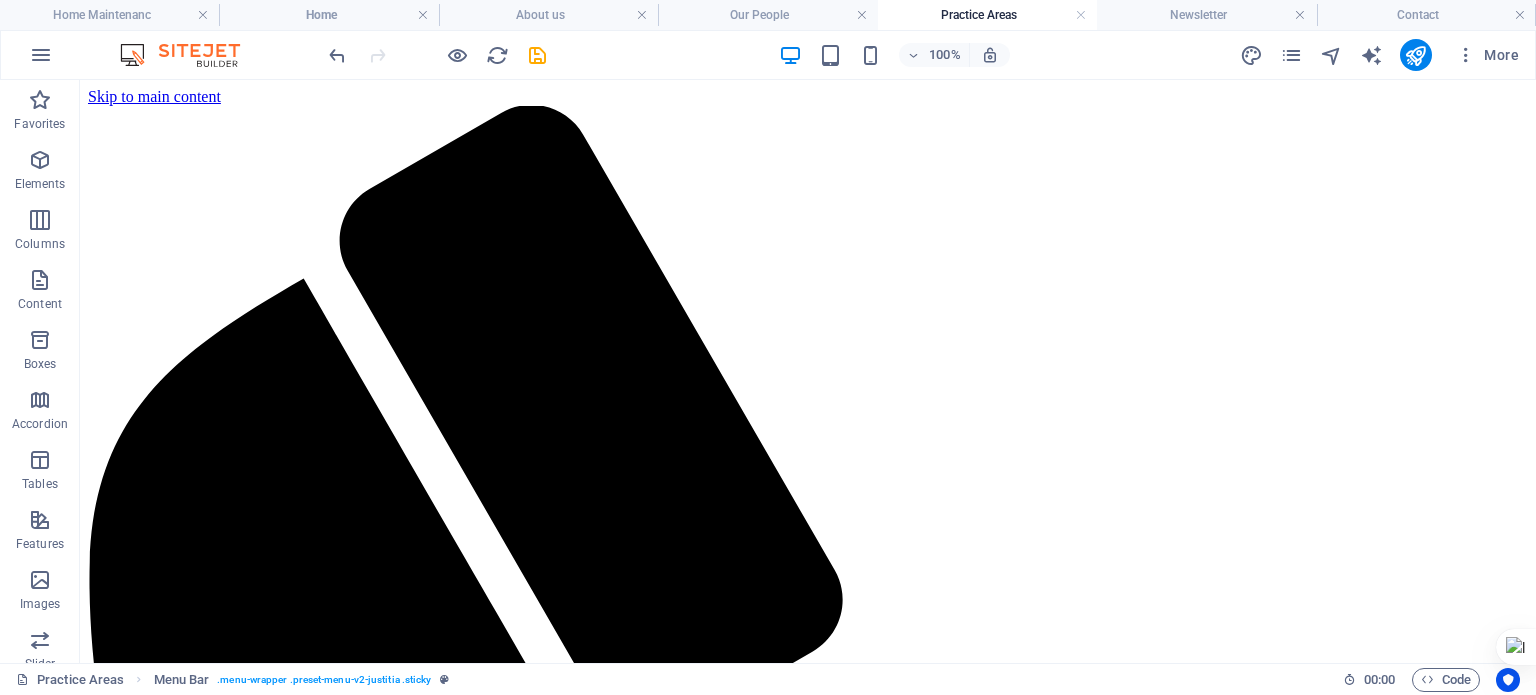 scroll, scrollTop: 0, scrollLeft: 0, axis: both 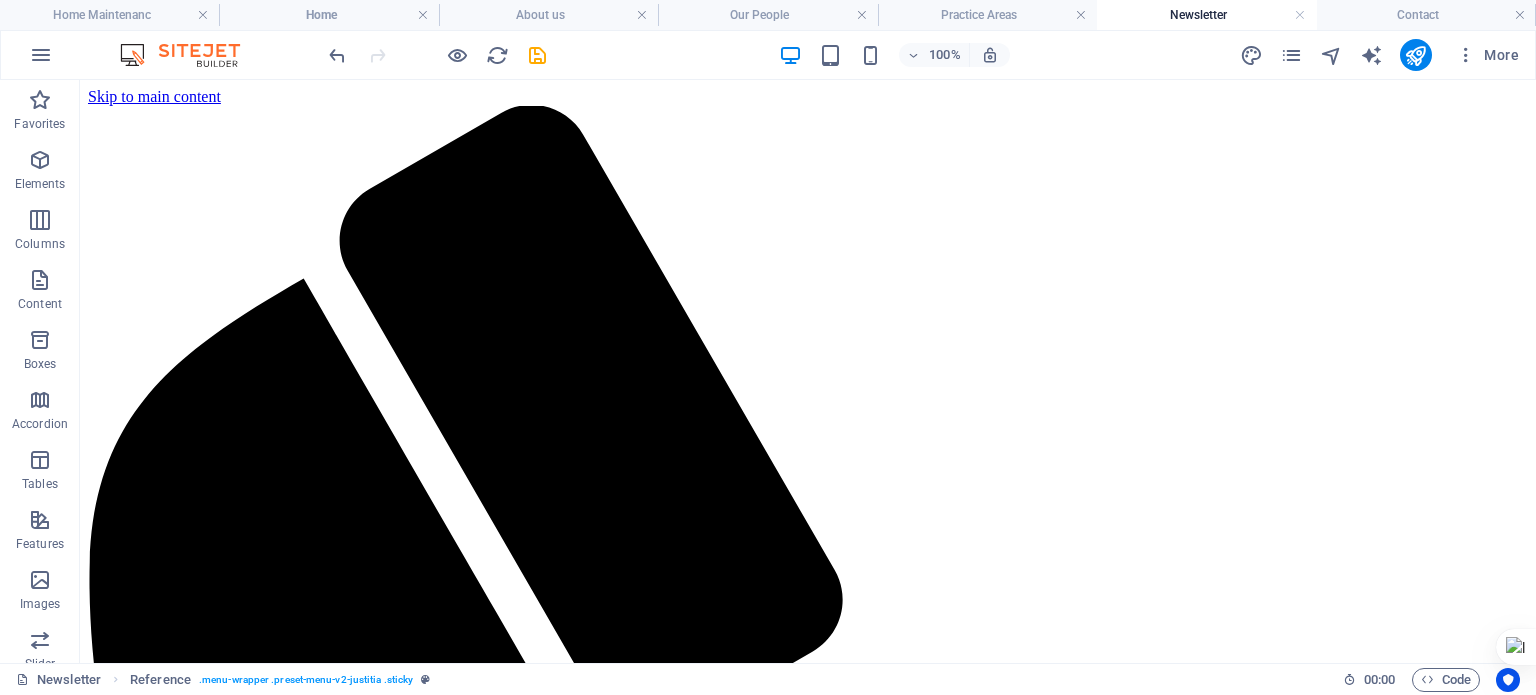click on "Contact" at bounding box center (1426, 15) 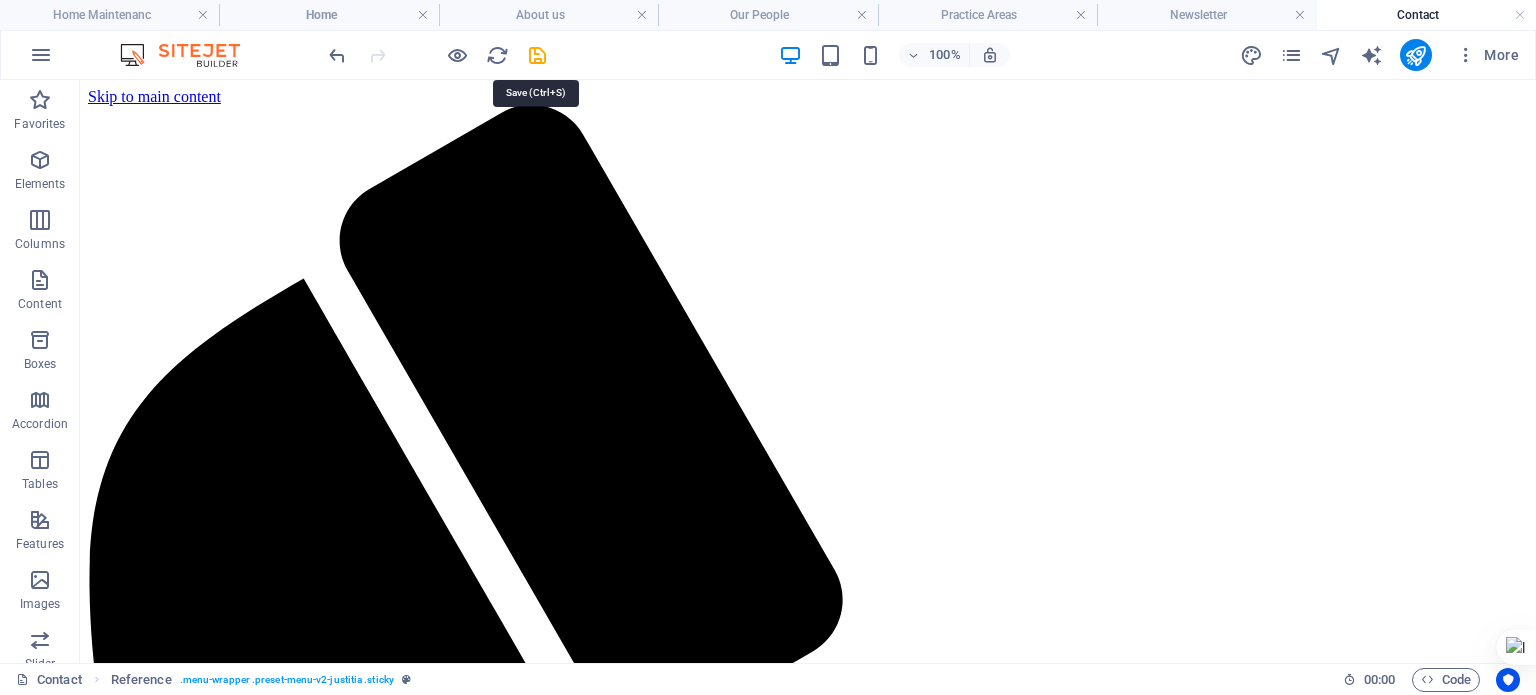 click at bounding box center [537, 55] 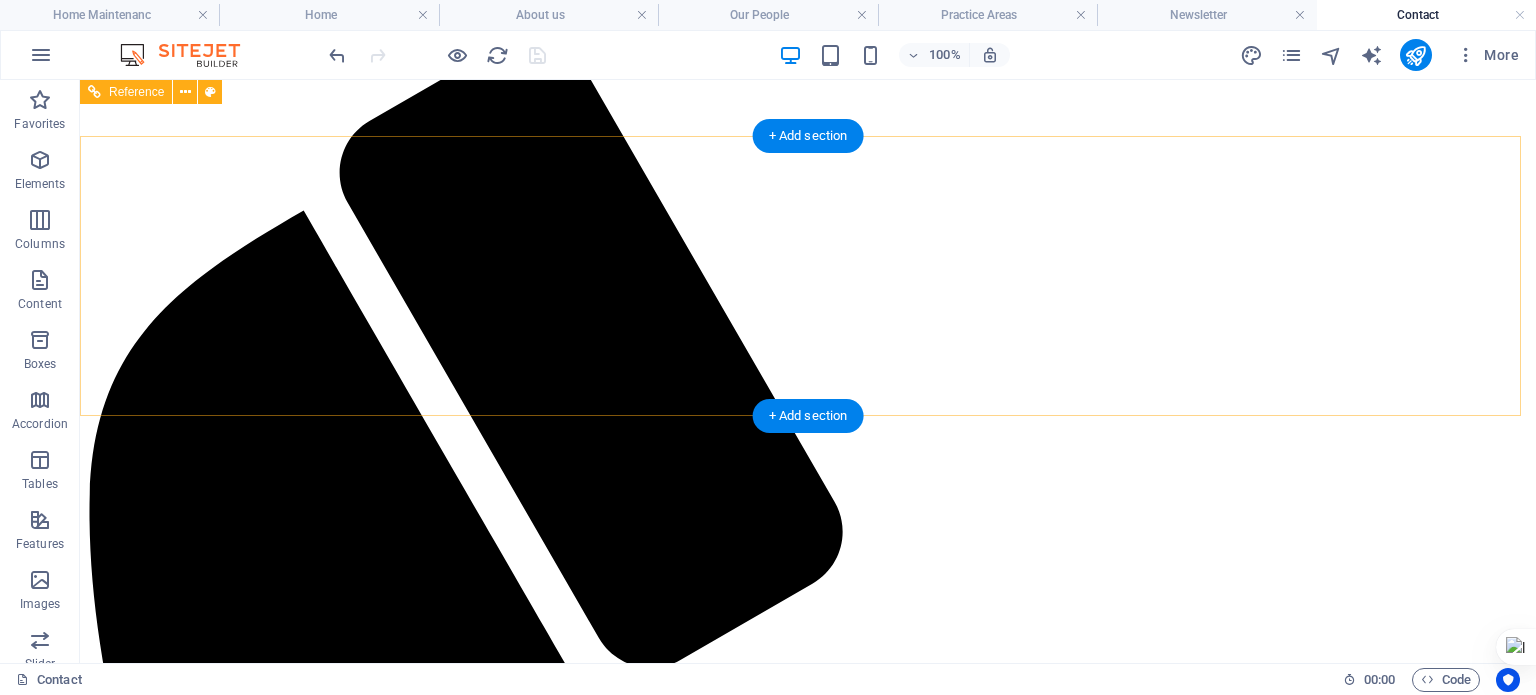 scroll, scrollTop: 0, scrollLeft: 0, axis: both 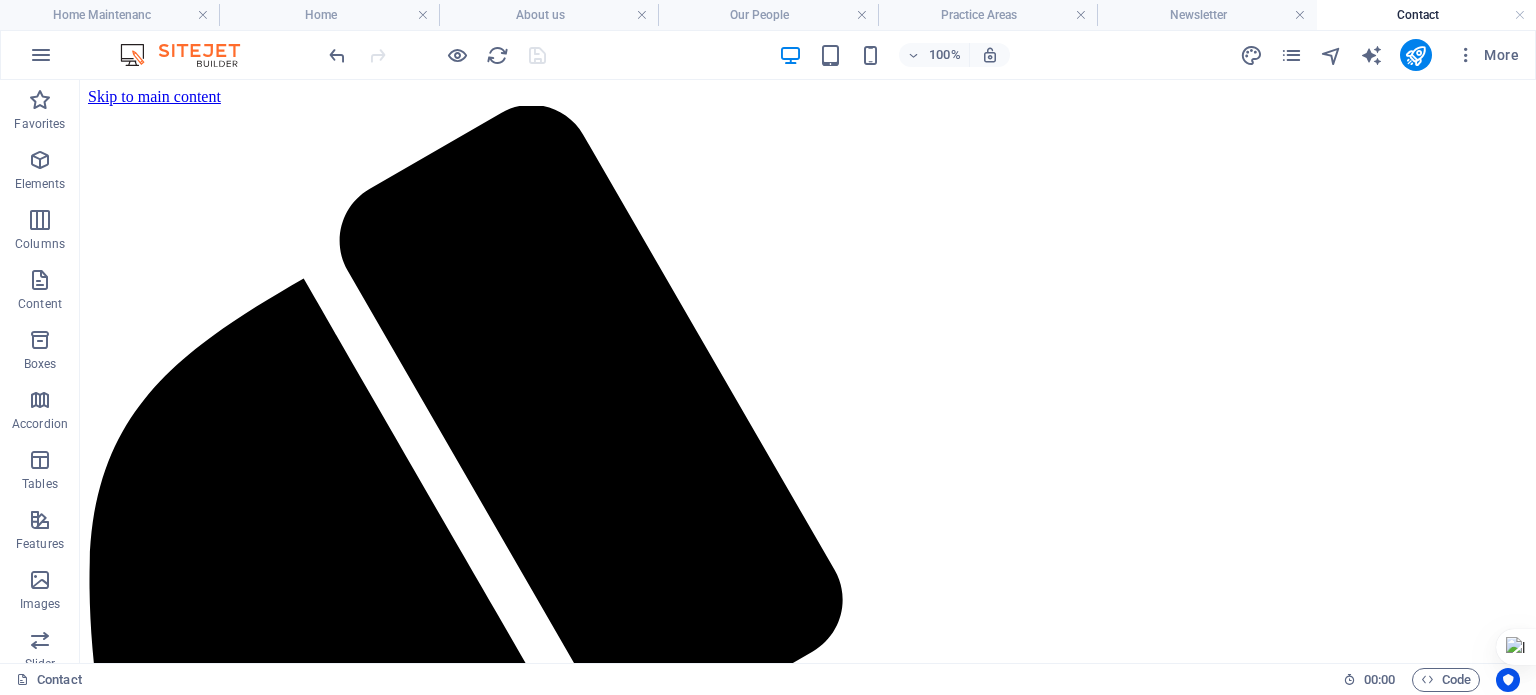 click on "Home" at bounding box center [328, 15] 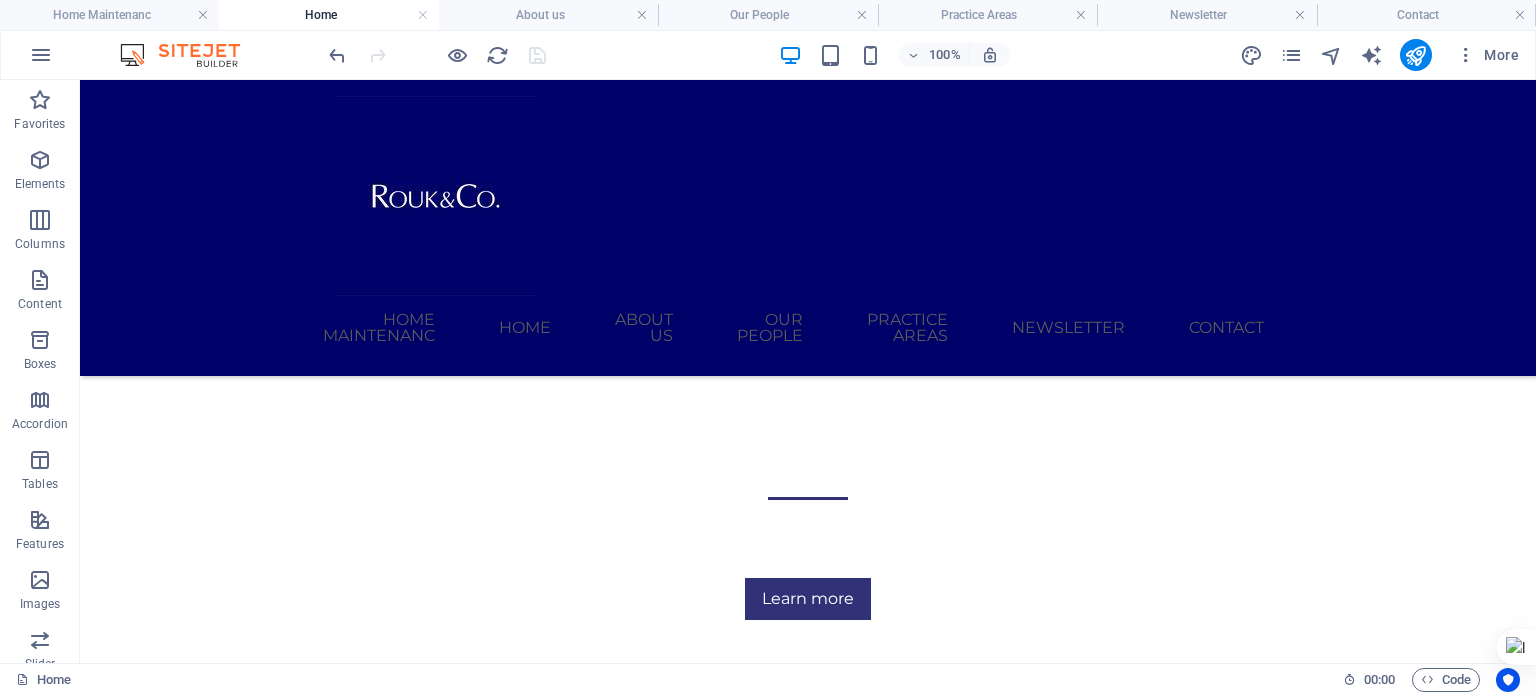 scroll, scrollTop: 1058, scrollLeft: 0, axis: vertical 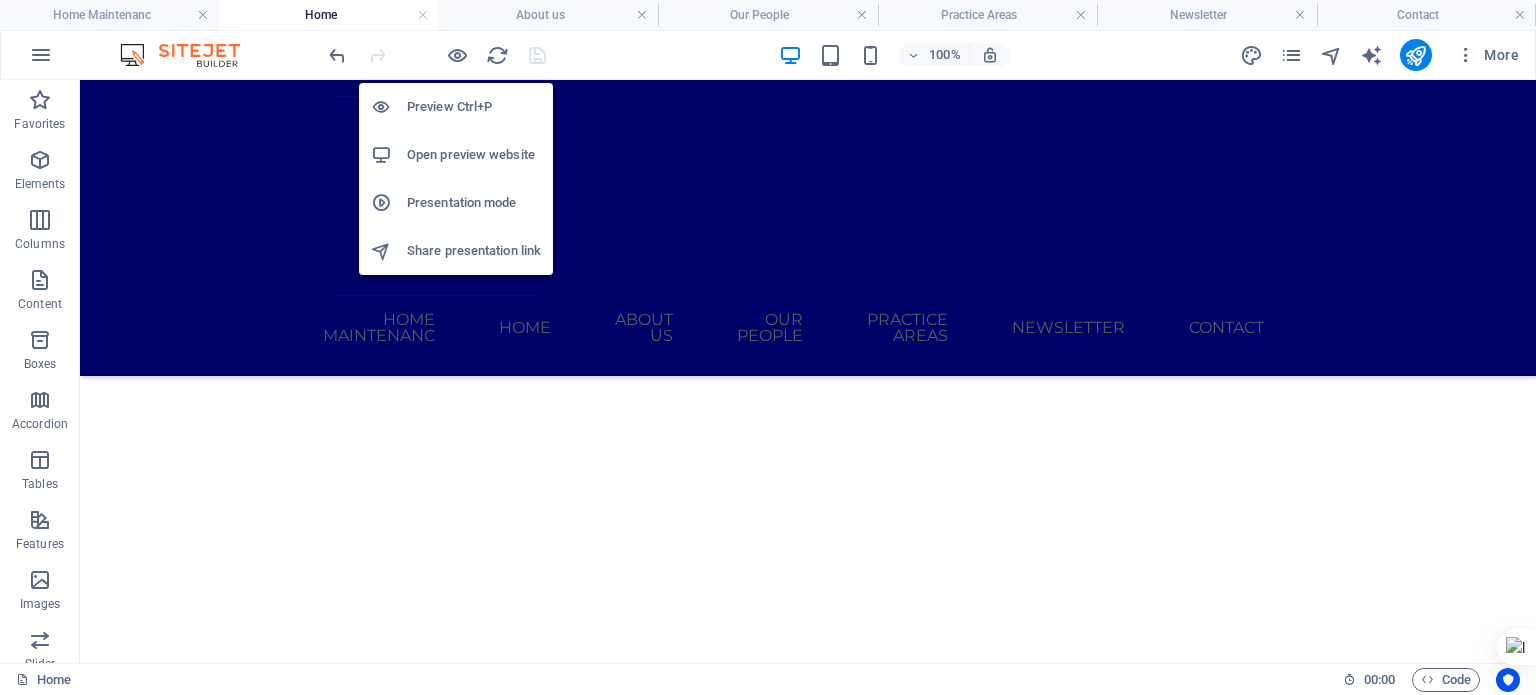 click at bounding box center (457, 55) 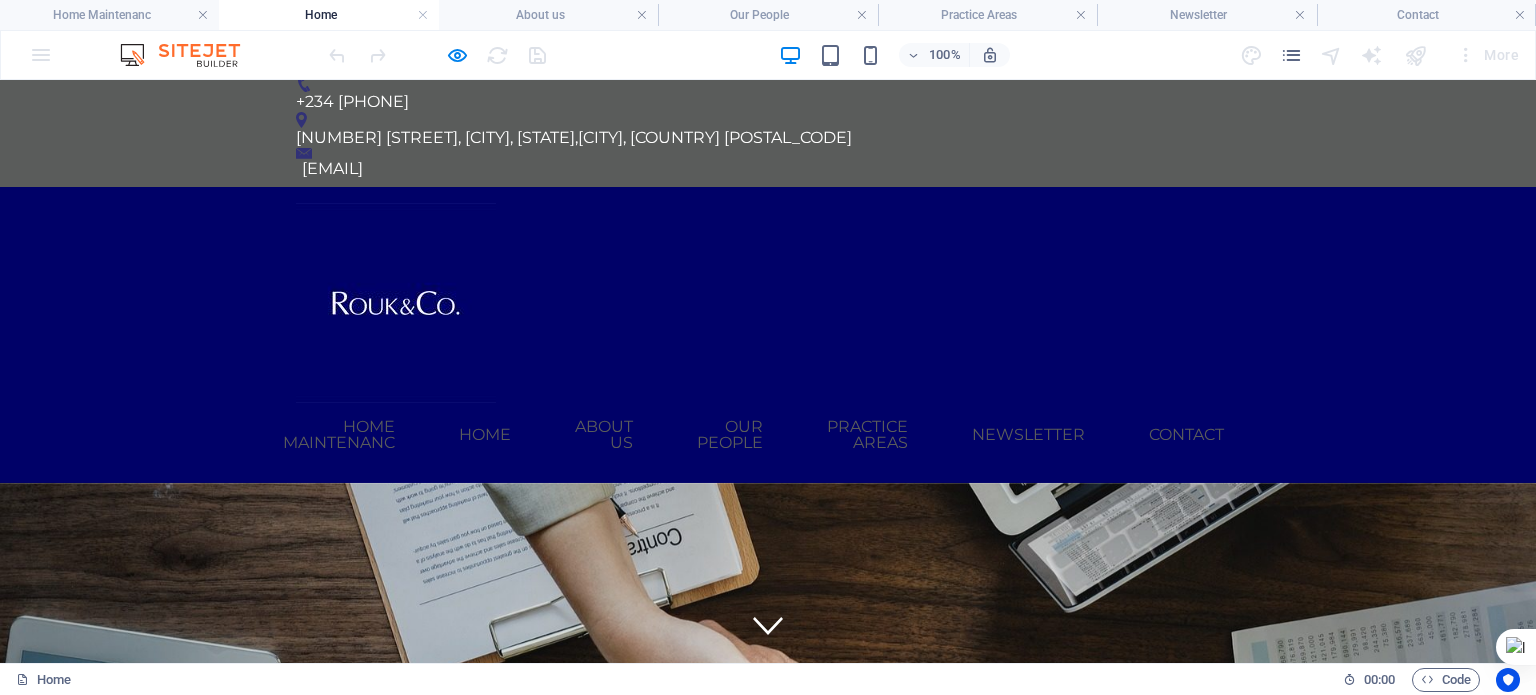 scroll, scrollTop: 0, scrollLeft: 0, axis: both 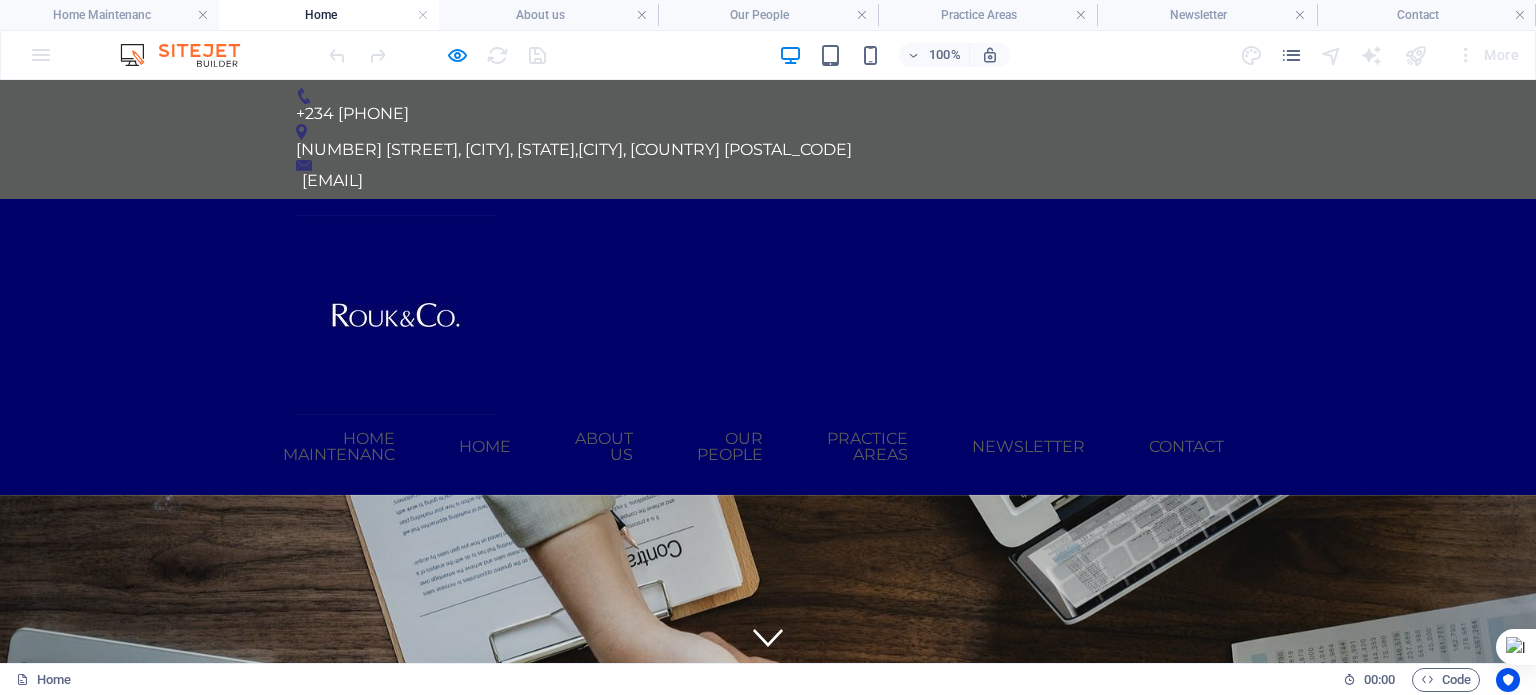 click on "About us" at bounding box center [604, 447] 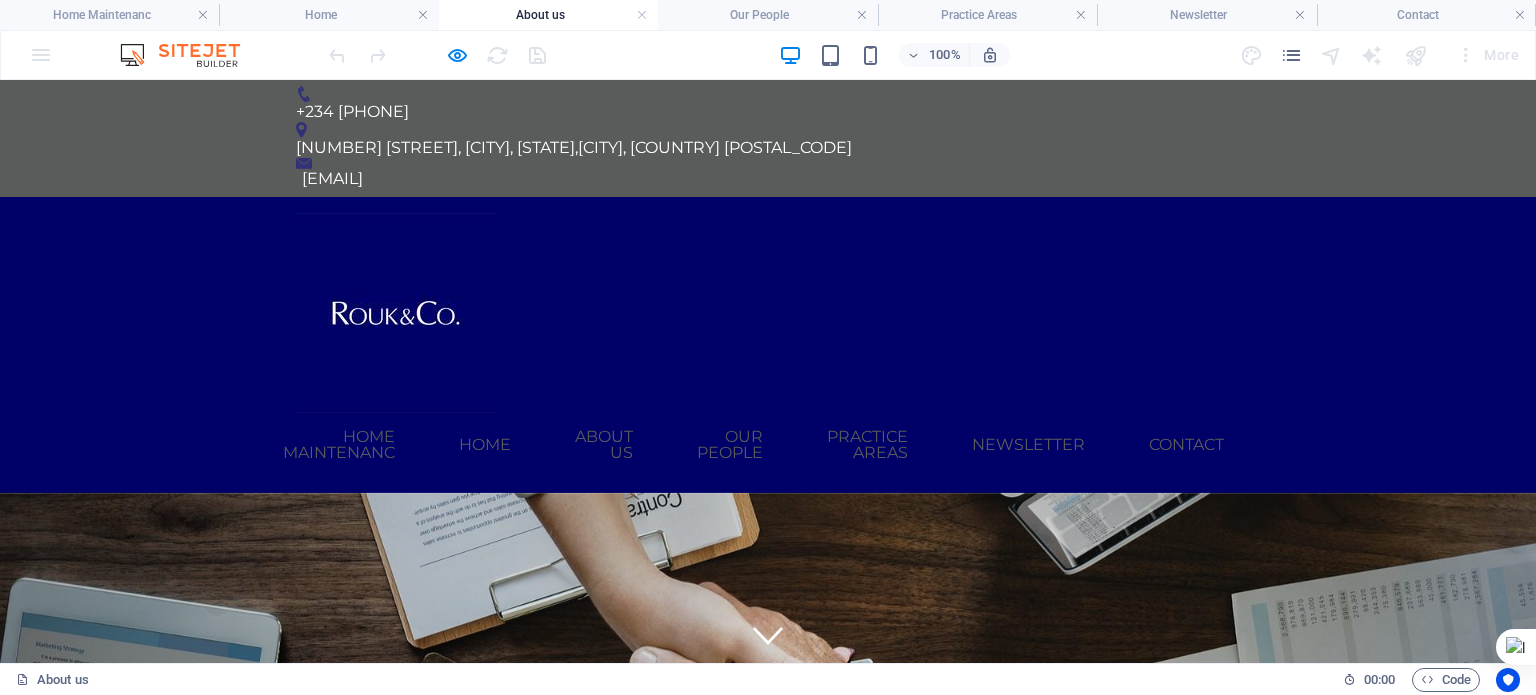 scroll, scrollTop: 0, scrollLeft: 0, axis: both 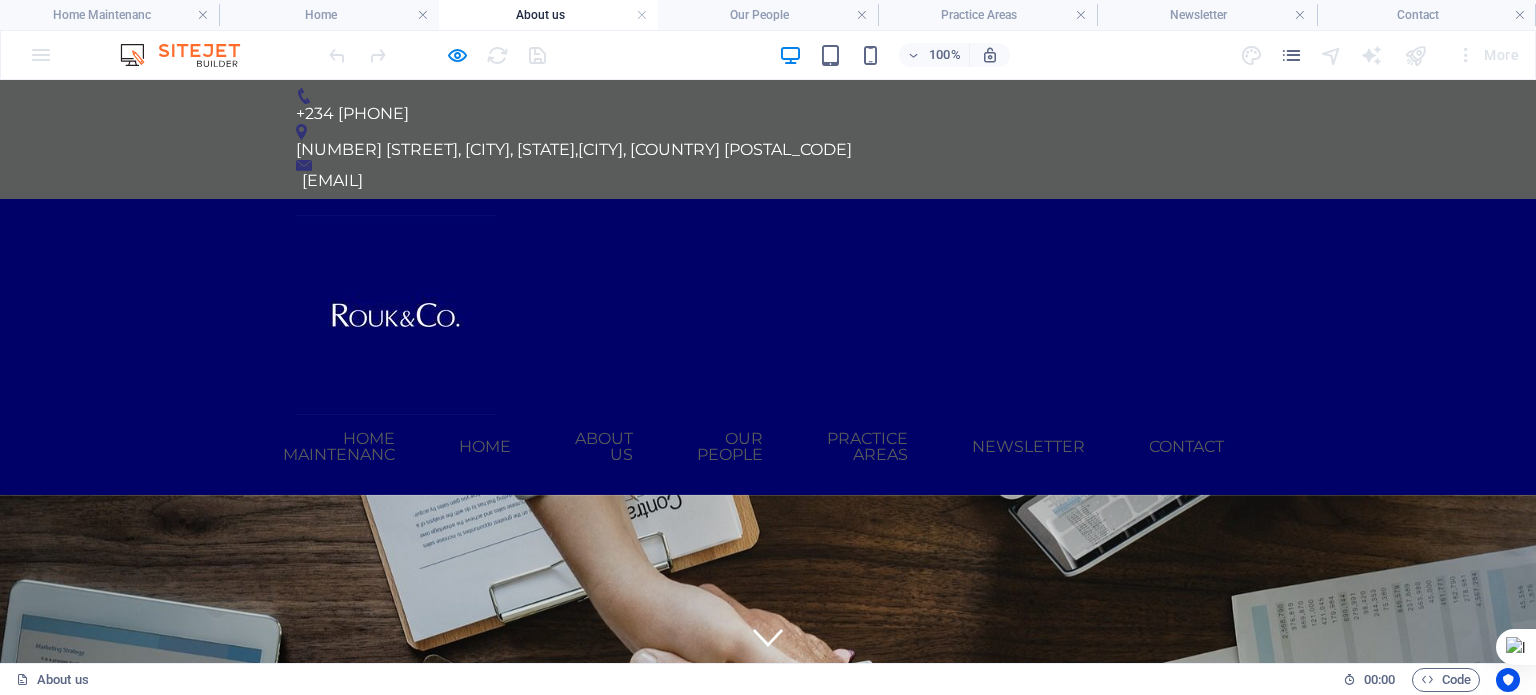 click on "Our People" at bounding box center [730, 447] 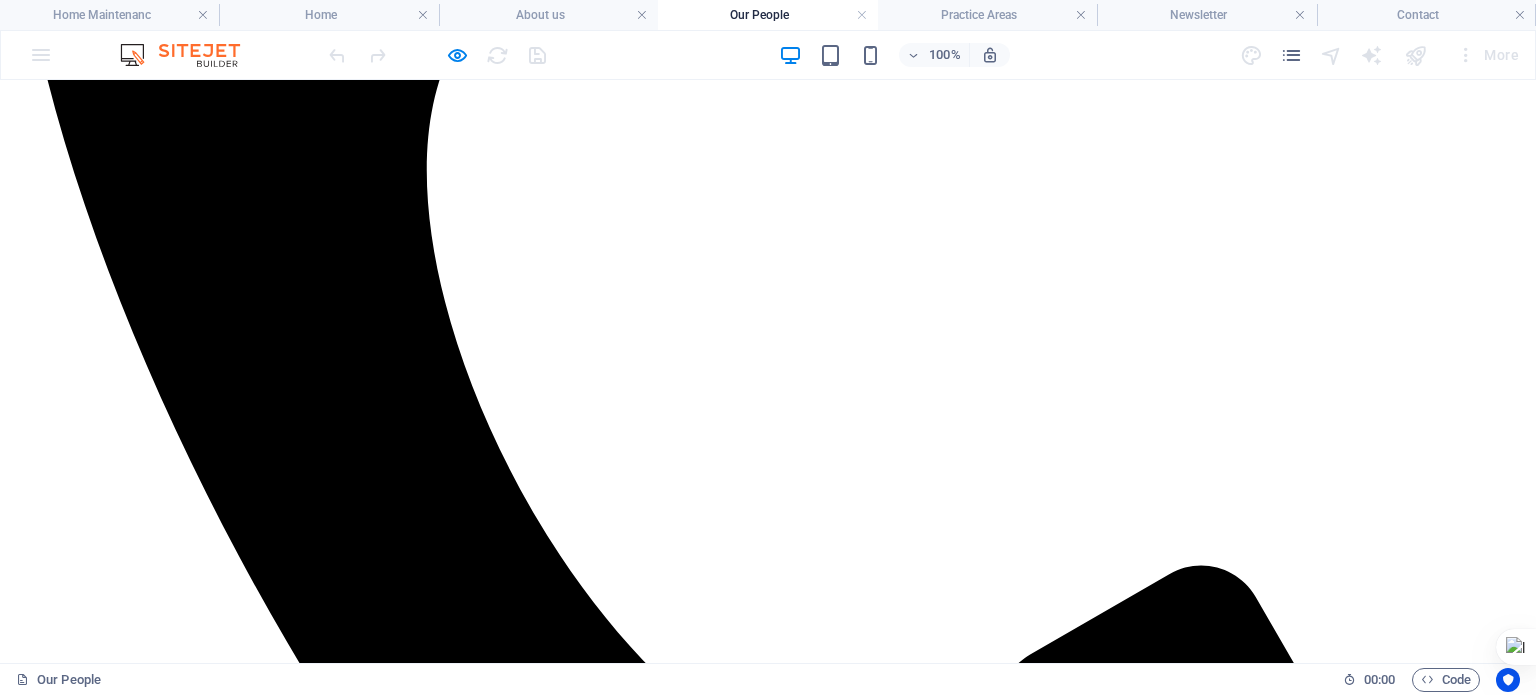 scroll, scrollTop: 798, scrollLeft: 0, axis: vertical 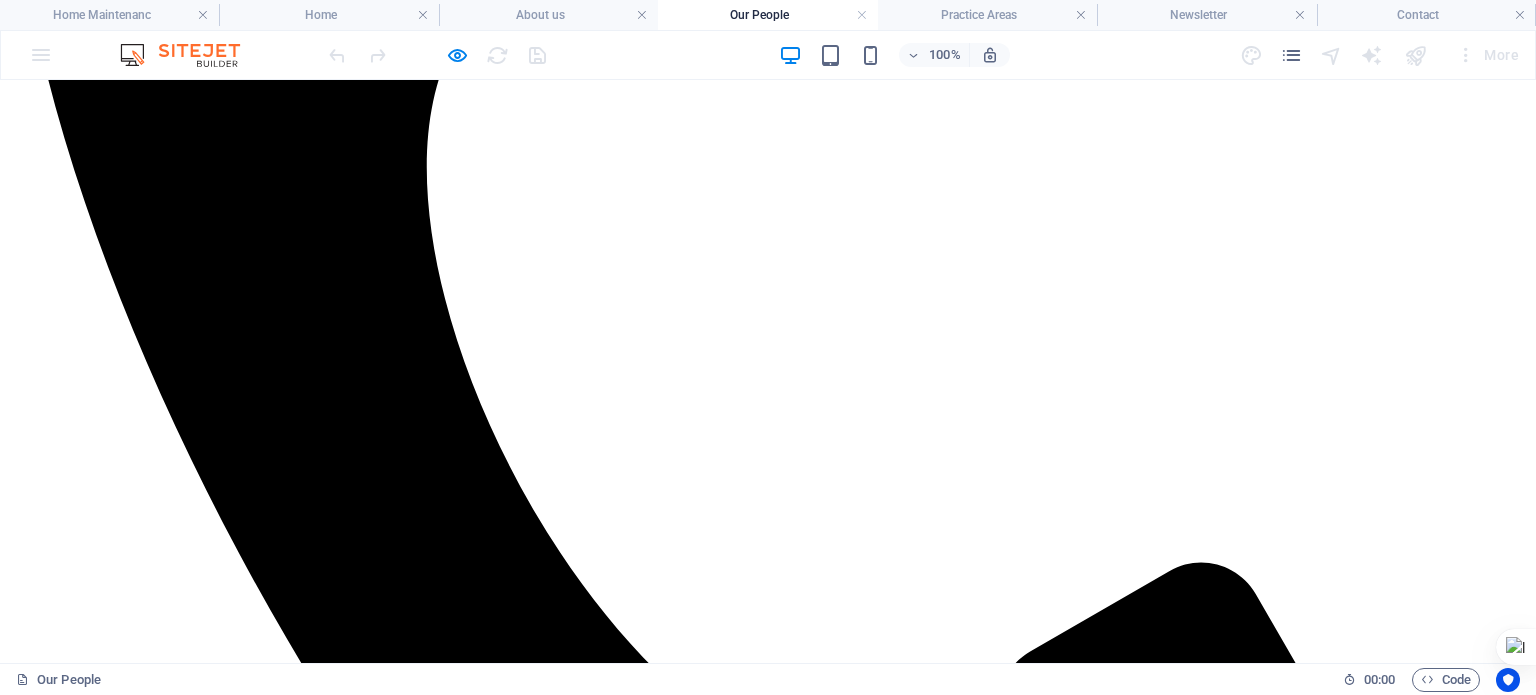 click on "About us" at bounding box center (77, 5001) 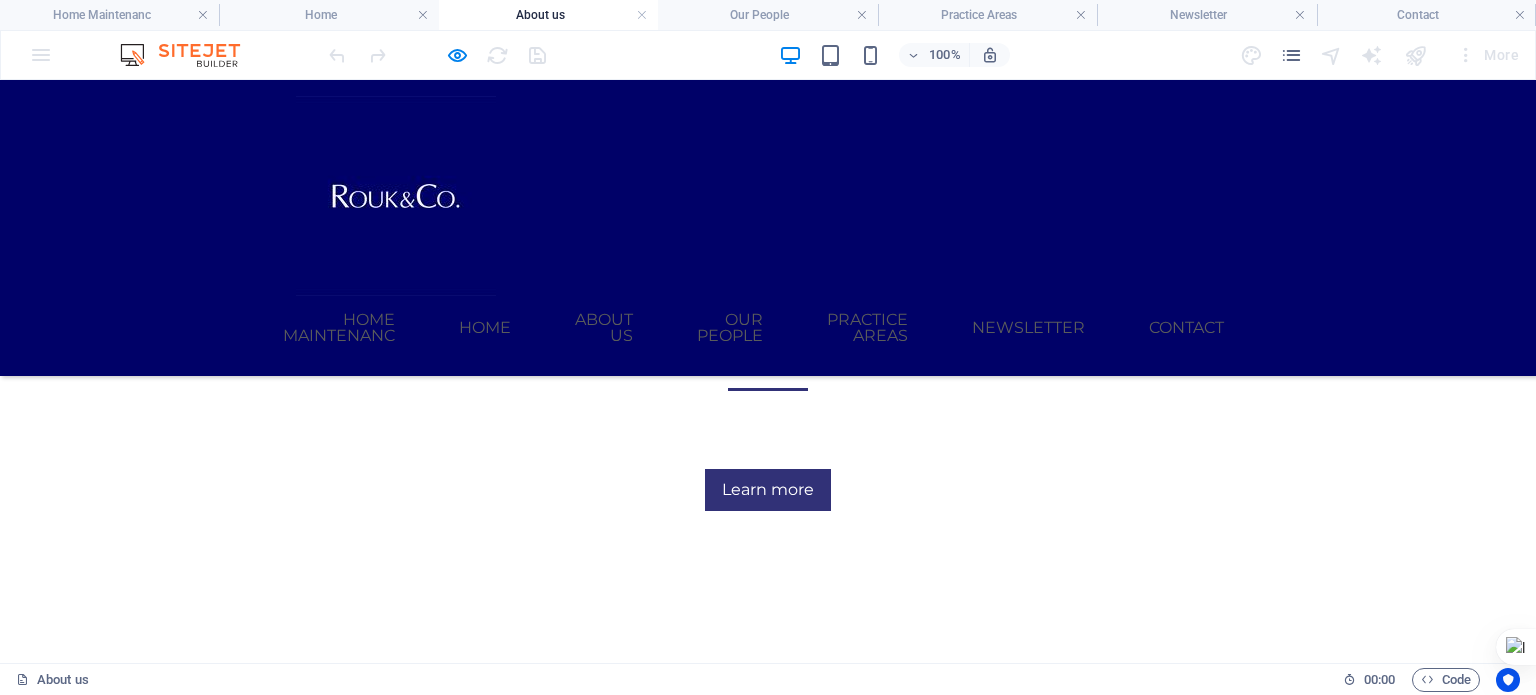 scroll, scrollTop: 557, scrollLeft: 0, axis: vertical 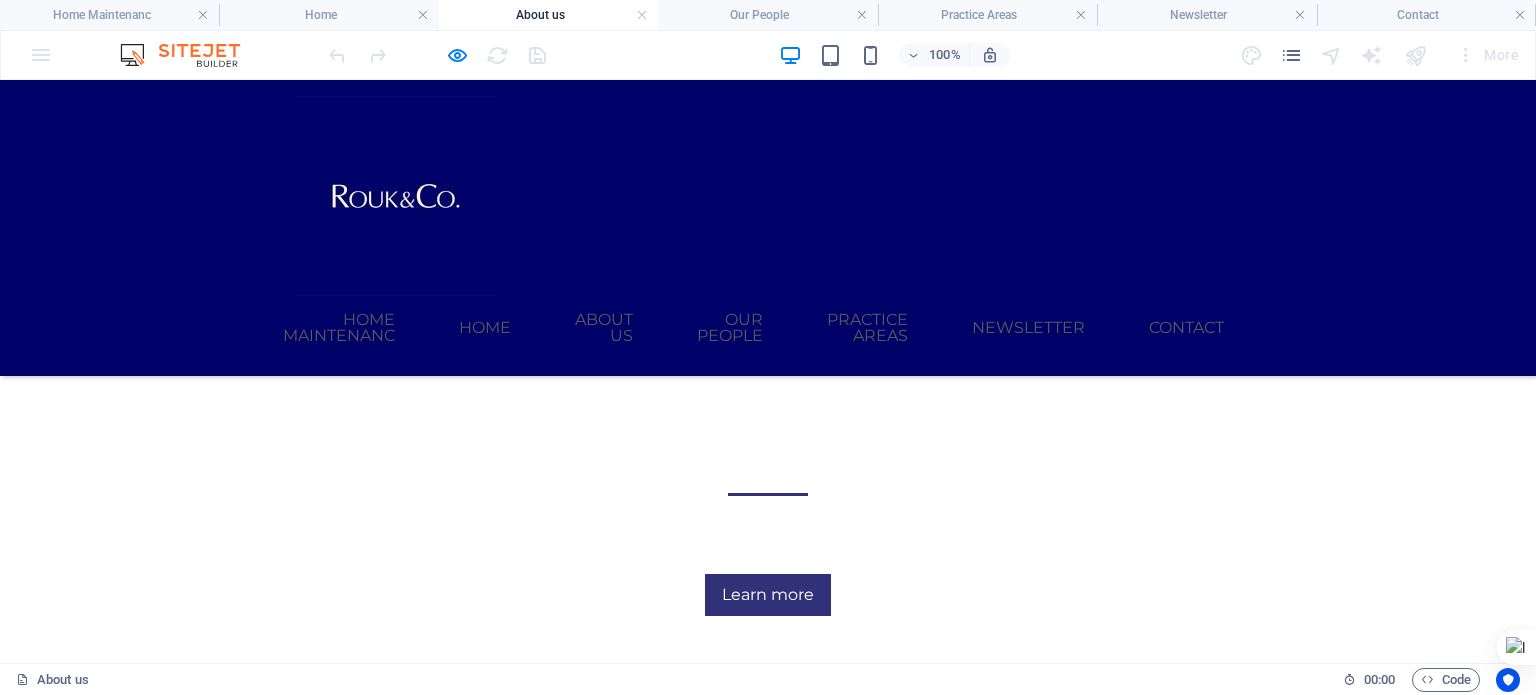 click on "Home" at bounding box center [485, 328] 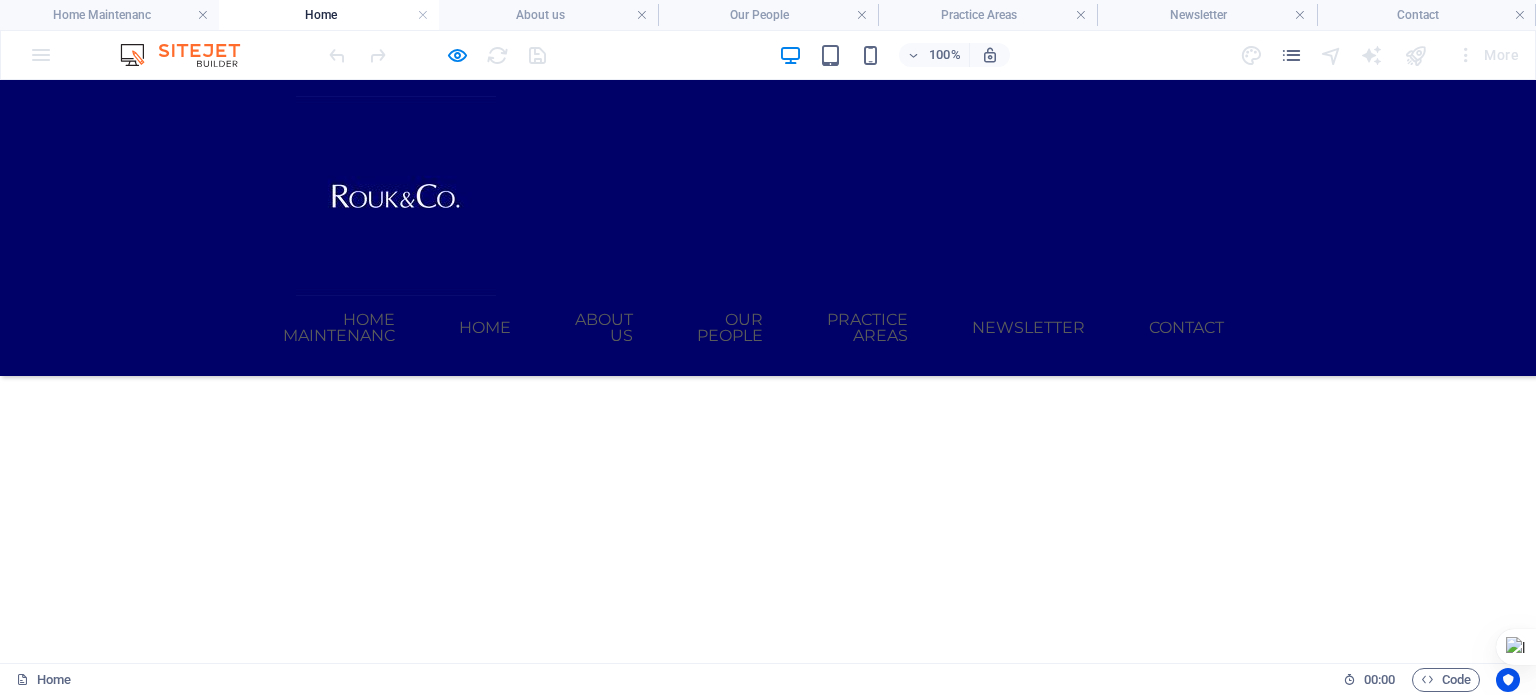 scroll, scrollTop: 1001, scrollLeft: 0, axis: vertical 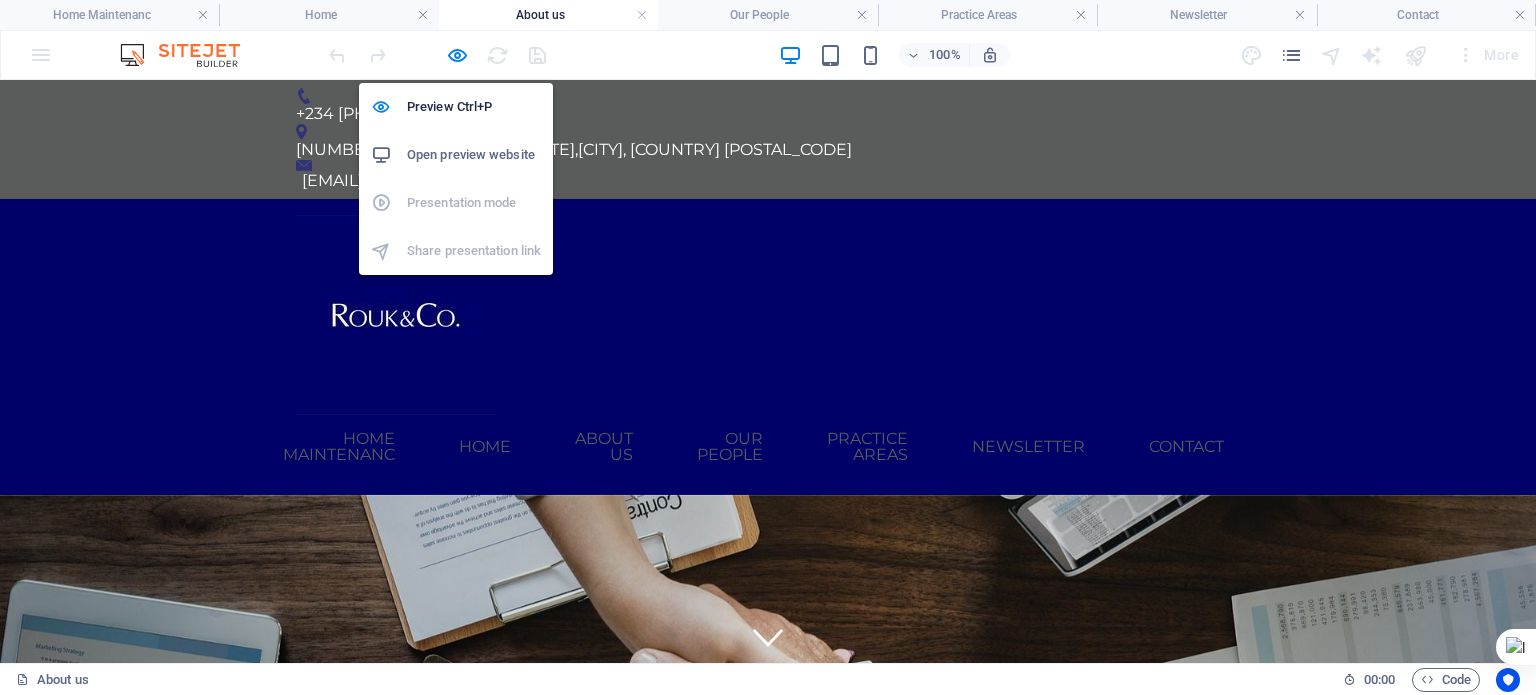 click at bounding box center (457, 55) 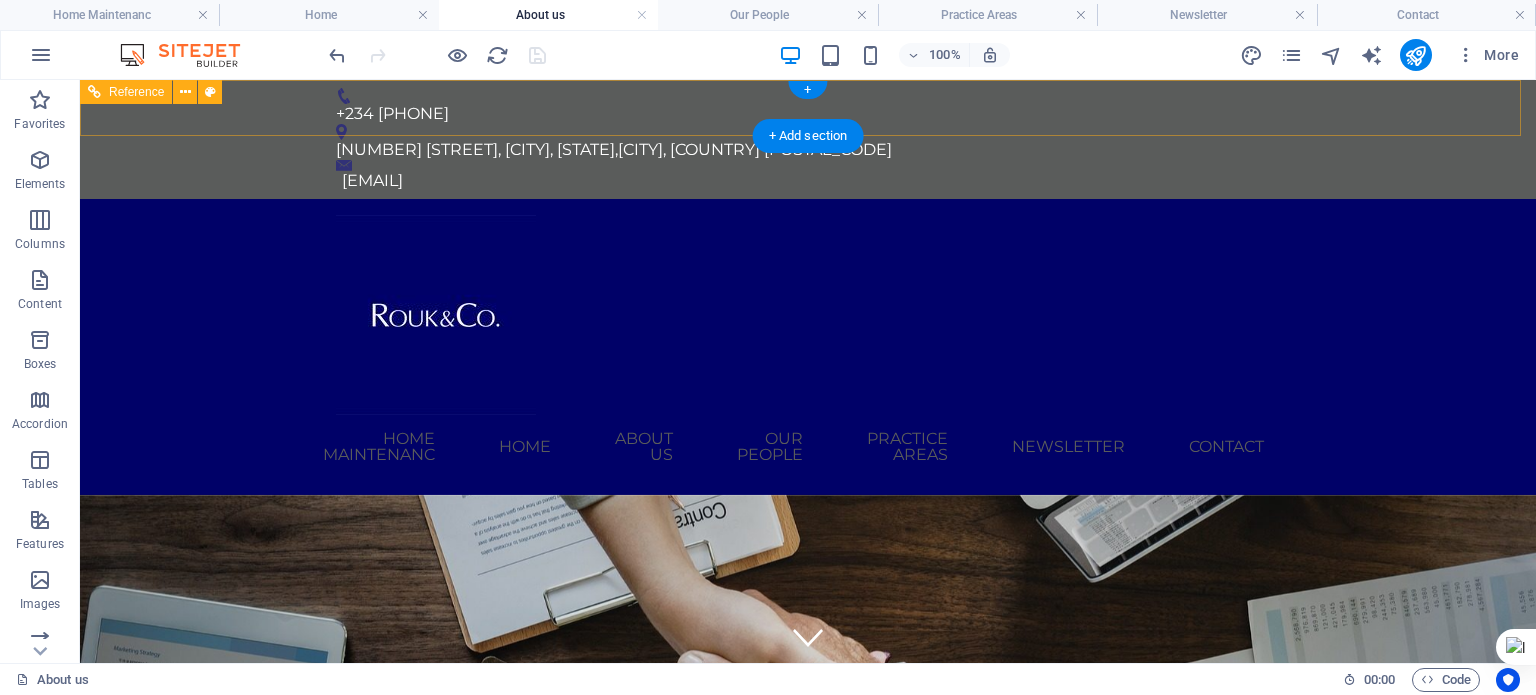 click on "+[COUNTRY CODE] [PHONE]" at bounding box center (800, 114) 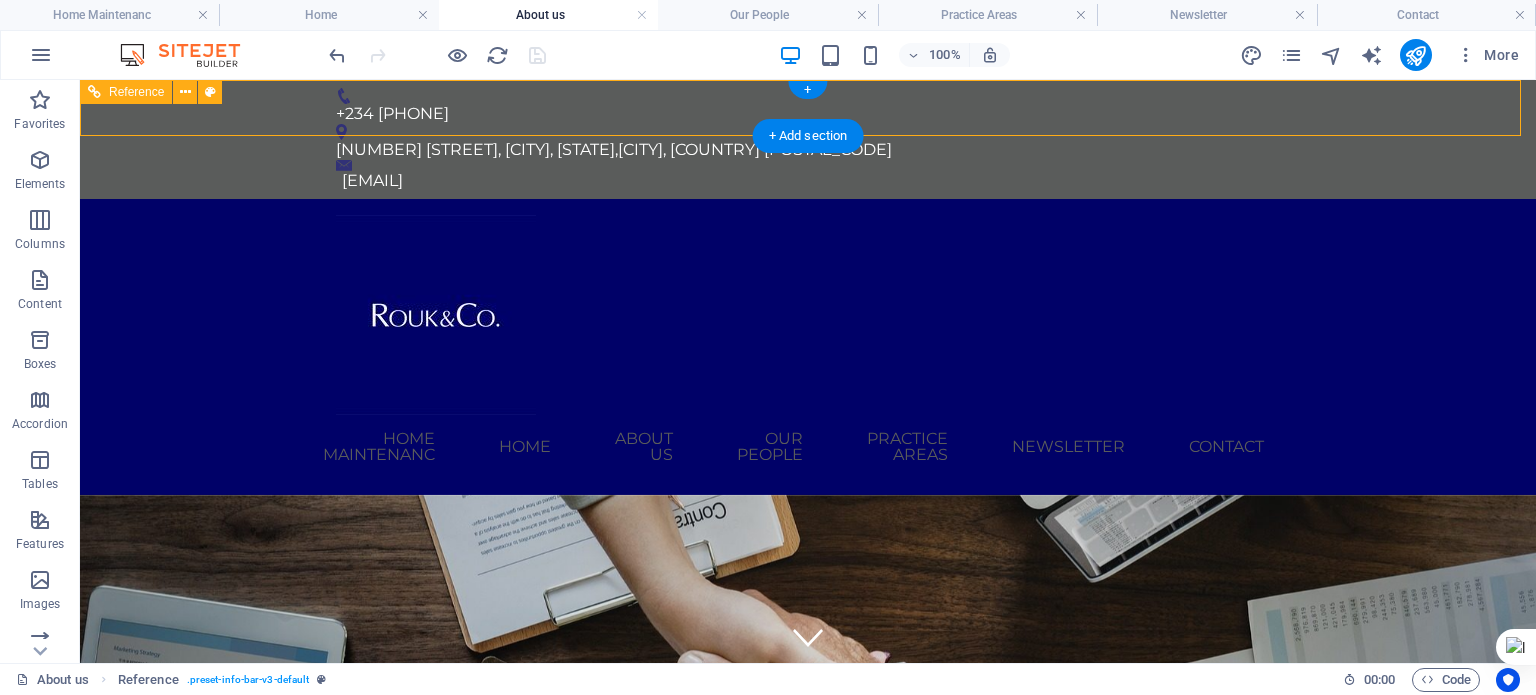click on "+[COUNTRY CODE] [PHONE]" at bounding box center [800, 114] 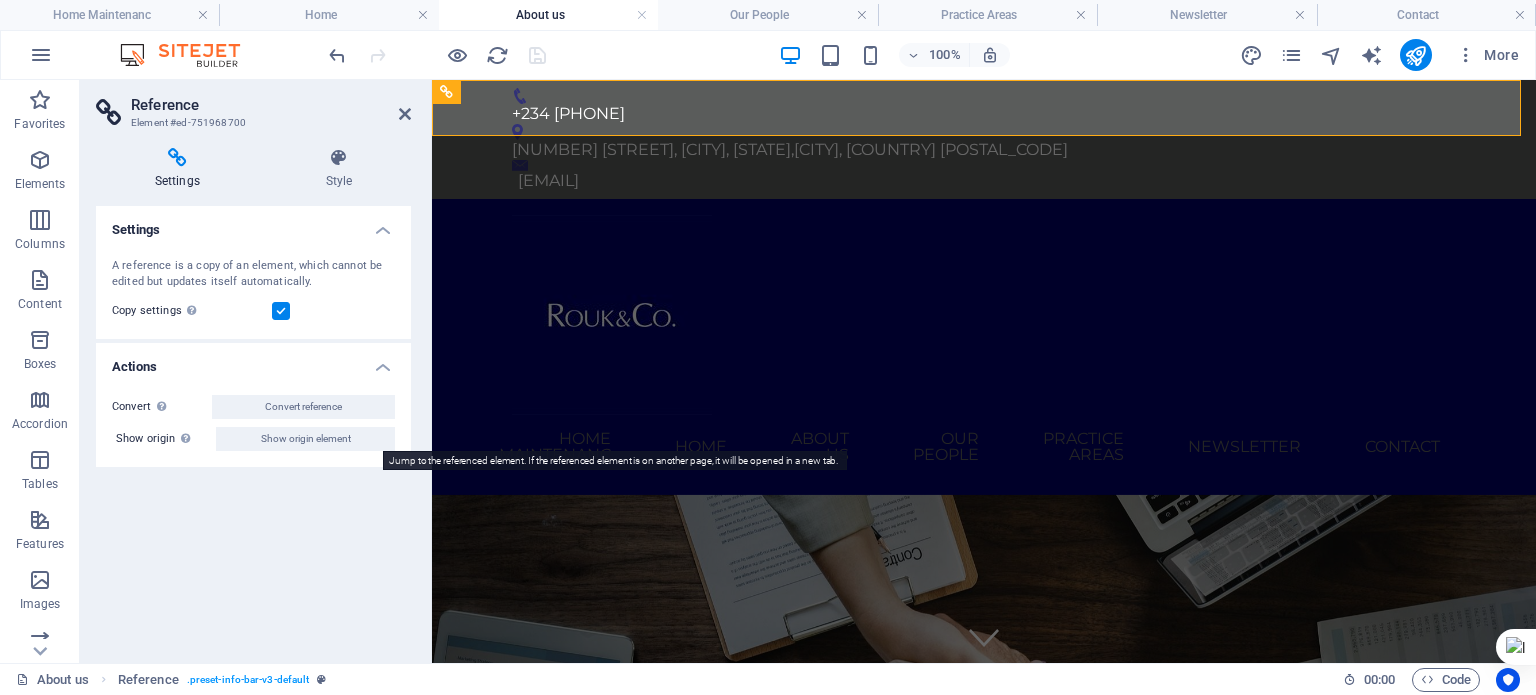 click on "Show origin element" at bounding box center (306, 439) 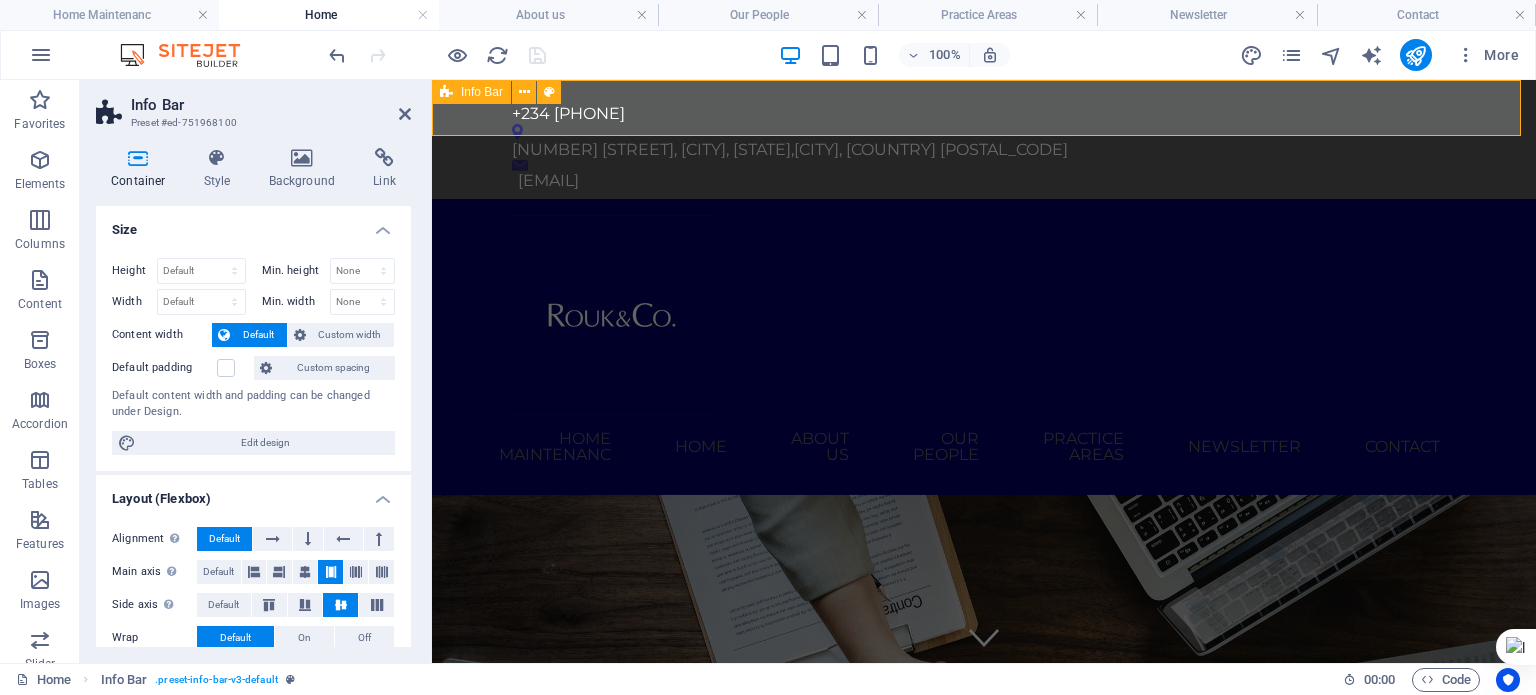 click on "+234 708 165 7271 3rd Floor, Medife House, 58/60 Broad Street ,  Lagos Island, Nigeria   100221 info@roukco.com" at bounding box center [984, 139] 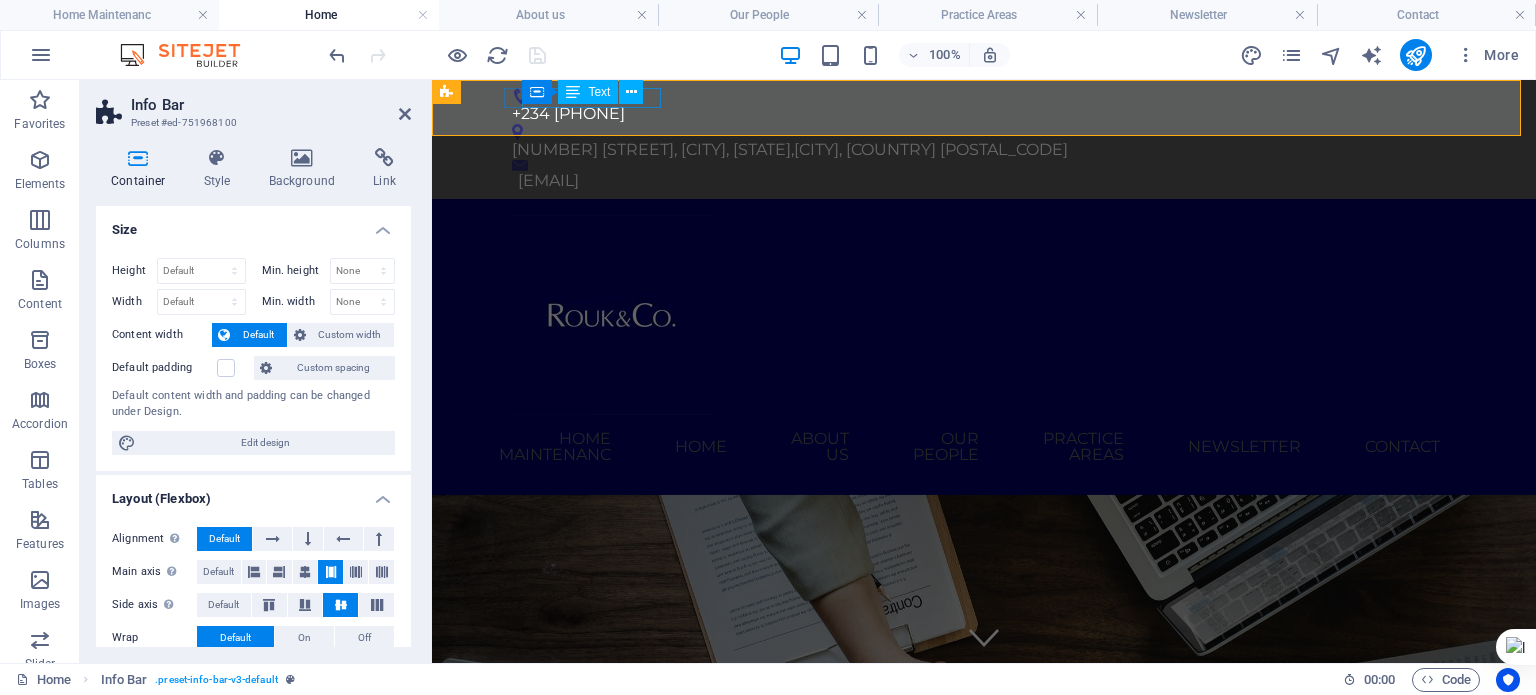 click on "Container   Text" at bounding box center (589, 92) 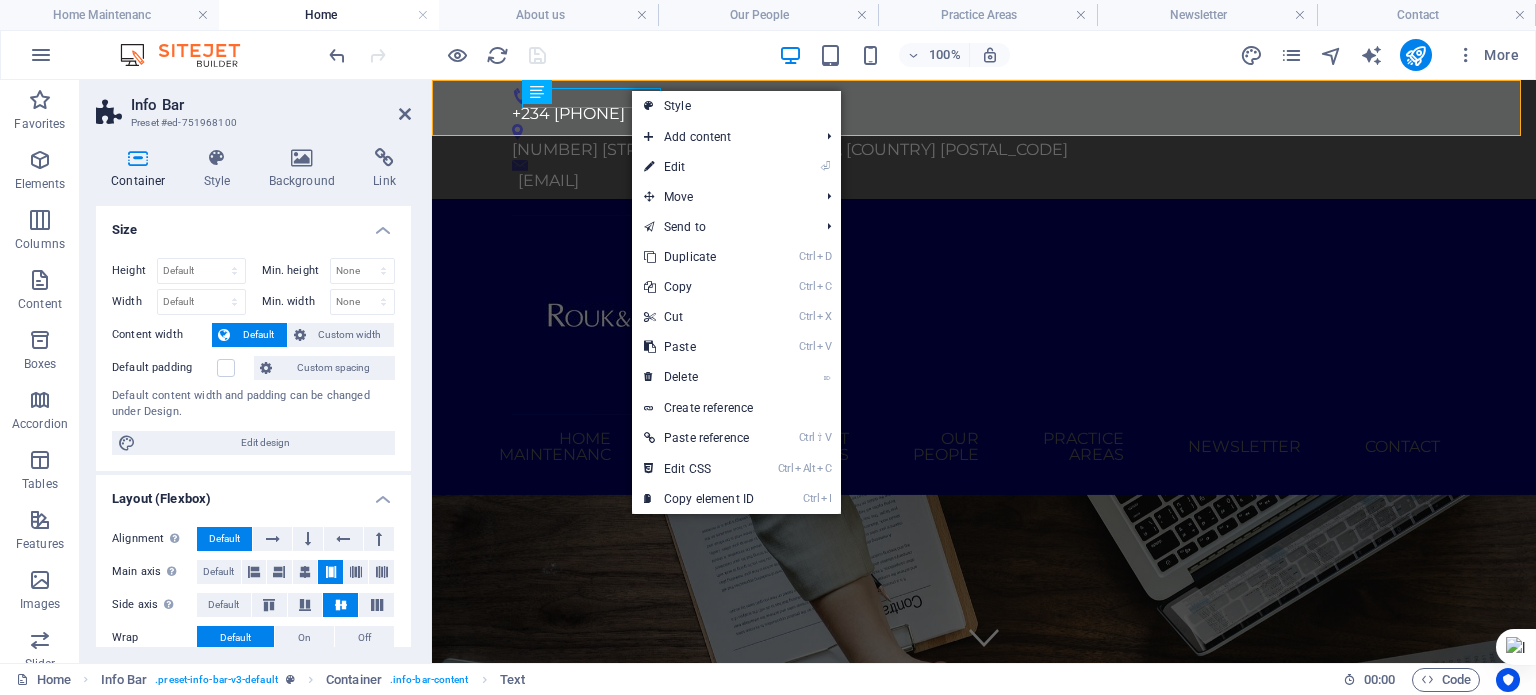 click on "⏎  Edit" at bounding box center (699, 167) 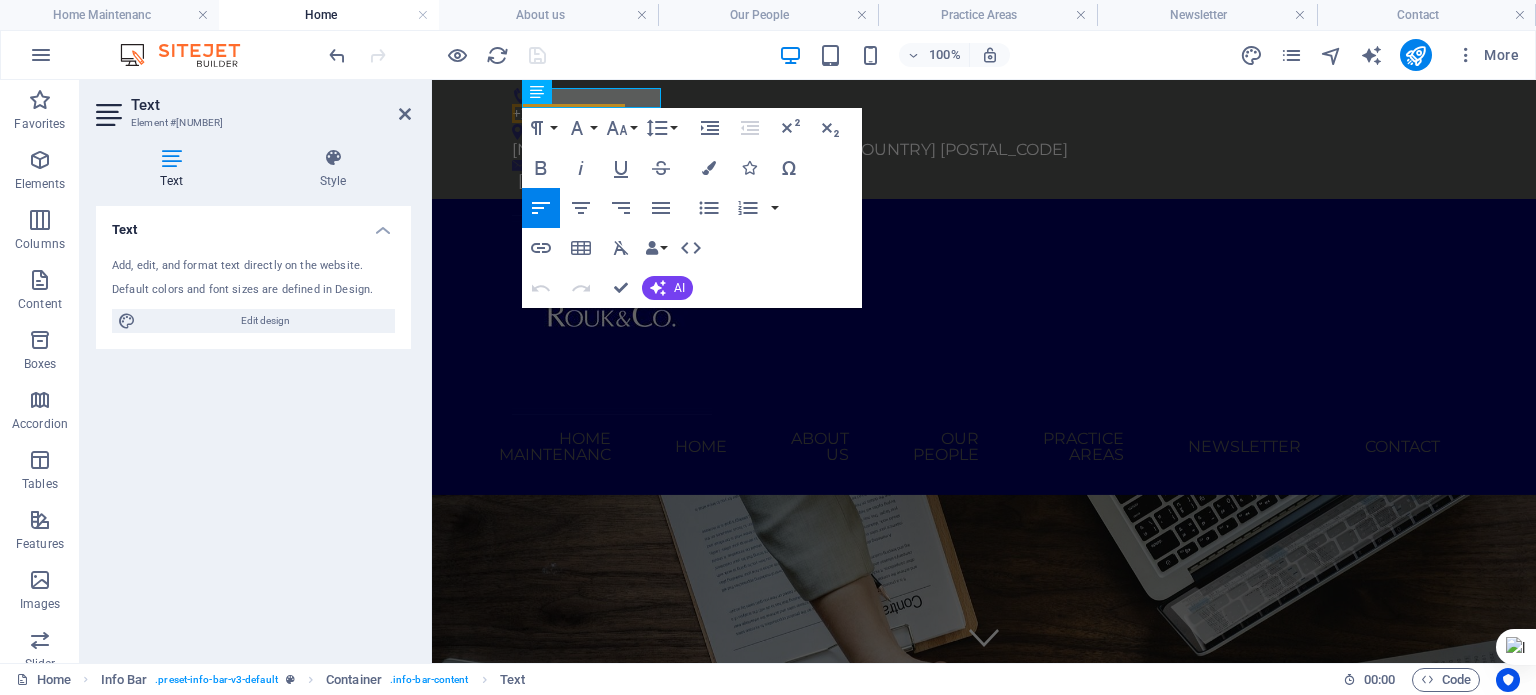 click 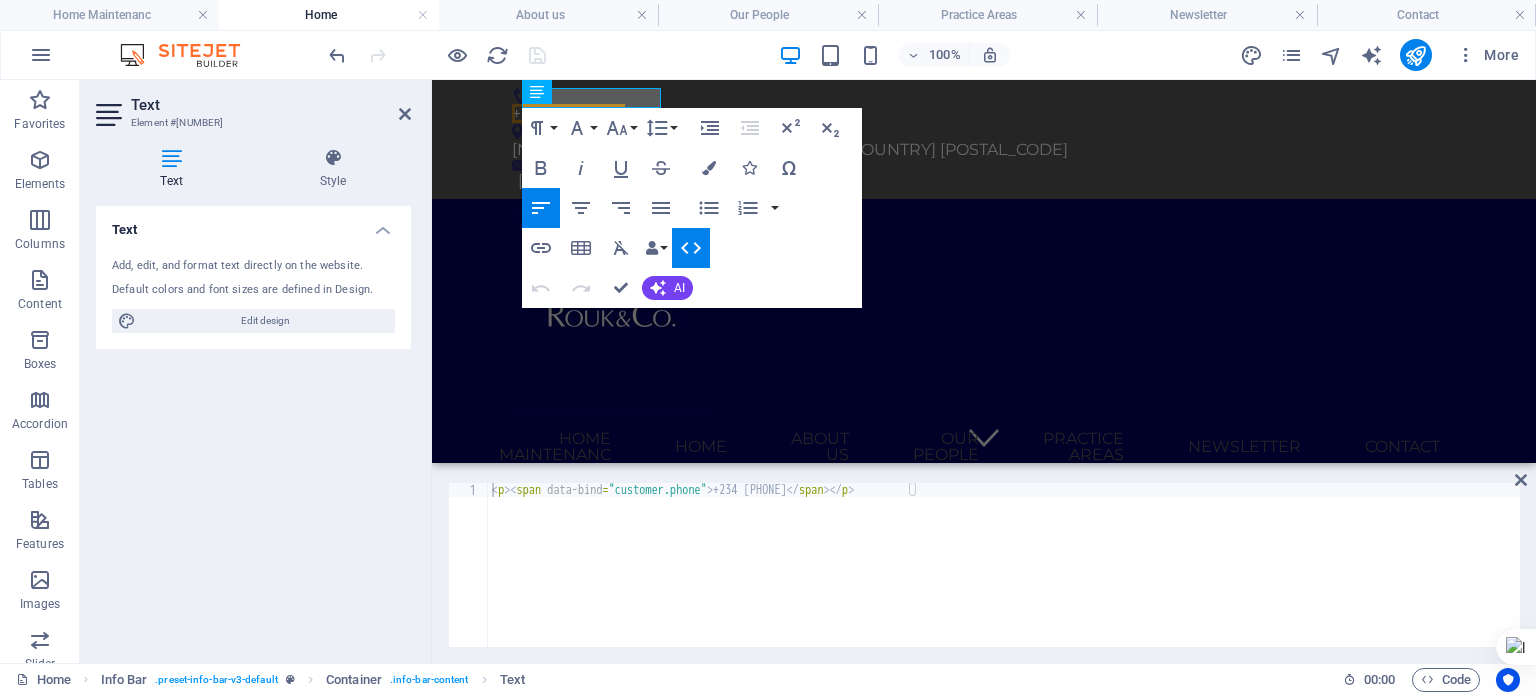type on "<p><span data-bind="customer.phone">+234 708 165 7271</span></p>" 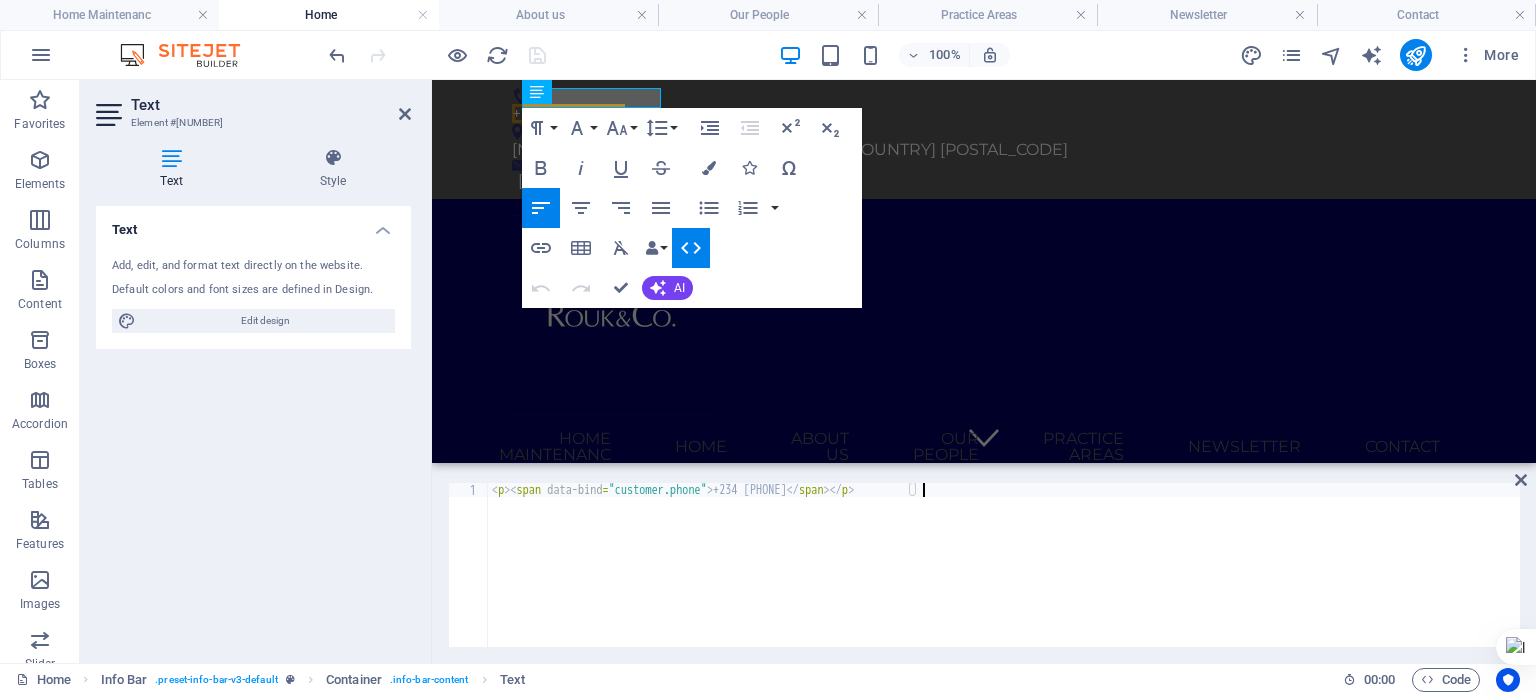 click on "< p > < span   data-bind = "customer.phone" > +234 708 165 7271 </ span > </ p >" at bounding box center [1004, 579] 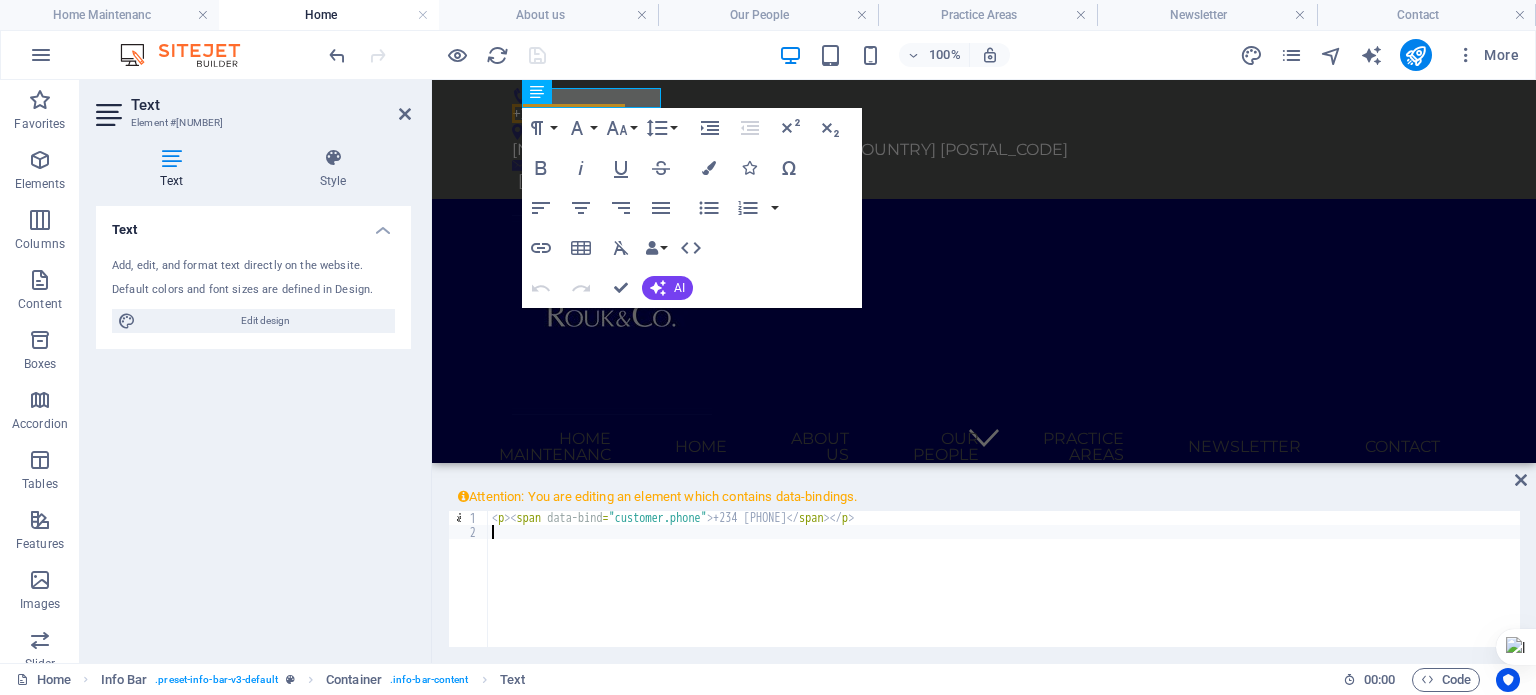 paste on "<a href="https://wa.me/12125551234?text=Hello">Chat with us on WhatsApp</a>" 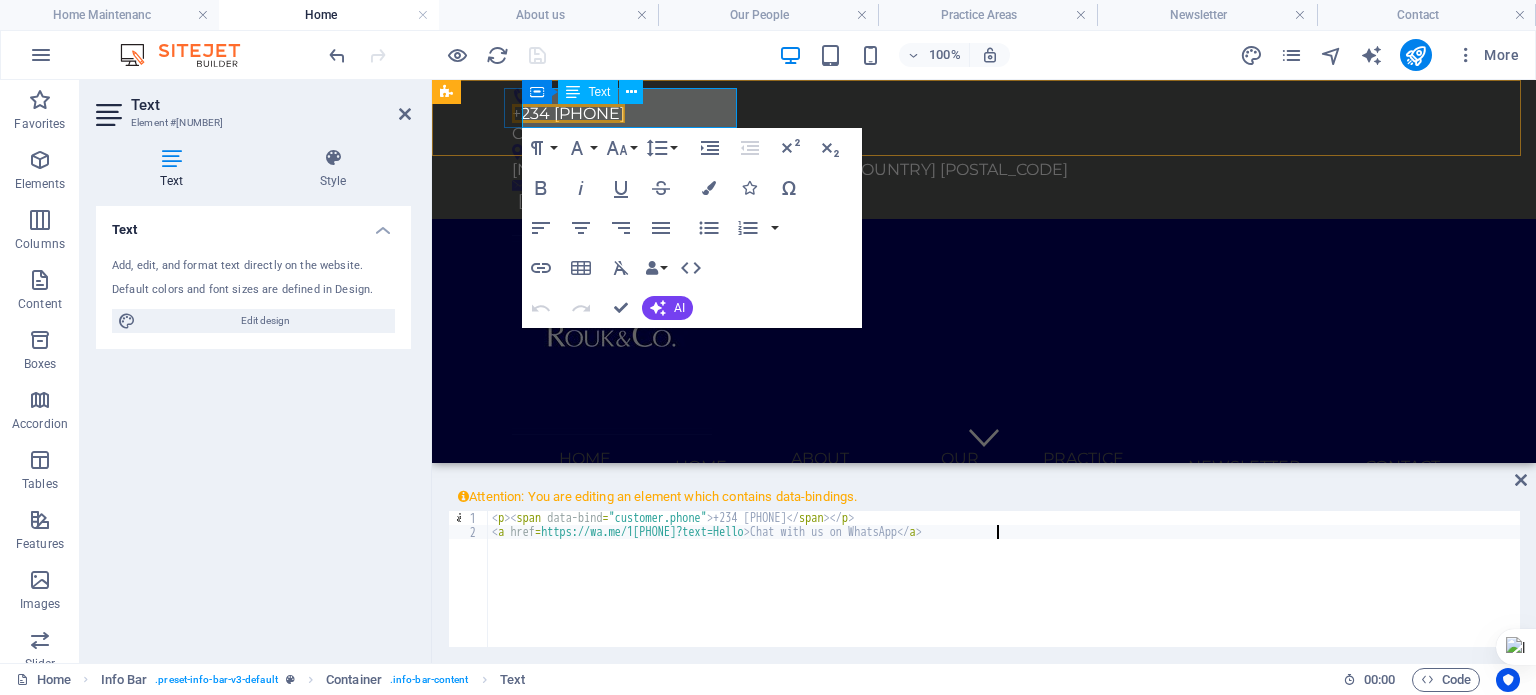 click on "Text" at bounding box center (588, 92) 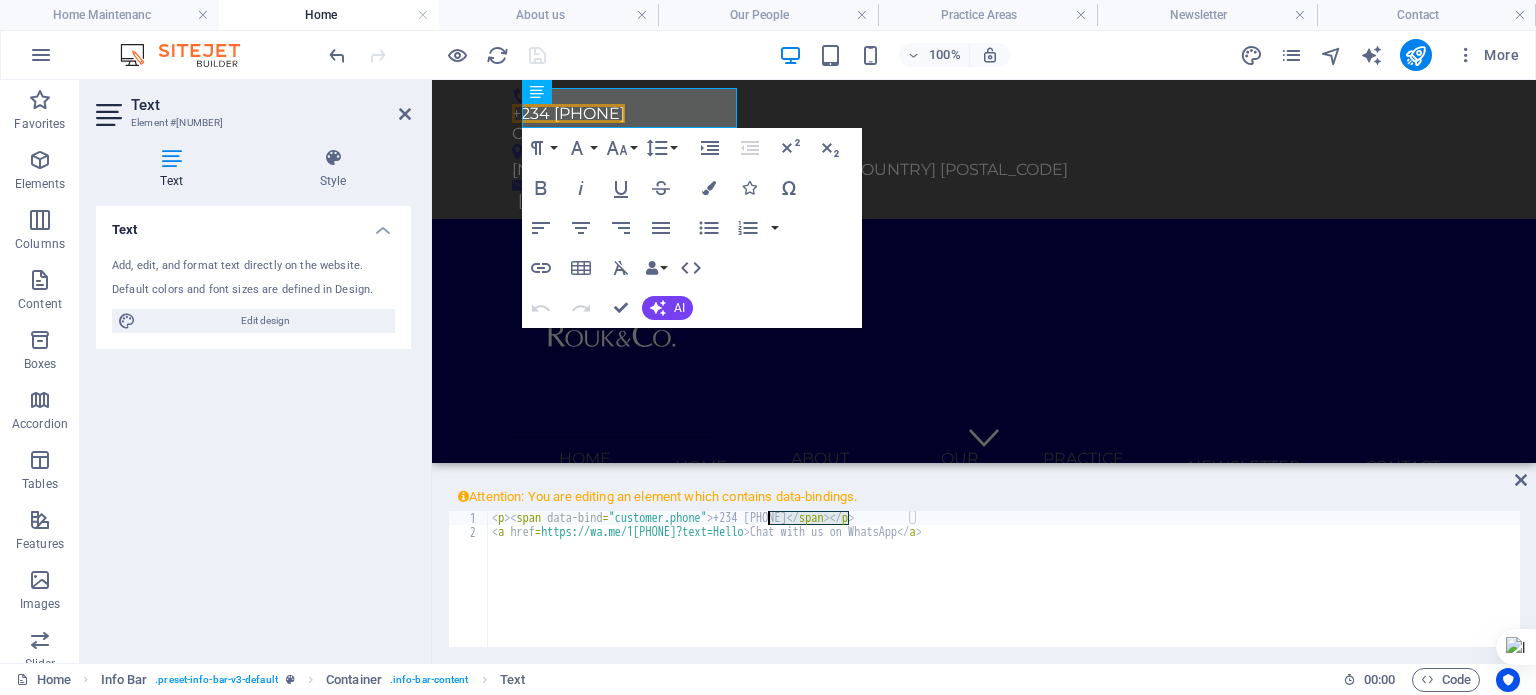 drag, startPoint x: 852, startPoint y: 519, endPoint x: 760, endPoint y: 514, distance: 92.13577 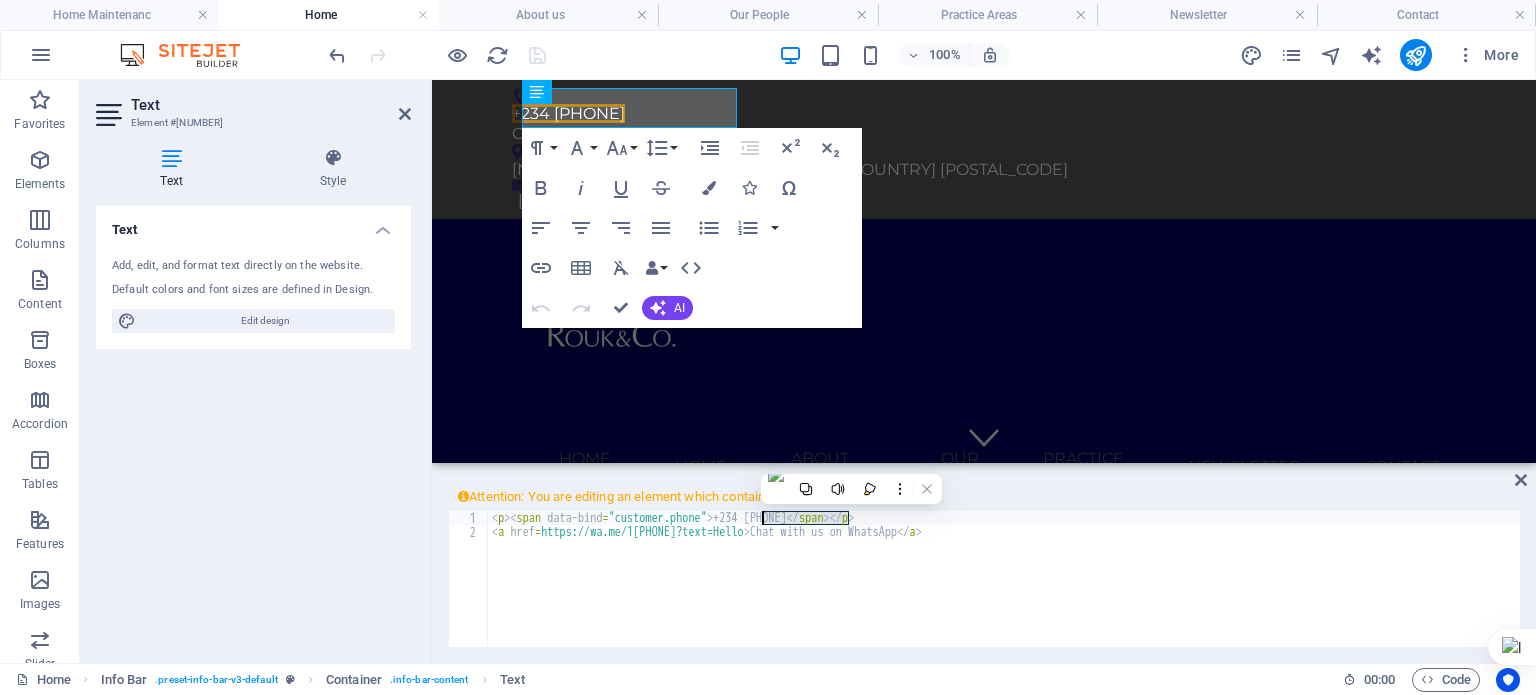 click on "< p > < span   data-bind = "customer.phone" > +234 708 165 7271 </ span > </ p > < a   href = "https://wa.me/12125551234?text=Hello" > Chat with us on WhatsApp </ a >" at bounding box center (1004, 579) 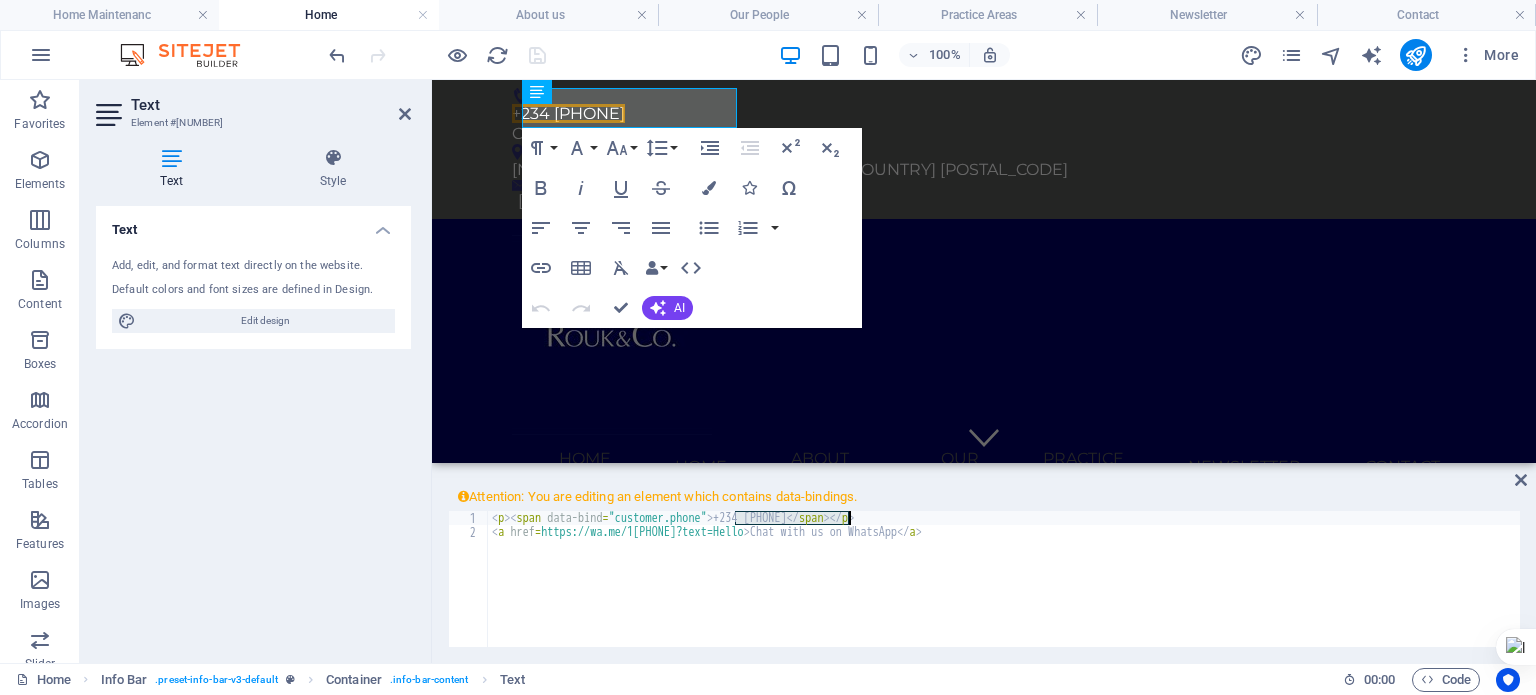 drag, startPoint x: 734, startPoint y: 517, endPoint x: 847, endPoint y: 524, distance: 113.216606 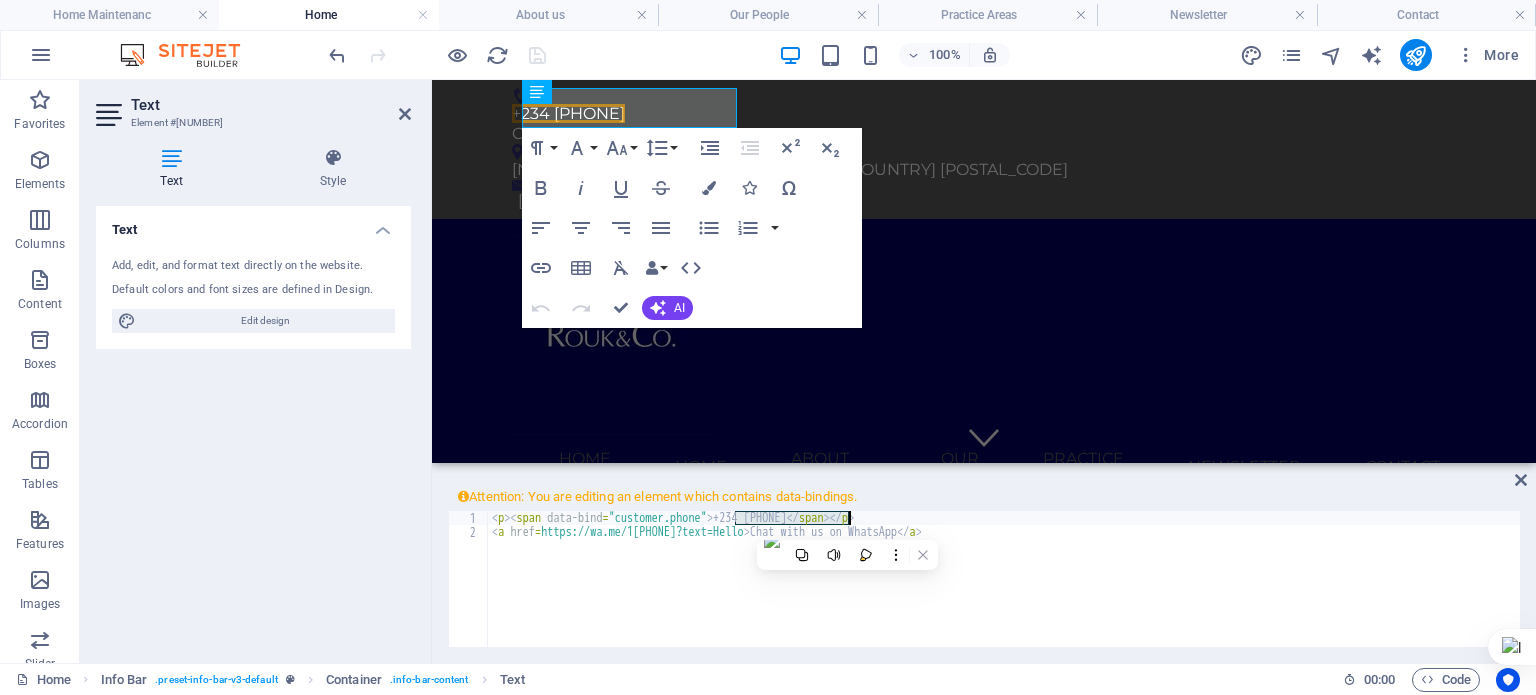 click on "< p > < span   data-bind = "customer.phone" > +234 708 165 7271 </ span > </ p > < a   href = "https://wa.me/12125551234?text=Hello" > Chat with us on WhatsApp </ a >" at bounding box center [1004, 593] 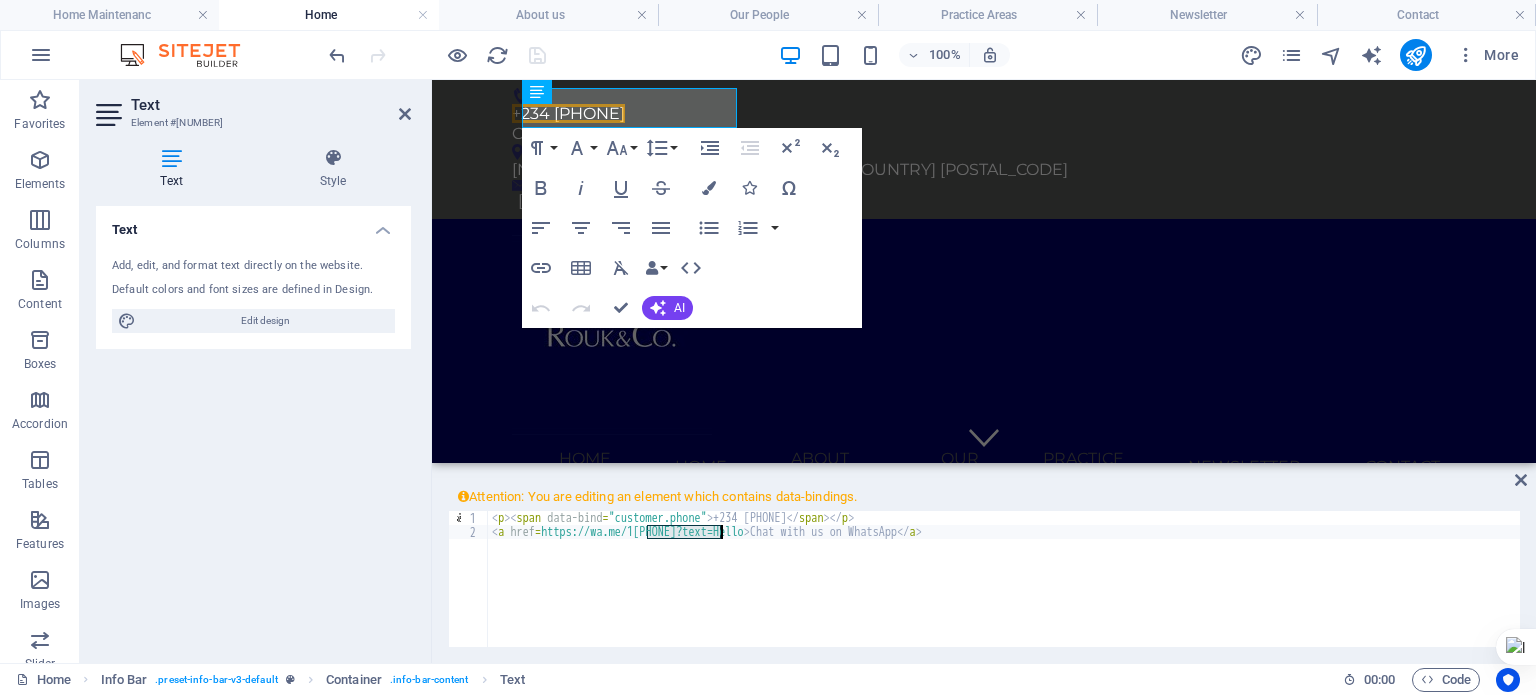 drag, startPoint x: 647, startPoint y: 534, endPoint x: 721, endPoint y: 537, distance: 74.06078 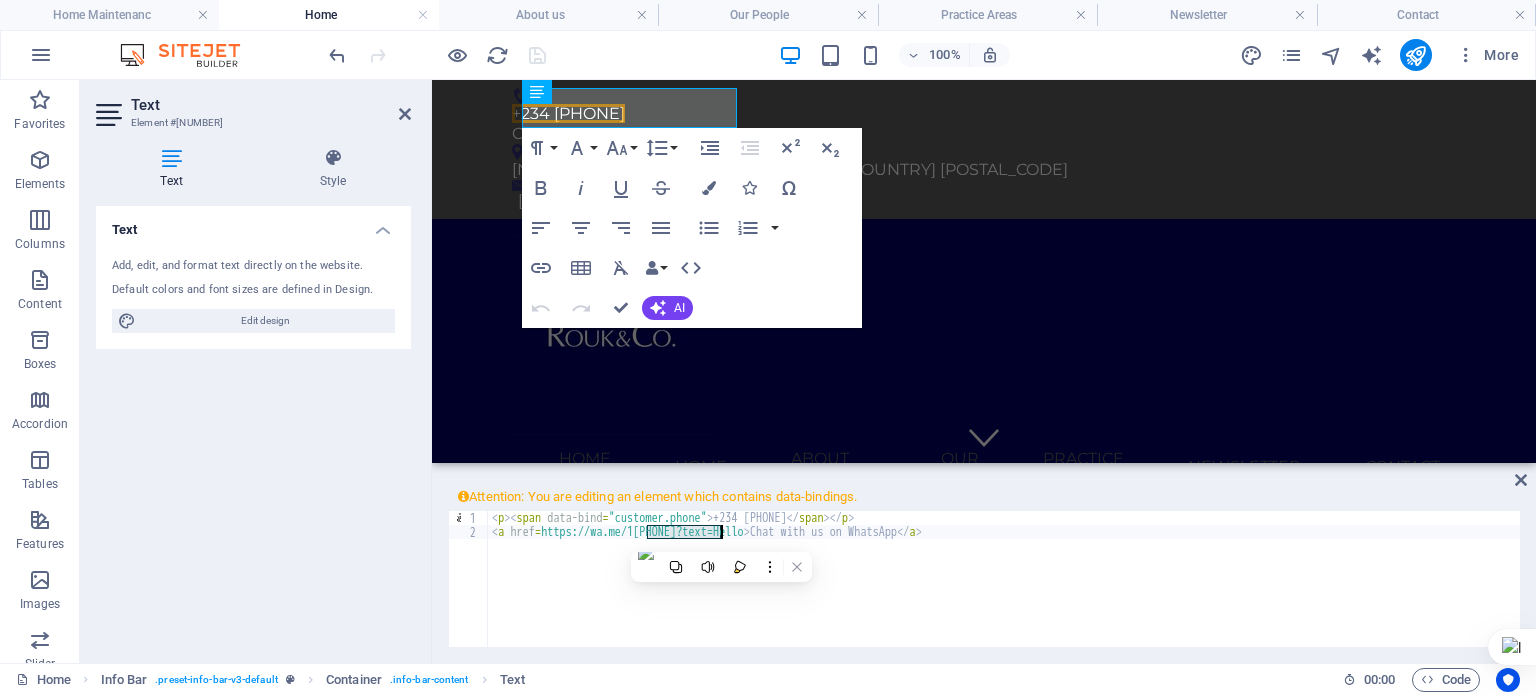 paste on "+[COUNTRY CODE] [PHONE]" 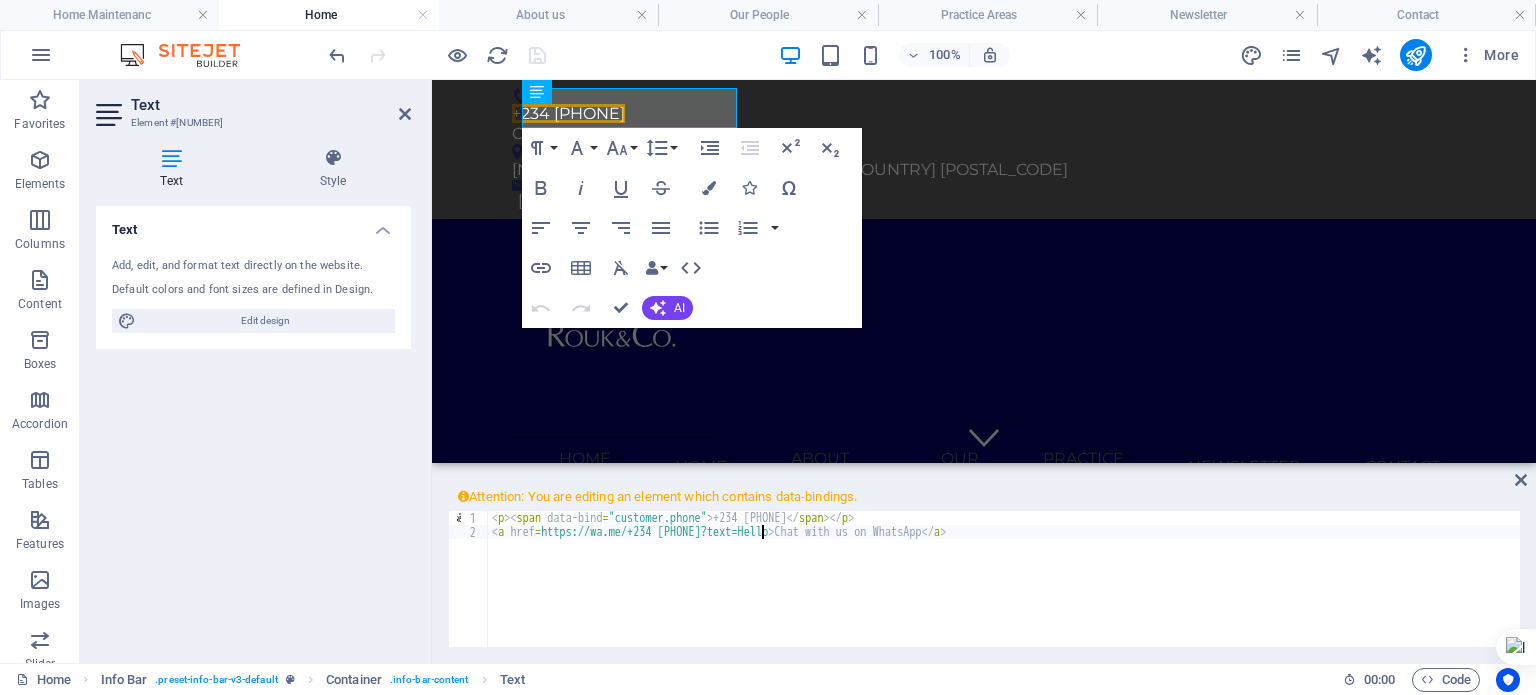 click on "< p > < span   data-bind = "customer.phone" > +234 708 165 7271 </ span > </ p > < a   href = "https://wa.me/+234 708 165 7271?text=Hello" > Chat with us on WhatsApp </ a >" at bounding box center (1004, 593) 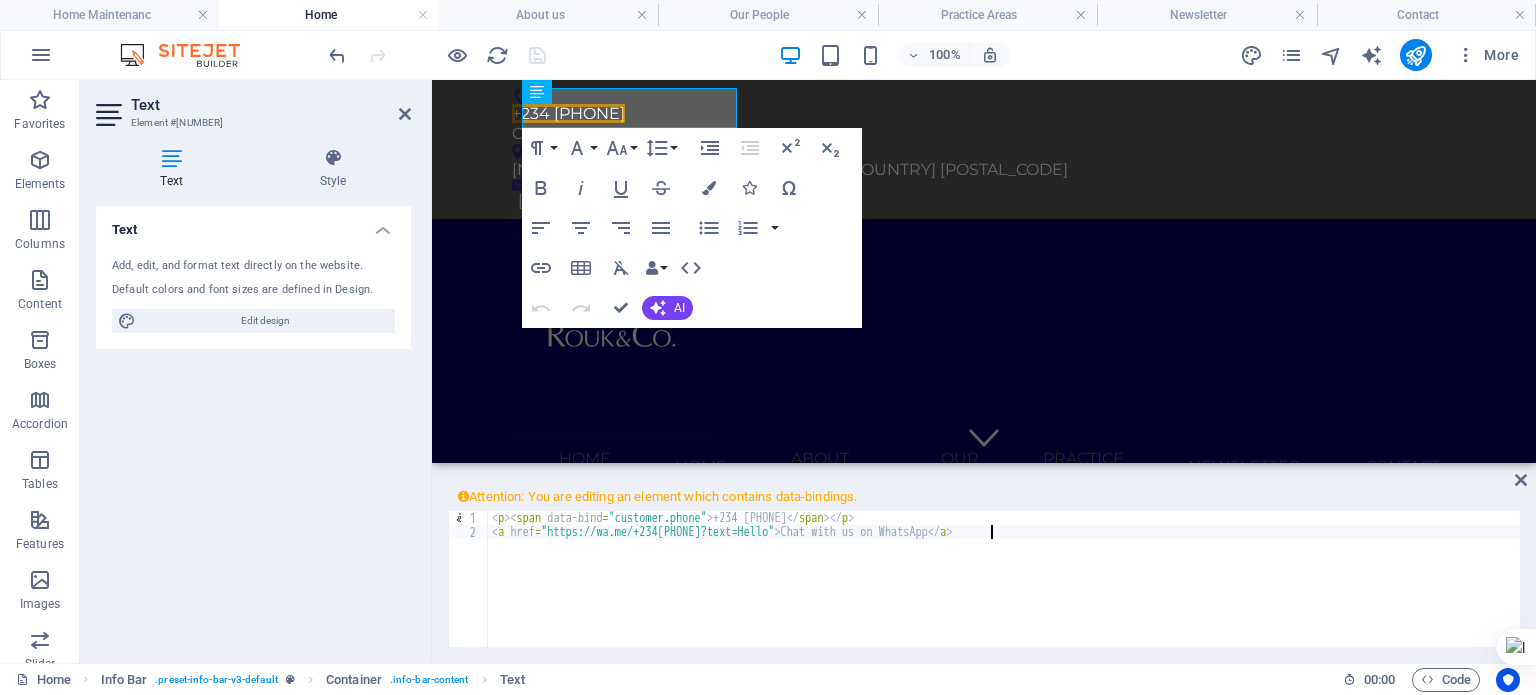 click on "< p > < span   data-bind = "customer.phone" > +234 708 165 7271 </ span > </ p > < a   href = "https://wa.me/+2347081657271?text=Hello" > Chat with us on WhatsApp </ a >" at bounding box center (1004, 593) 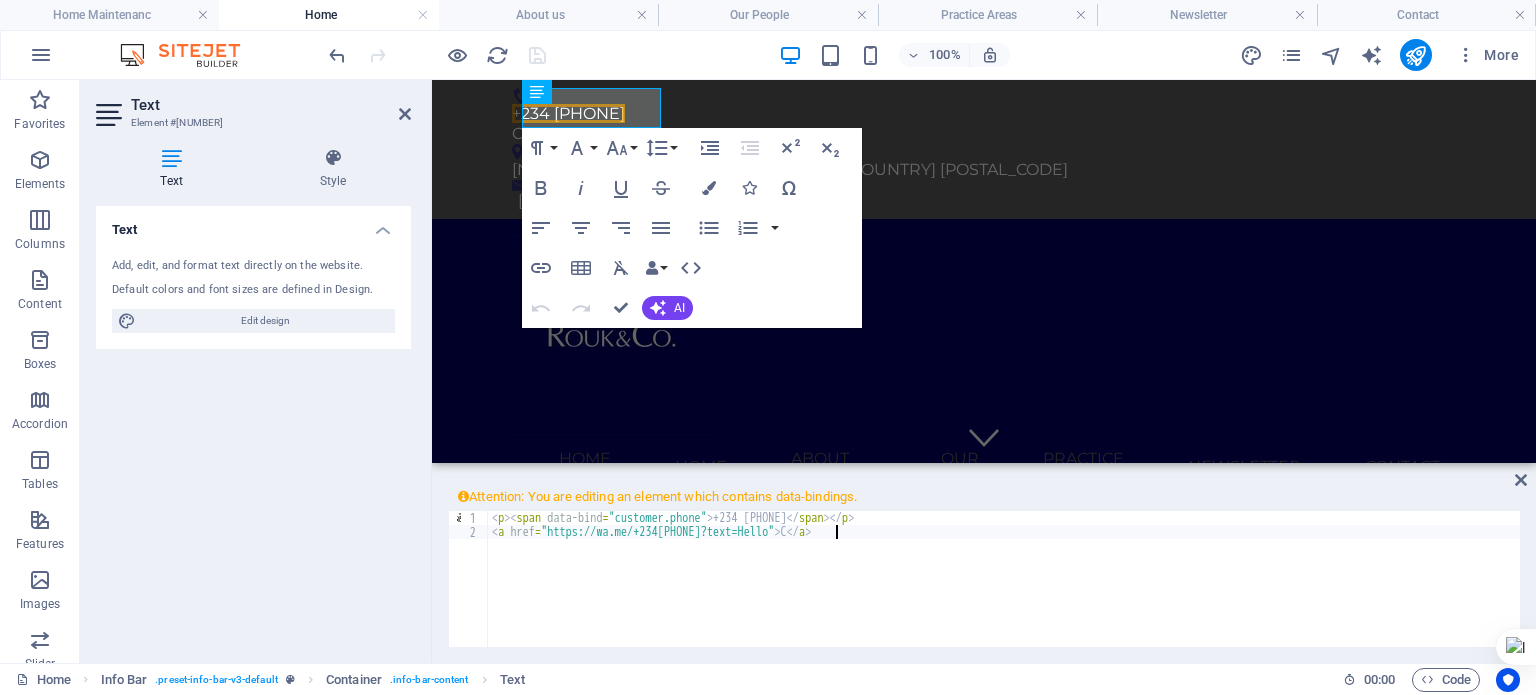 type on "<a href="https://wa.me/+2347081657271?text=Hello"></a>" 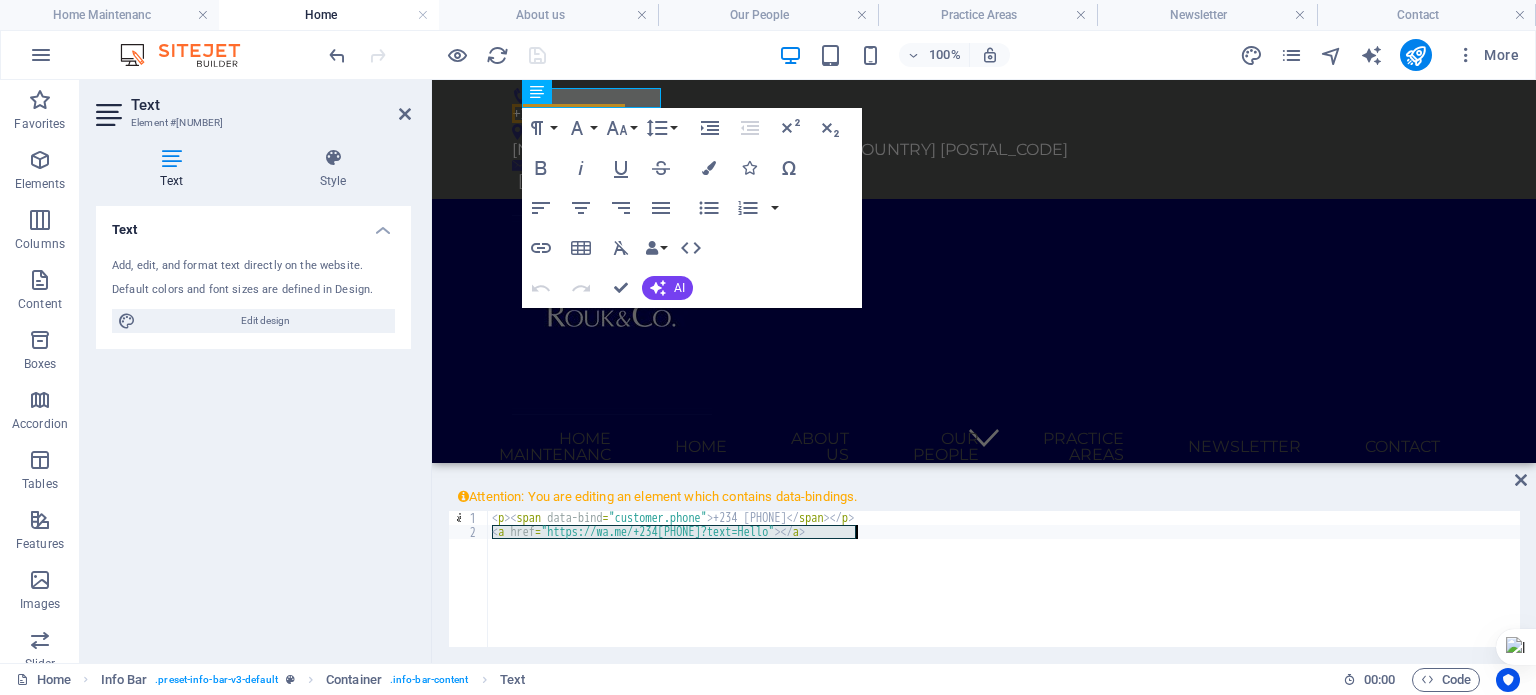 drag, startPoint x: 488, startPoint y: 538, endPoint x: 848, endPoint y: 542, distance: 360.02222 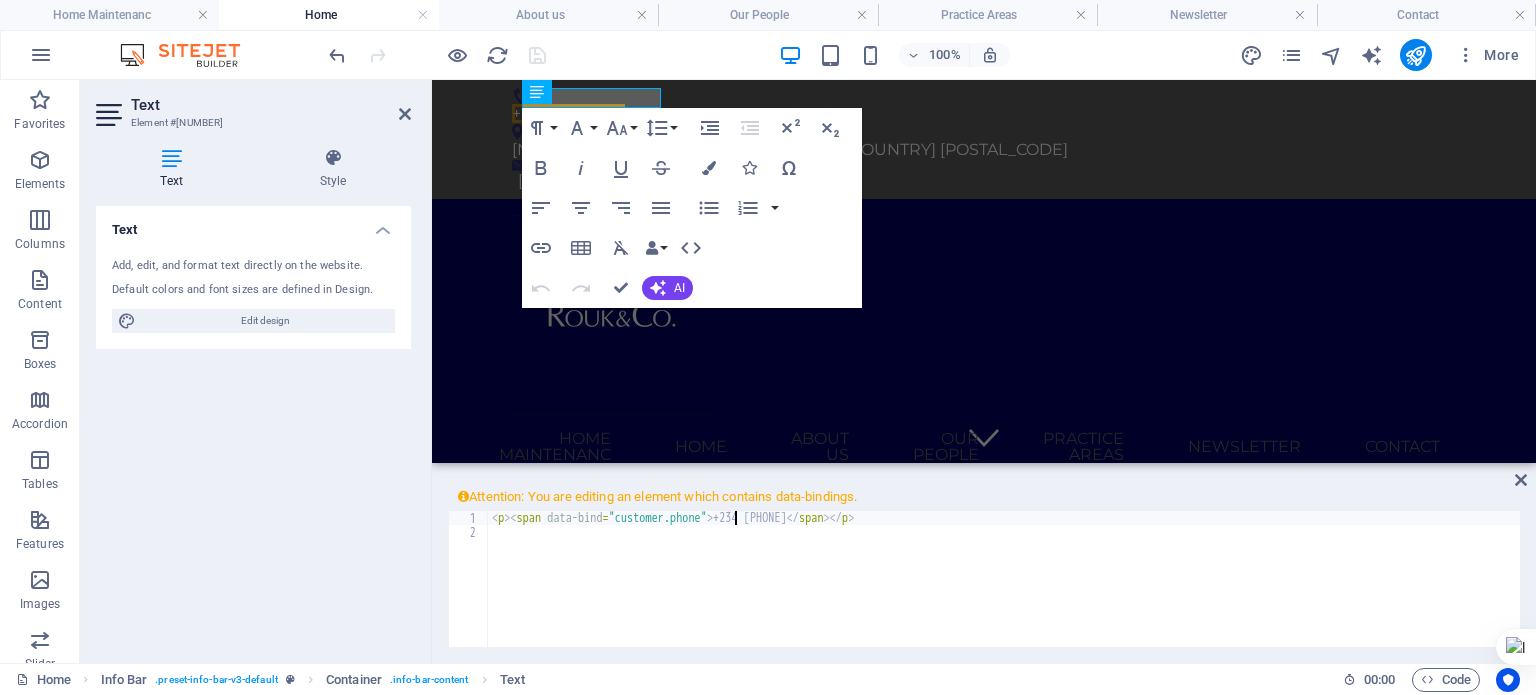 click on "< p > < span   data-bind = "customer.phone" > +234 708 165 7271 </ span > </ p >" at bounding box center (1004, 593) 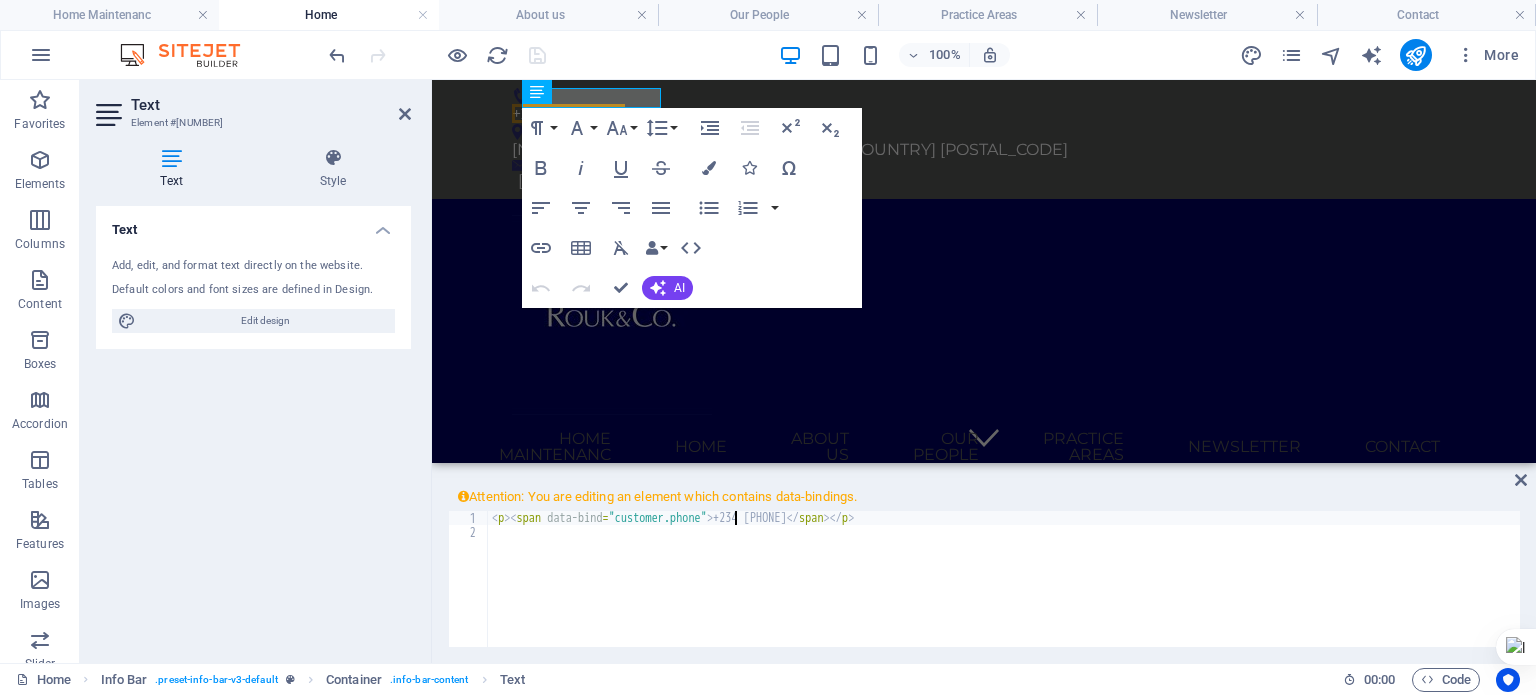 paste on "<a href="https://wa.me/+2347081657271?text=Hello"></a>" 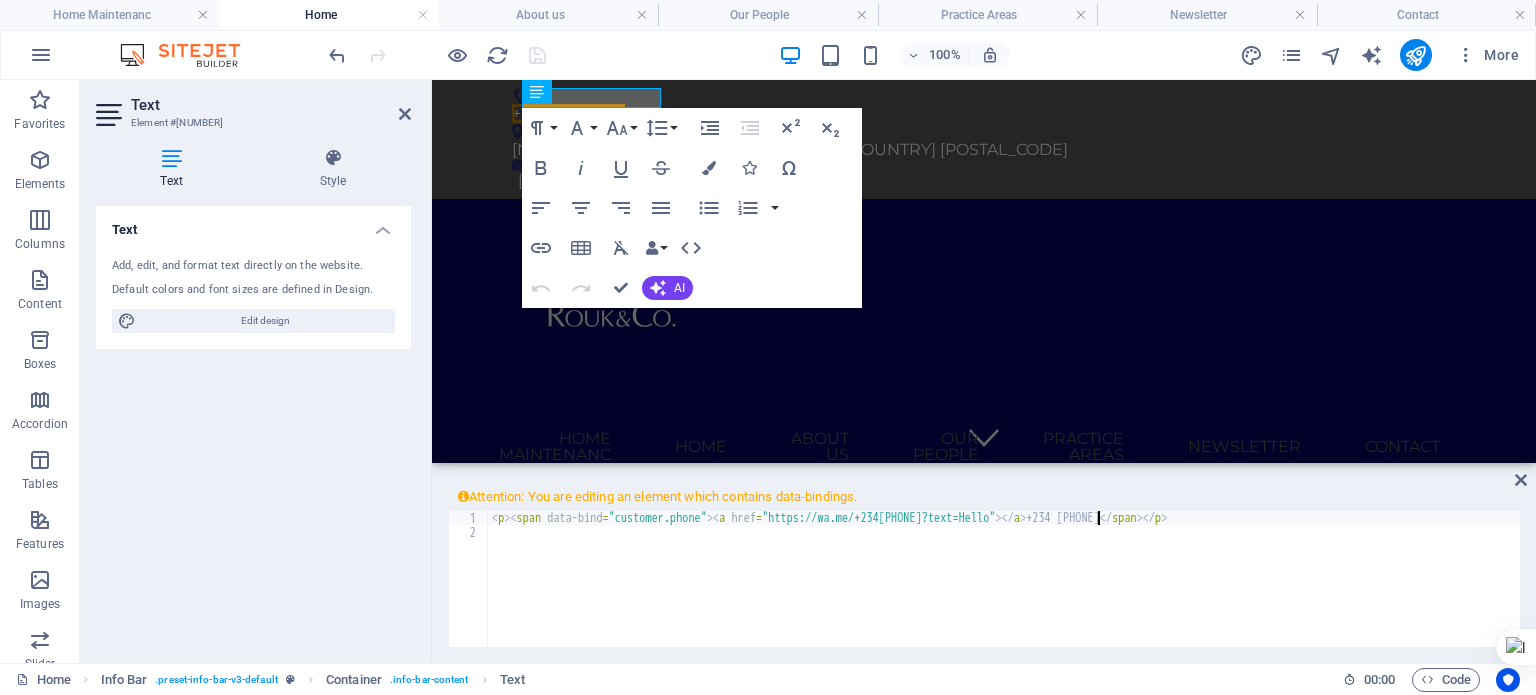 click at bounding box center (405, 114) 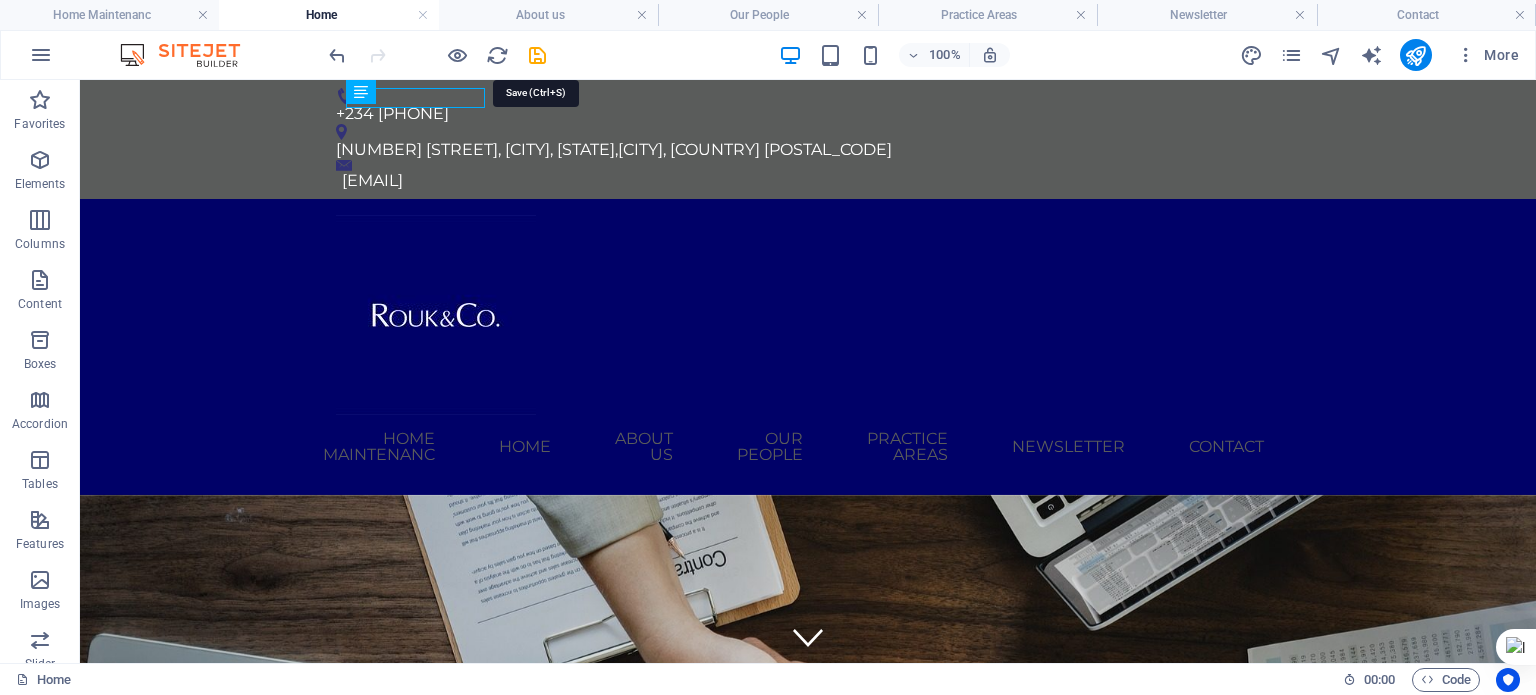 click at bounding box center (537, 55) 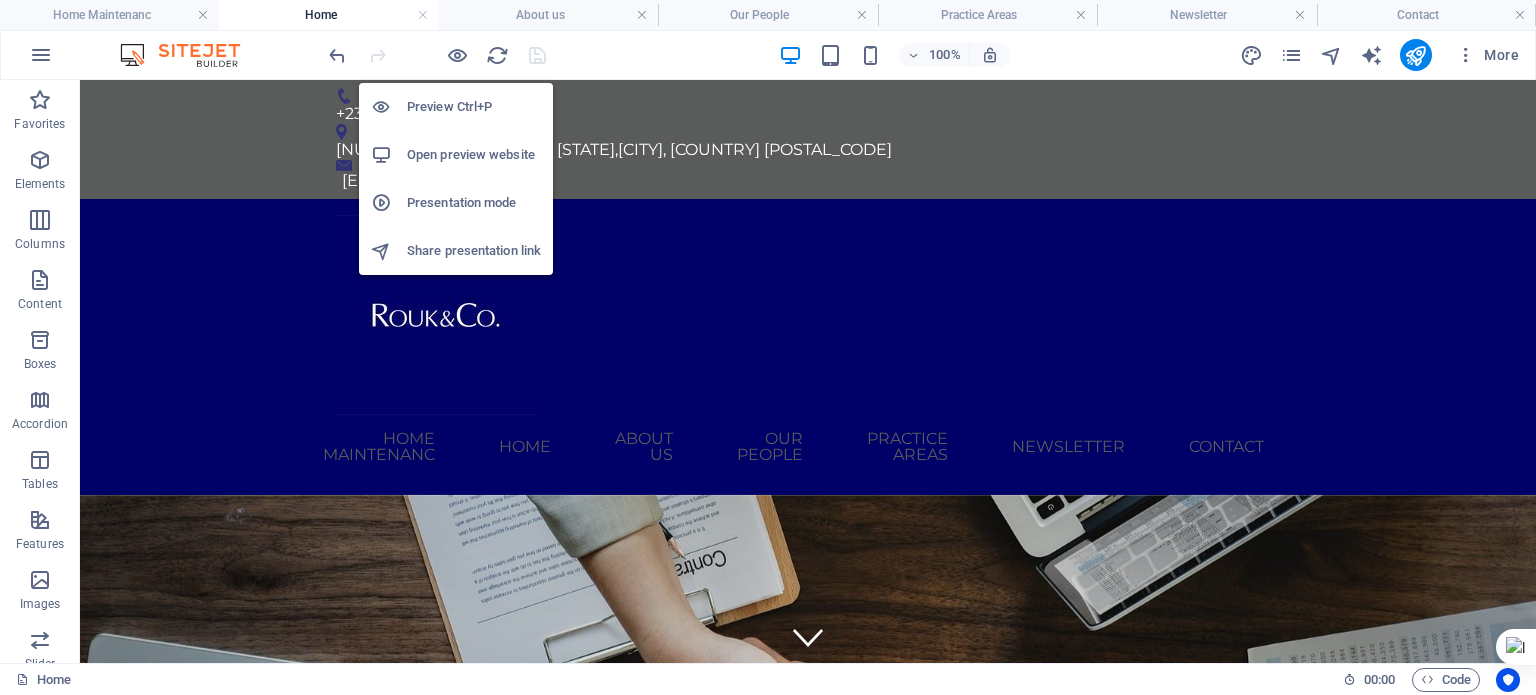 click at bounding box center [457, 55] 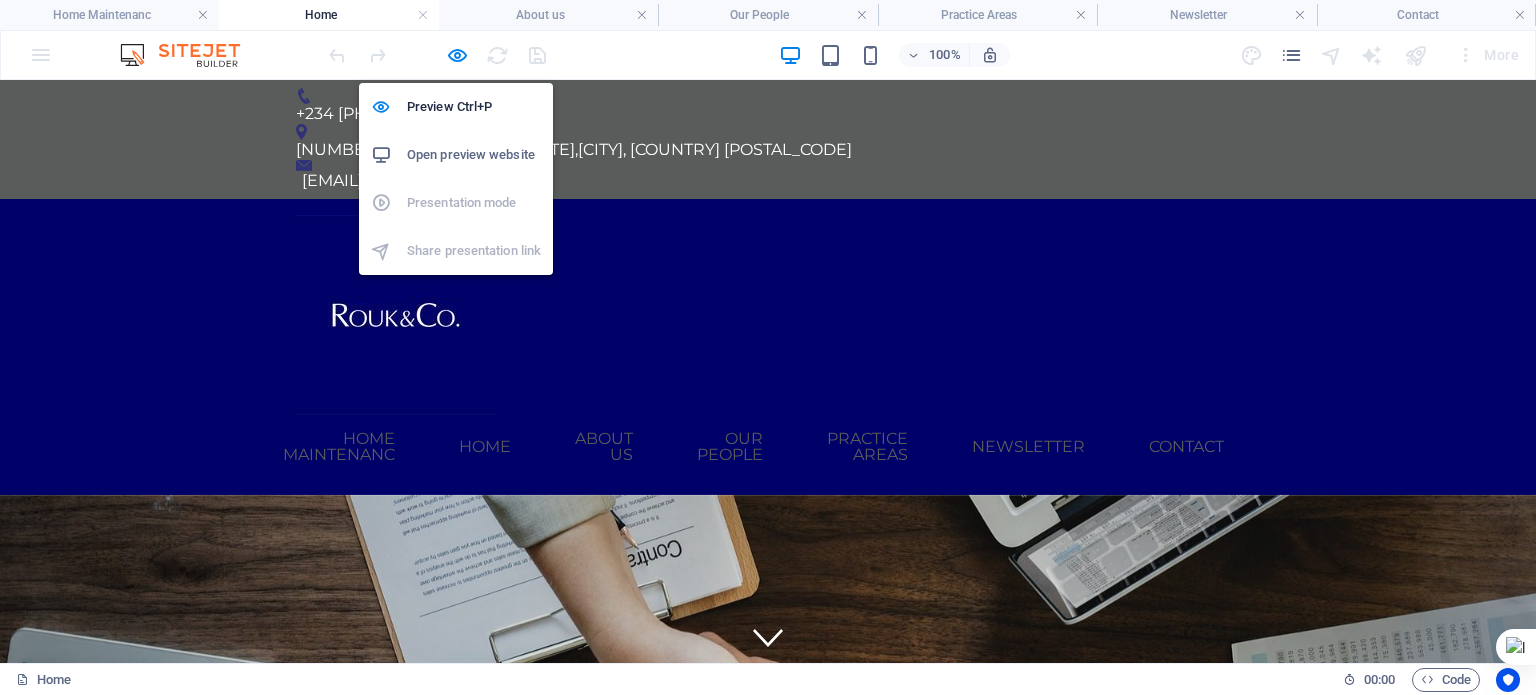 click at bounding box center [457, 55] 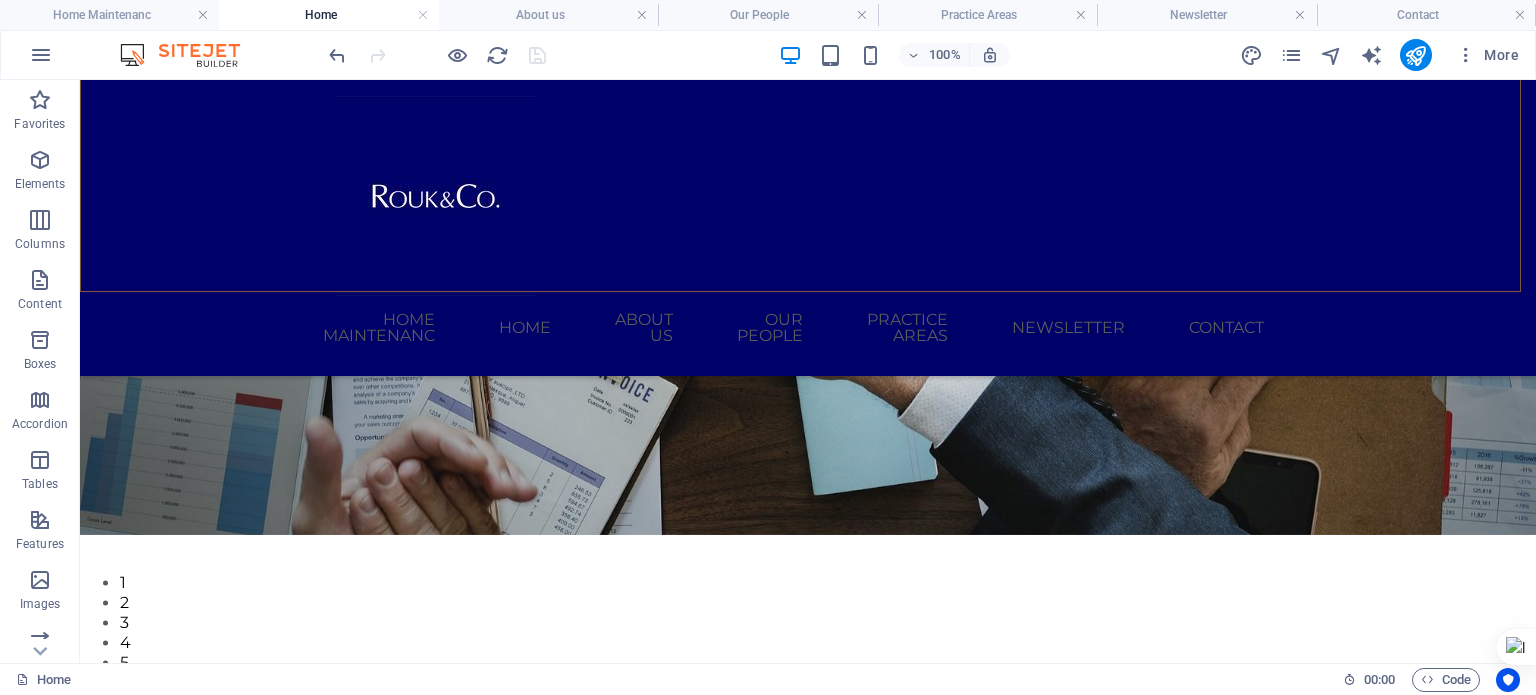 scroll, scrollTop: 436, scrollLeft: 0, axis: vertical 